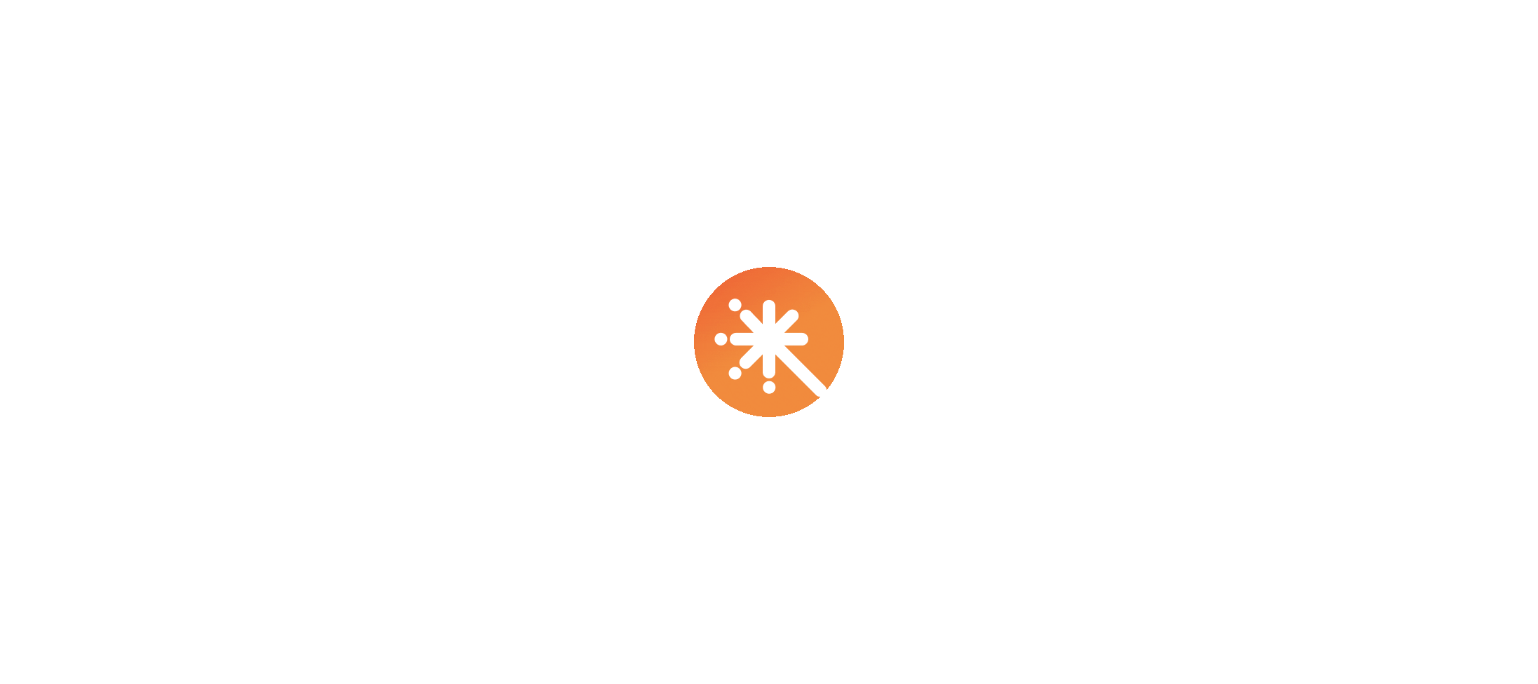 scroll, scrollTop: 0, scrollLeft: 0, axis: both 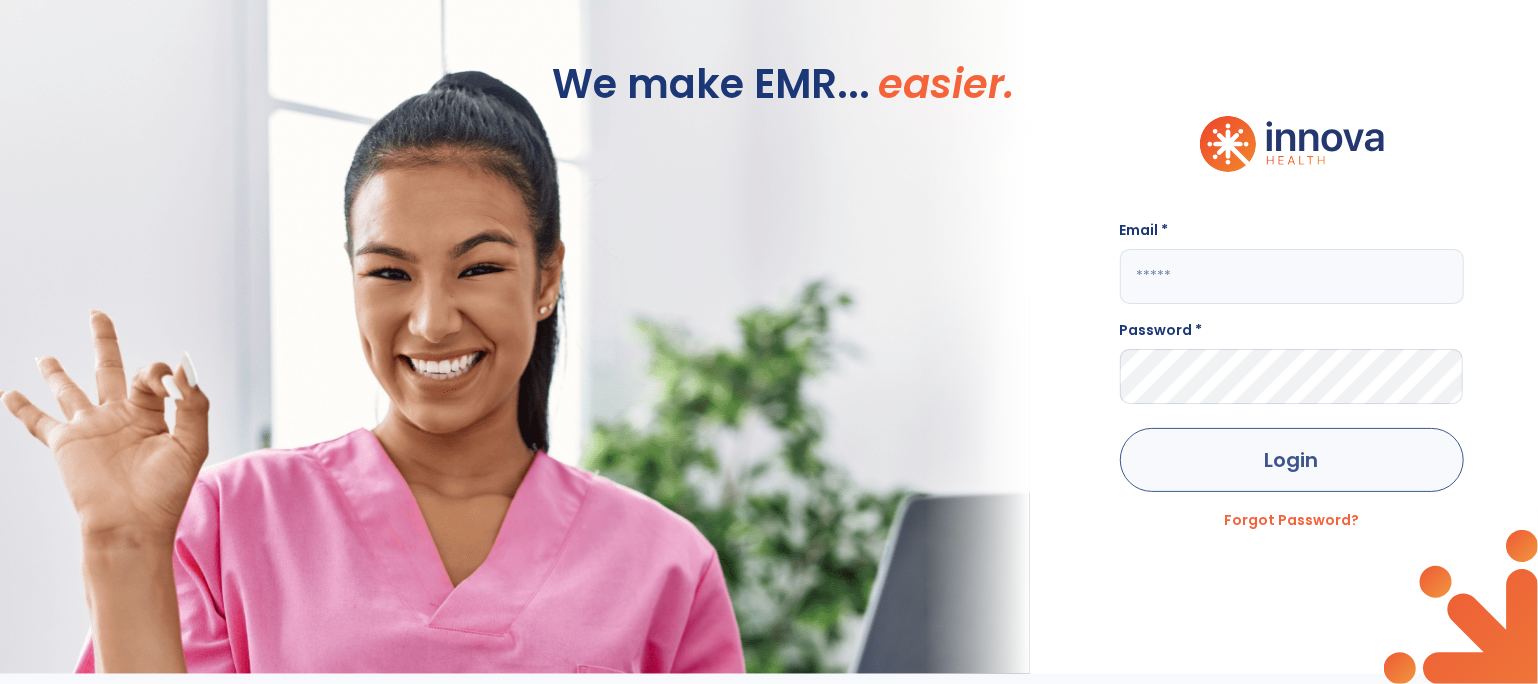 type on "**********" 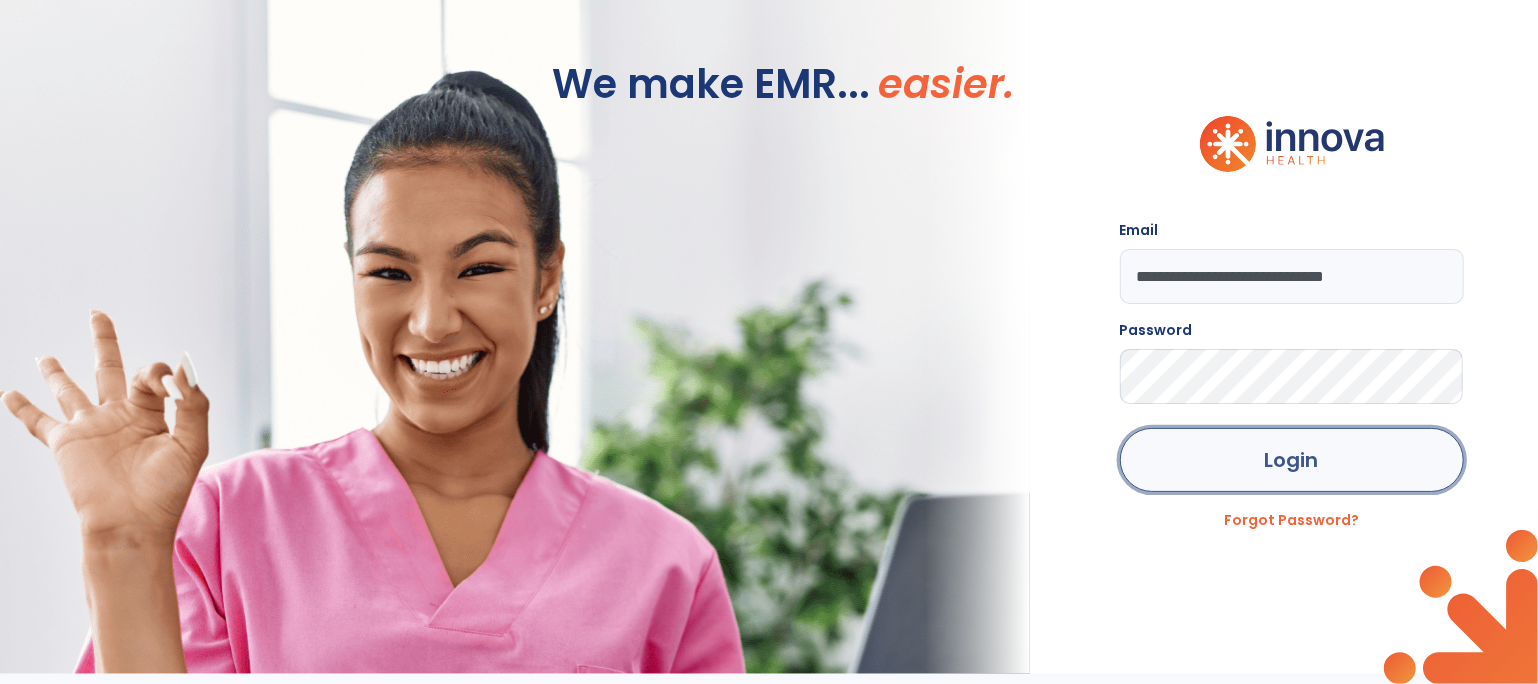click on "Login" 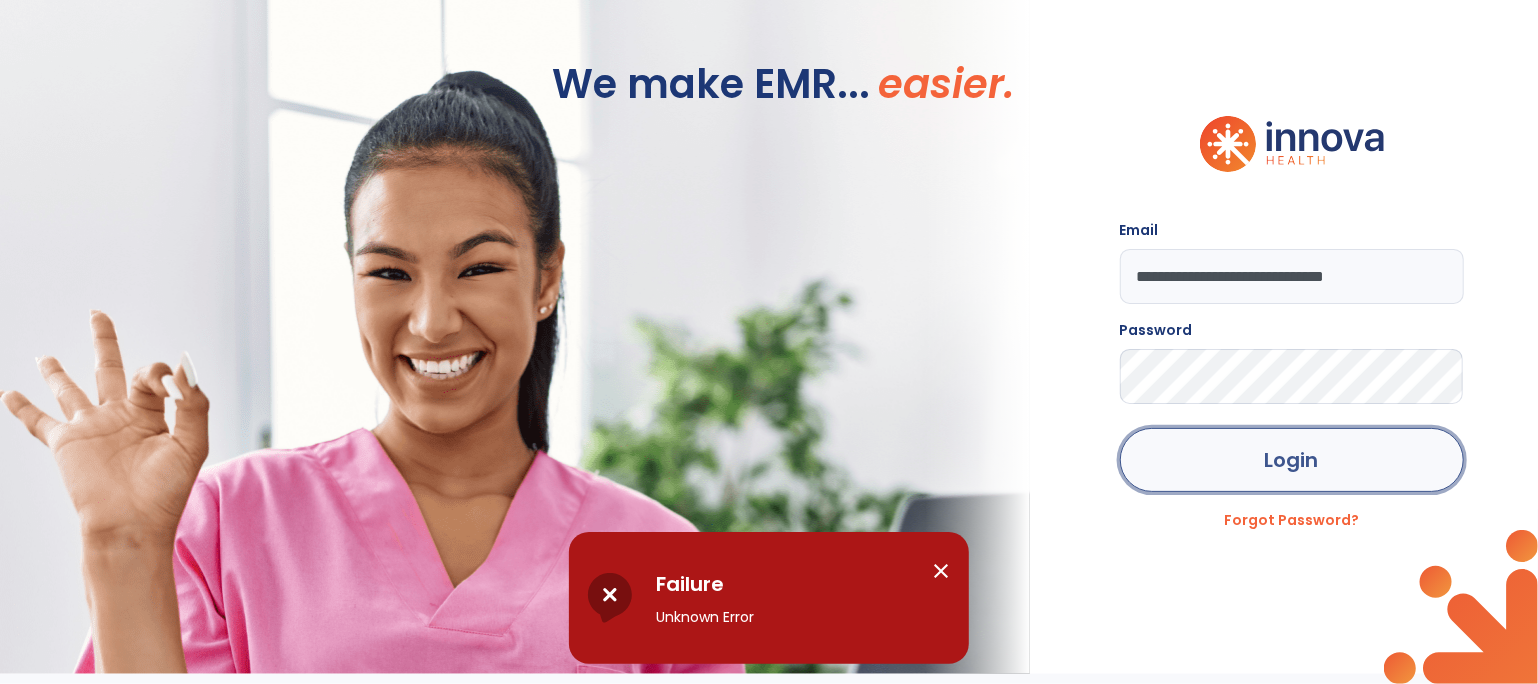 click on "Login" 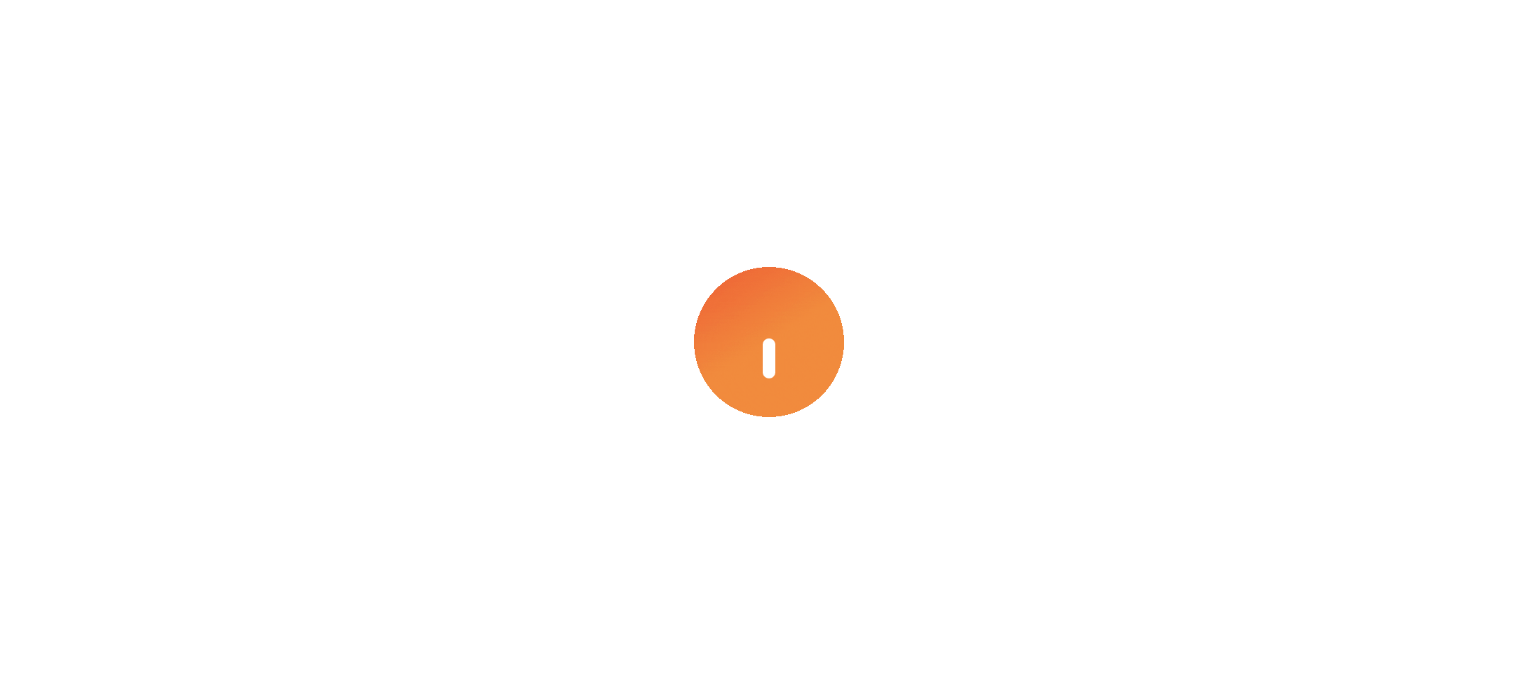 scroll, scrollTop: 0, scrollLeft: 0, axis: both 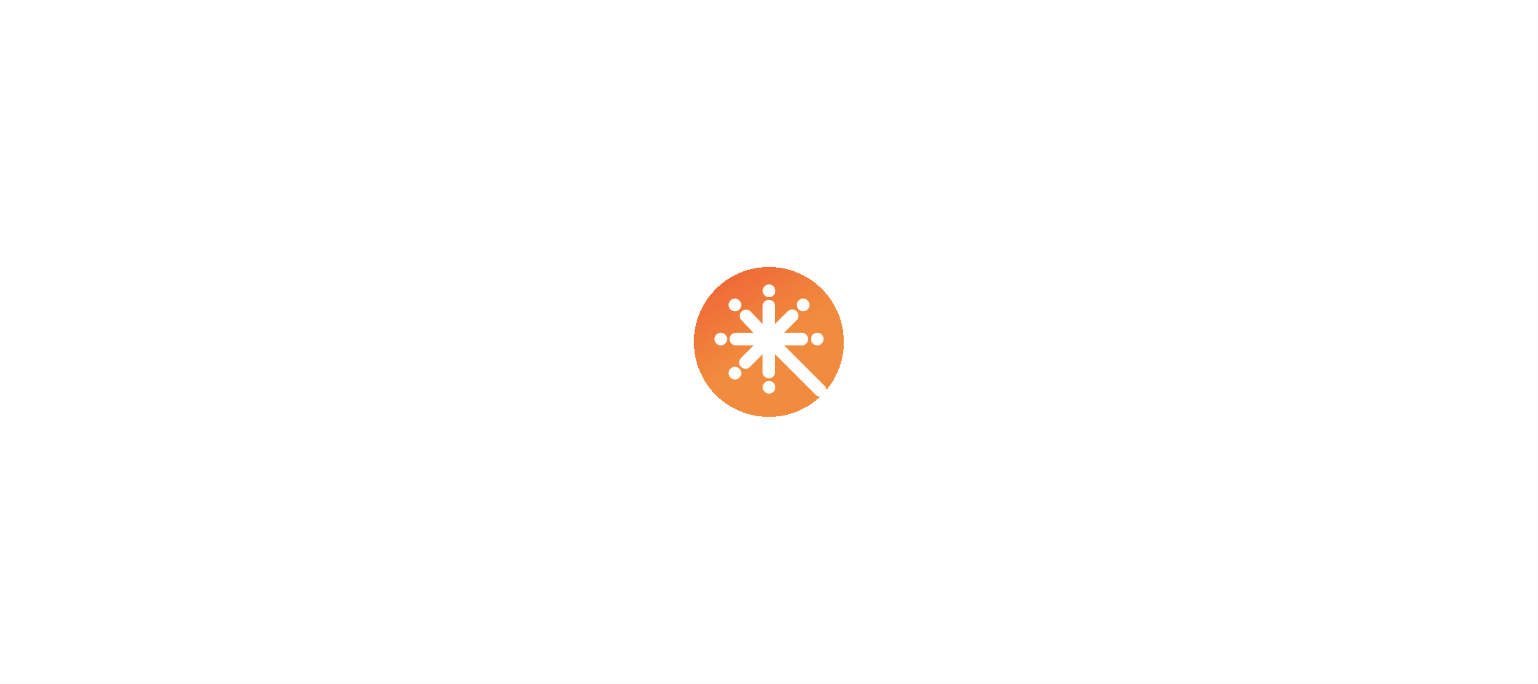 click at bounding box center (769, 342) 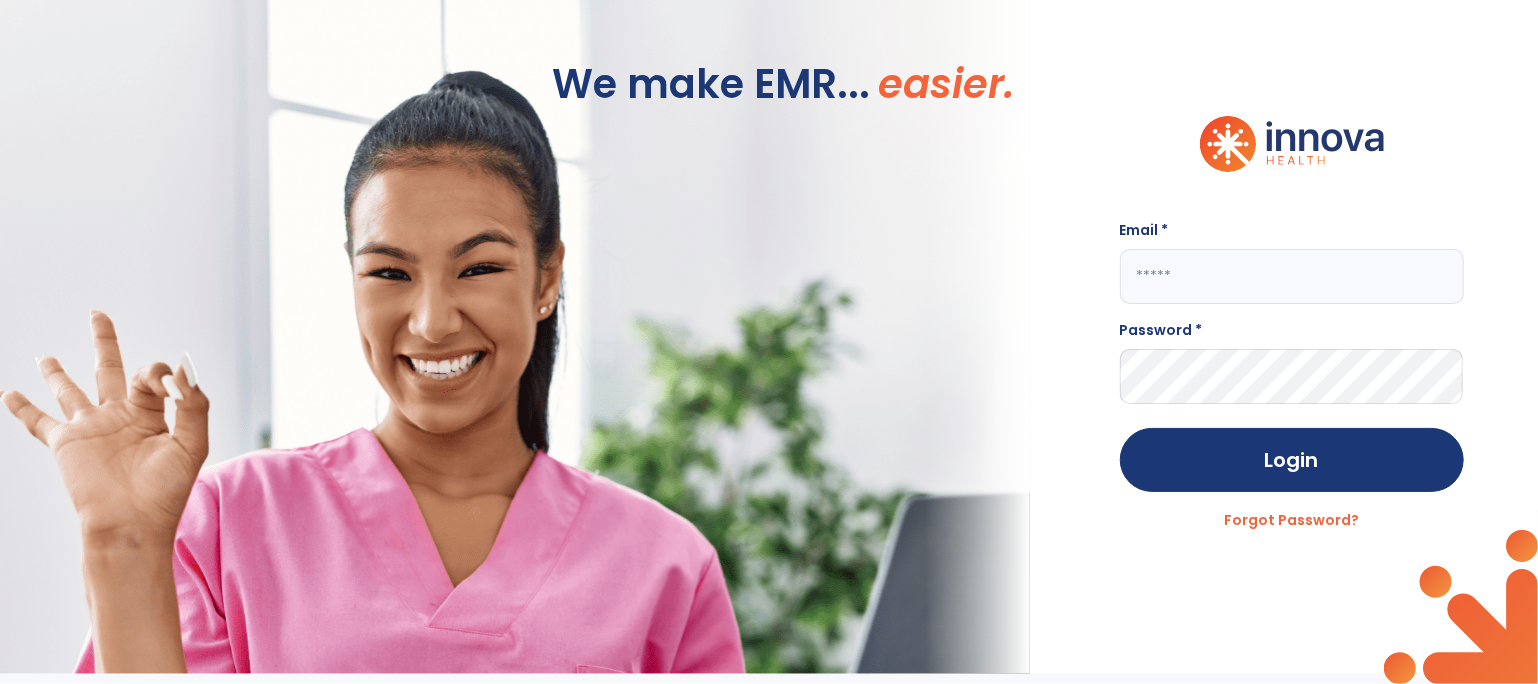 type on "**********" 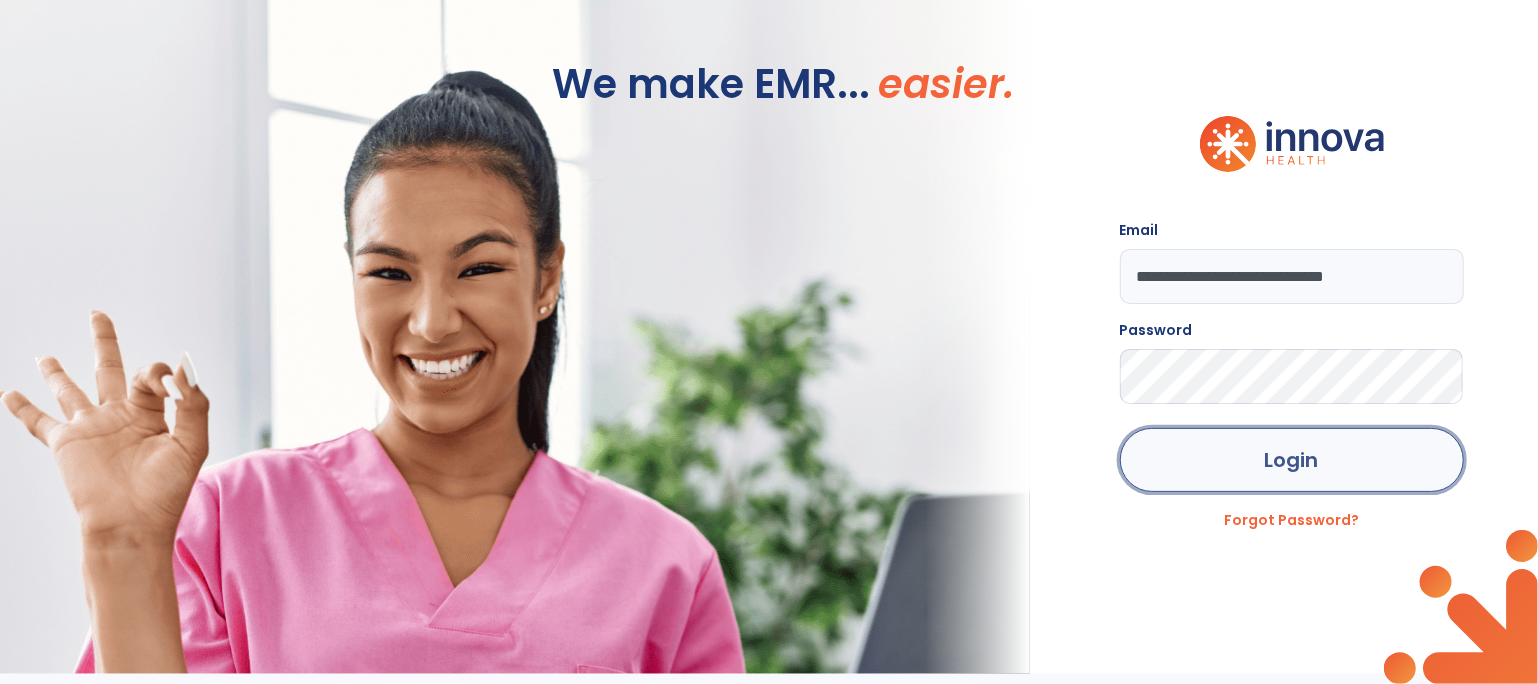 click on "Login" 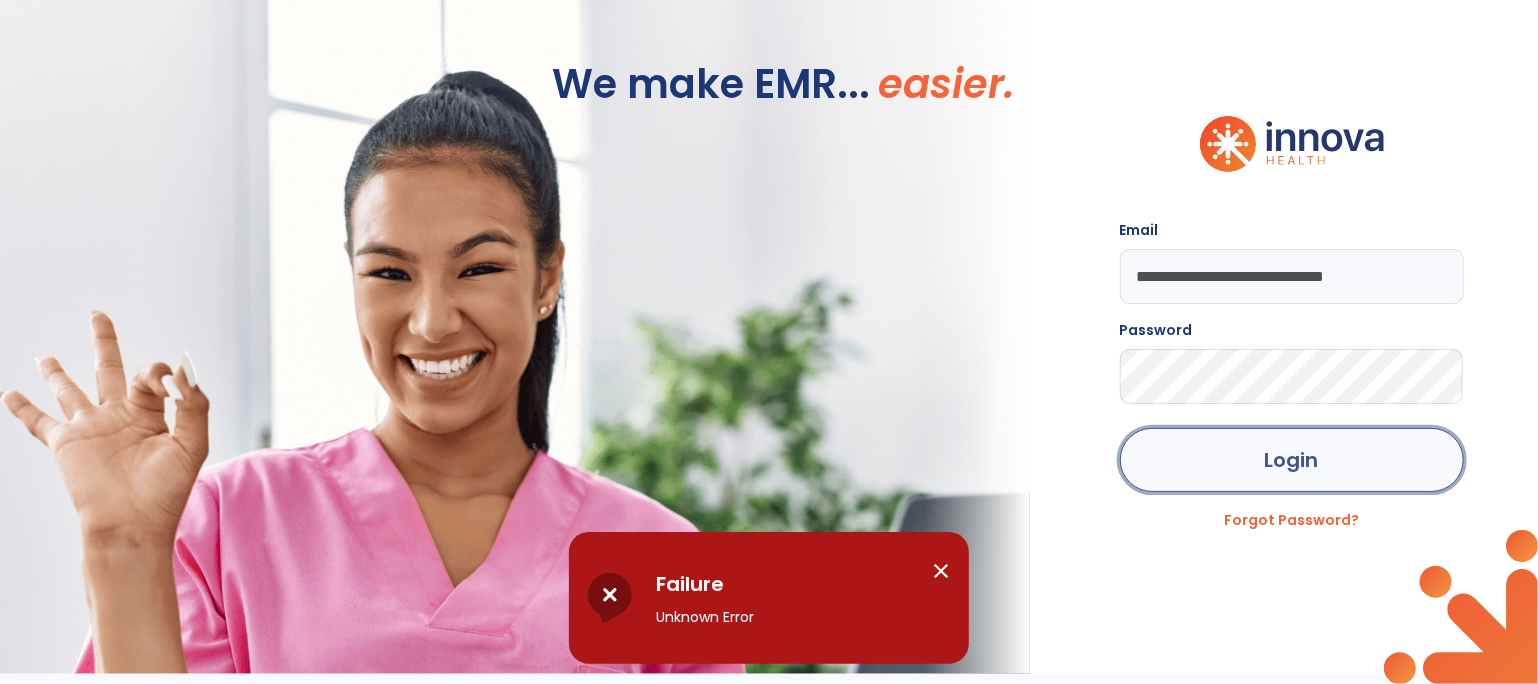 click on "Login" 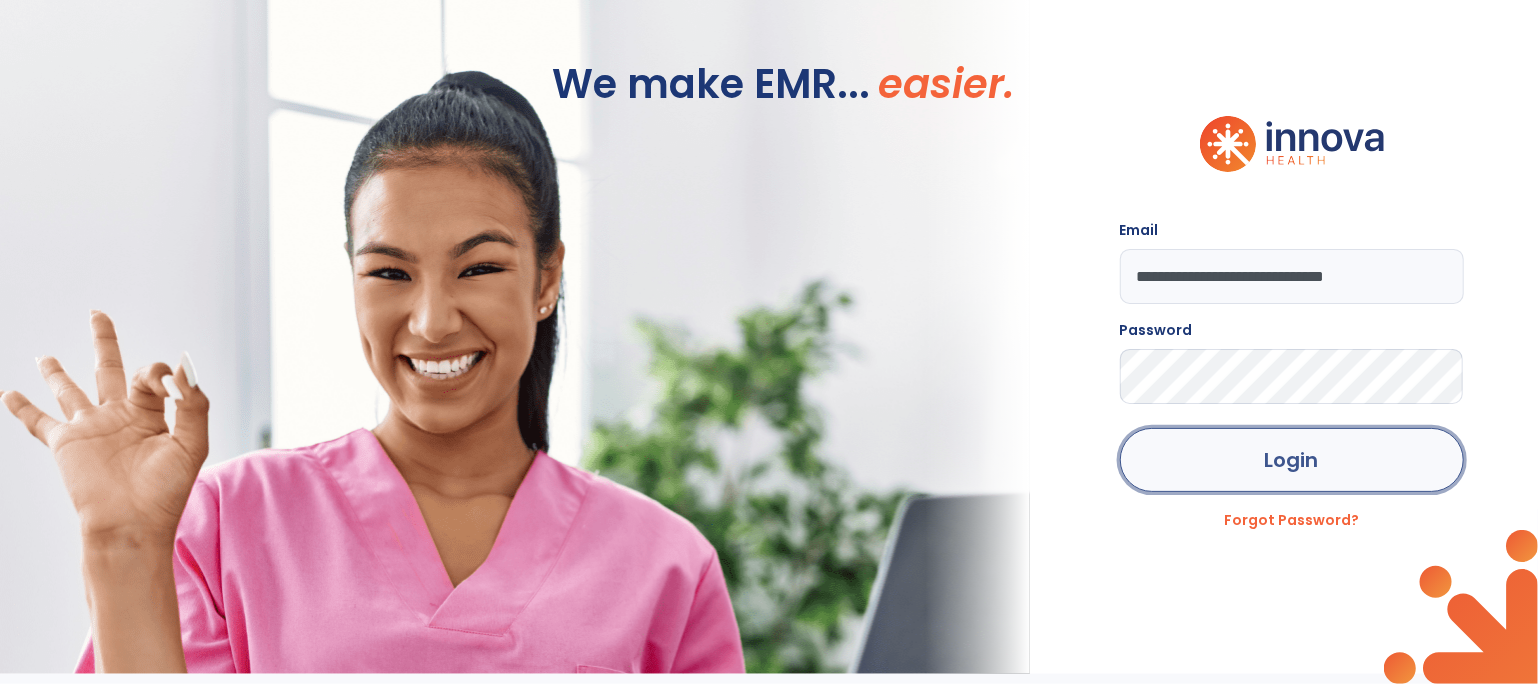 click on "Login" 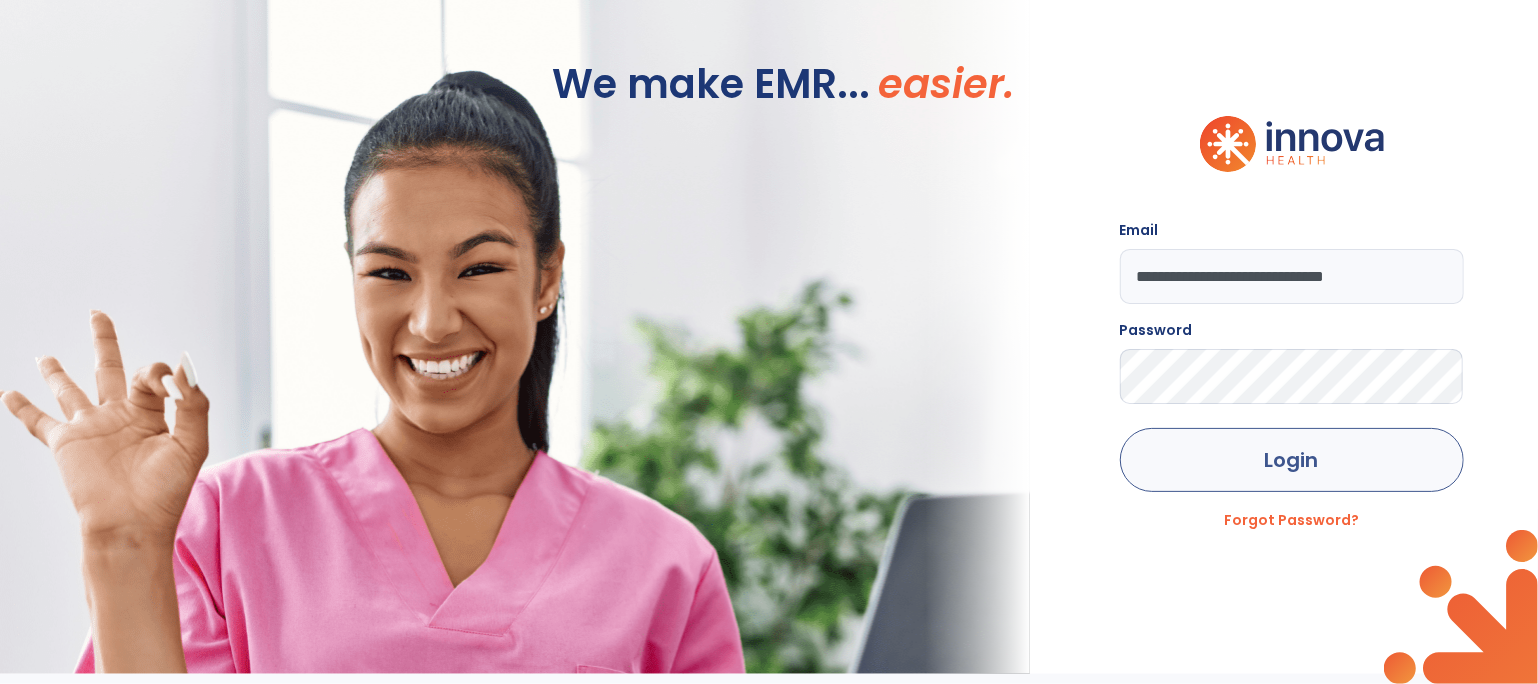 click on "Login" 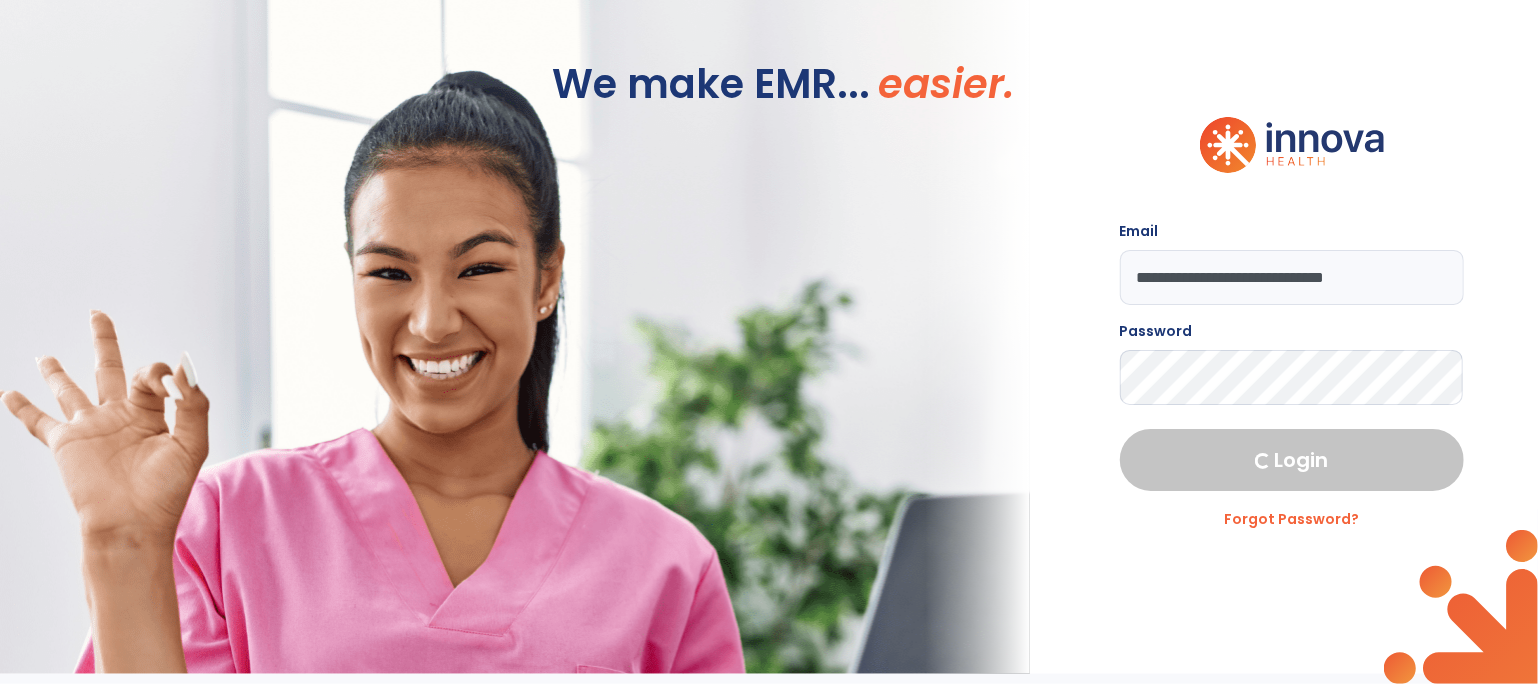 select on "****" 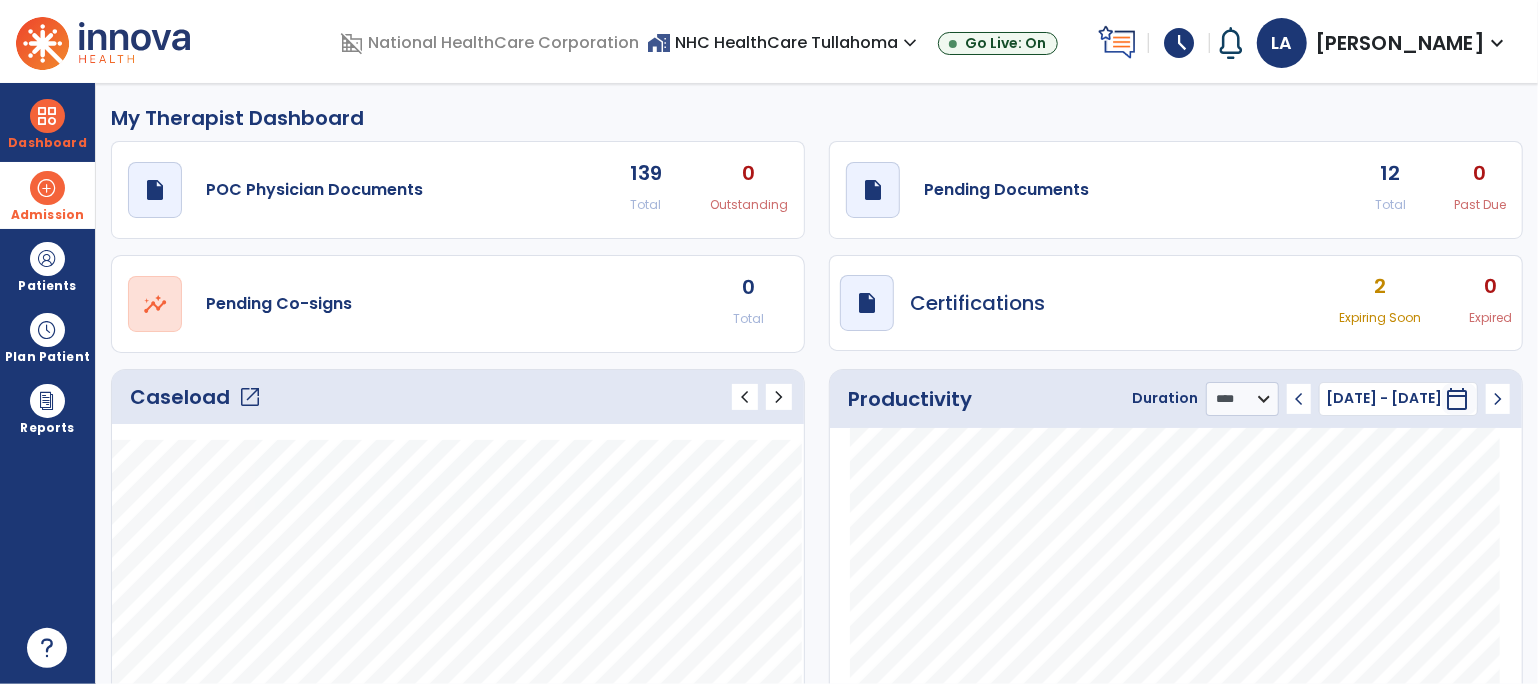 click at bounding box center [47, 188] 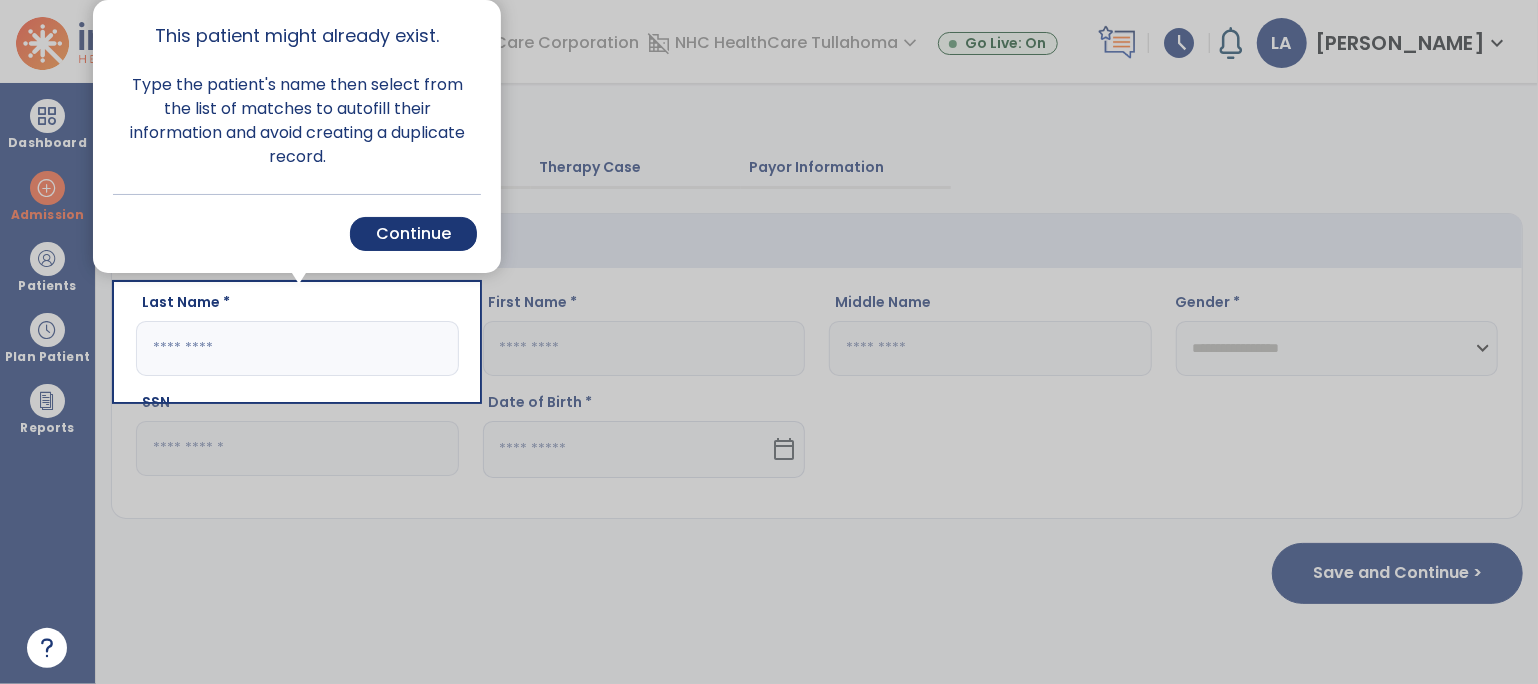 click 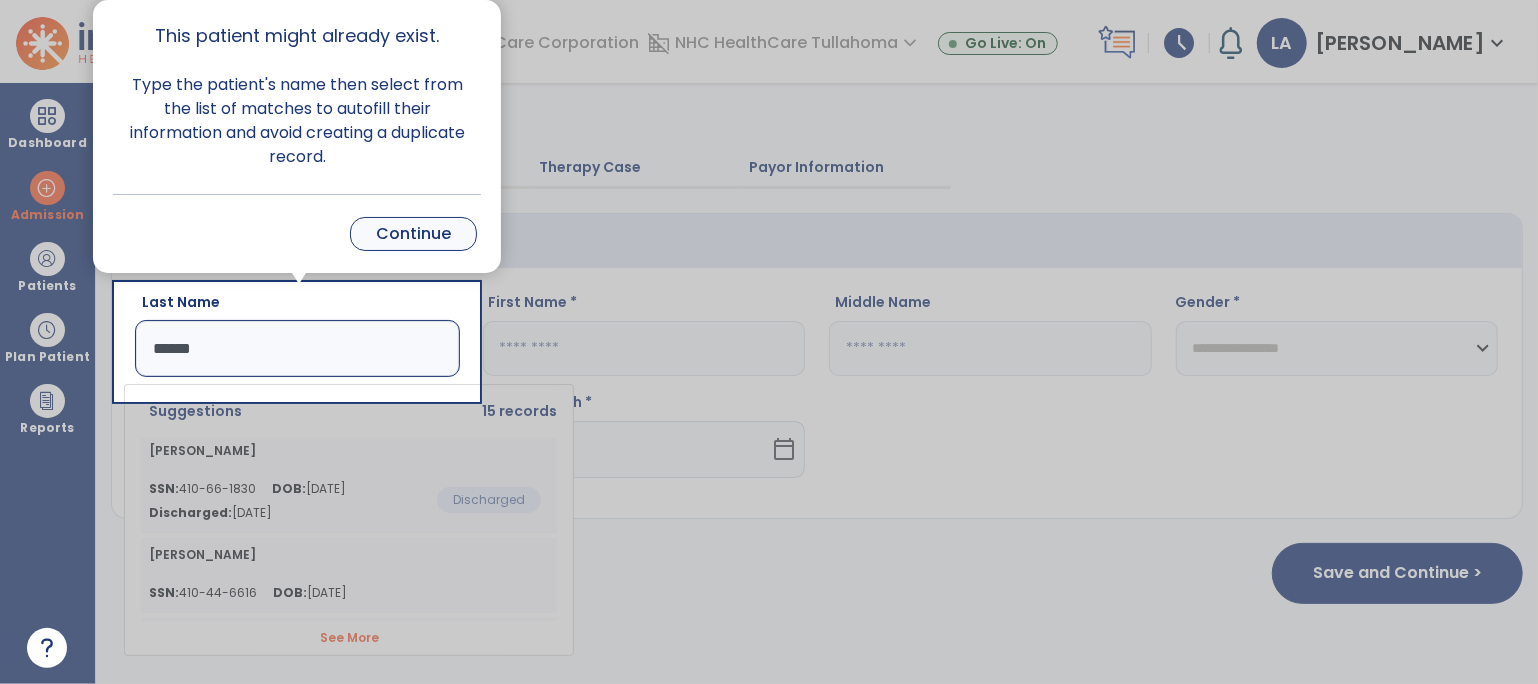 click on "Continue" at bounding box center [413, 234] 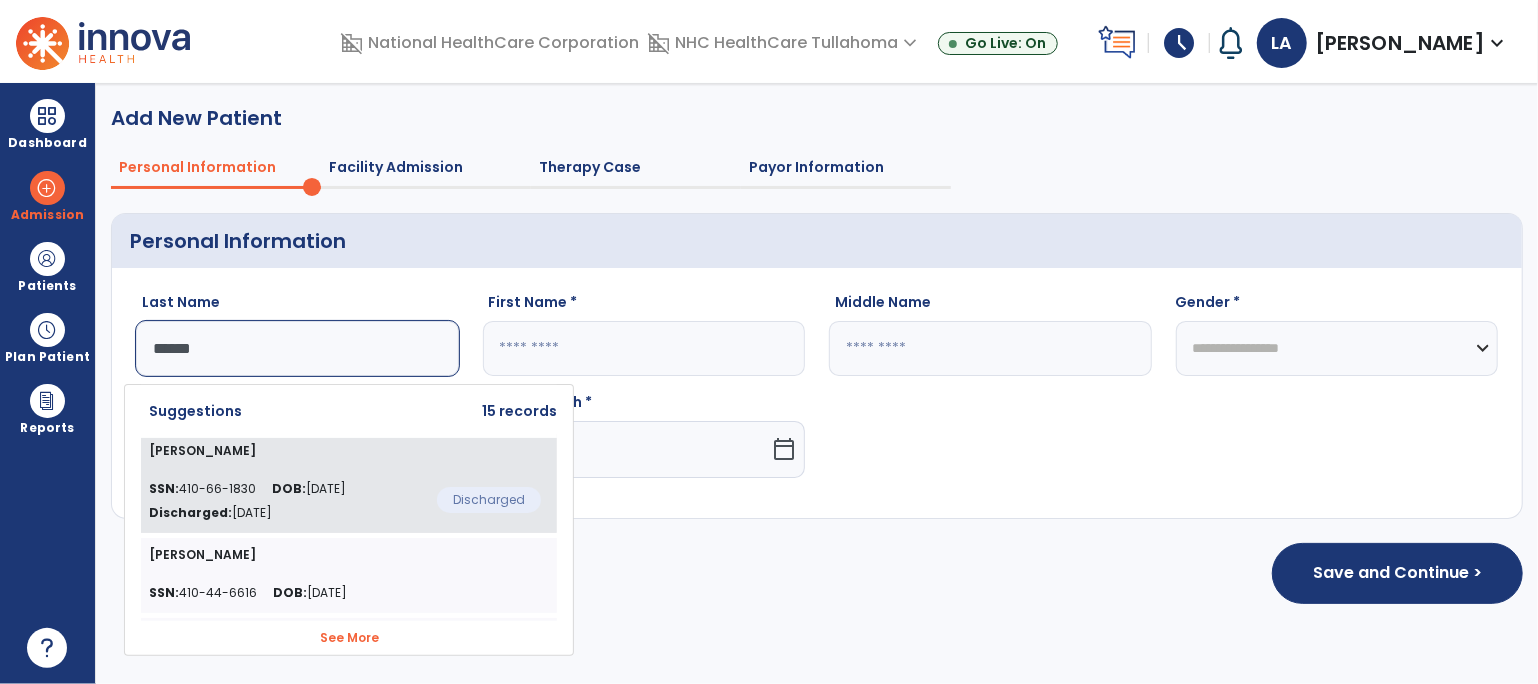 click on "SSN:  410-66-1830 DOB:  08/04/1941 Discharged:  Jun 12, 2025" 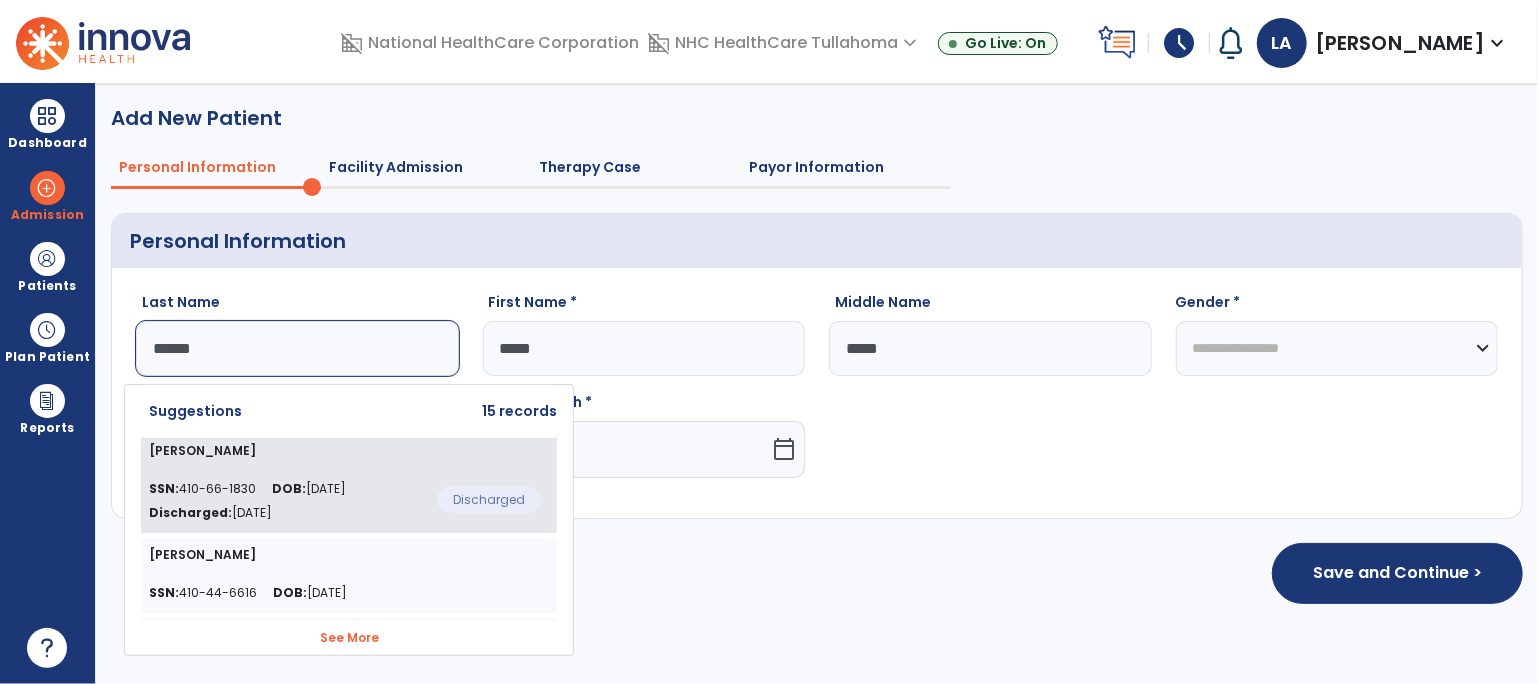select on "****" 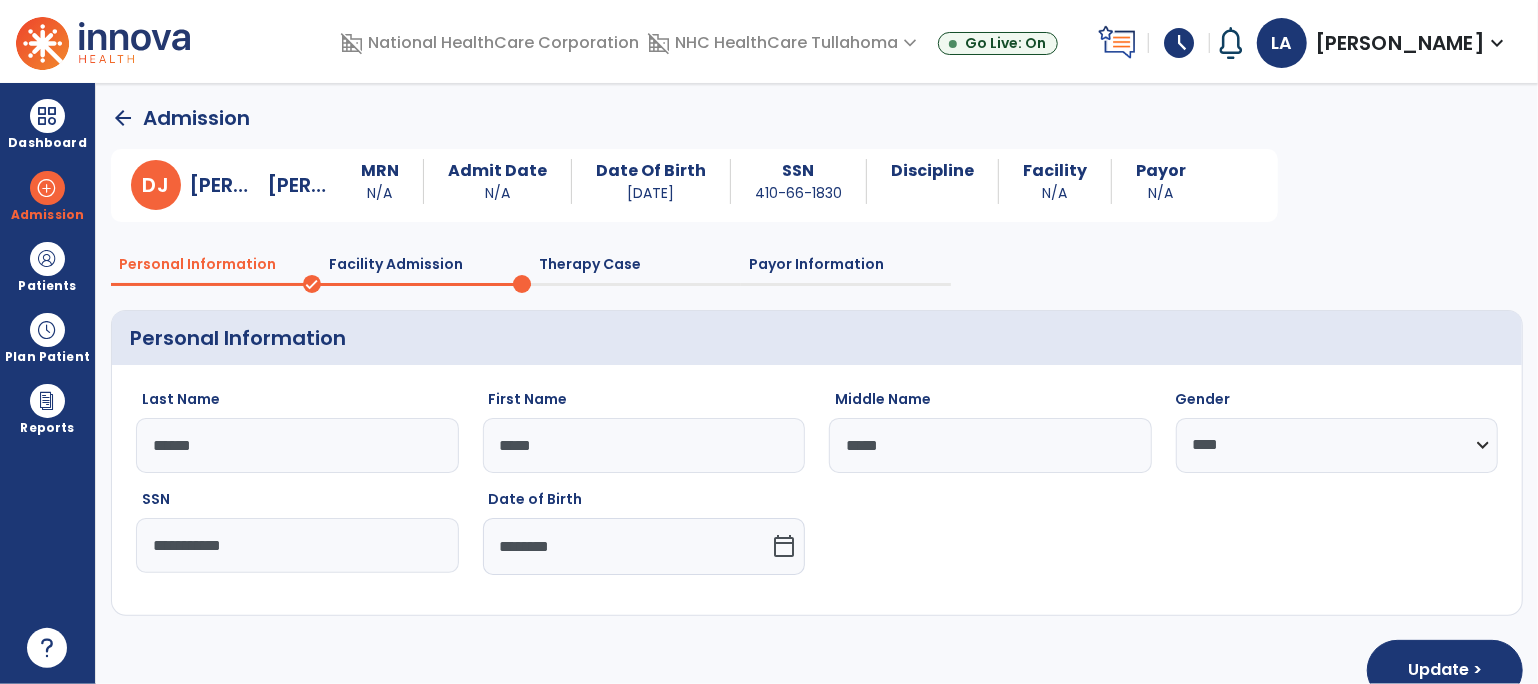 scroll, scrollTop: 40, scrollLeft: 0, axis: vertical 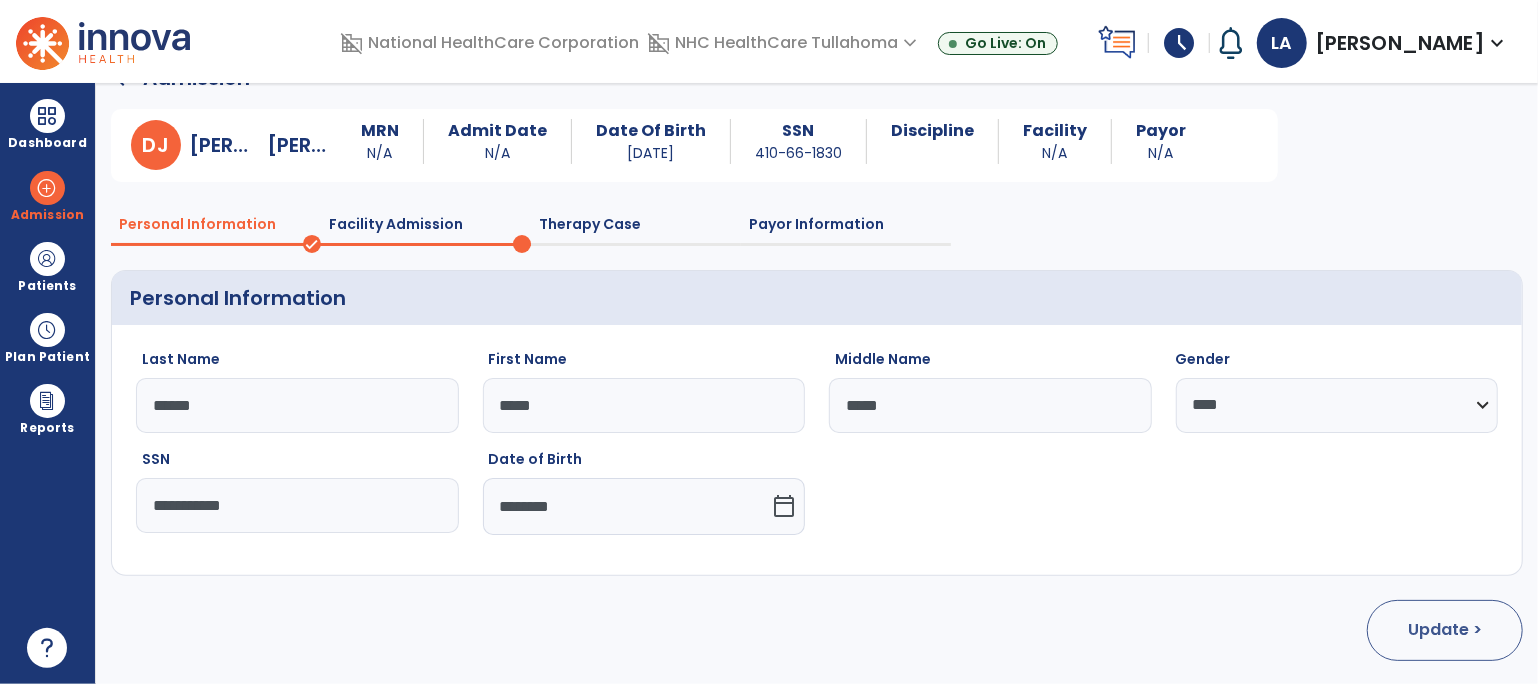 click on "Update >" 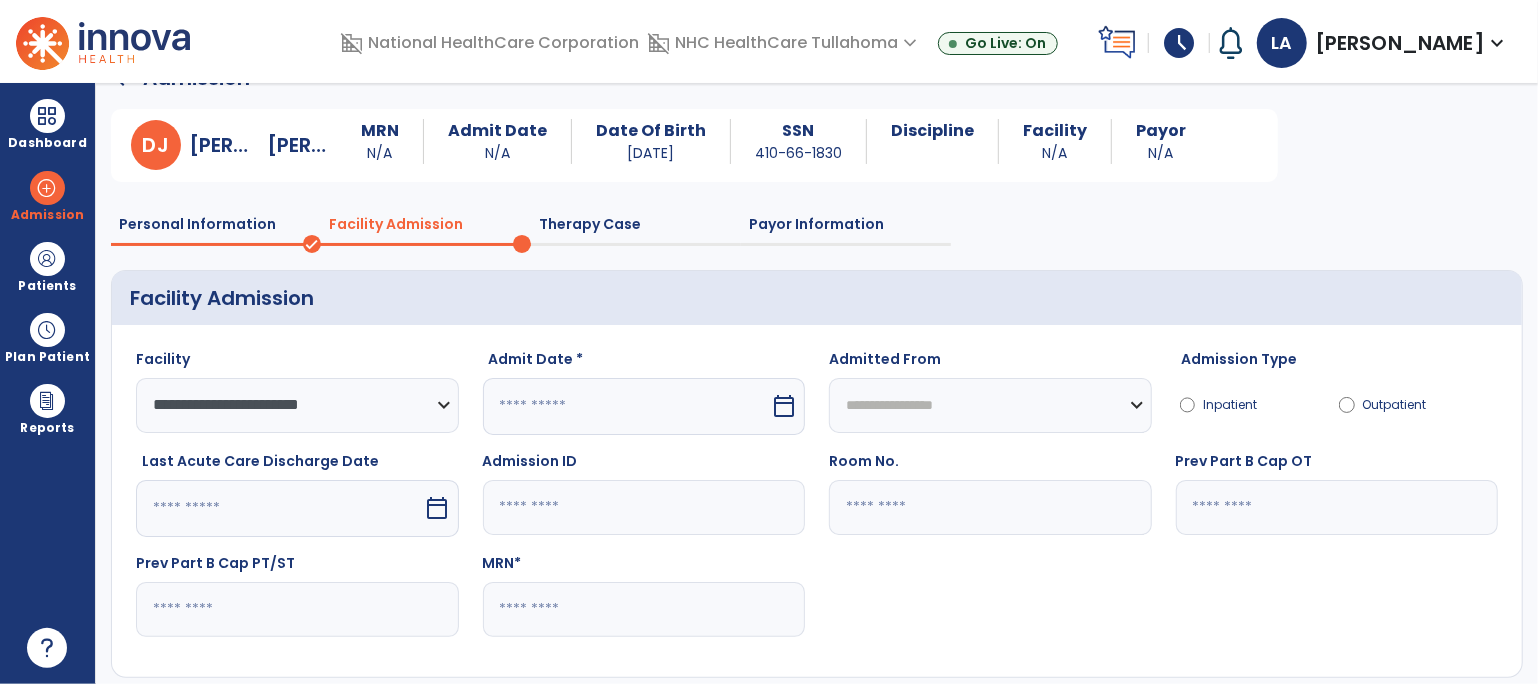 click on "calendar_today" at bounding box center [784, 406] 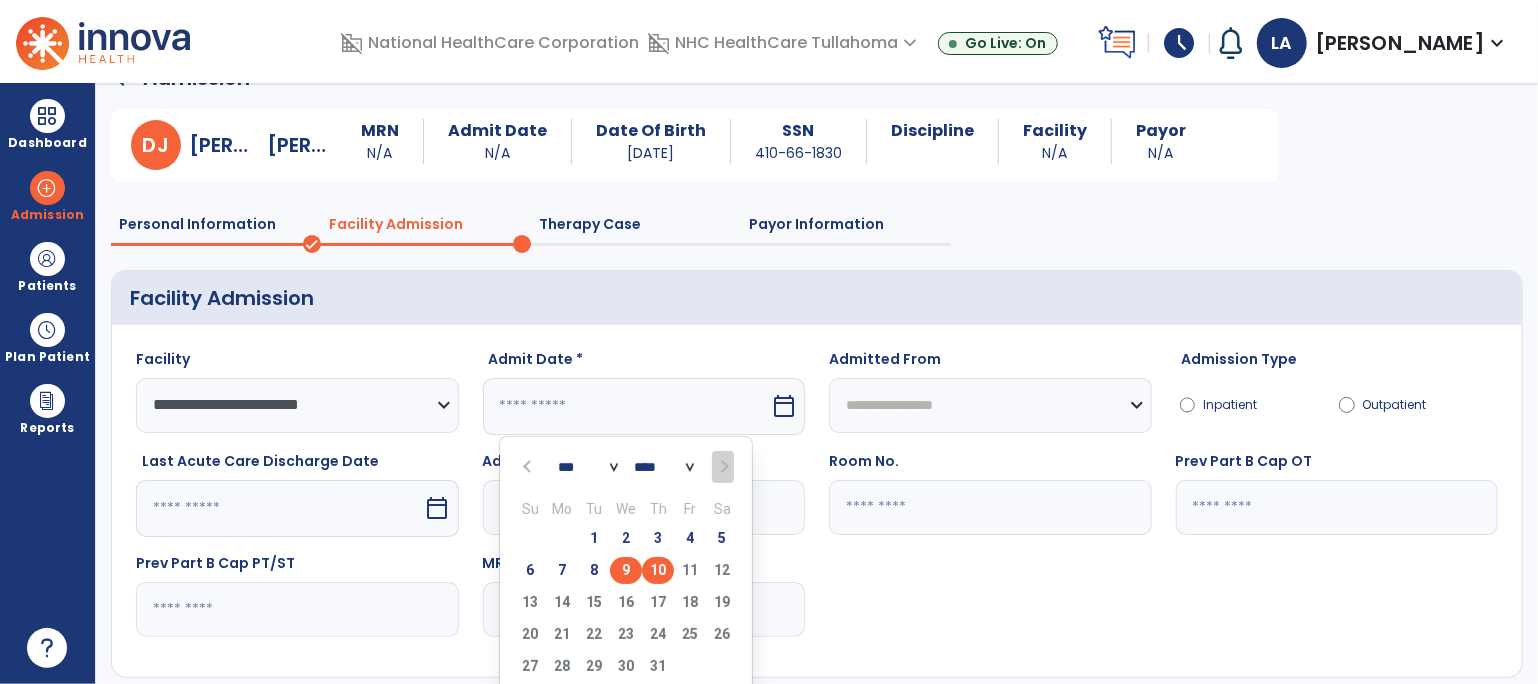 click on "9" at bounding box center [626, 570] 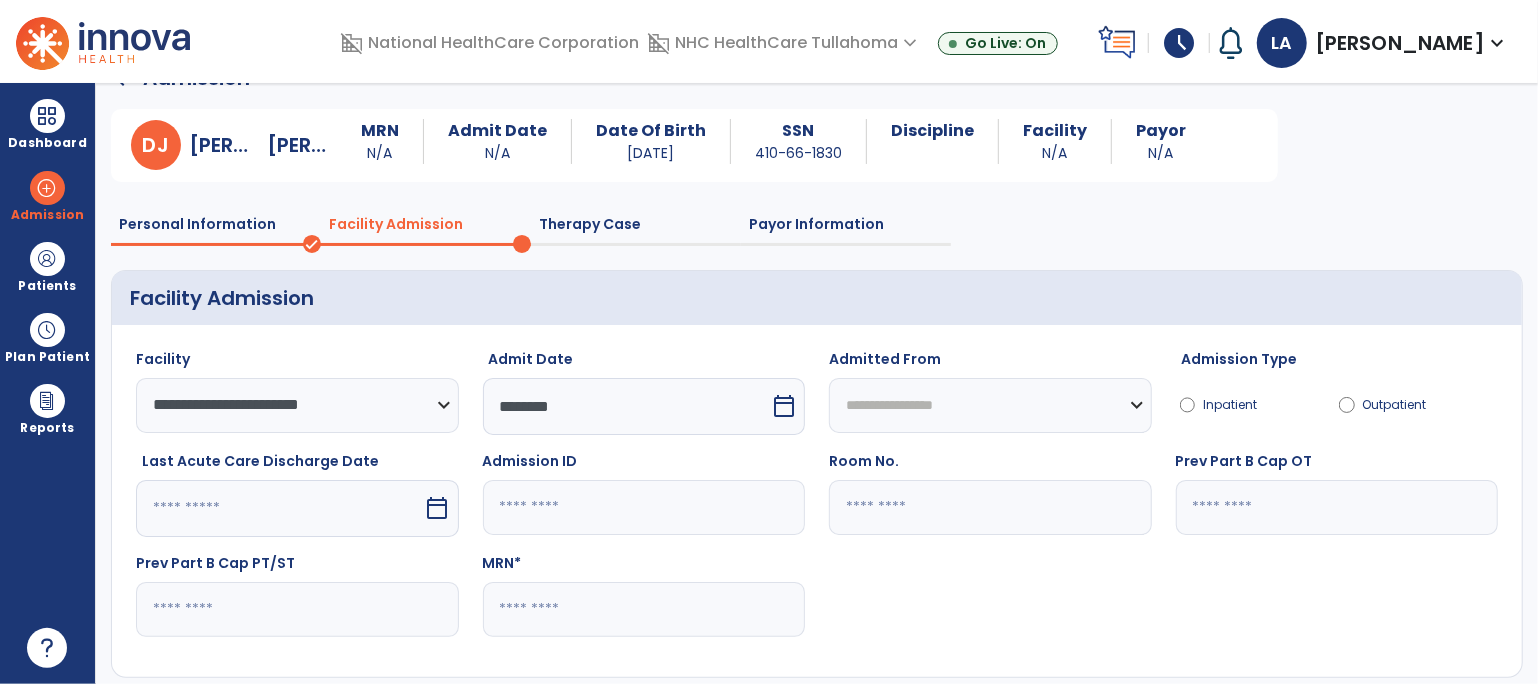 click 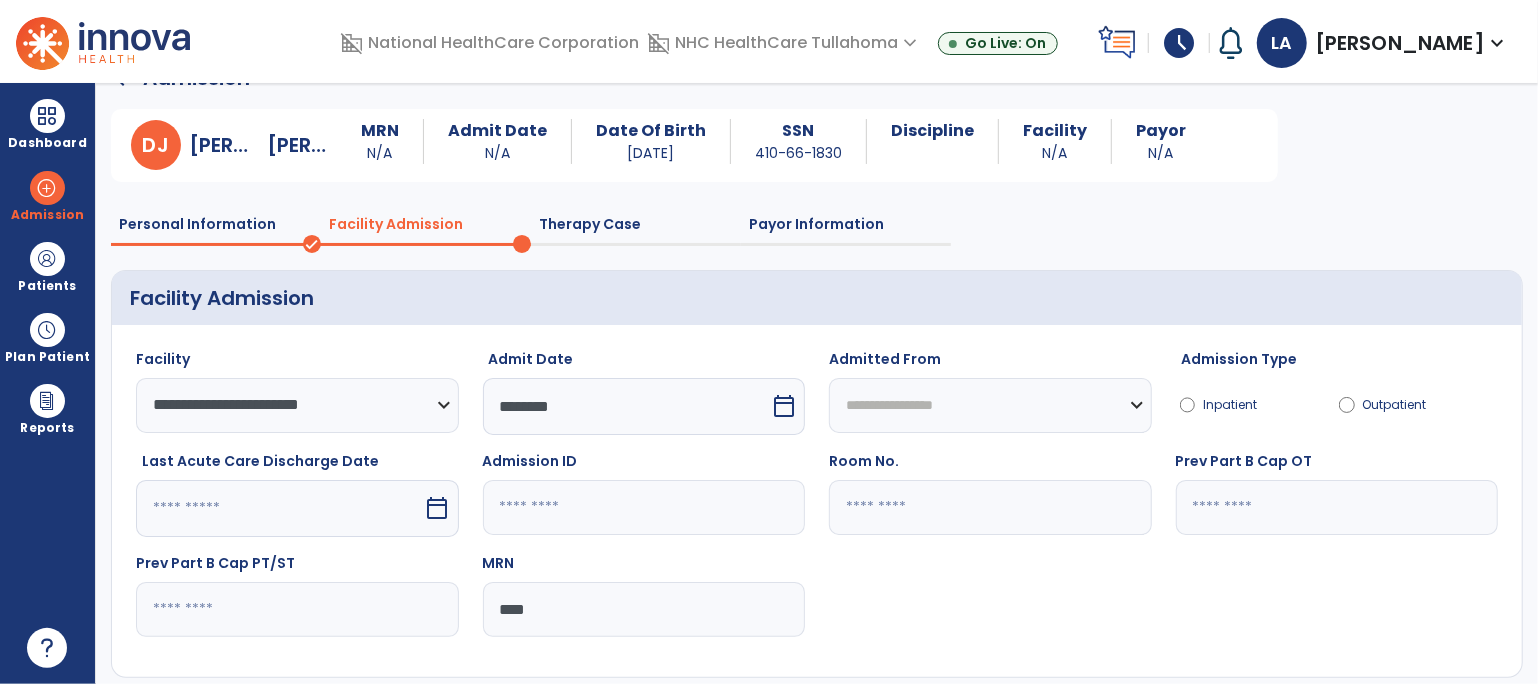 scroll, scrollTop: 140, scrollLeft: 0, axis: vertical 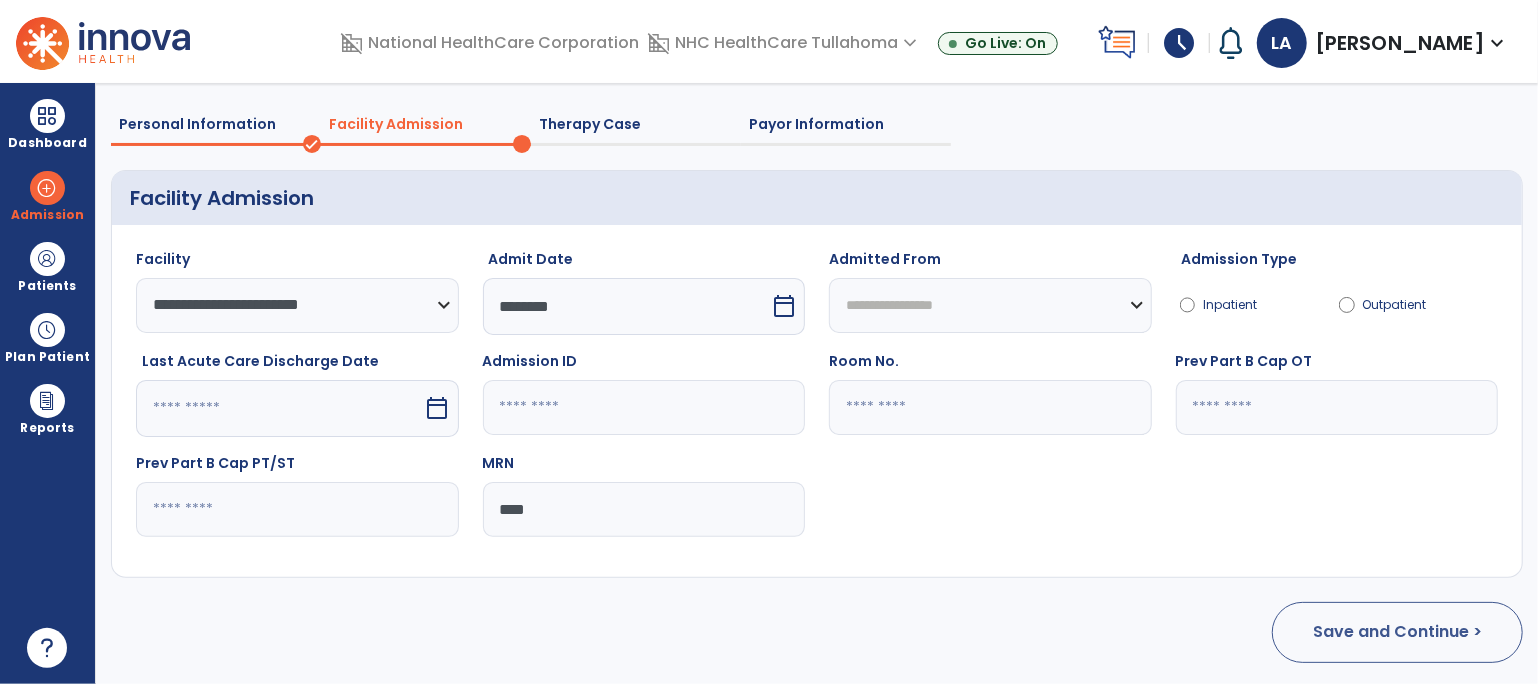 type on "****" 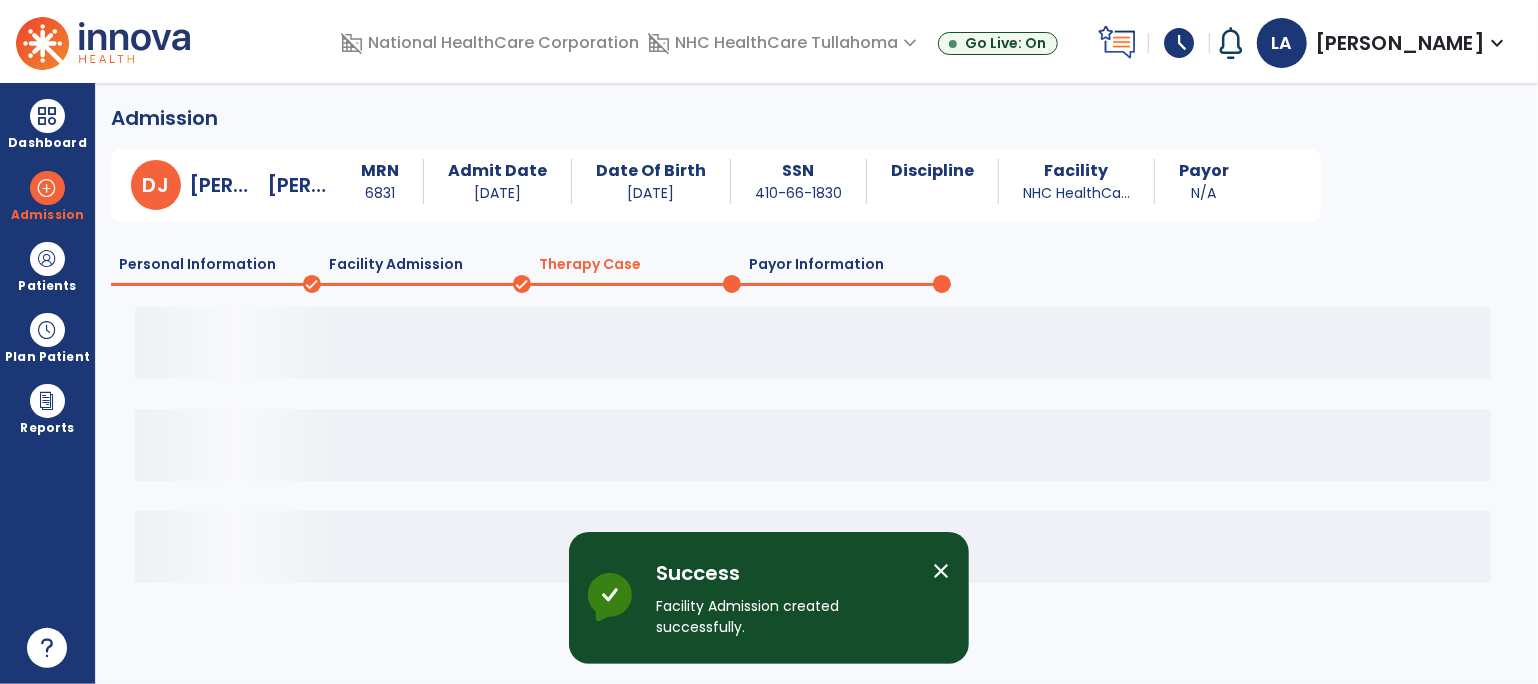 scroll, scrollTop: 0, scrollLeft: 0, axis: both 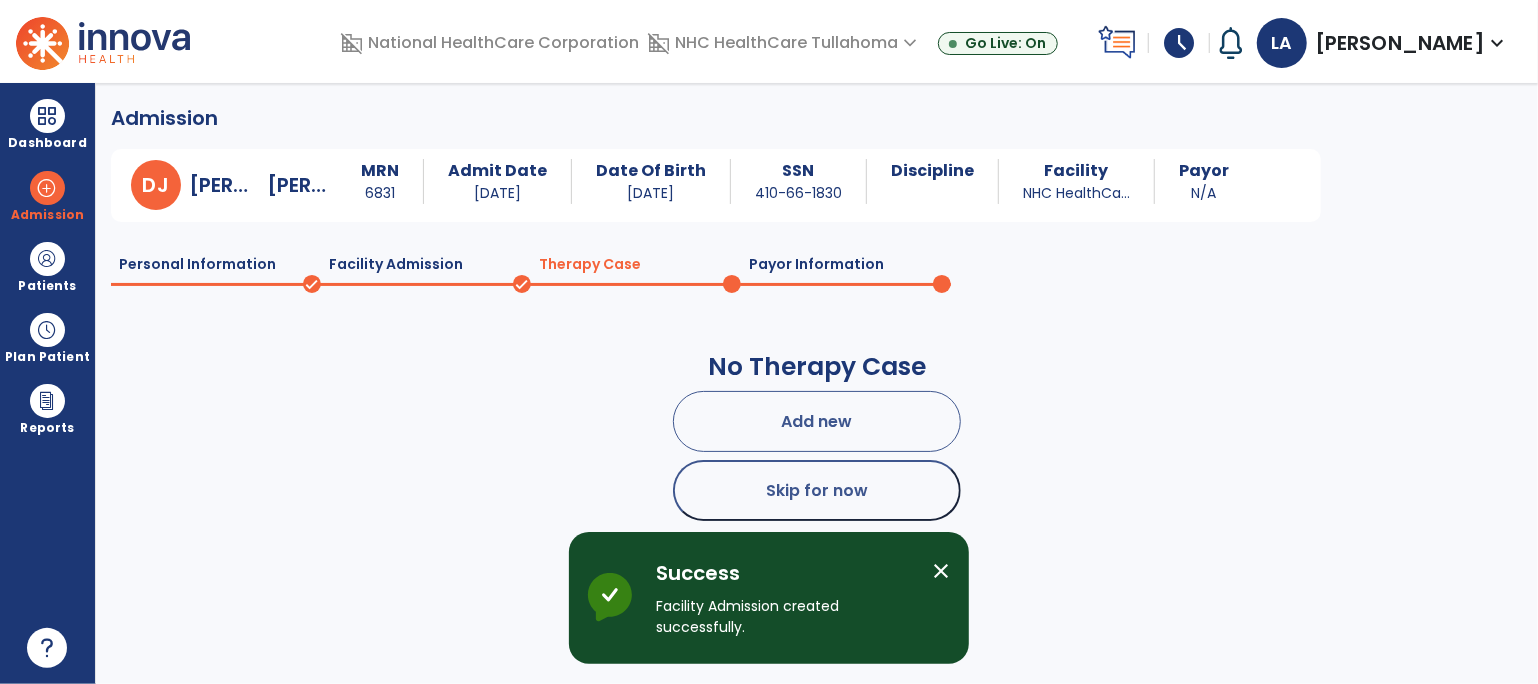 click on "Add new" at bounding box center (817, 421) 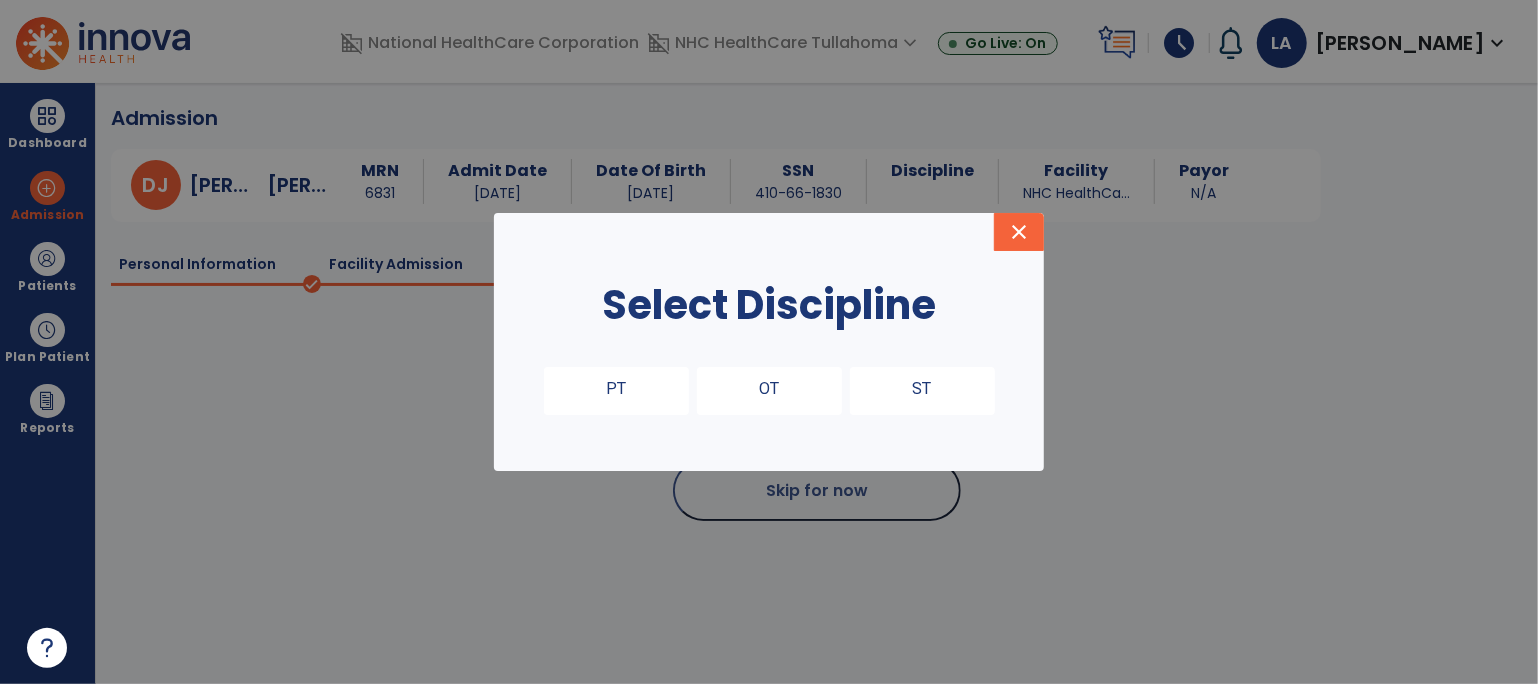 click on "OT" at bounding box center [769, 391] 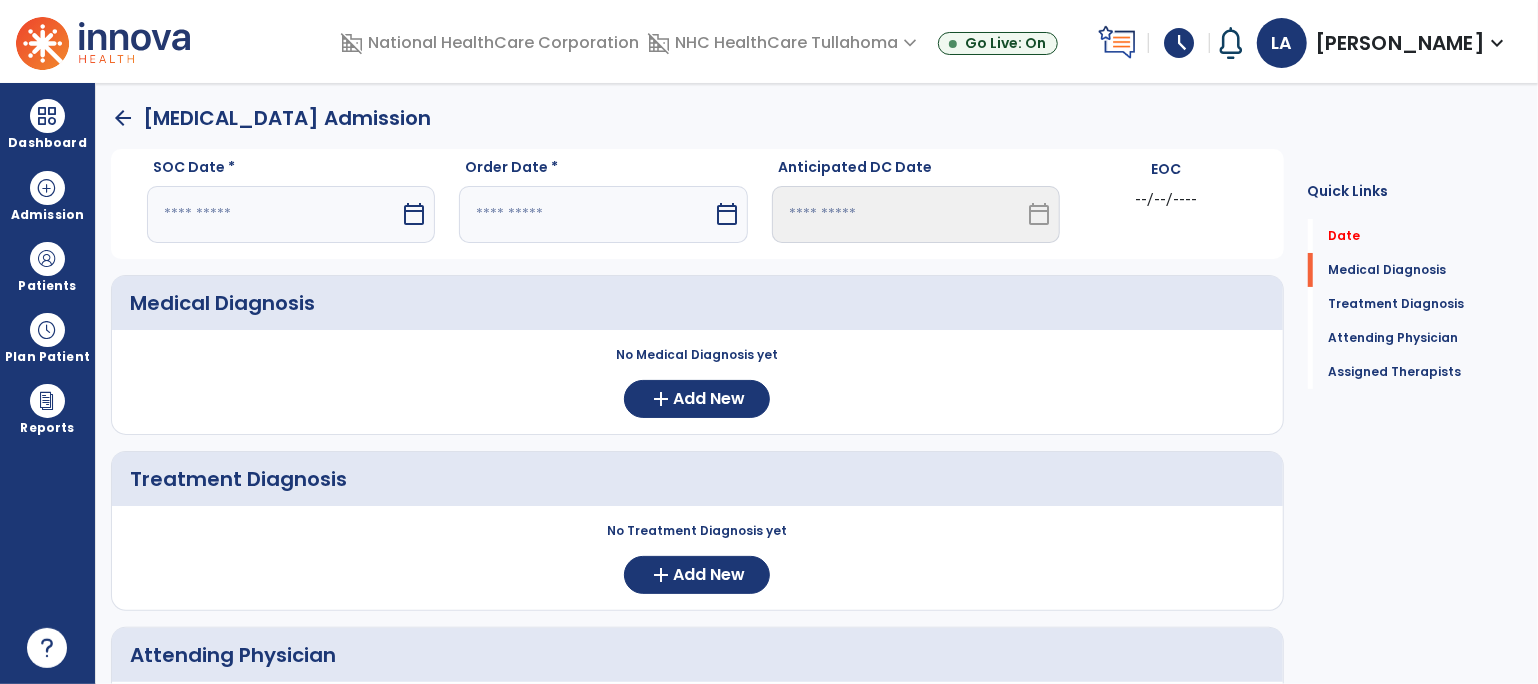 click on "calendar_today" at bounding box center [414, 214] 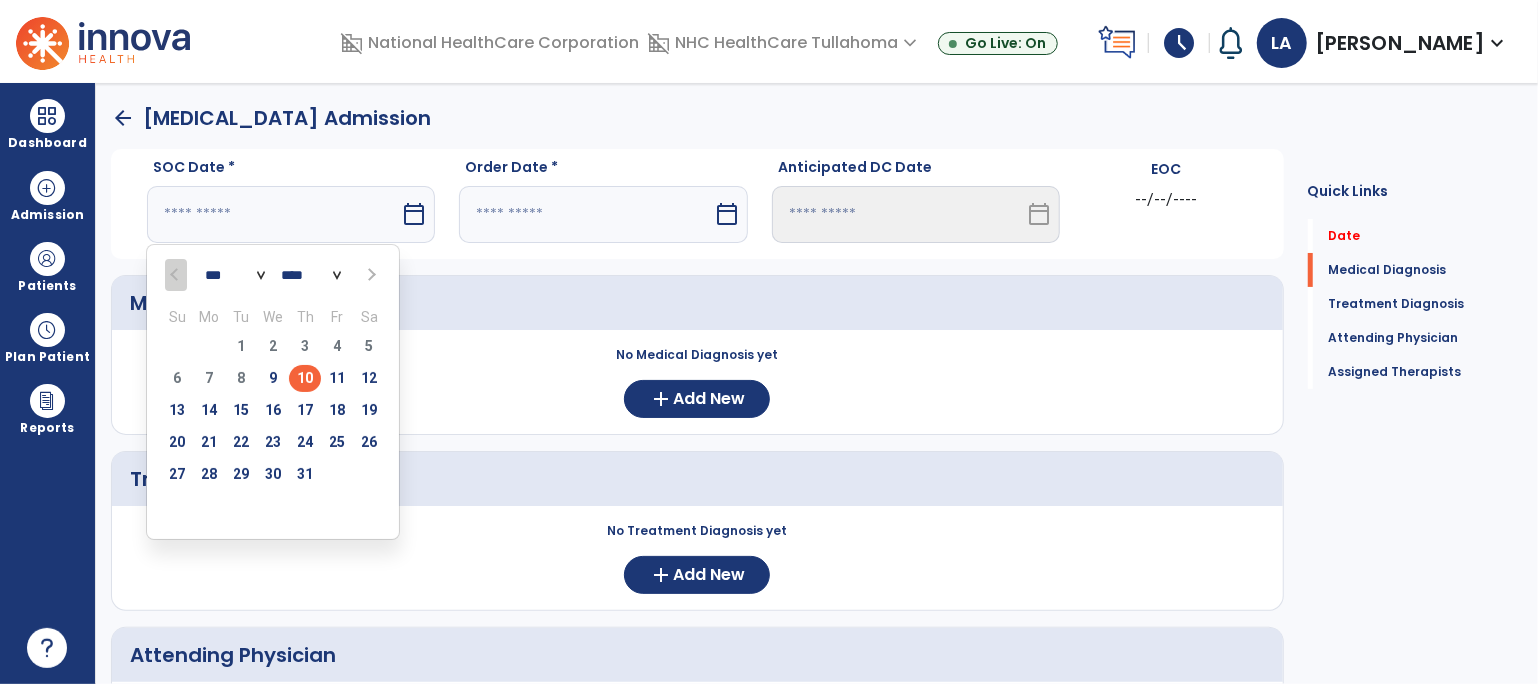 click on "10" at bounding box center [305, 378] 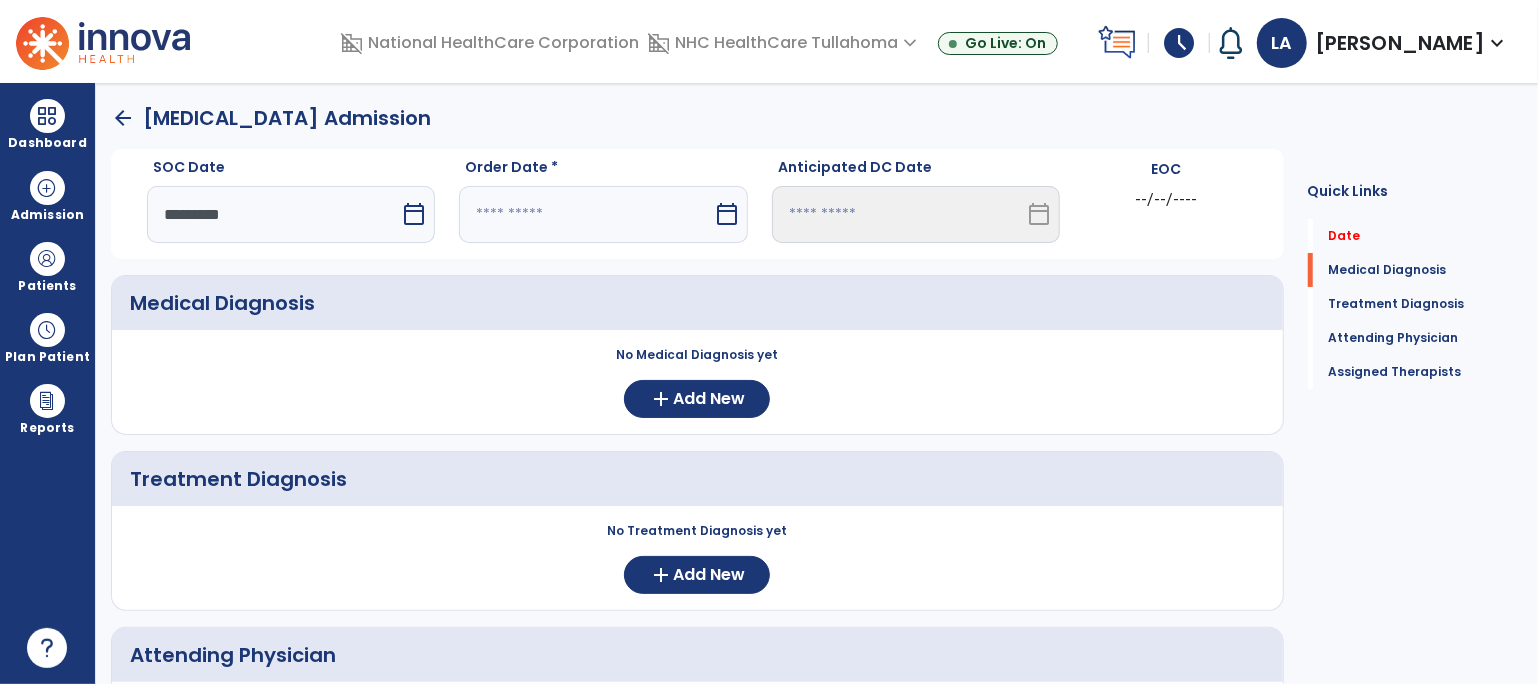 click on "calendar_today" at bounding box center (727, 214) 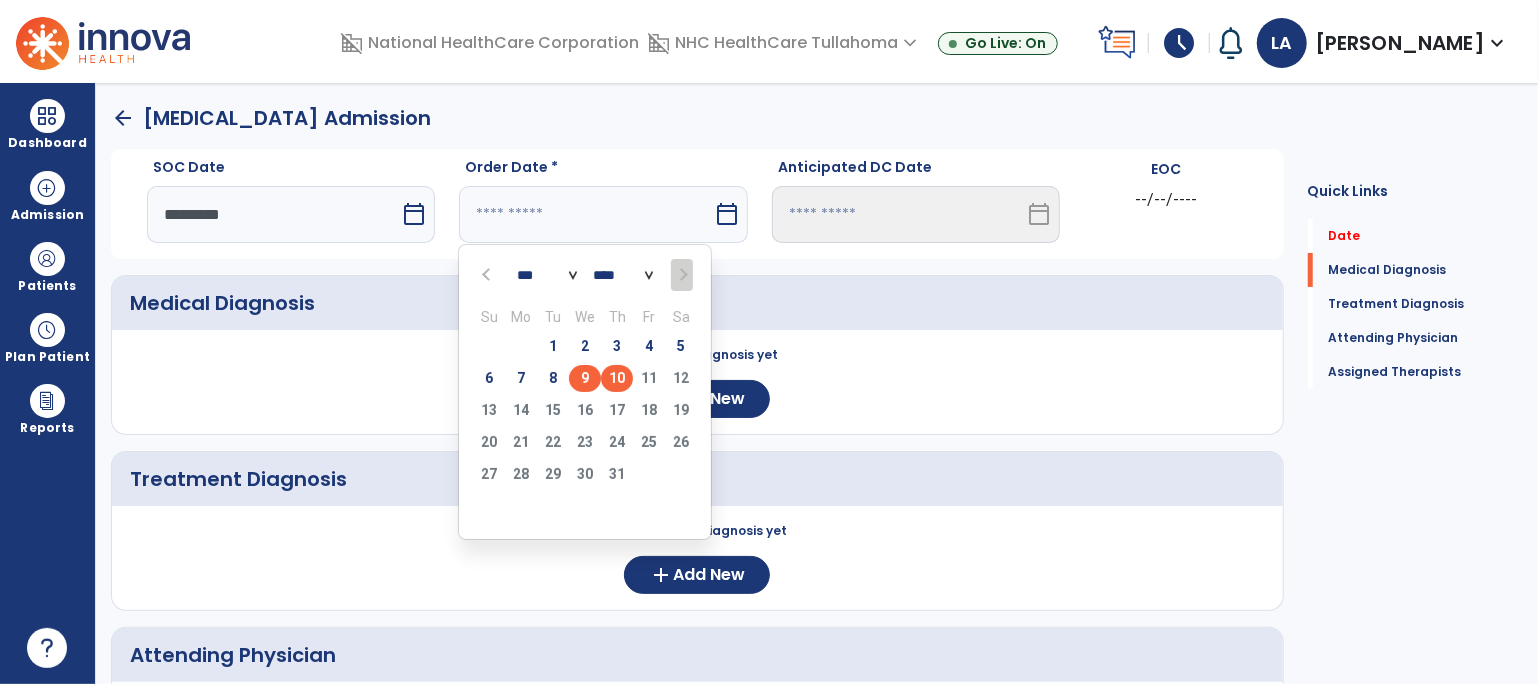 click on "9" at bounding box center (585, 378) 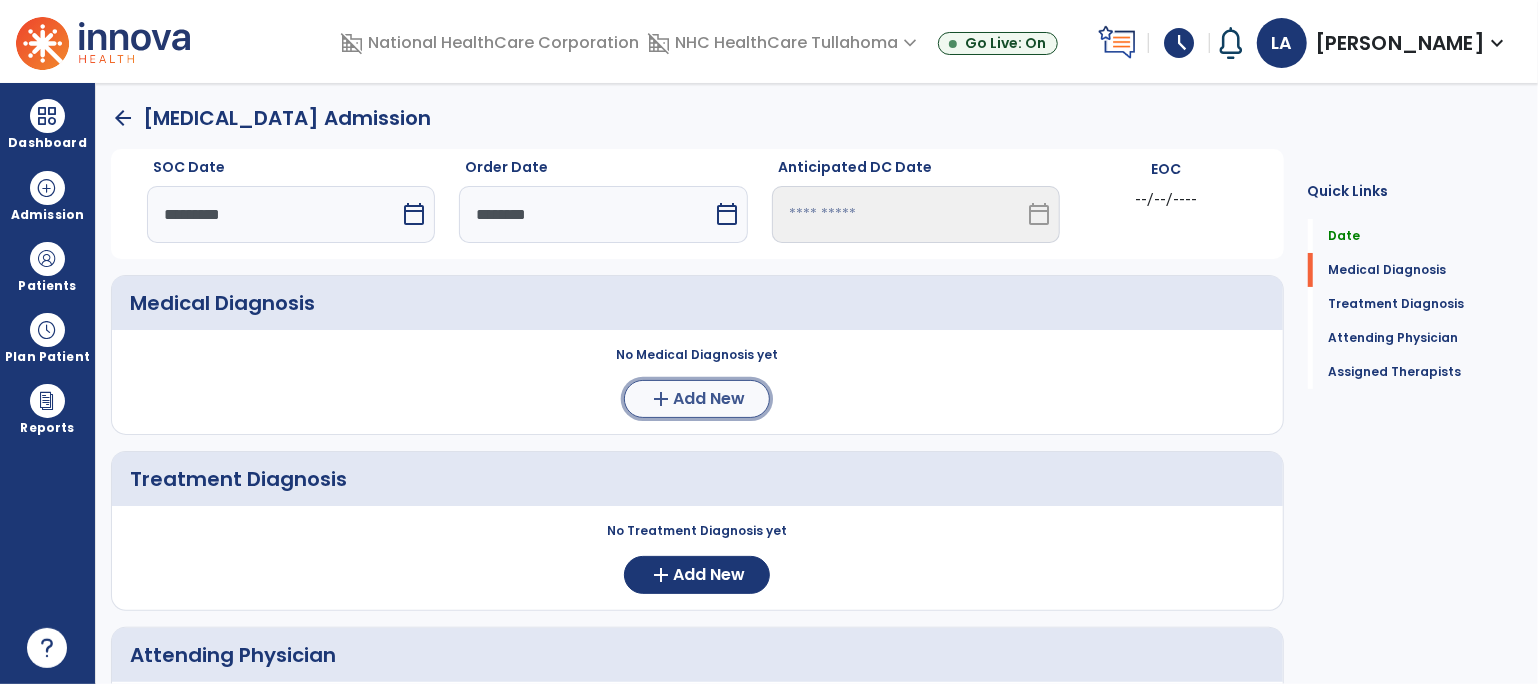 click on "add" 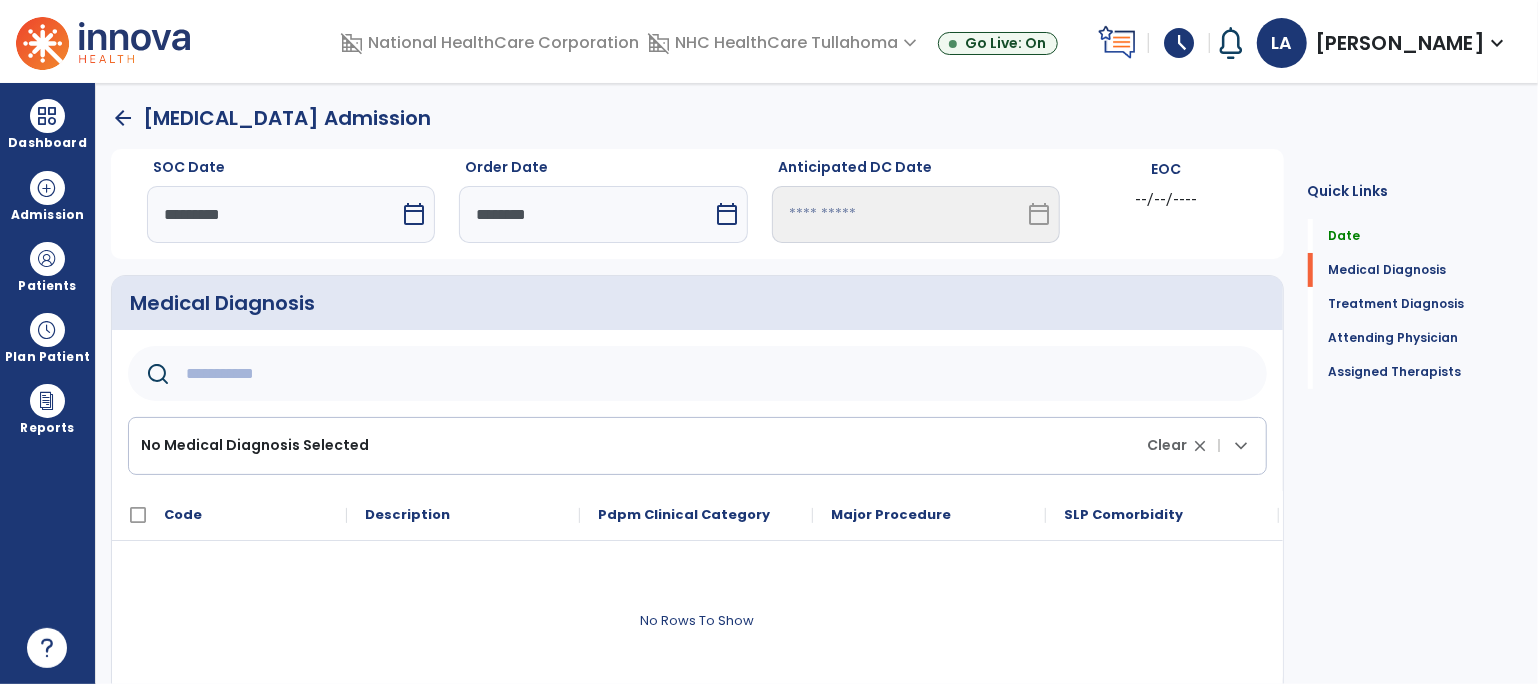 click 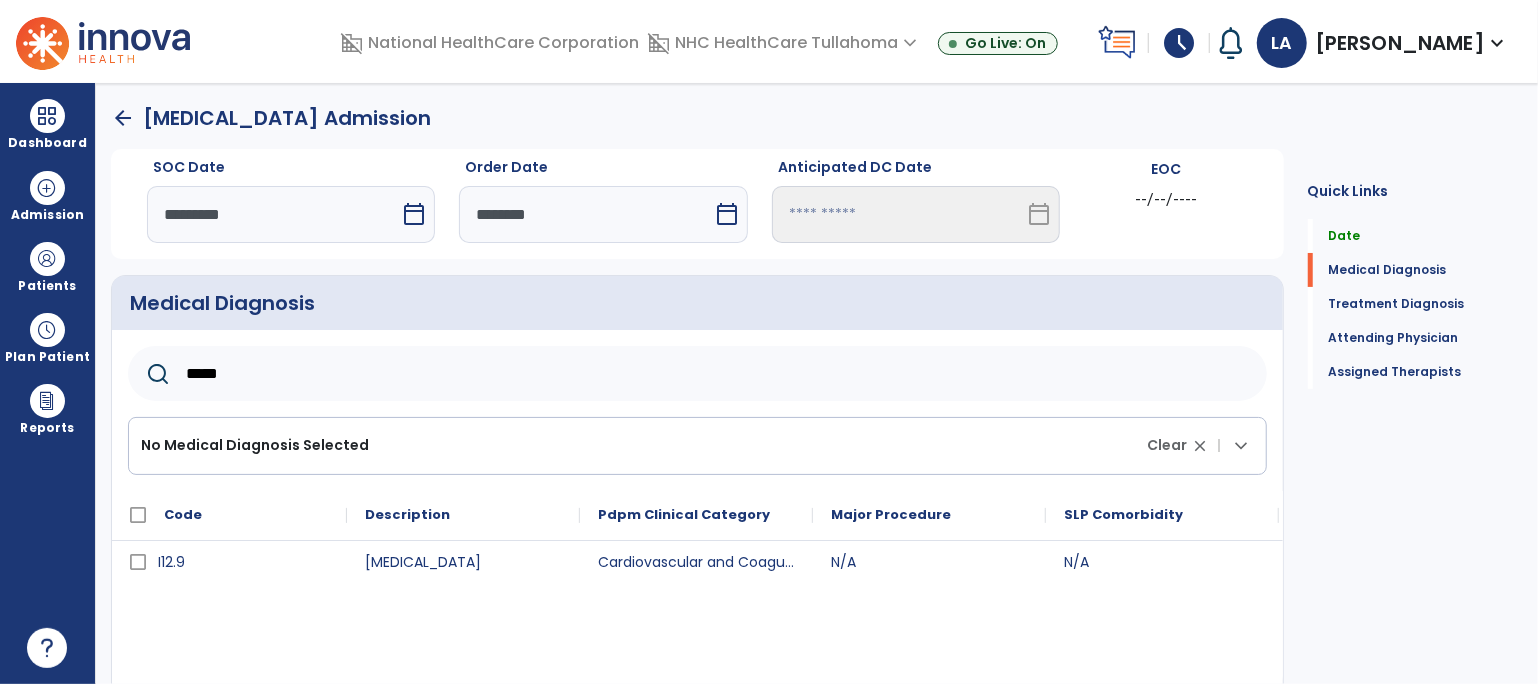 type on "*****" 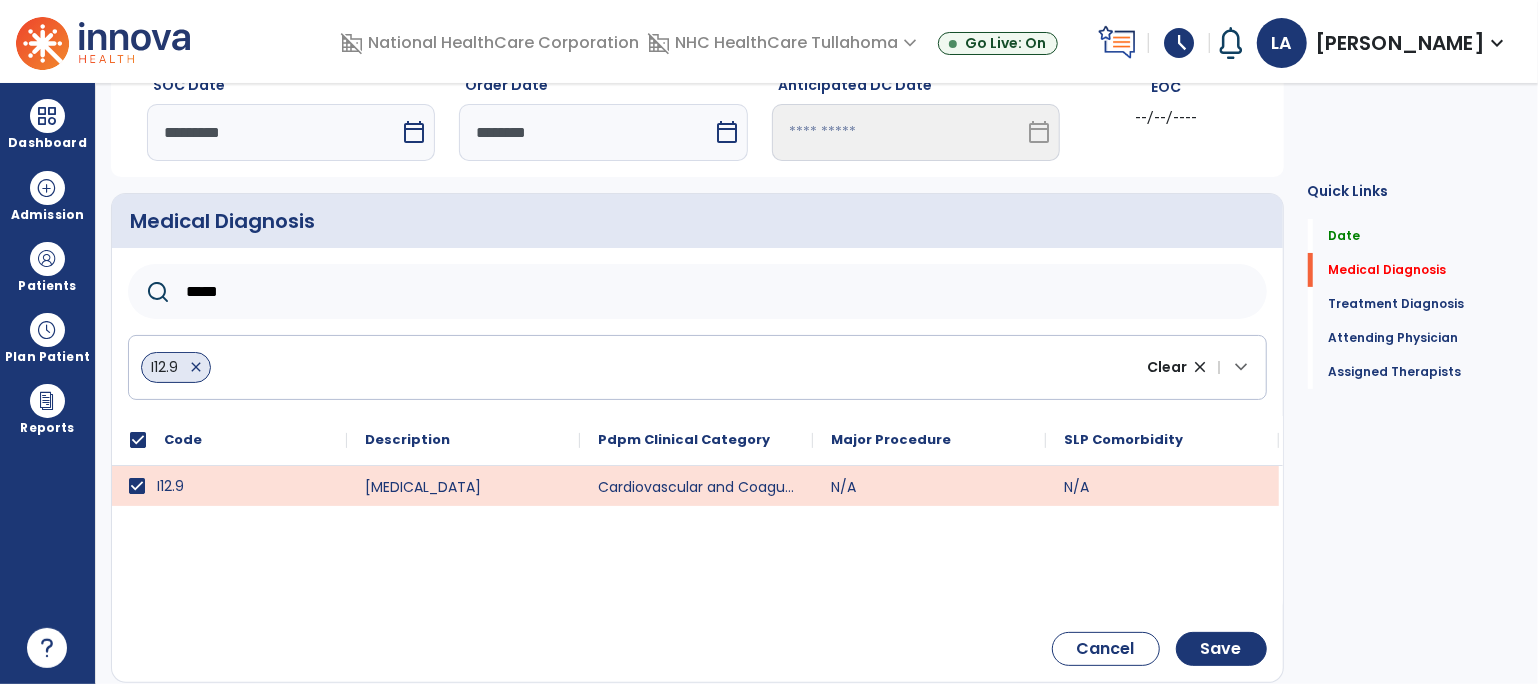scroll, scrollTop: 184, scrollLeft: 0, axis: vertical 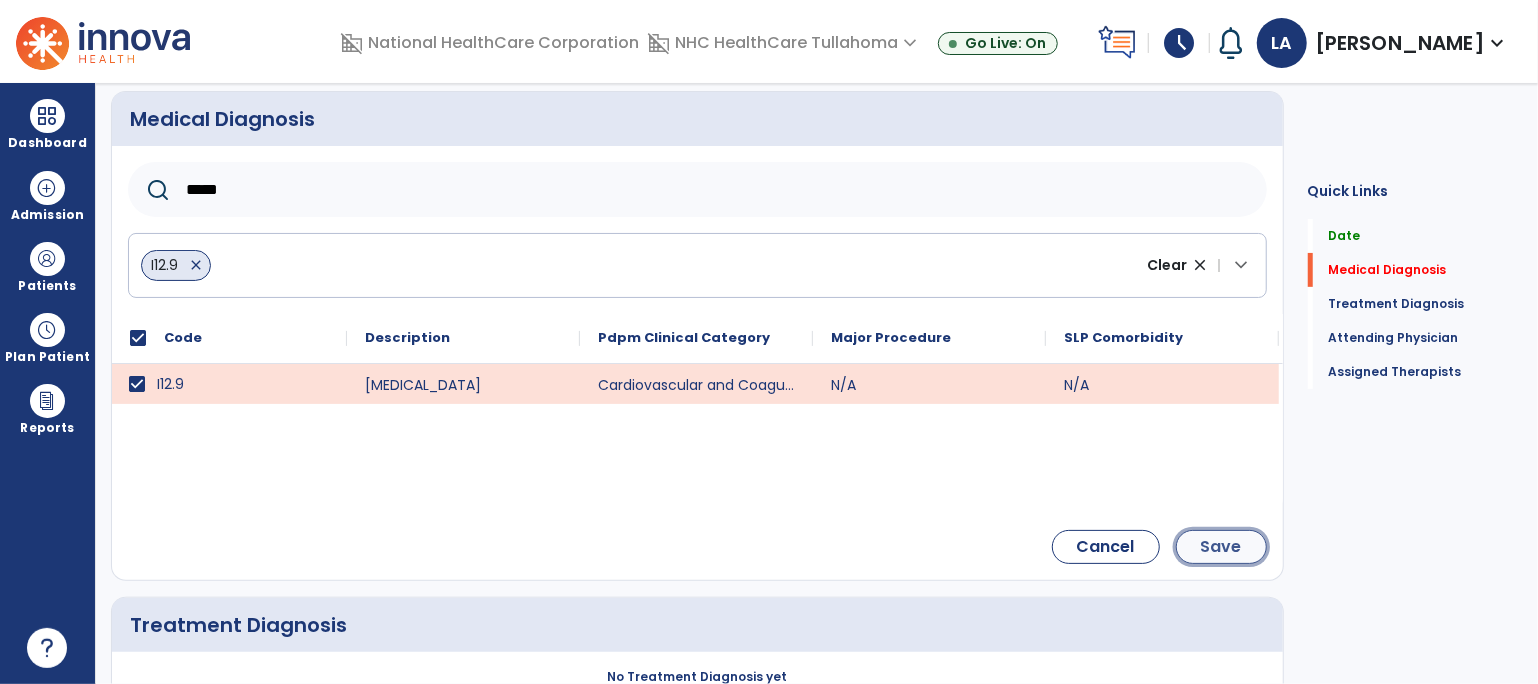 click on "Save" 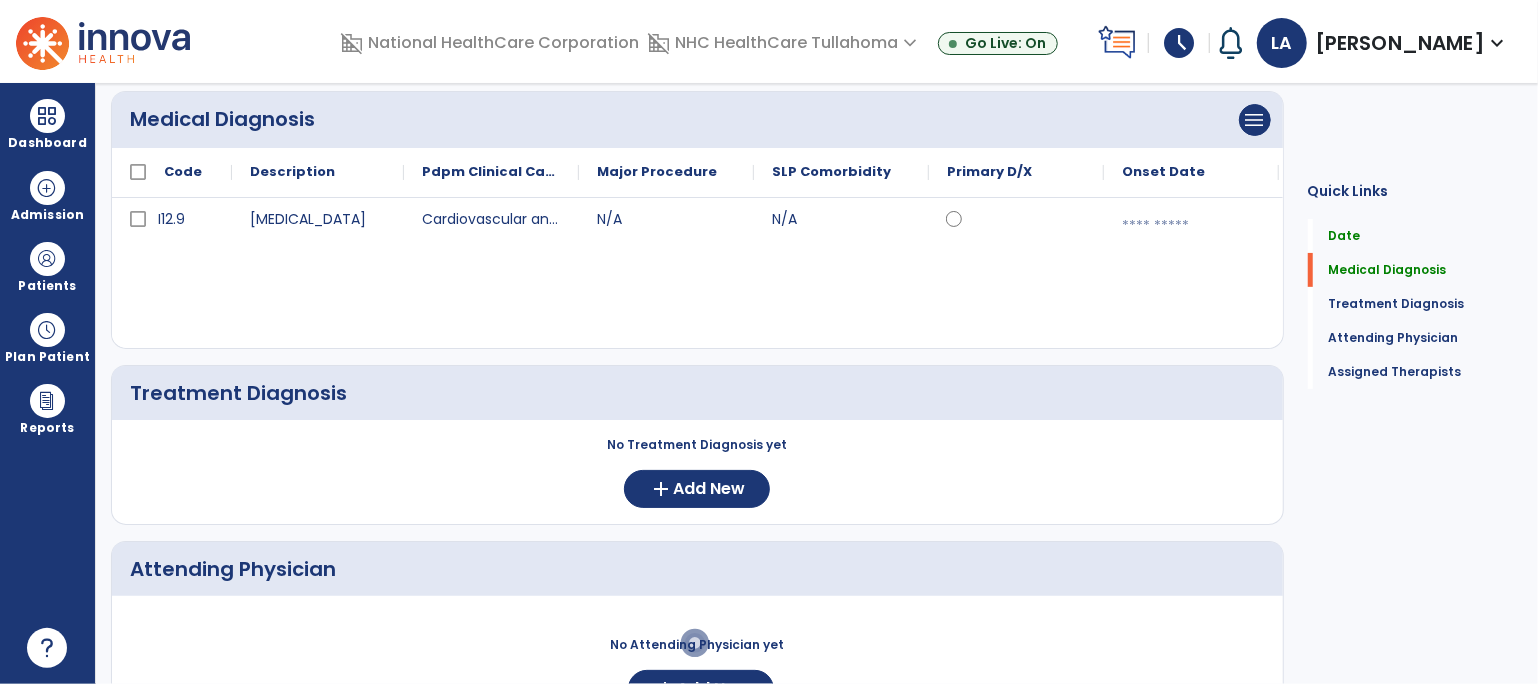 click at bounding box center [103, 41] 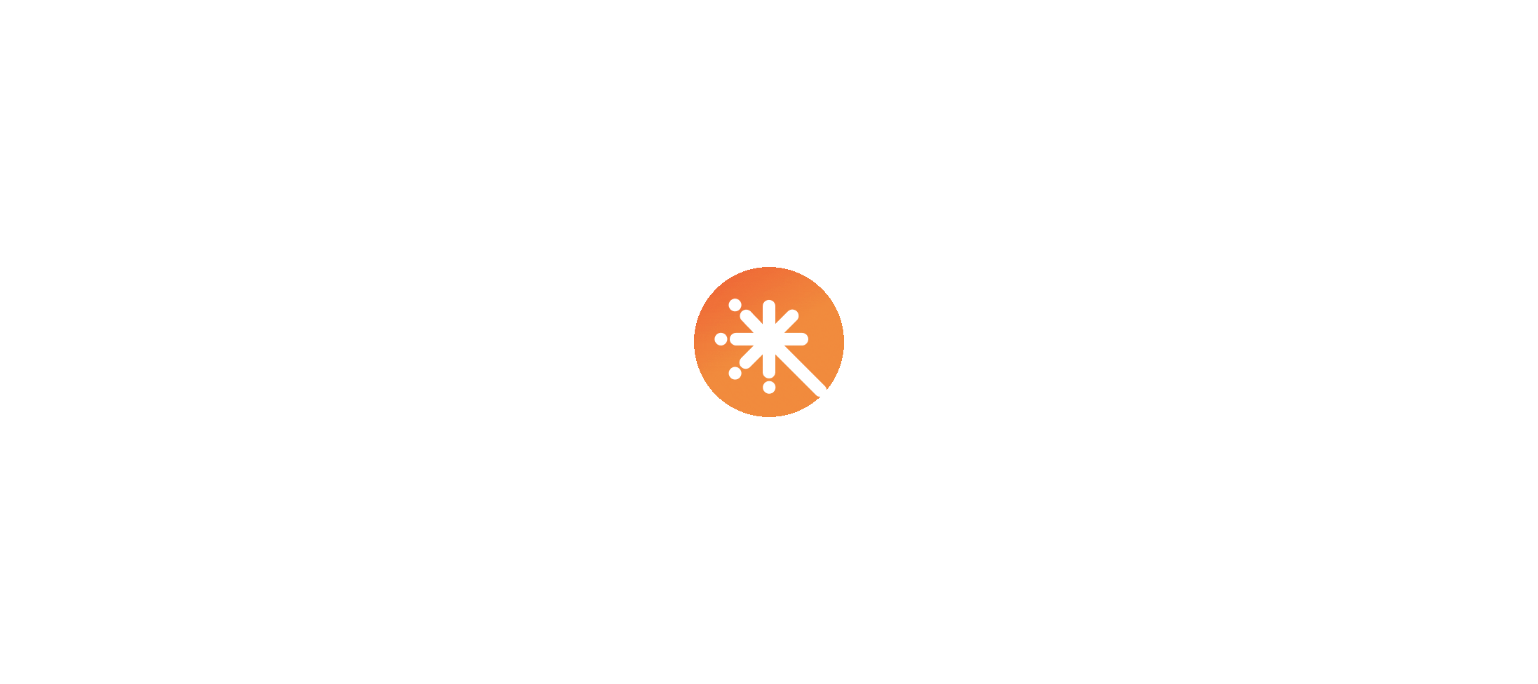 scroll, scrollTop: 0, scrollLeft: 0, axis: both 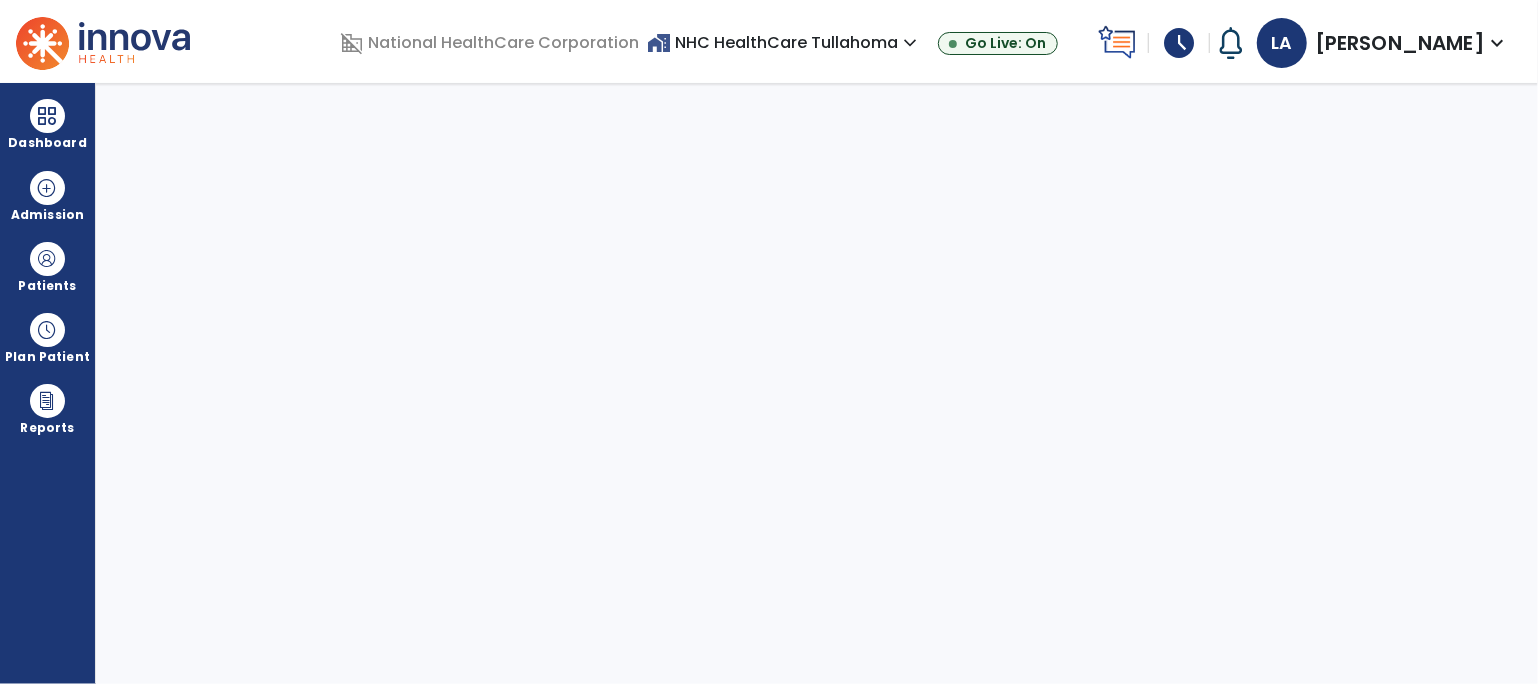 select on "****" 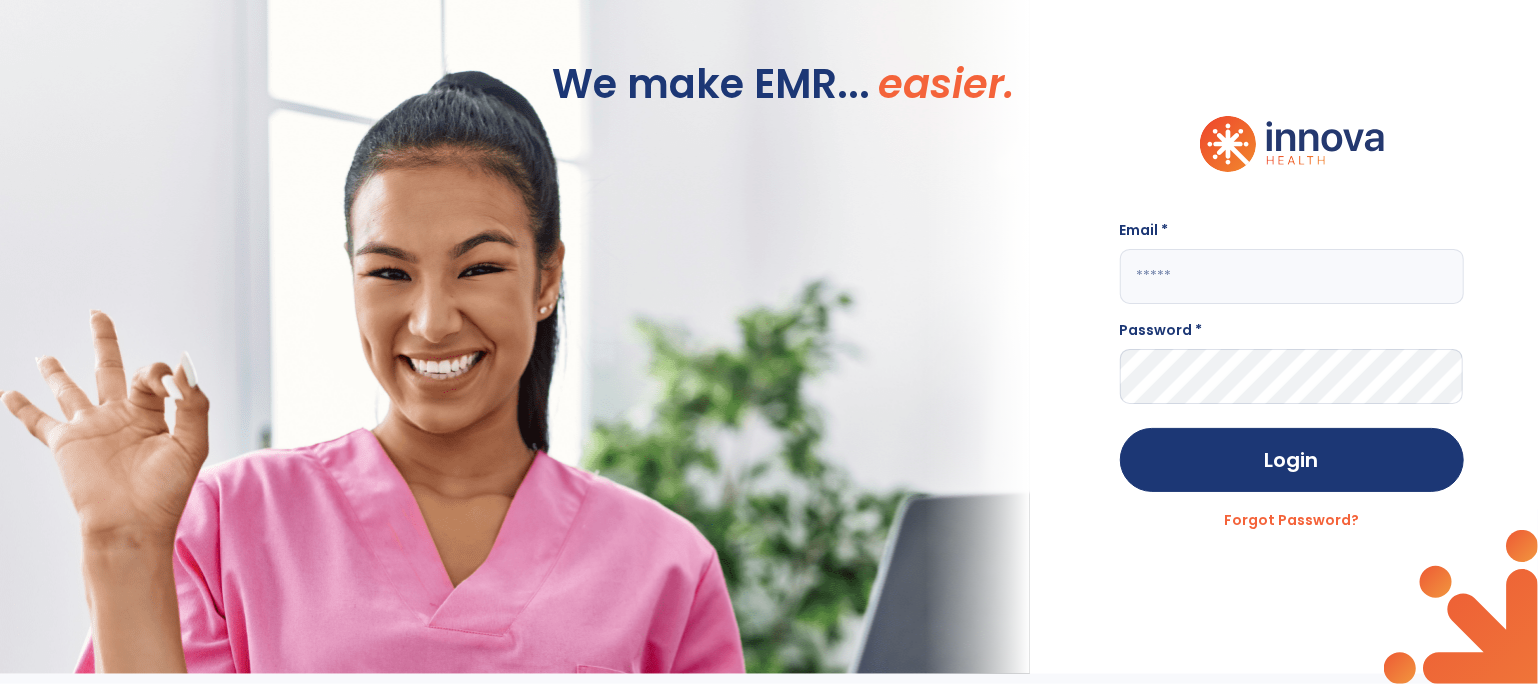type on "**********" 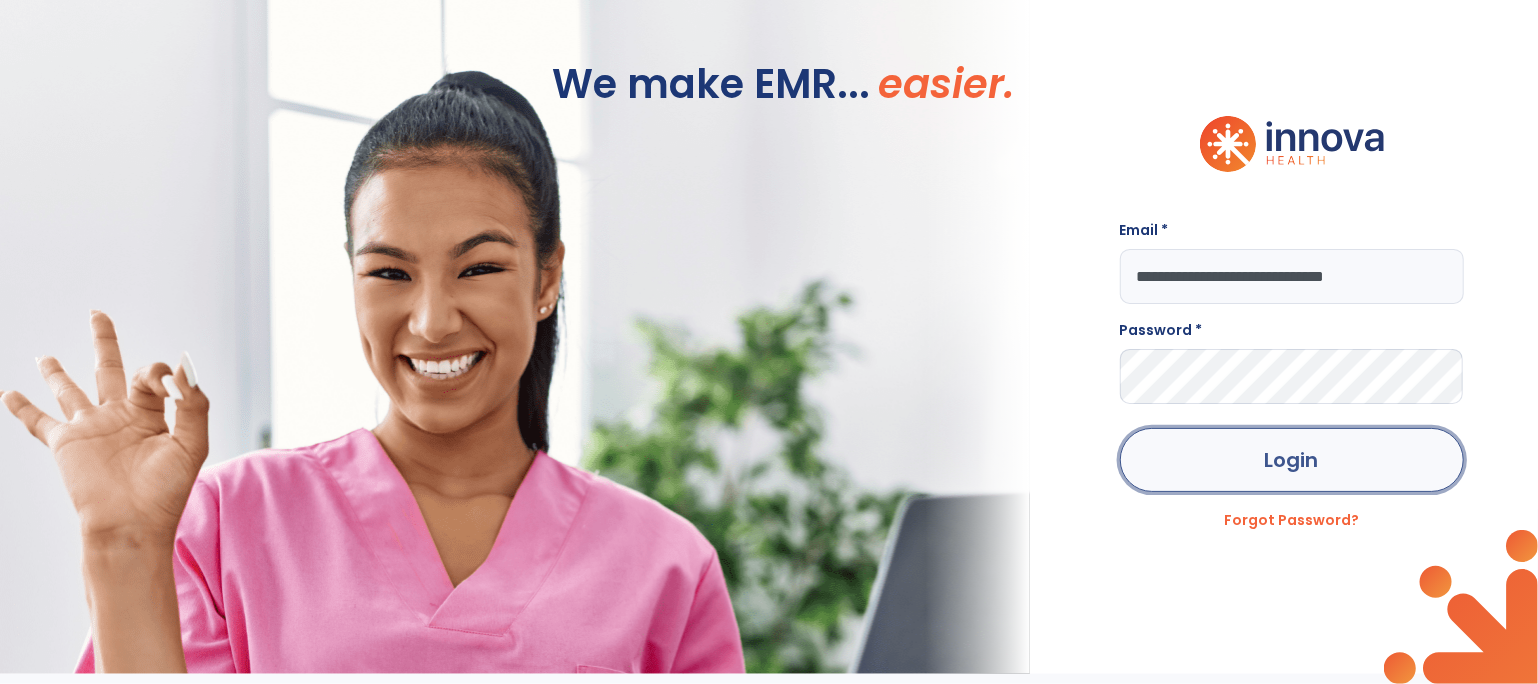 click on "Login" 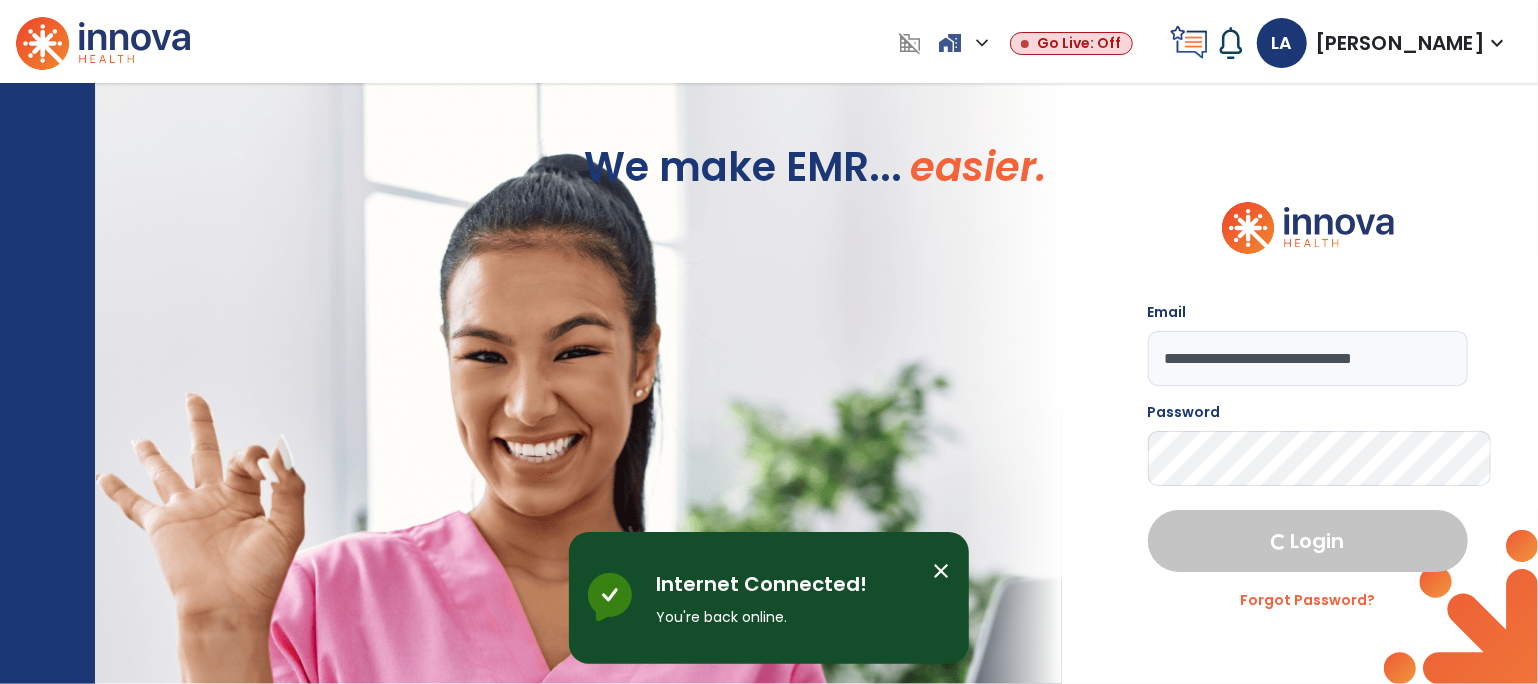 select on "****" 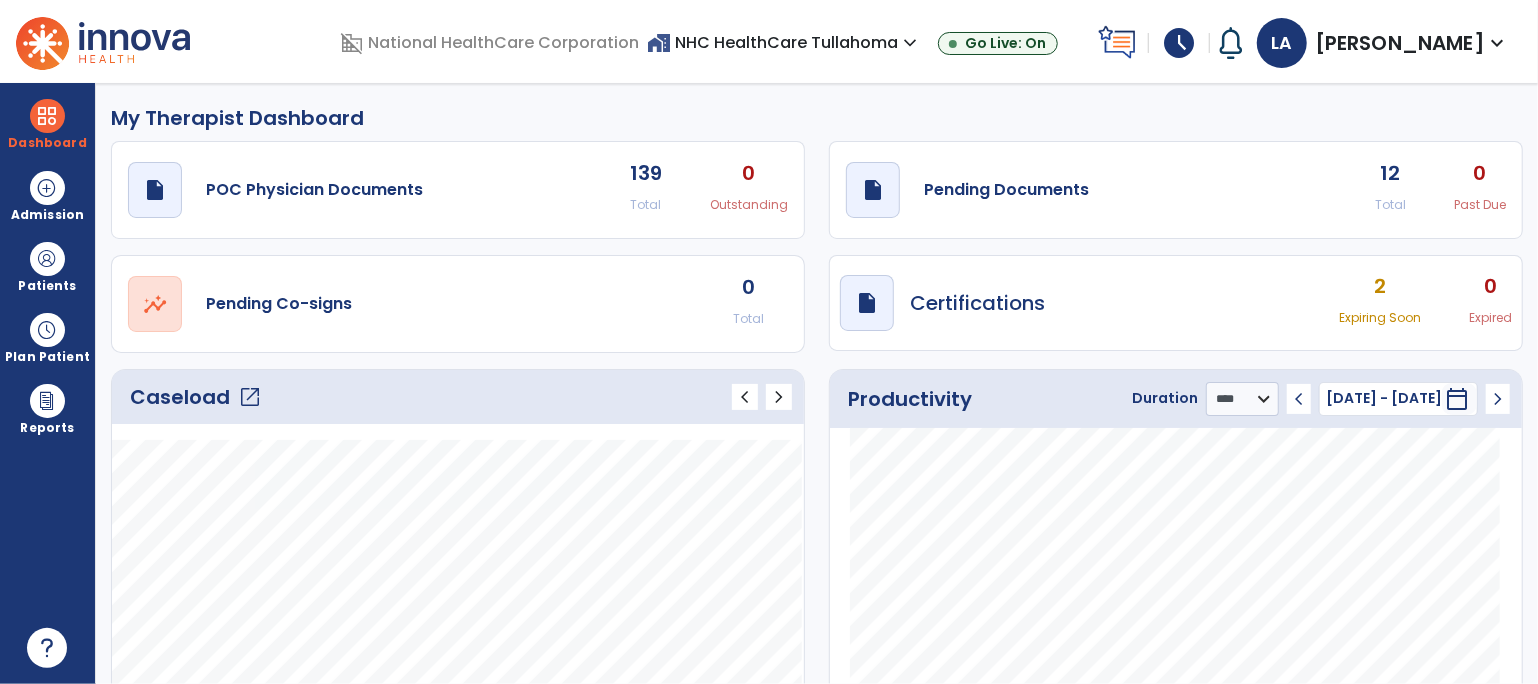 click on "open_in_new" 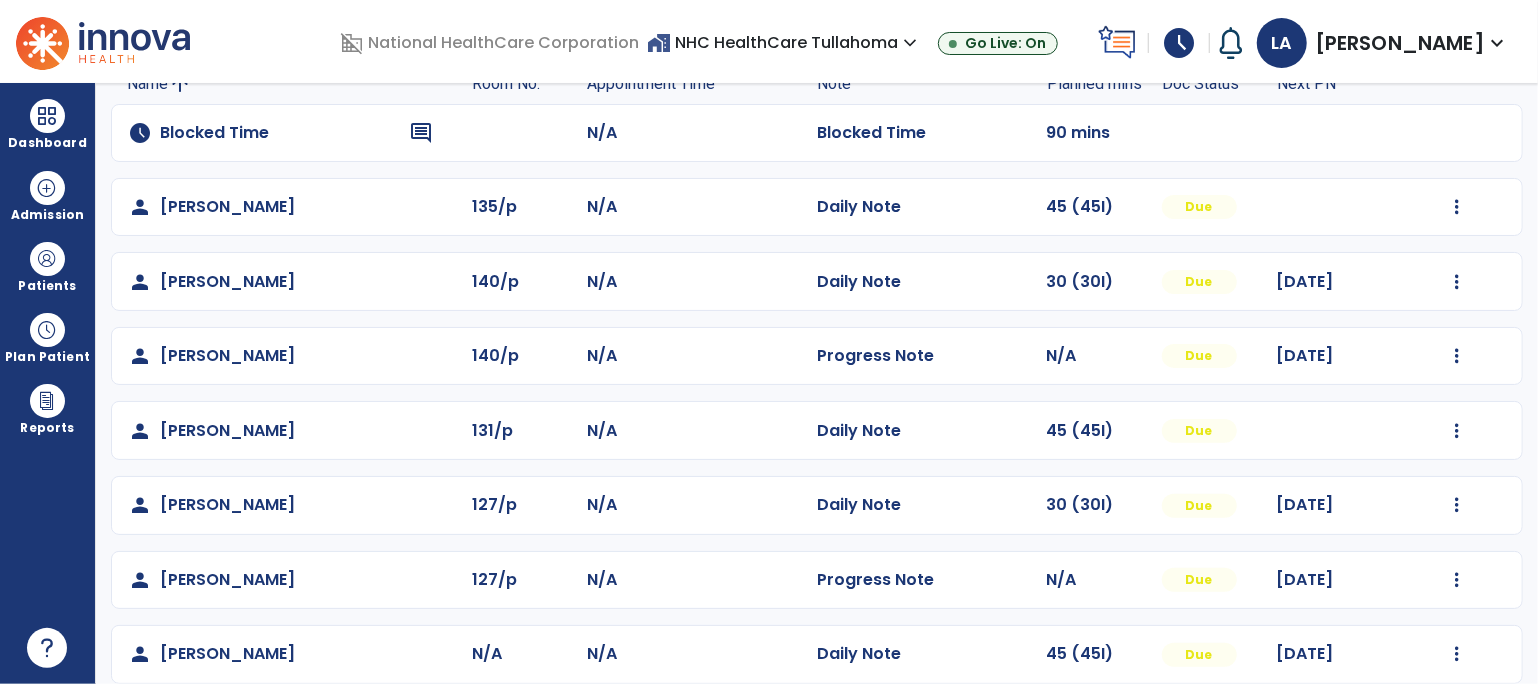 scroll, scrollTop: 0, scrollLeft: 0, axis: both 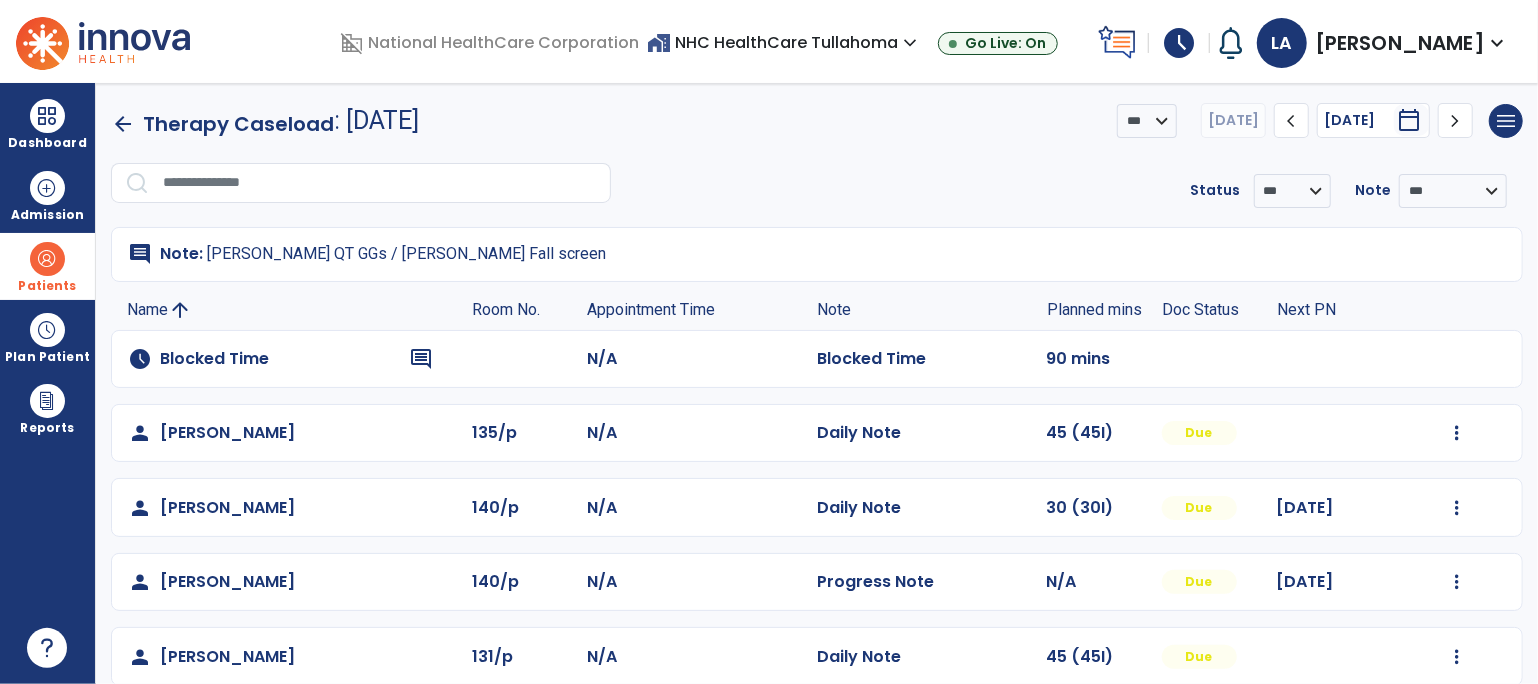 click at bounding box center [47, 259] 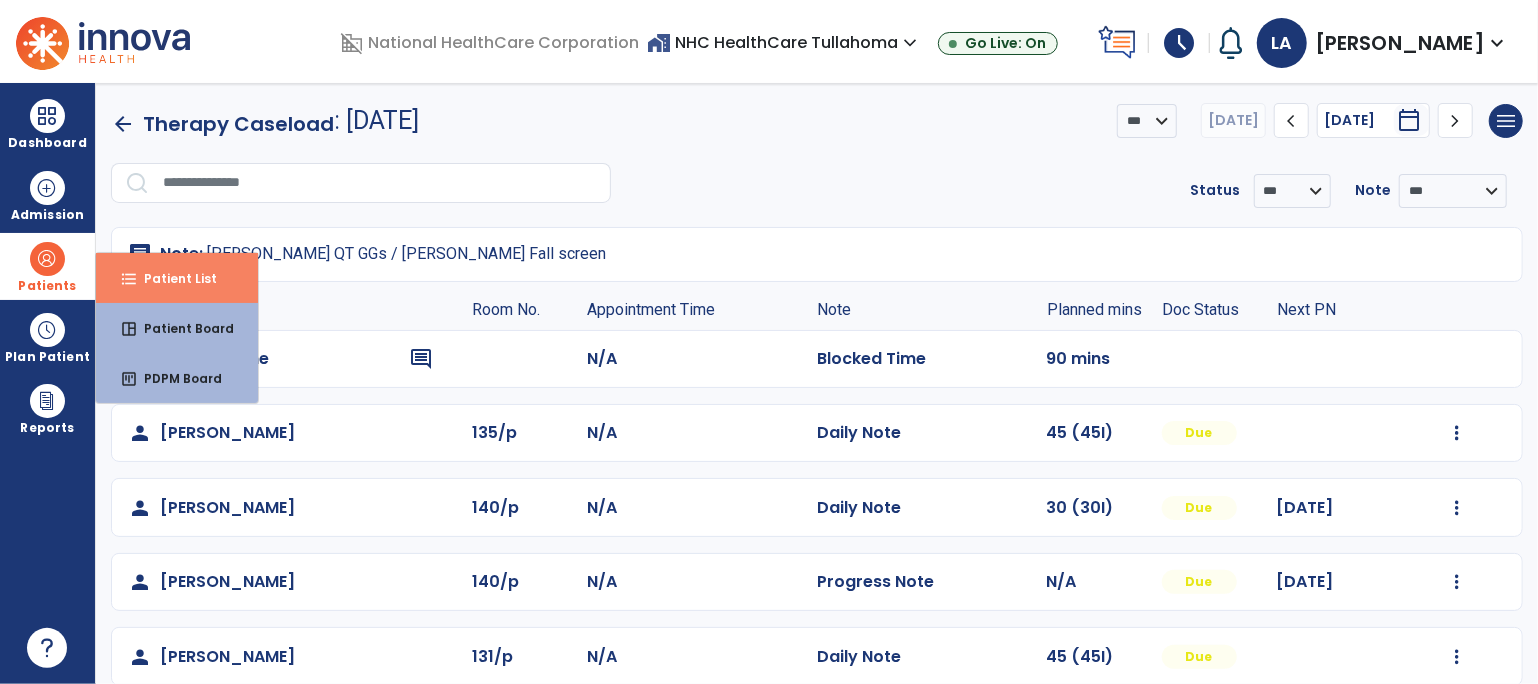 click on "Patient List" at bounding box center (172, 278) 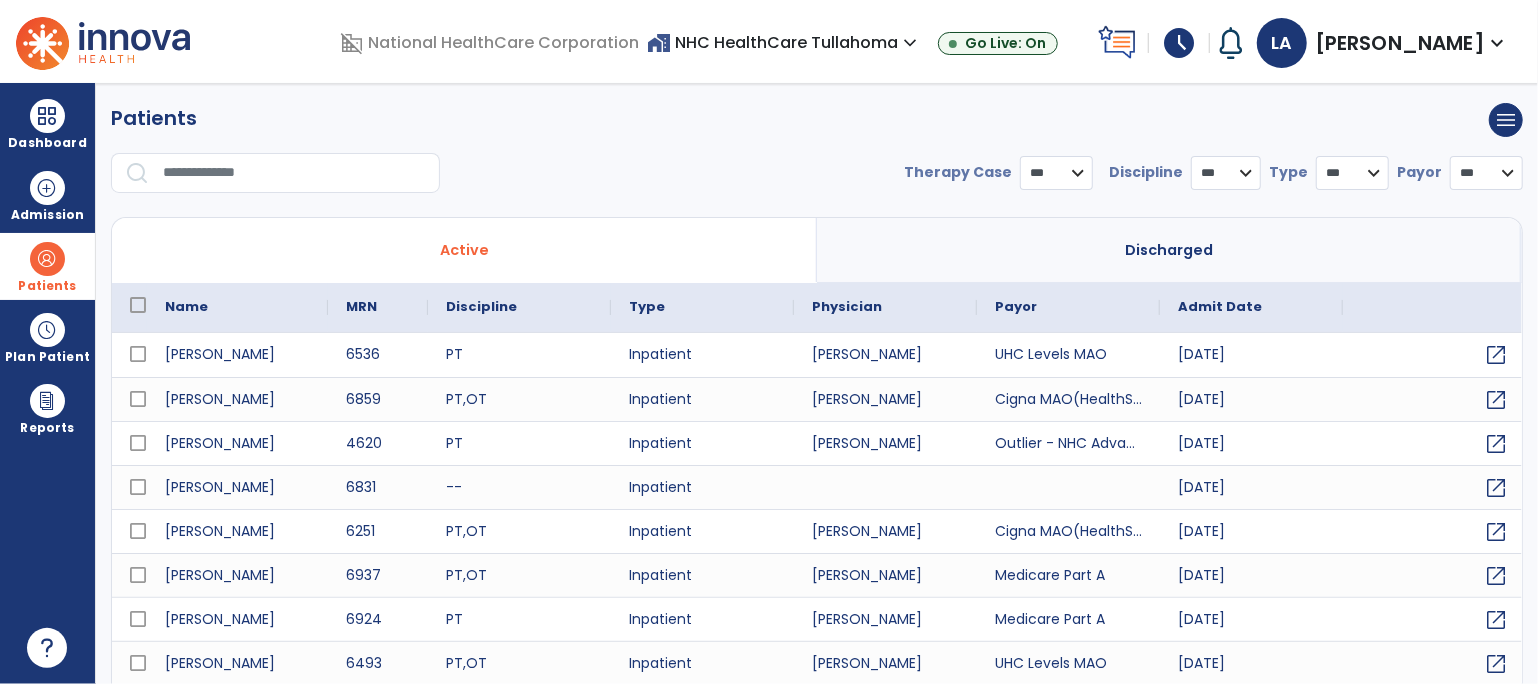 select on "***" 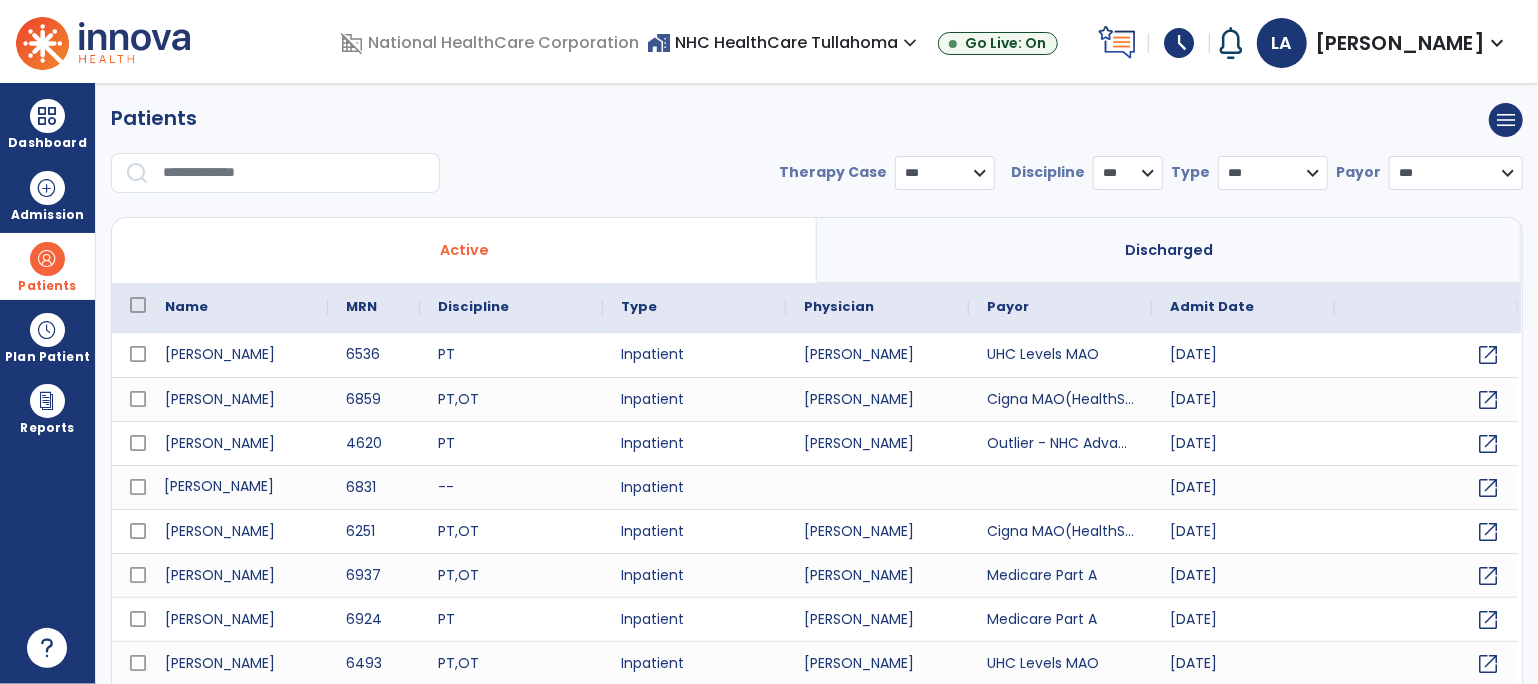 click on "[PERSON_NAME]" at bounding box center [237, 487] 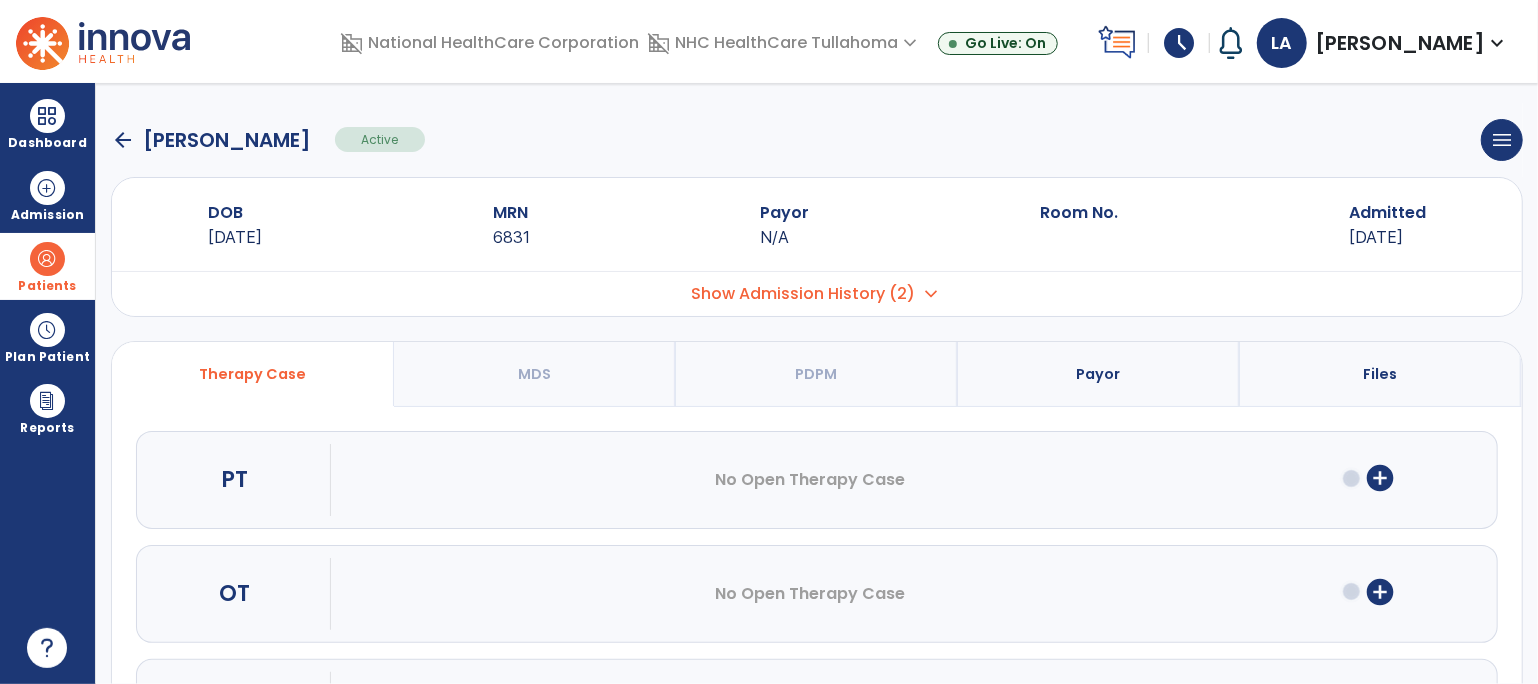 click on "Payor" at bounding box center [1099, 374] 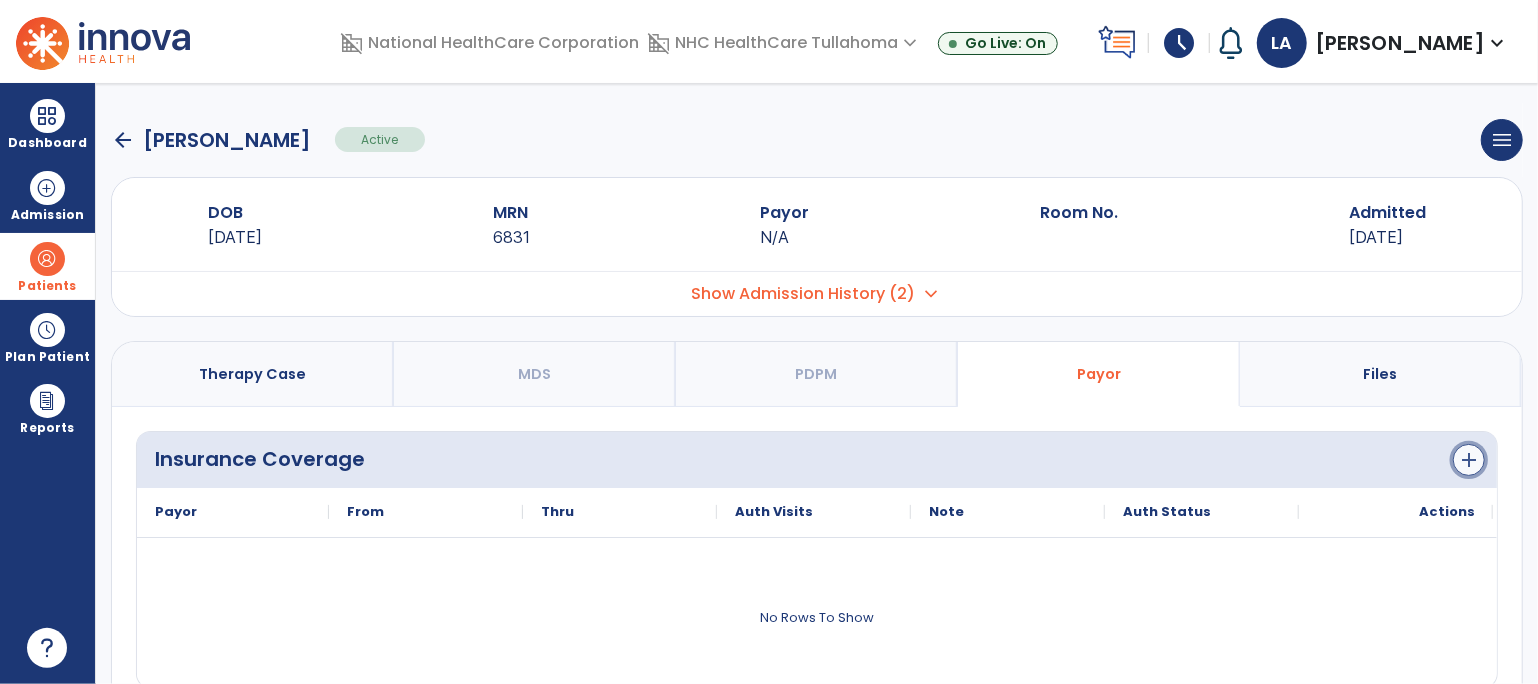 click on "add" 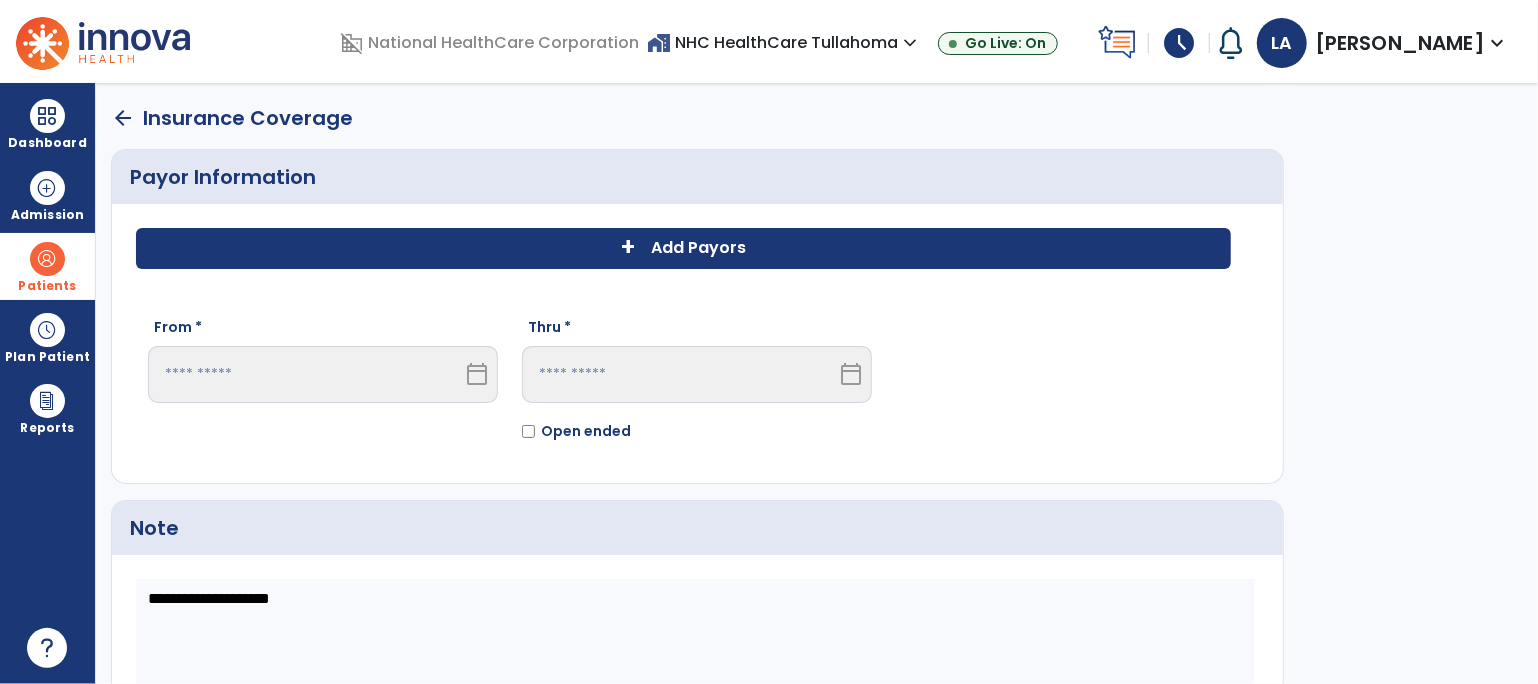 click on "+" 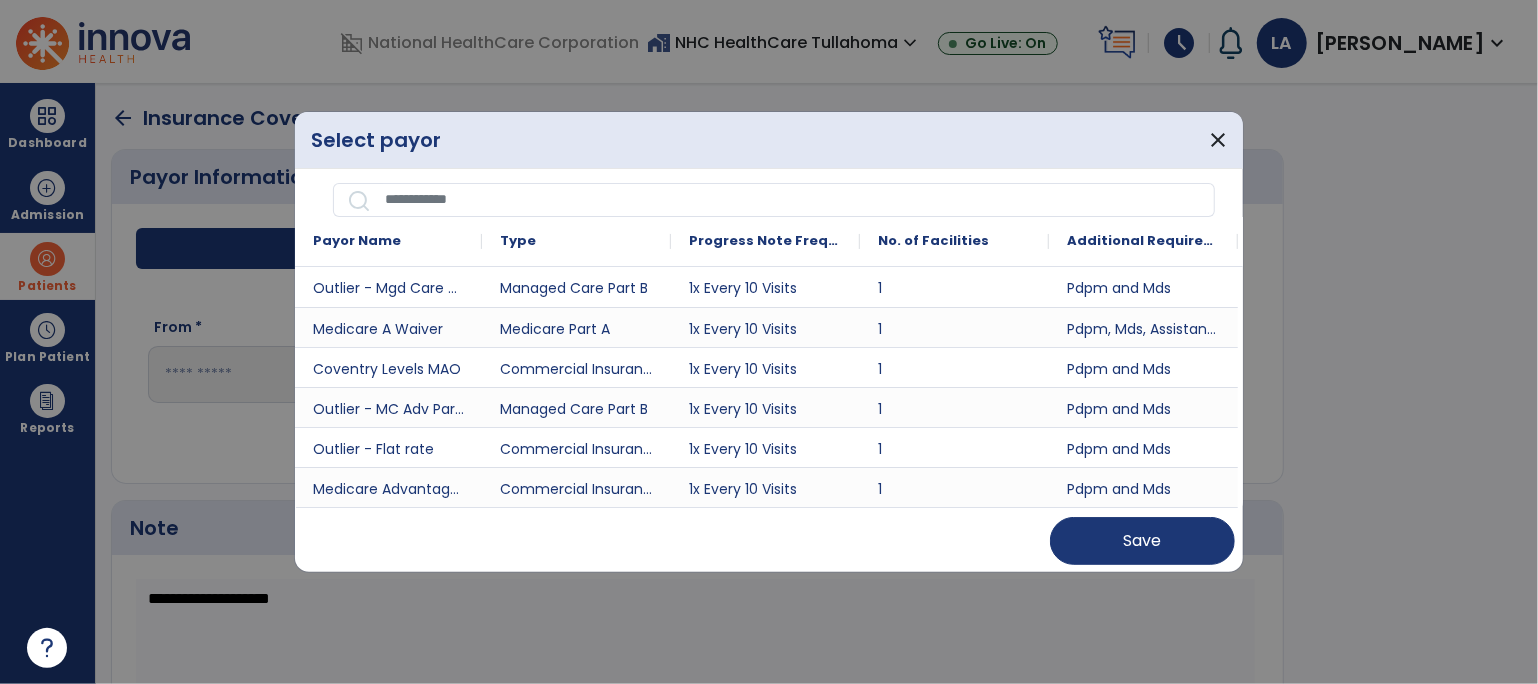 click at bounding box center (793, 200) 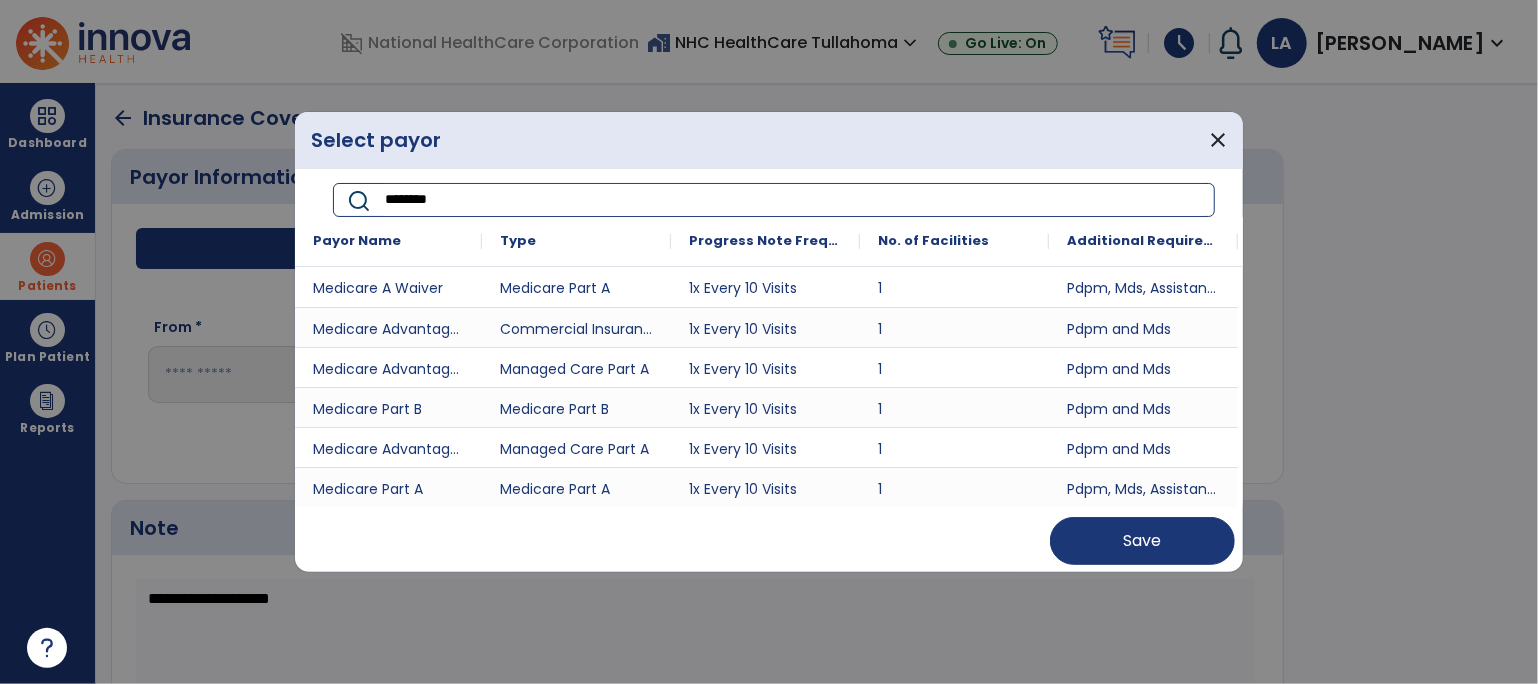 type on "********" 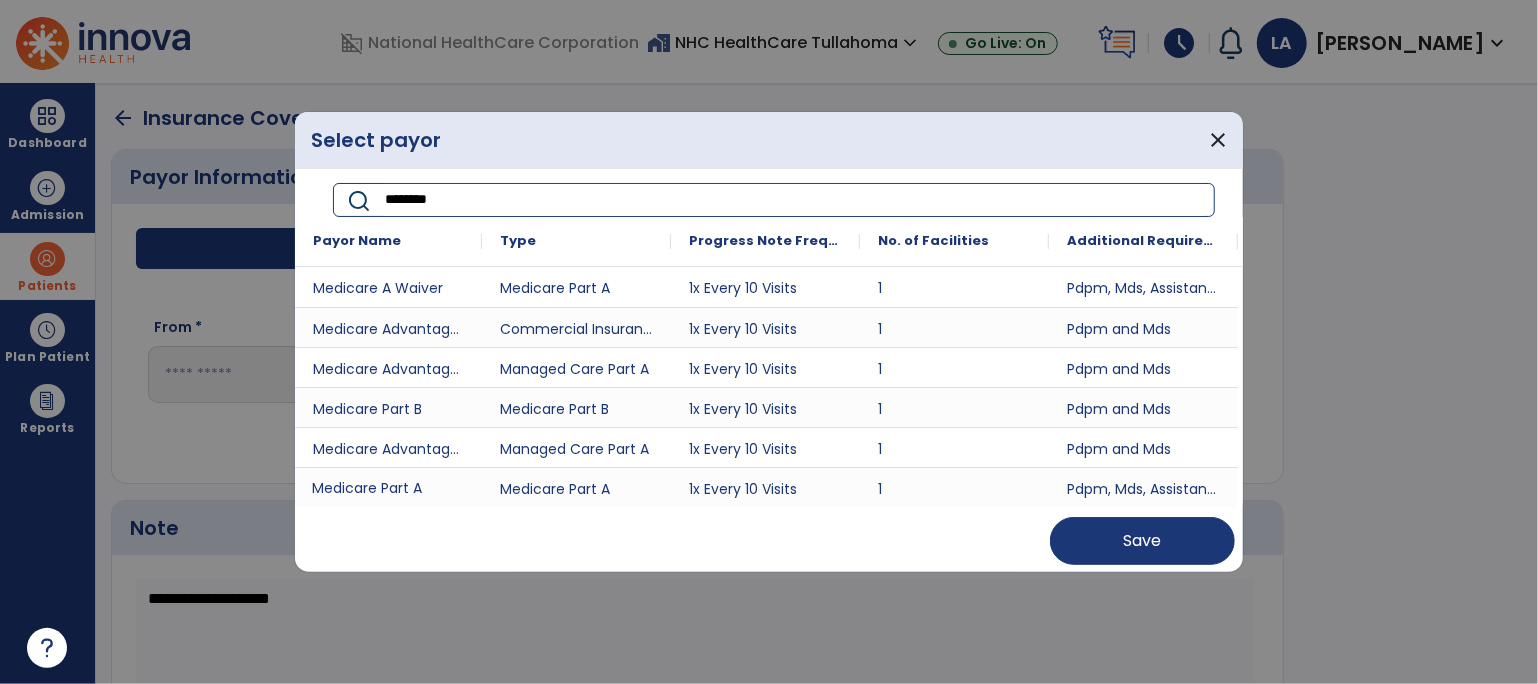 click on "Medicare Part A" at bounding box center [388, 487] 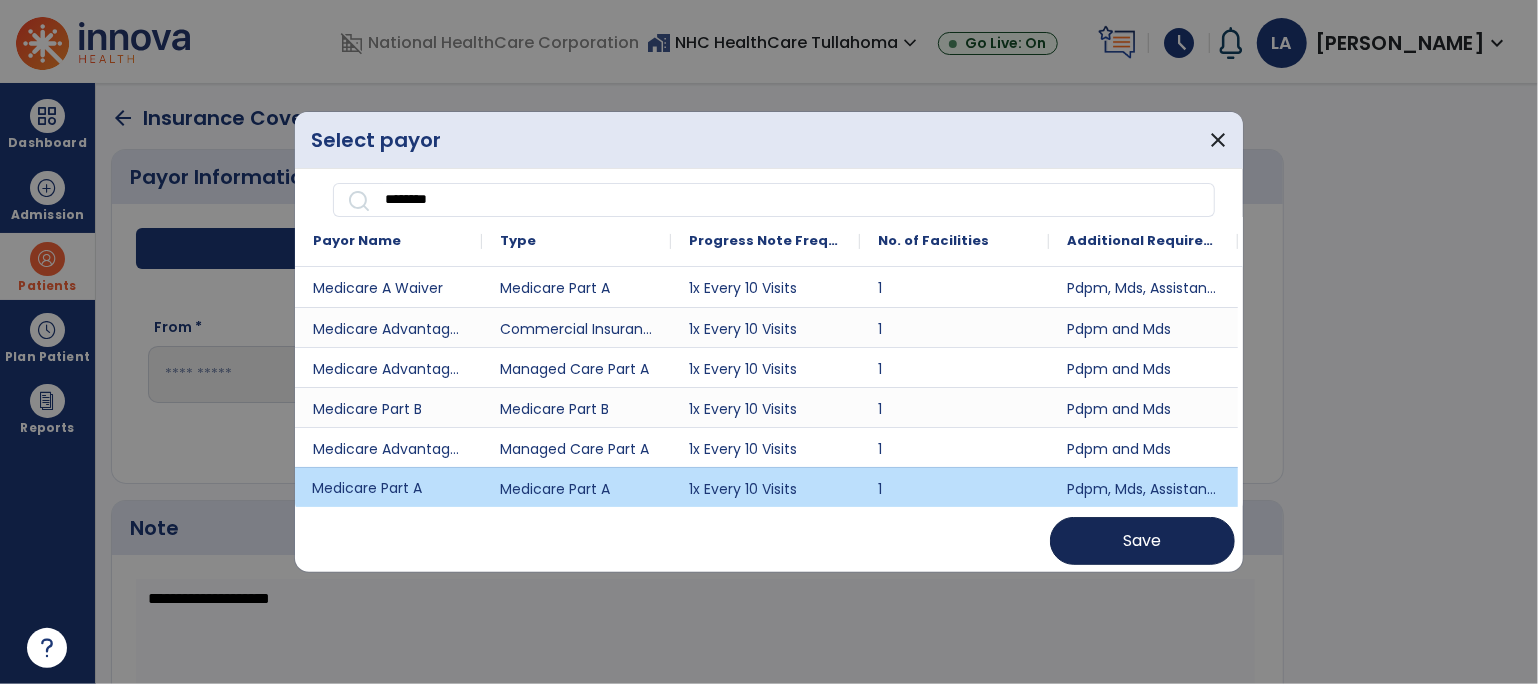 click on "Save" at bounding box center [1142, 541] 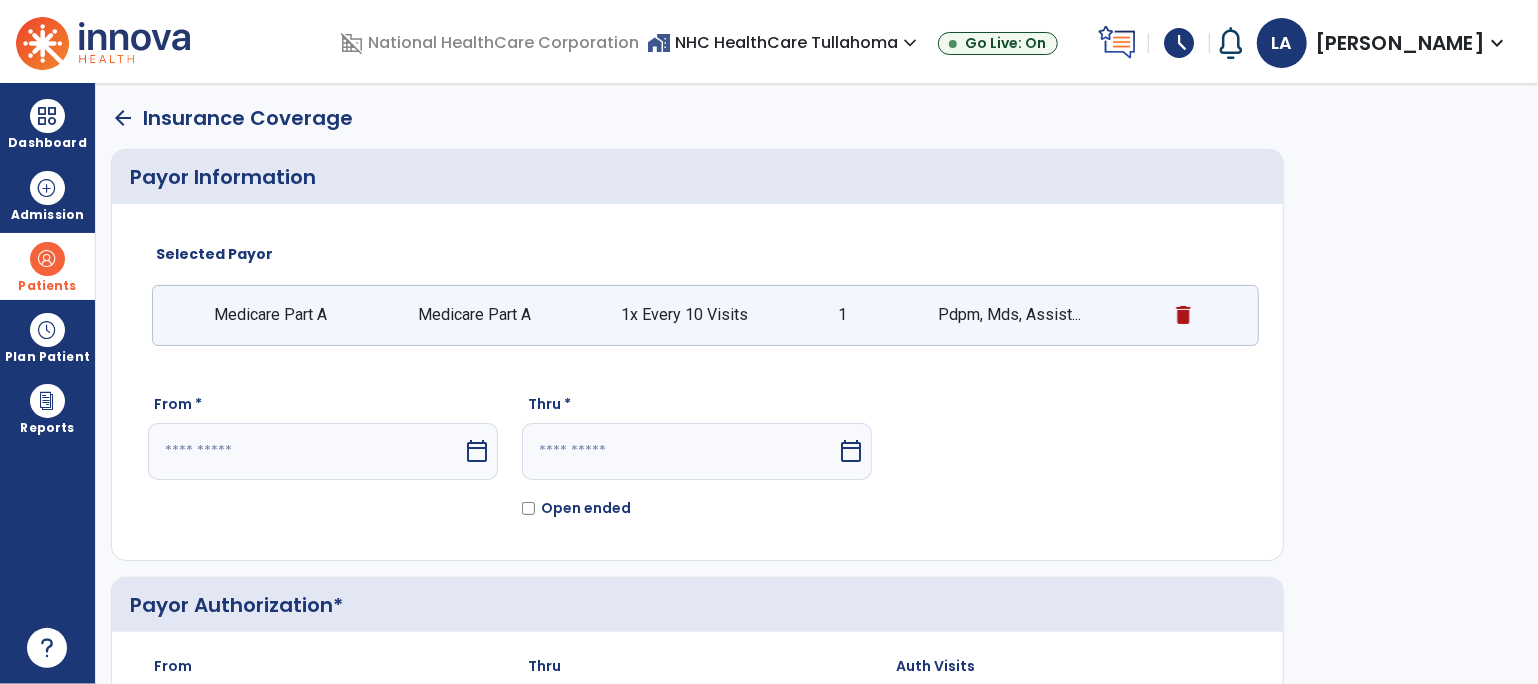 click at bounding box center (305, 451) 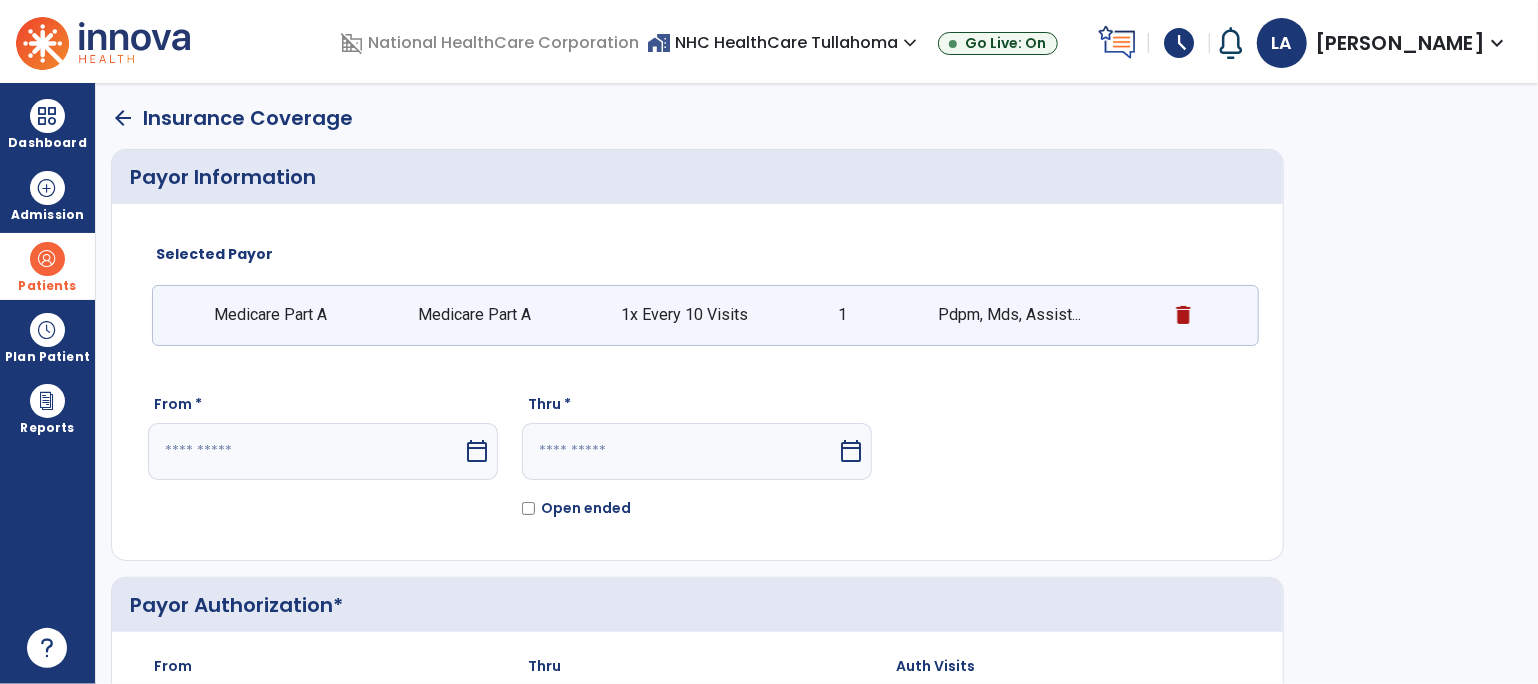 select on "*" 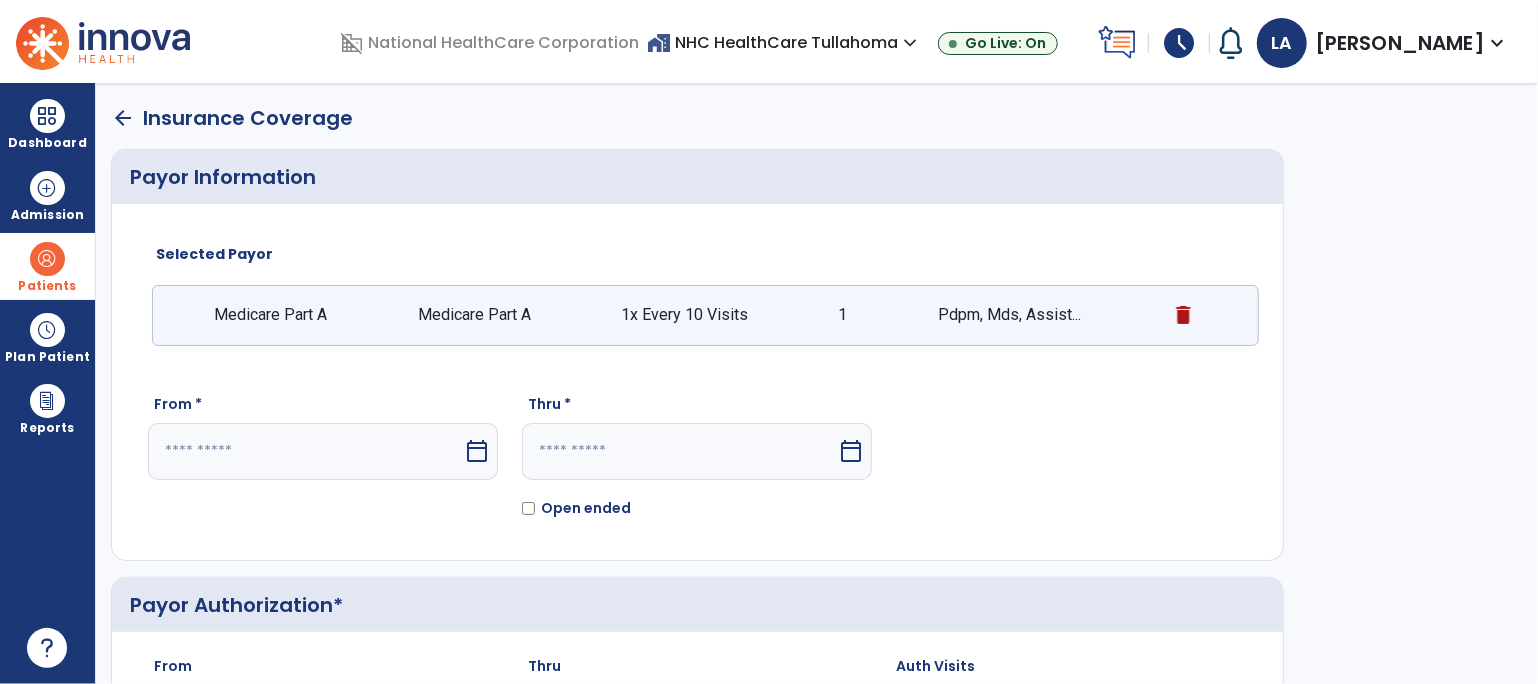 select on "****" 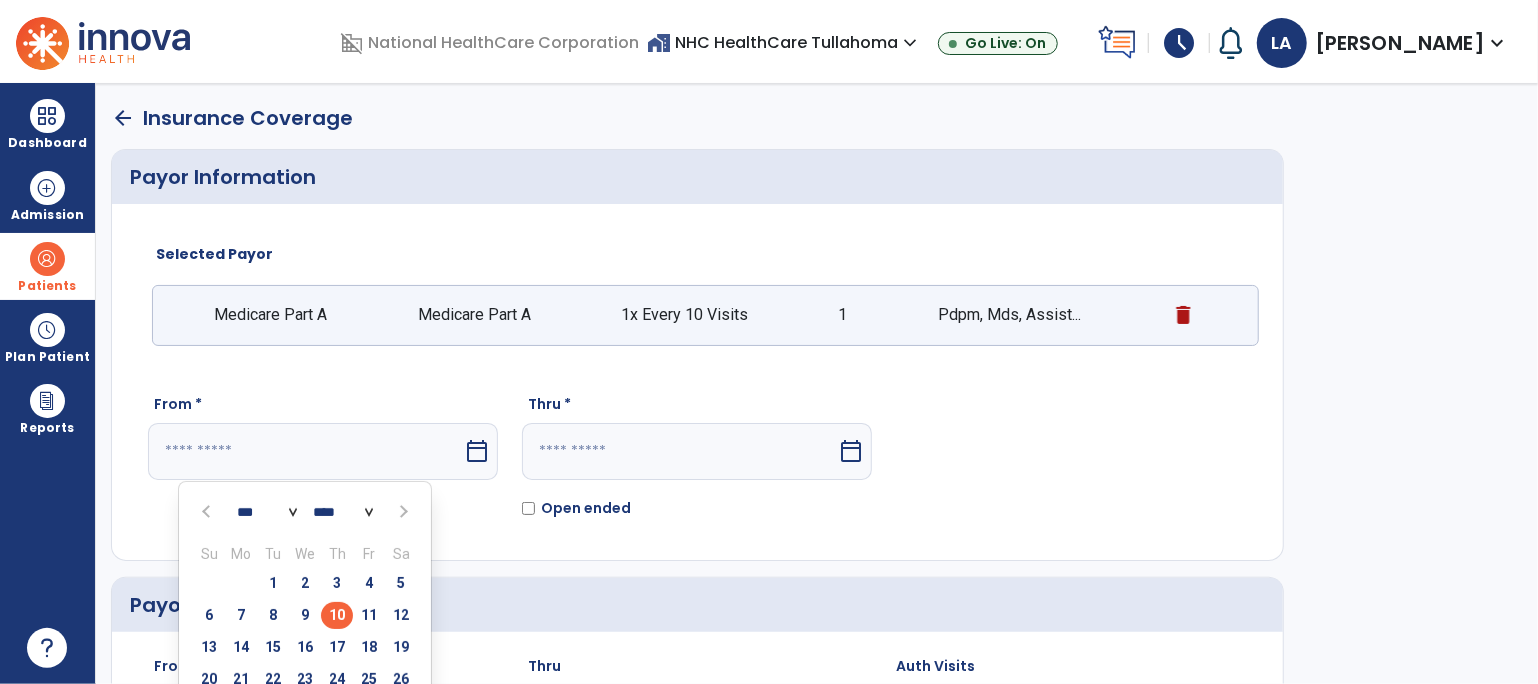 click on "10" at bounding box center (337, 615) 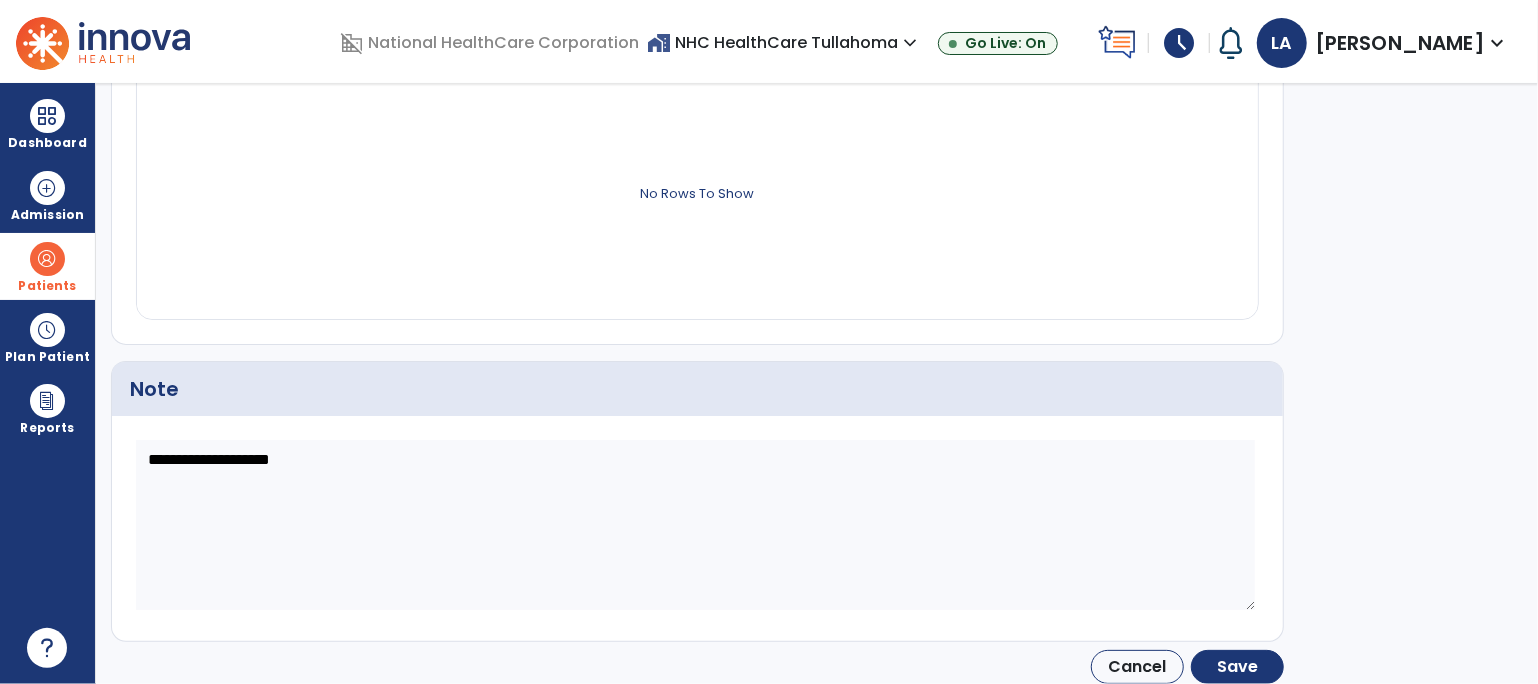 scroll, scrollTop: 799, scrollLeft: 0, axis: vertical 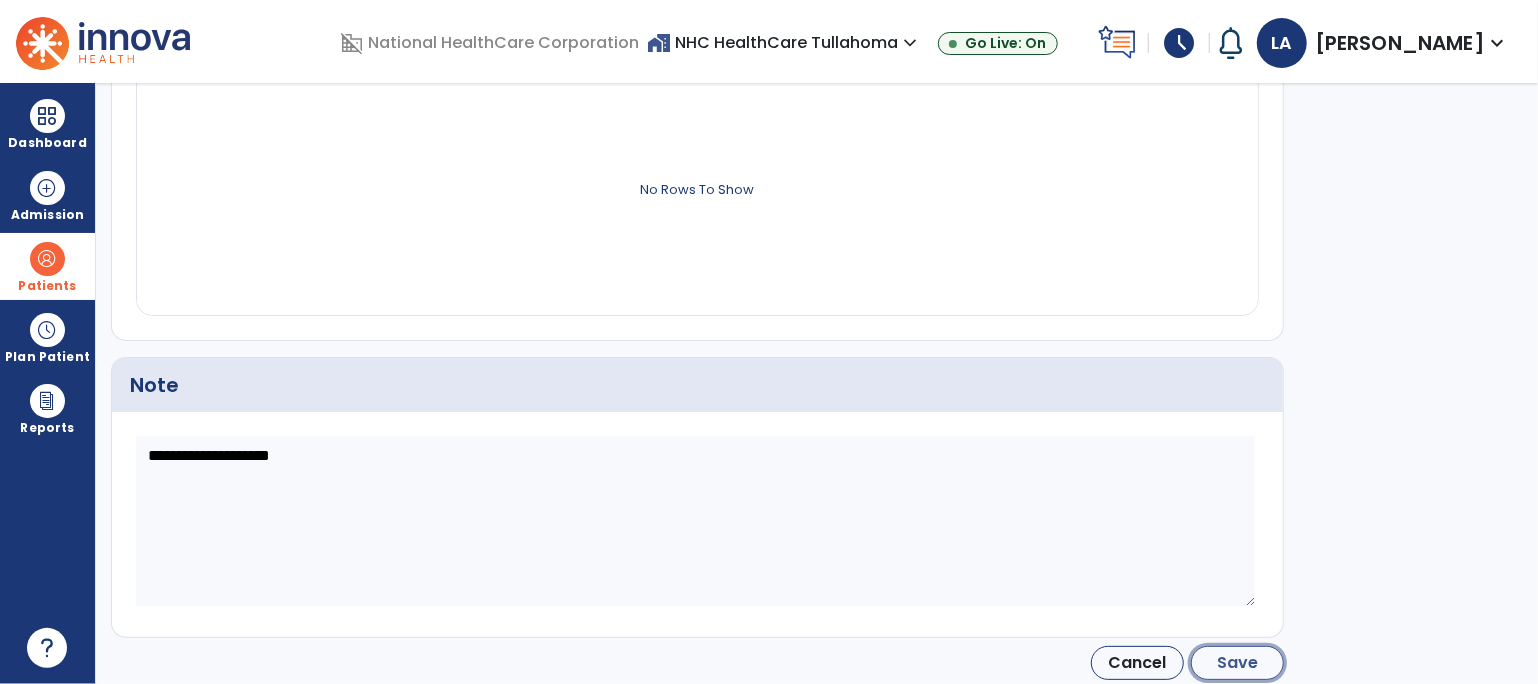 click on "Save" 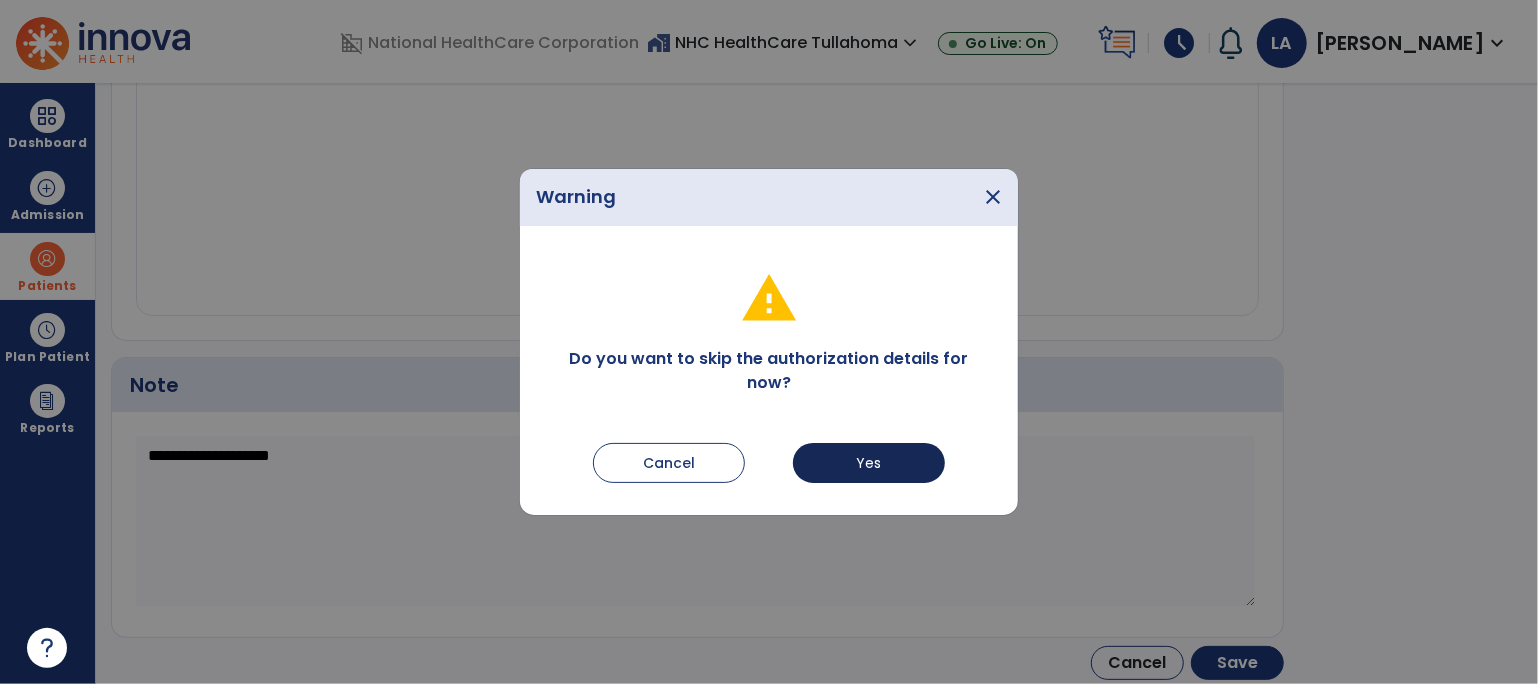 click on "Yes" at bounding box center (869, 463) 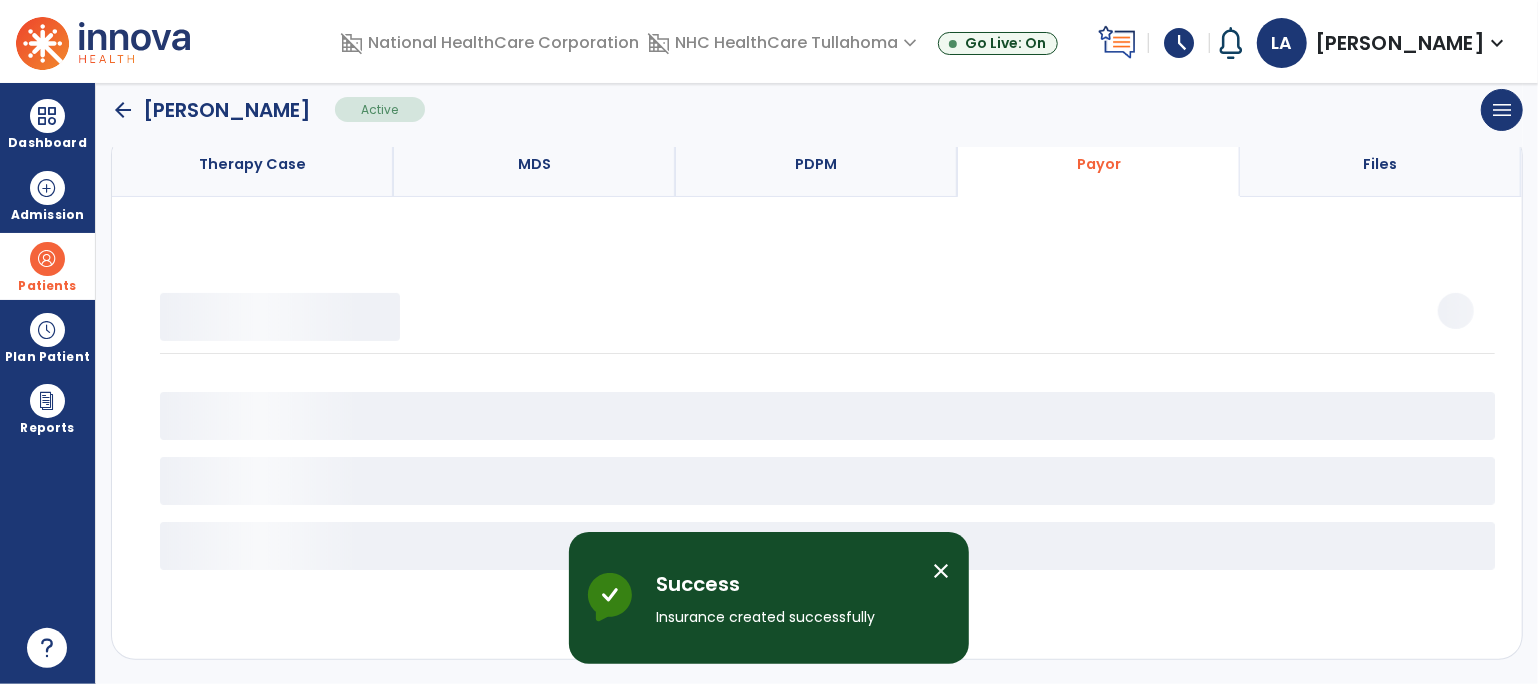 scroll, scrollTop: 207, scrollLeft: 0, axis: vertical 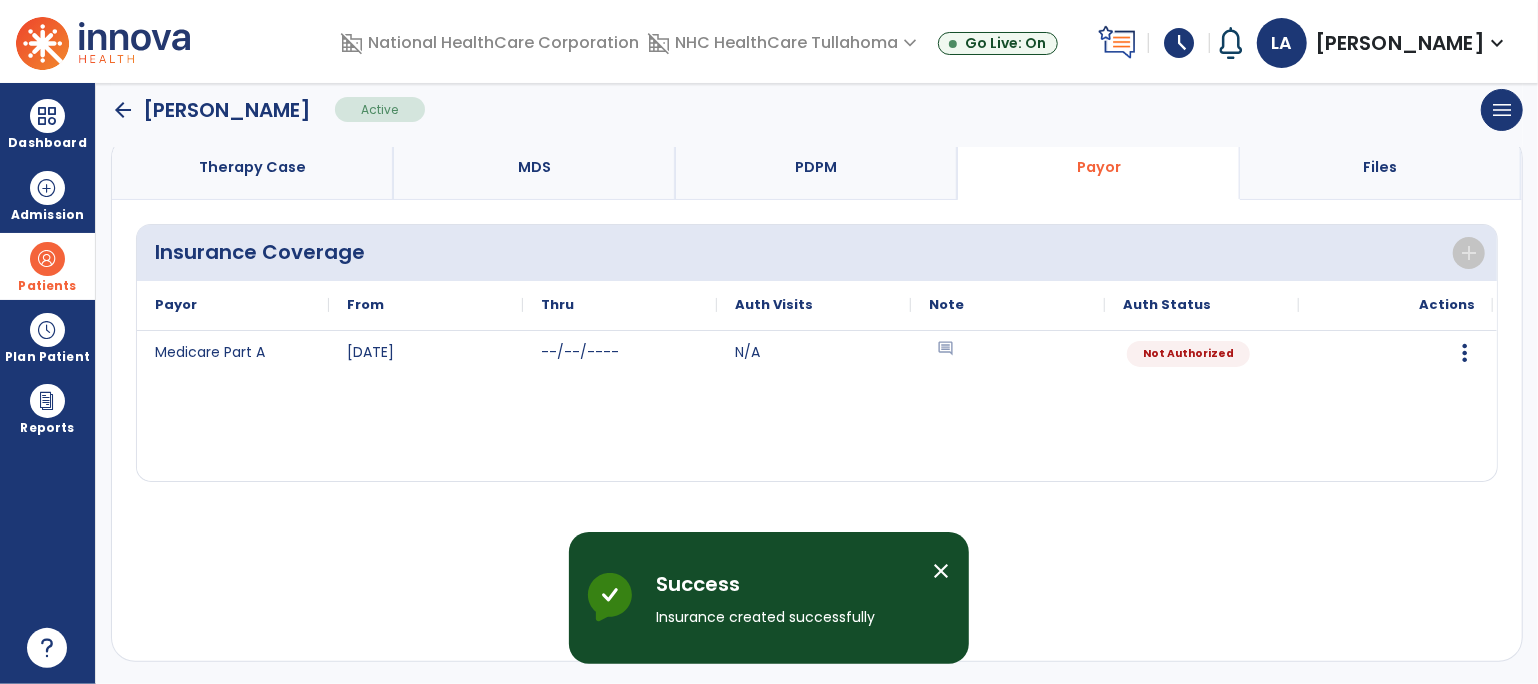 click on "Therapy Case" at bounding box center (253, 167) 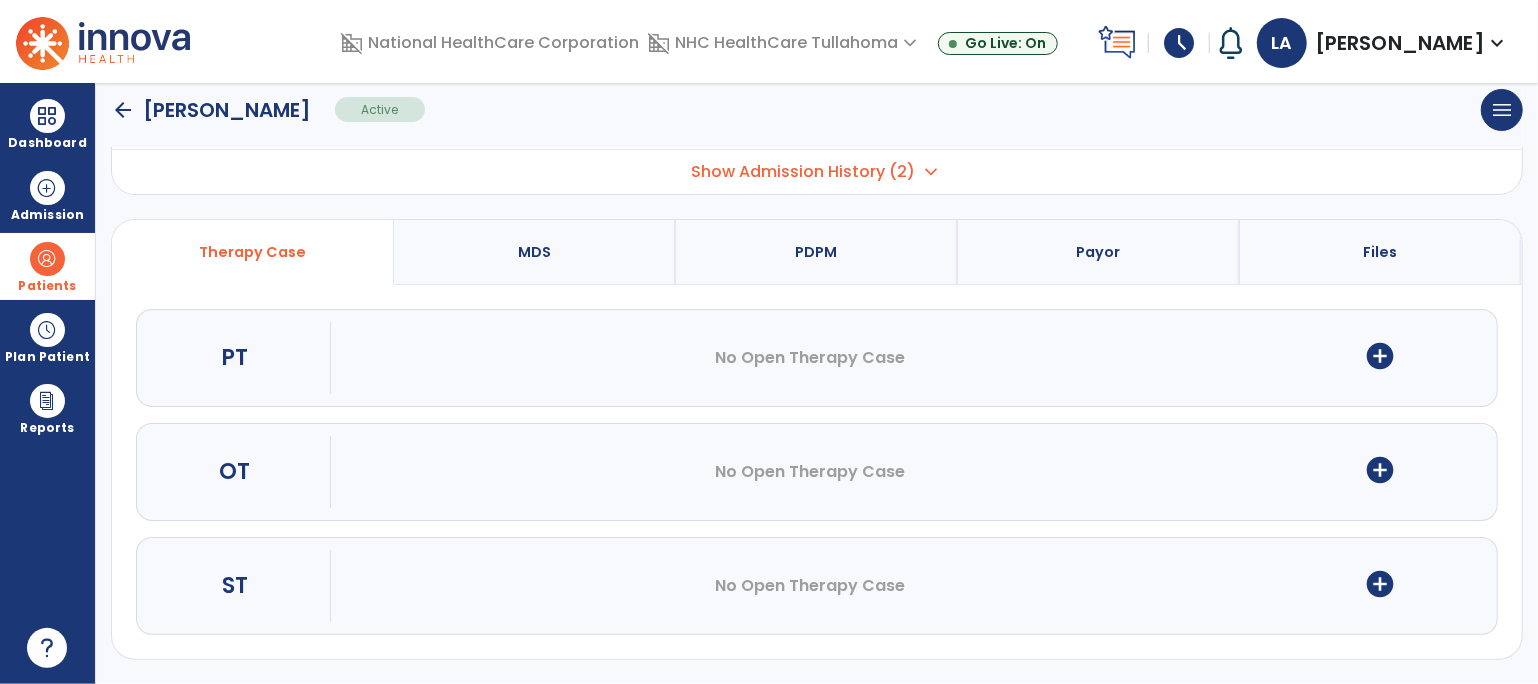 scroll, scrollTop: 118, scrollLeft: 0, axis: vertical 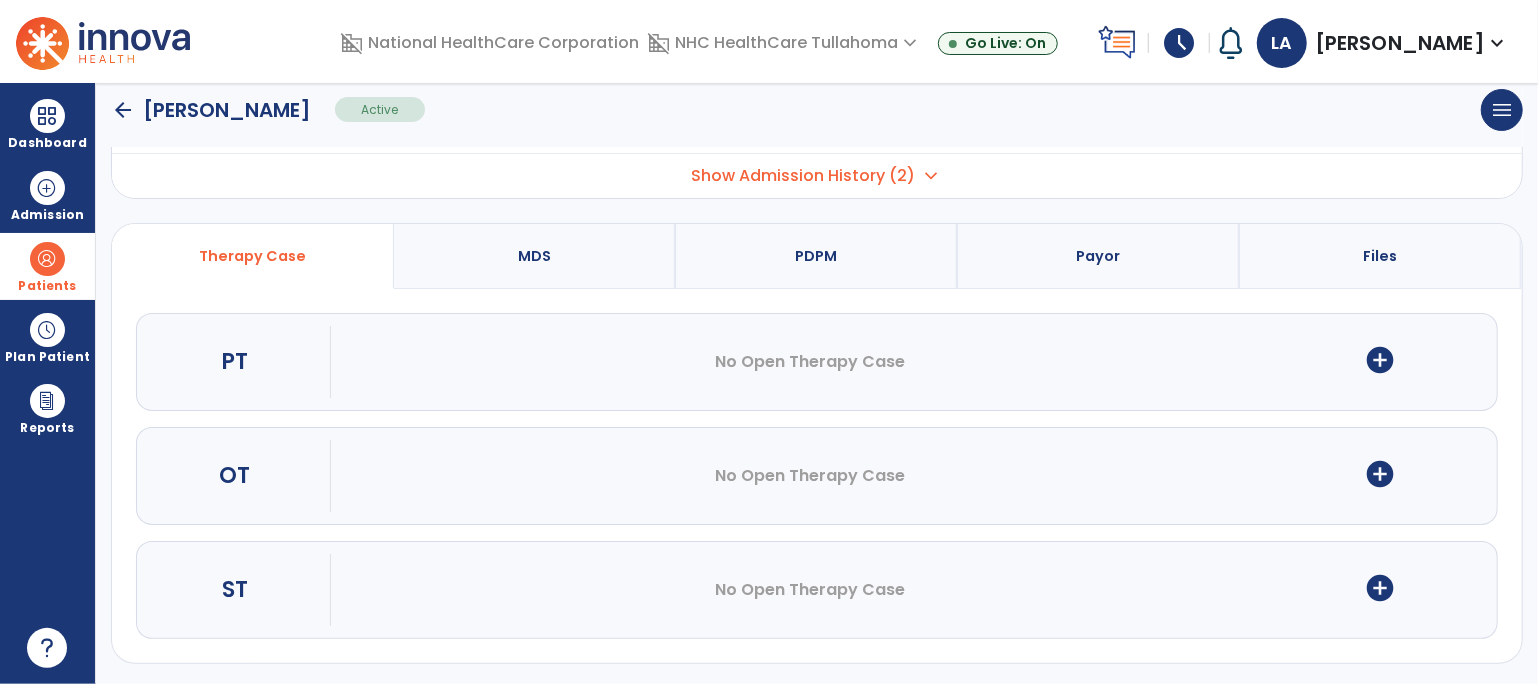 click on "add_circle" at bounding box center [1380, 474] 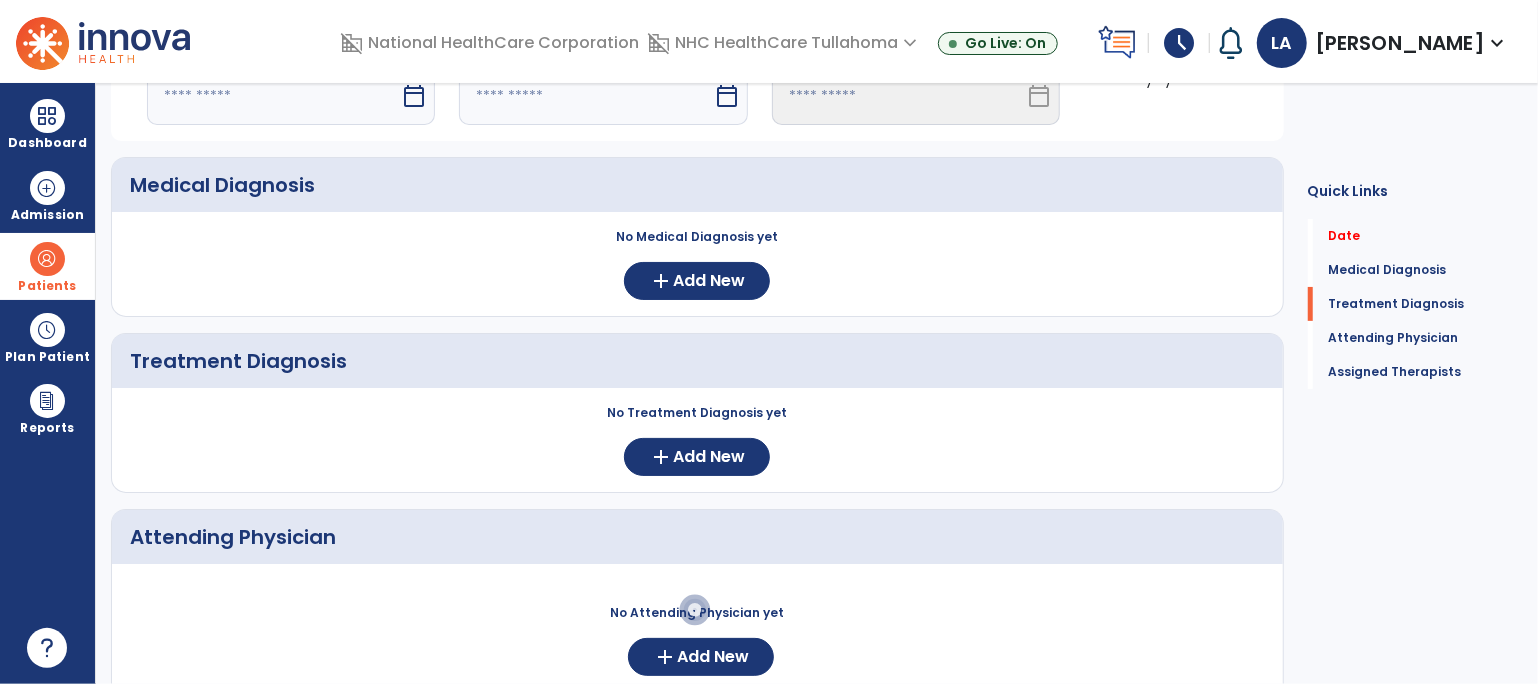 scroll, scrollTop: 0, scrollLeft: 0, axis: both 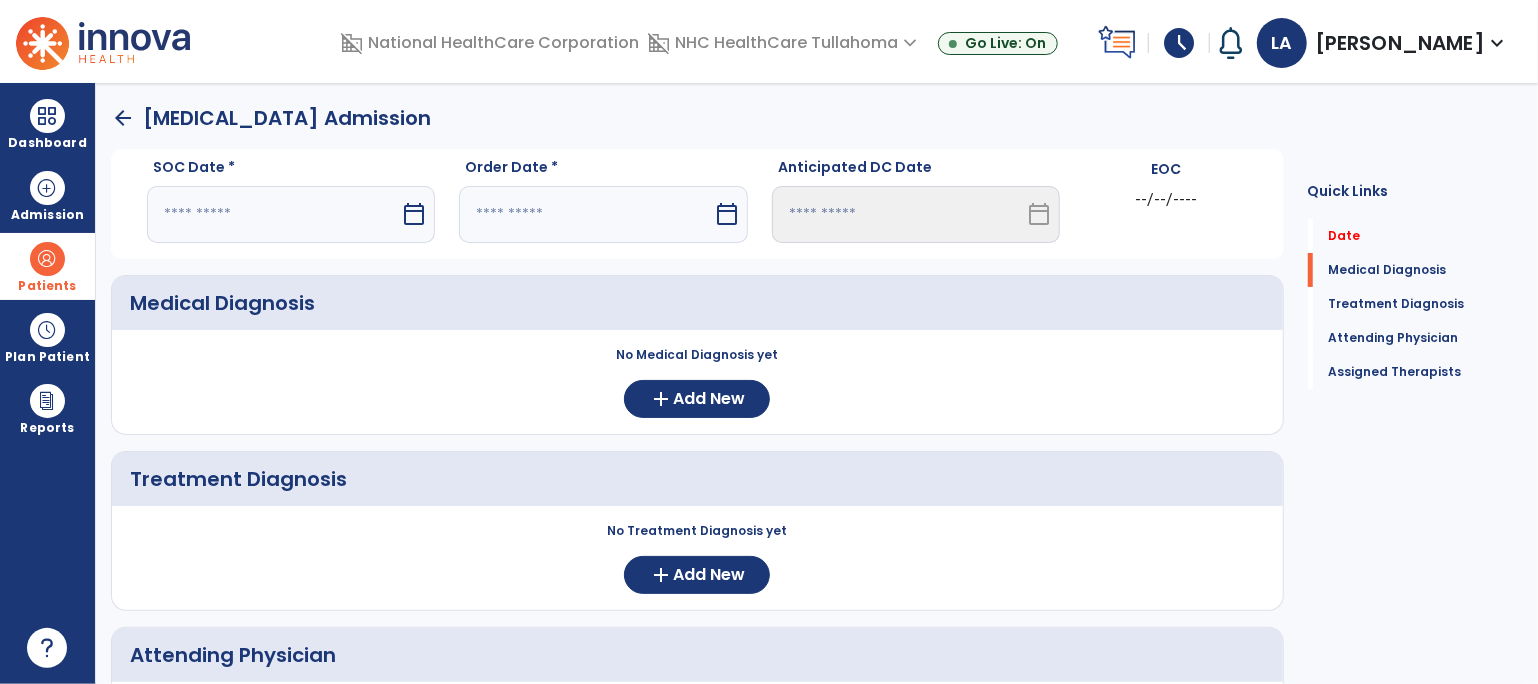 click on "calendar_today" at bounding box center (414, 214) 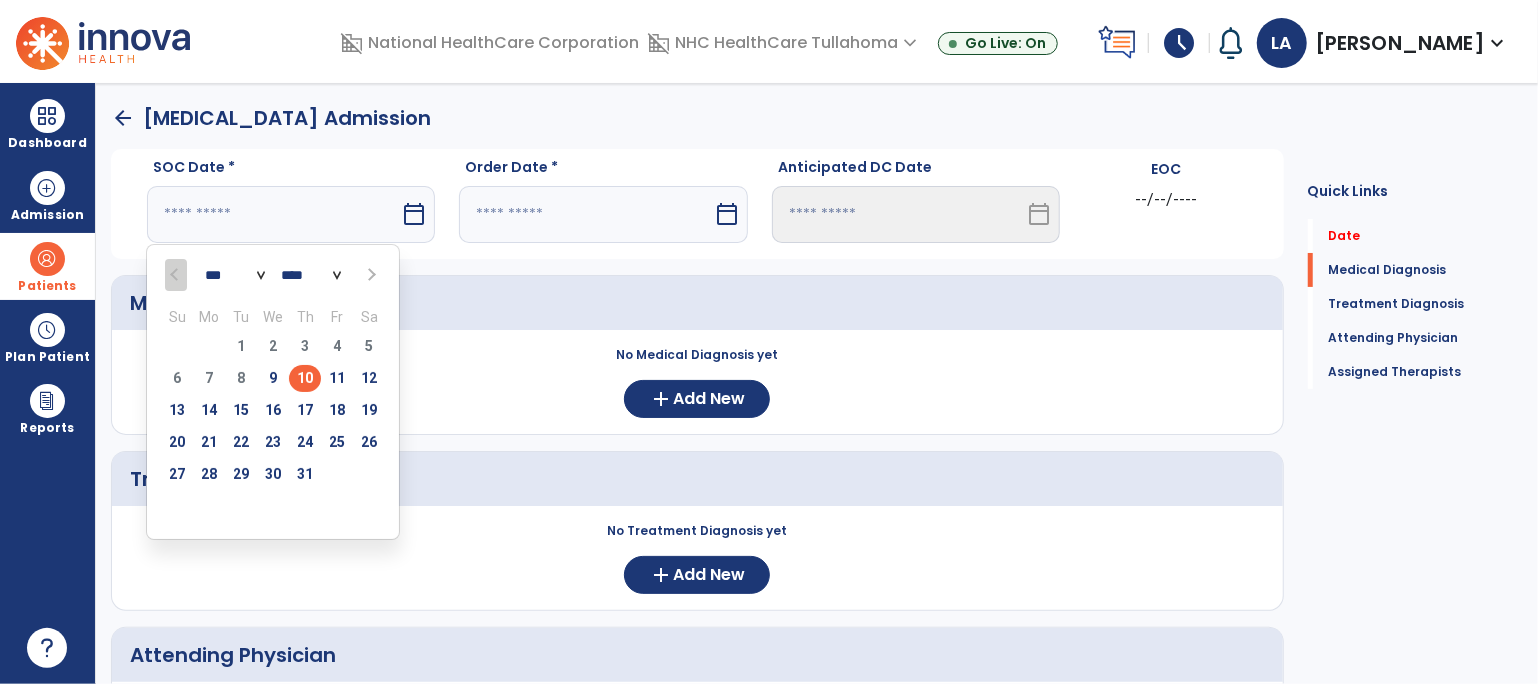 click on "10" at bounding box center (305, 378) 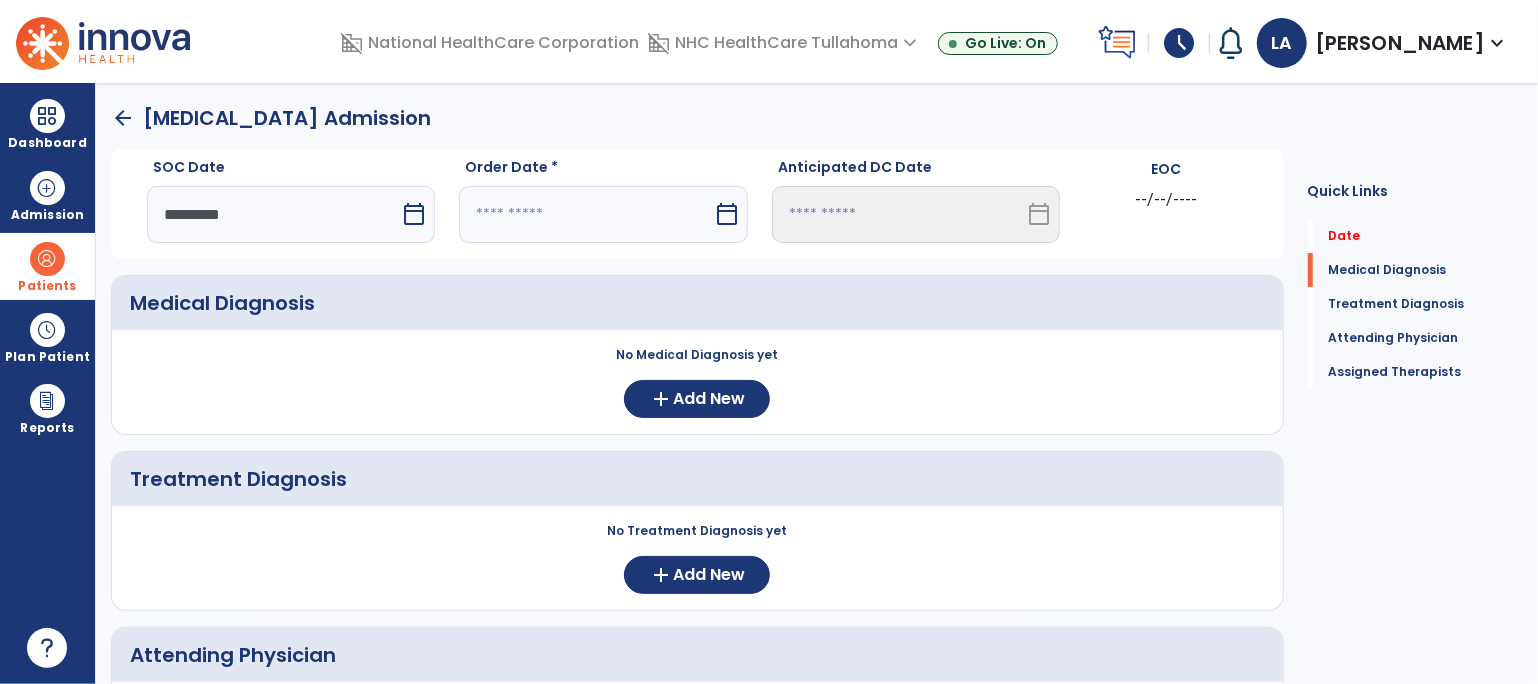 click on "calendar_today" at bounding box center [727, 214] 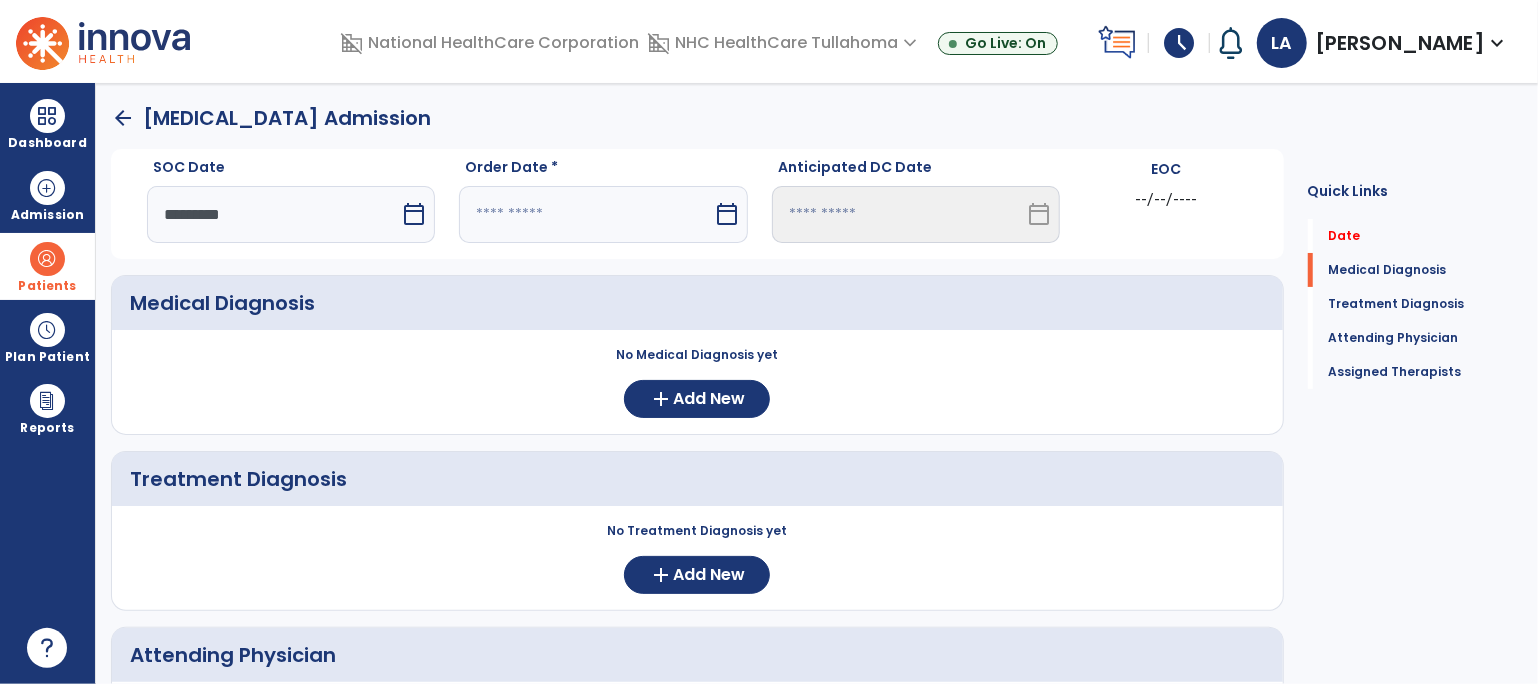 select on "*" 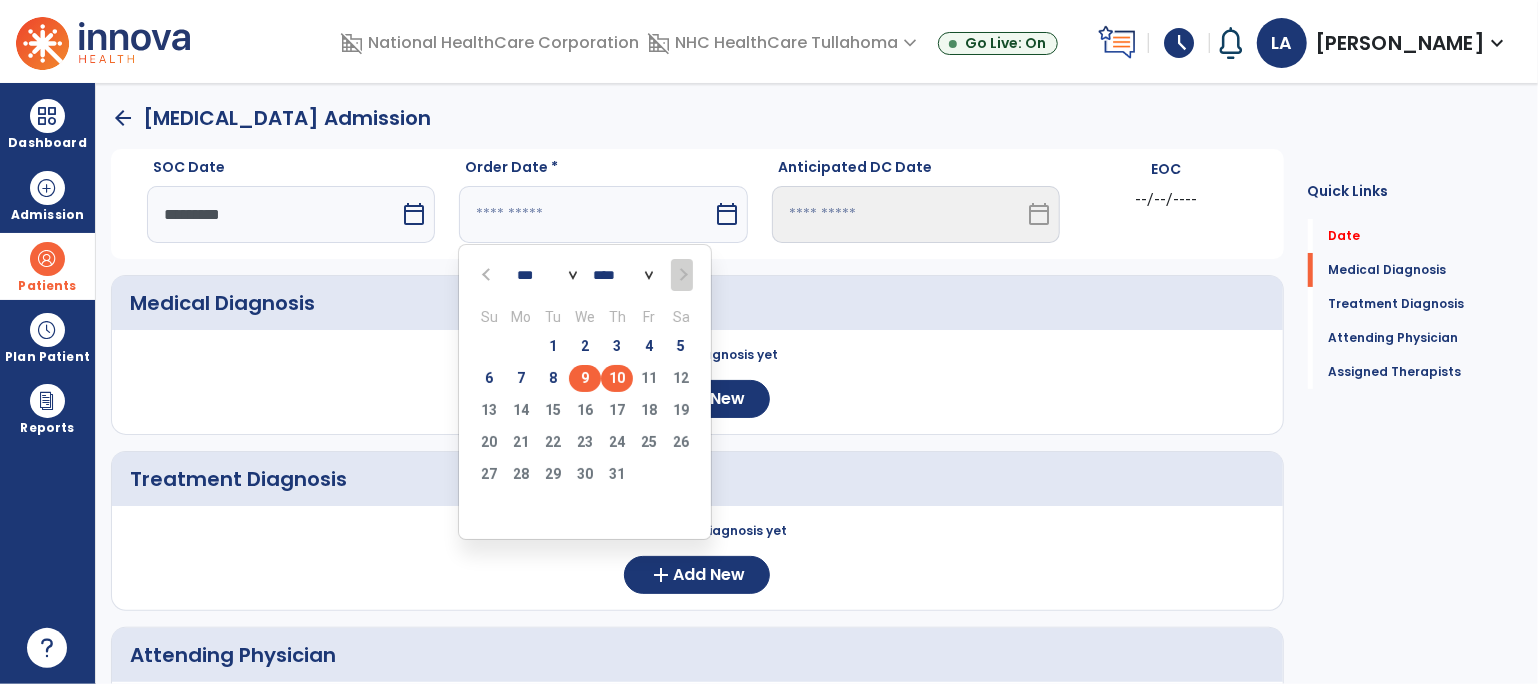 click on "9" at bounding box center (585, 378) 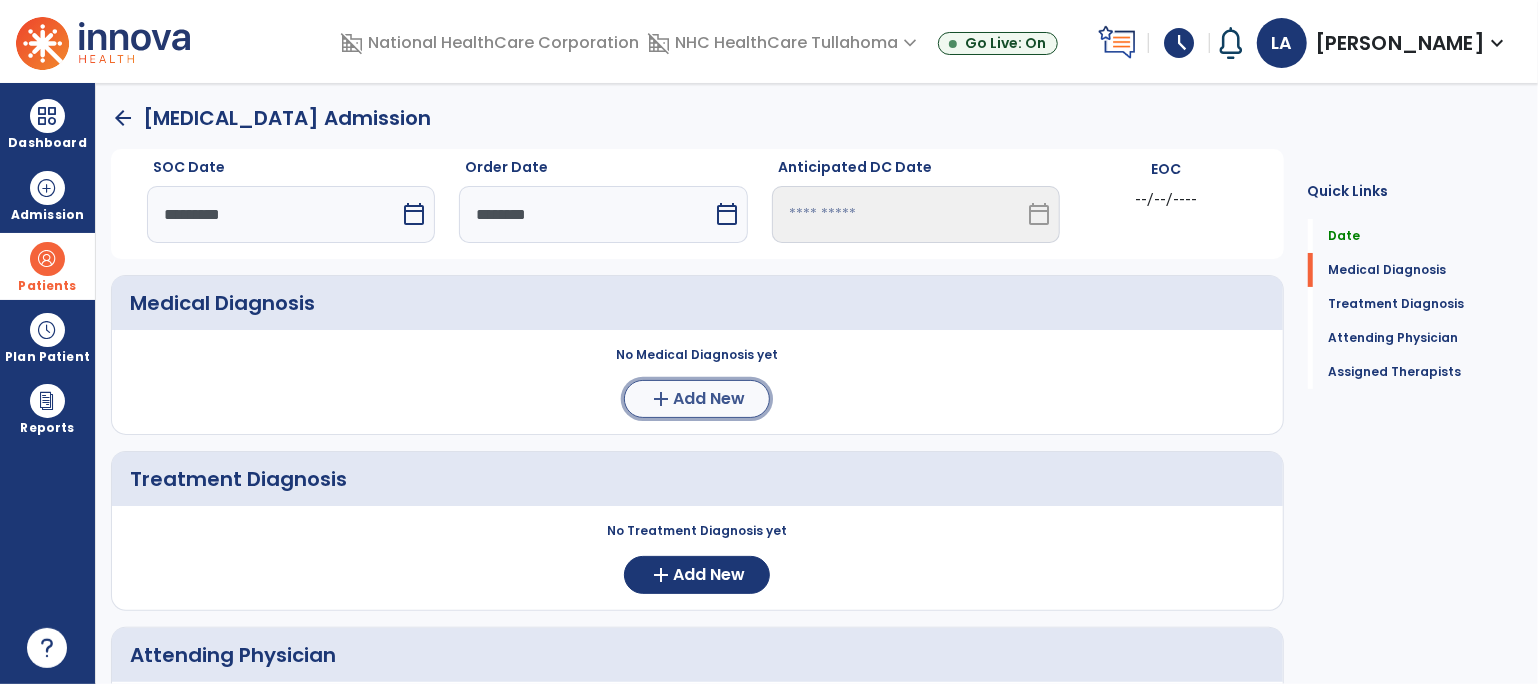 click on "add" 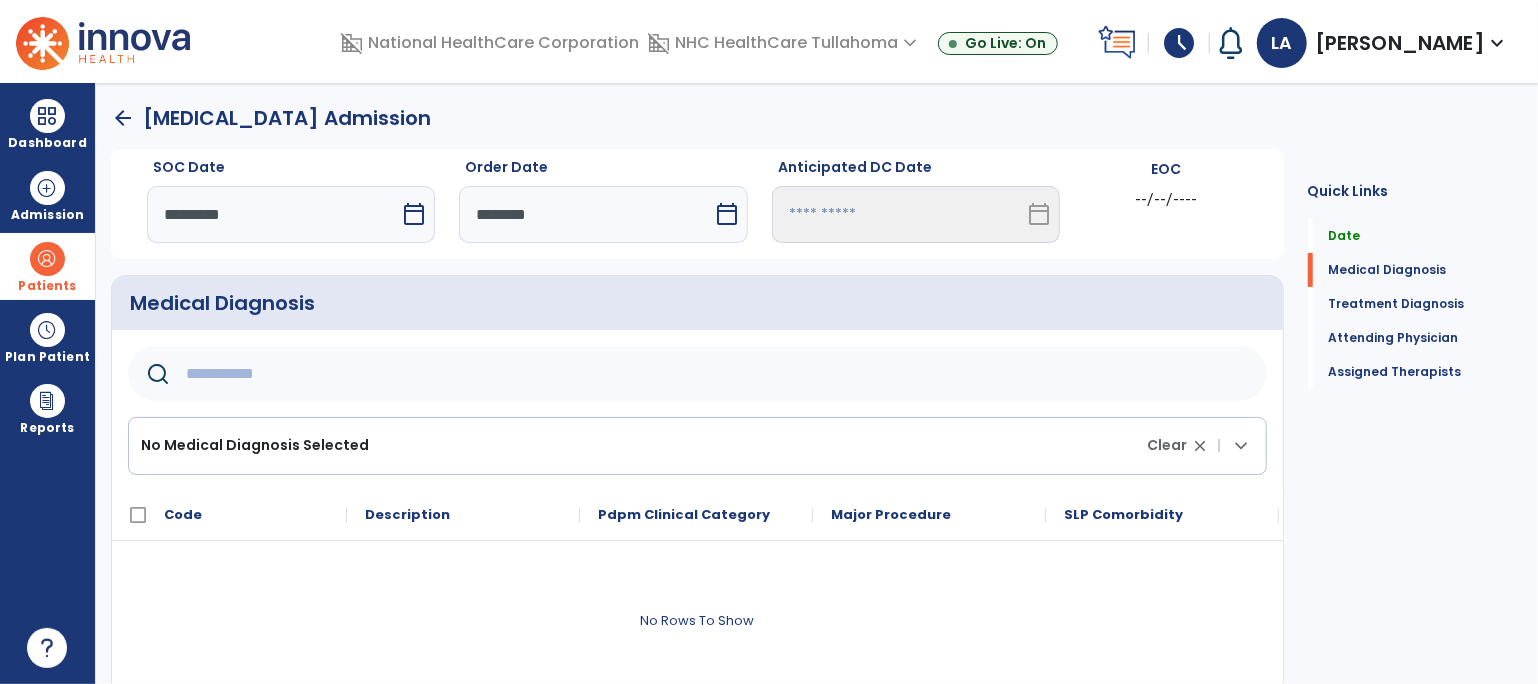 click 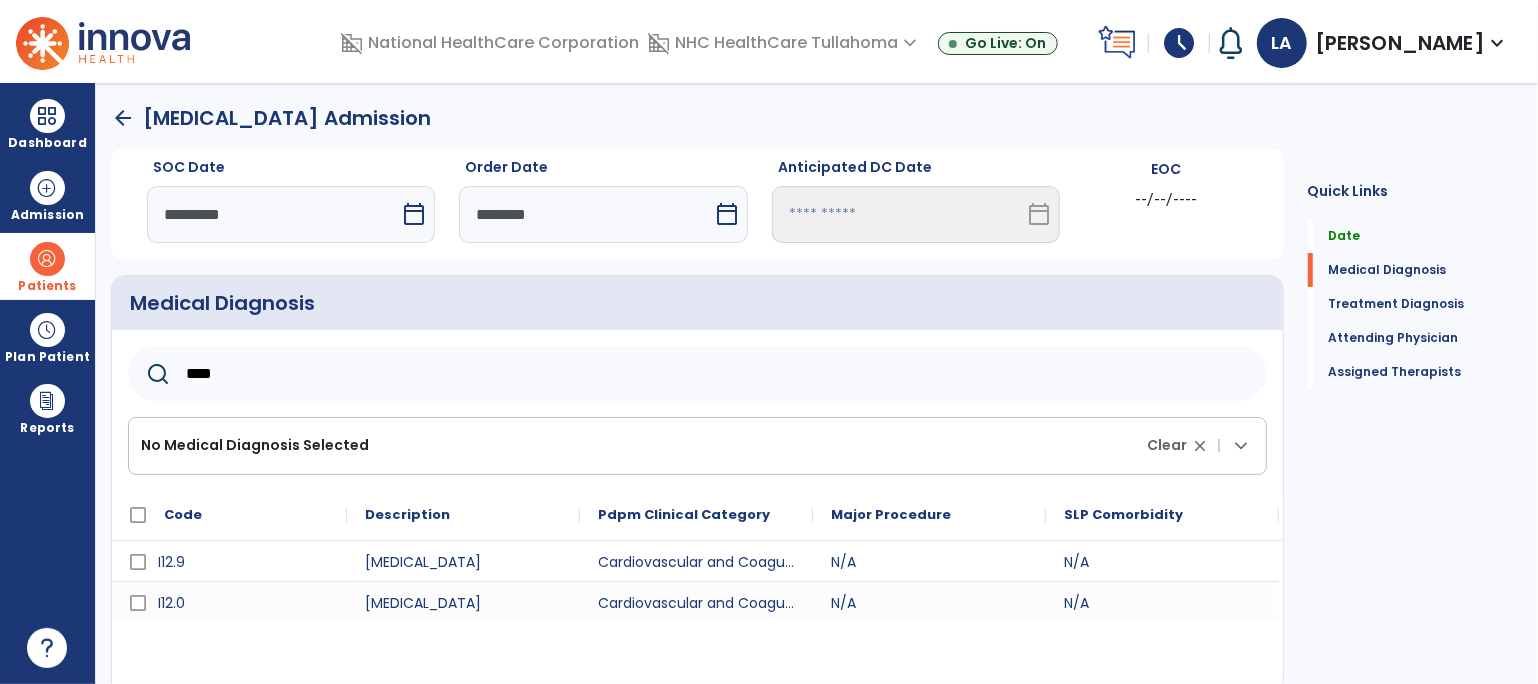 type on "****" 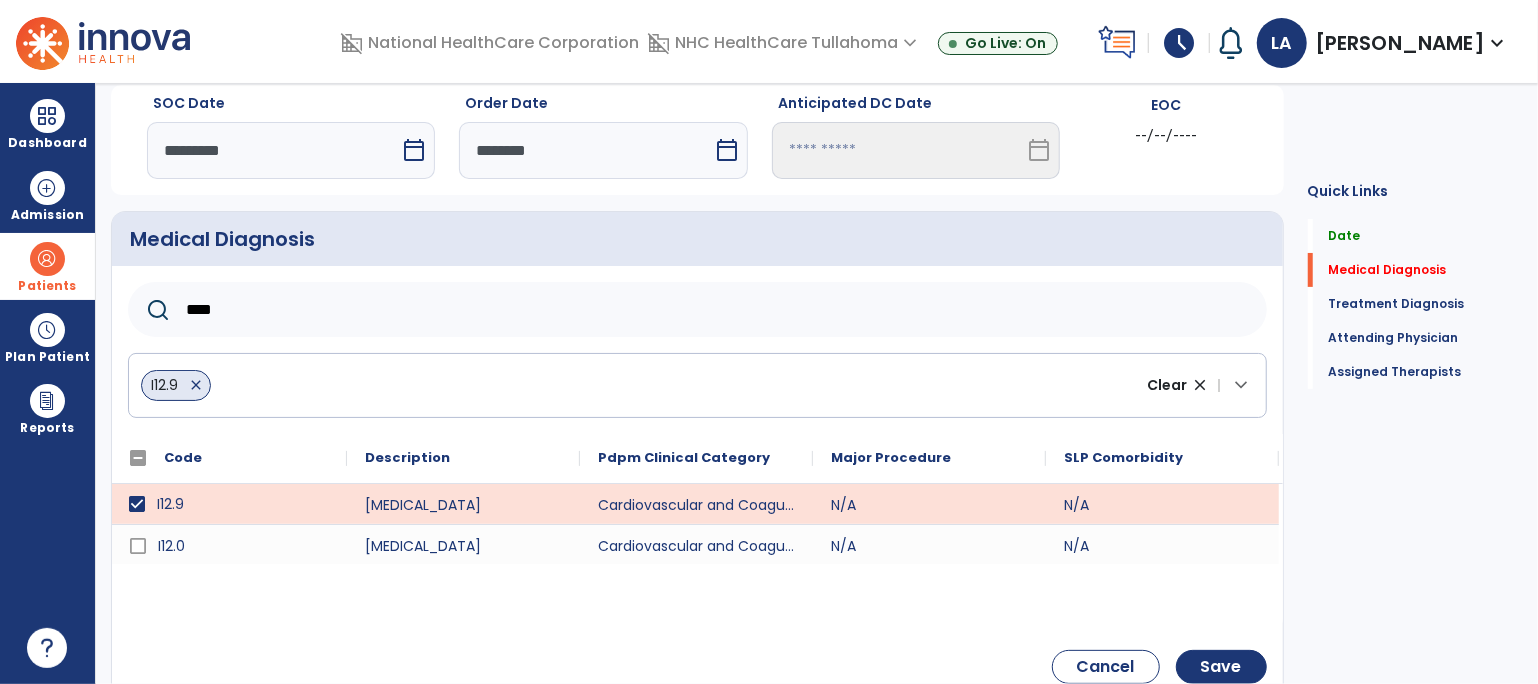 scroll, scrollTop: 111, scrollLeft: 0, axis: vertical 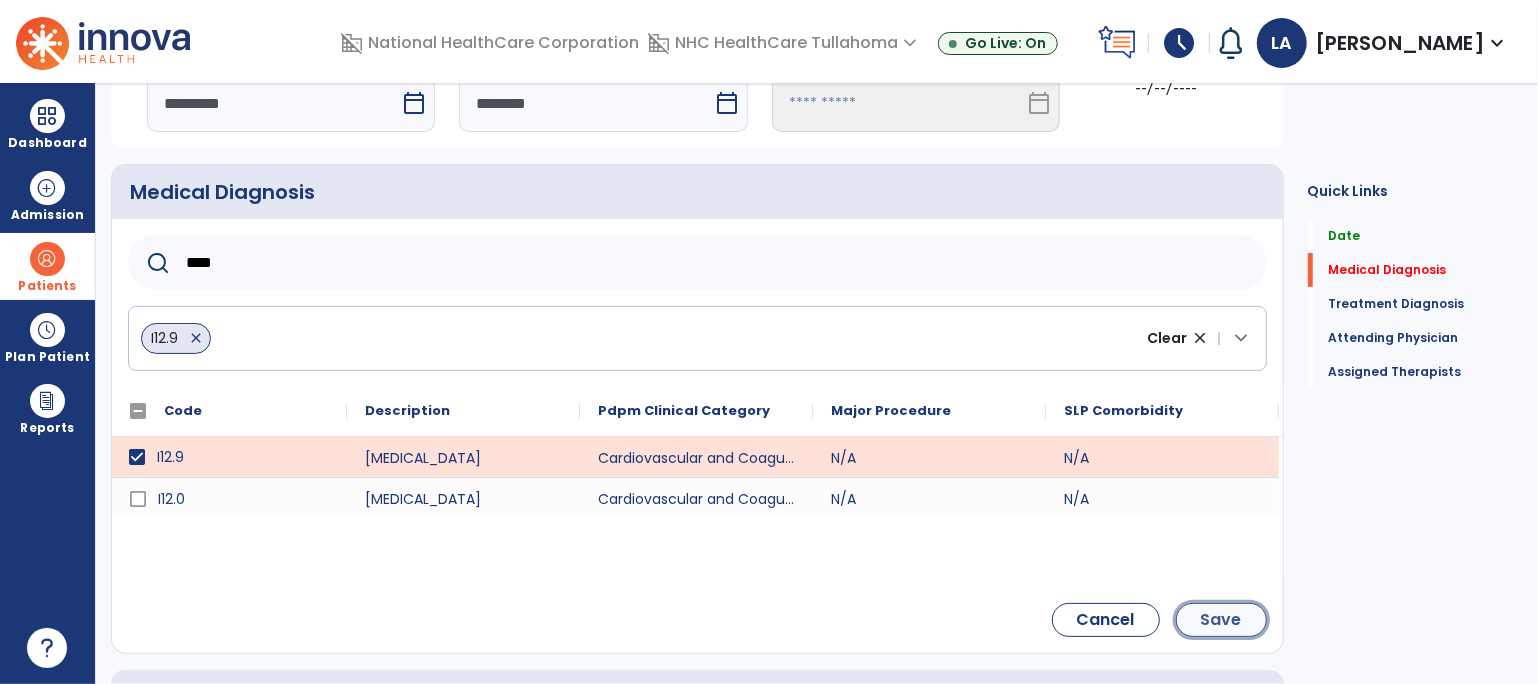 click on "Save" 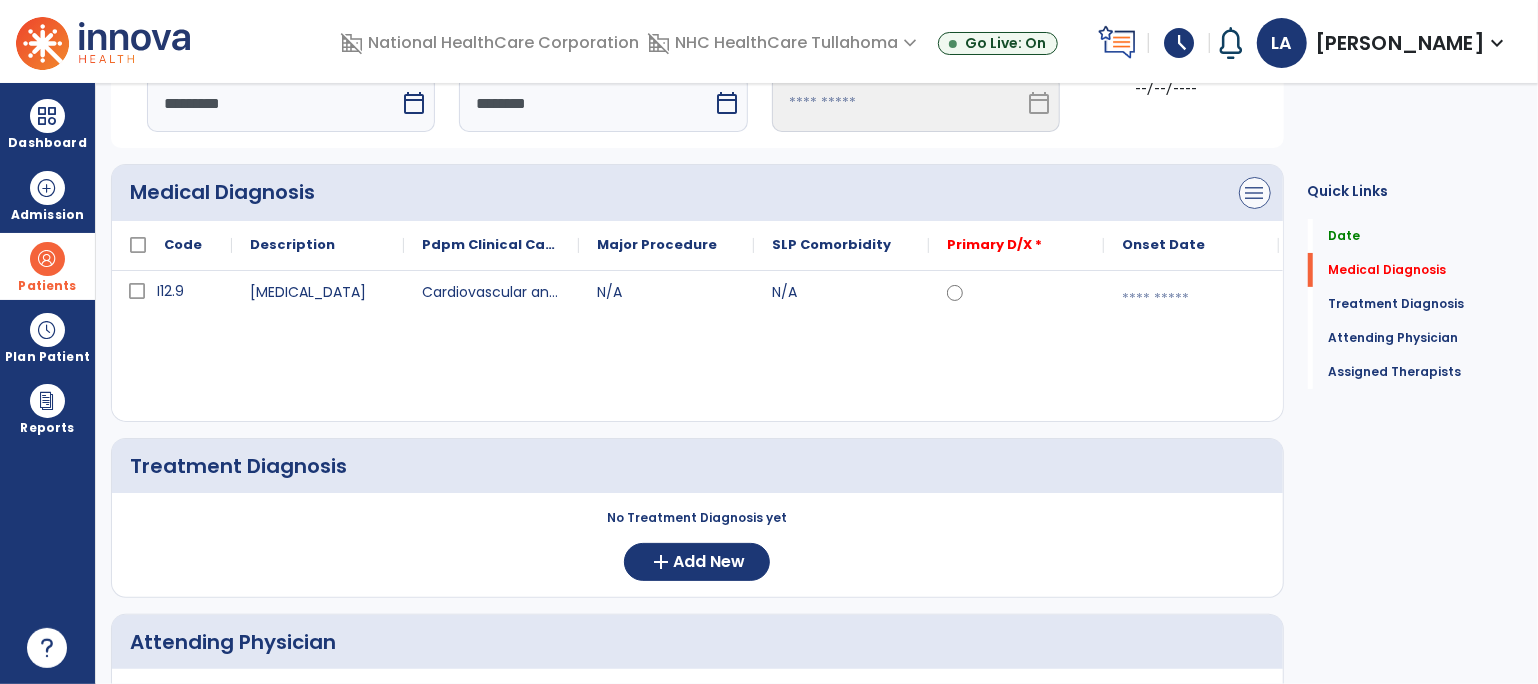 click on "menu" at bounding box center [1255, 193] 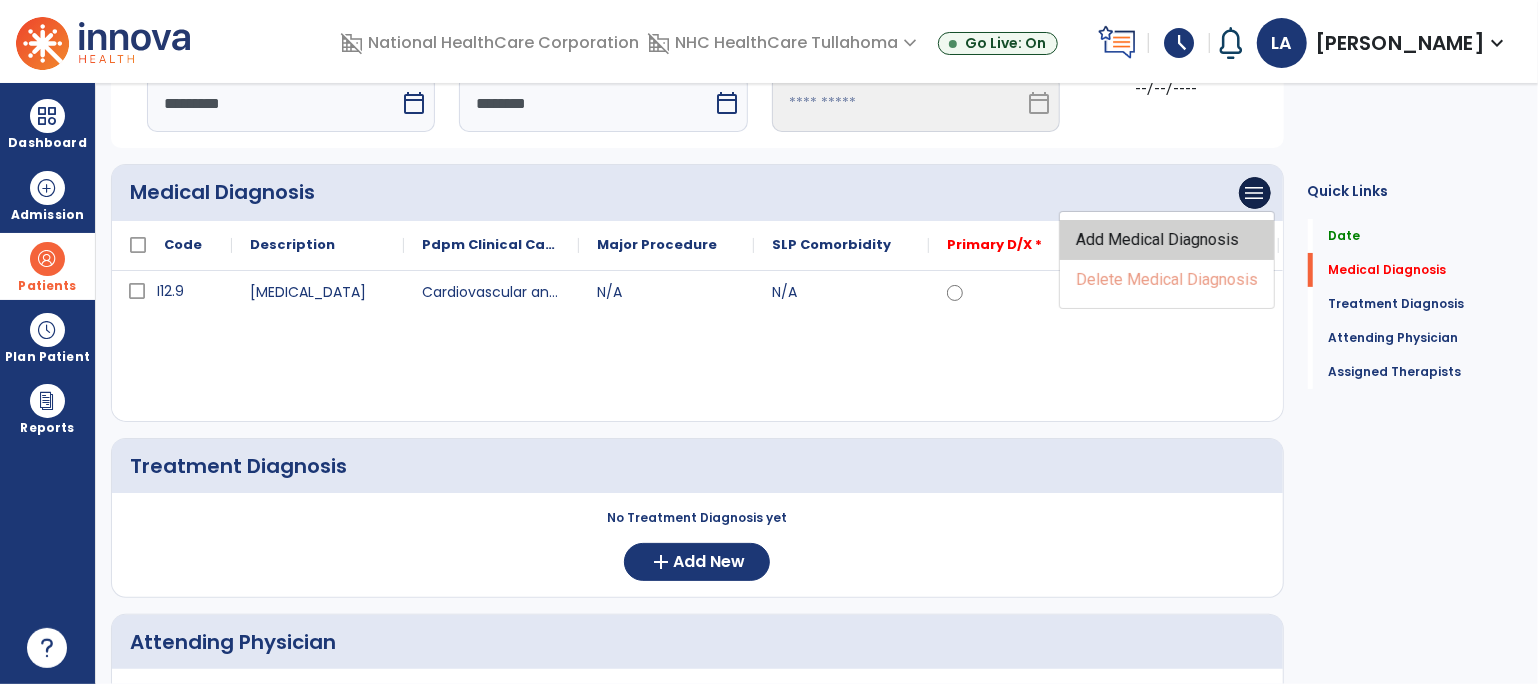 click on "Add Medical Diagnosis" 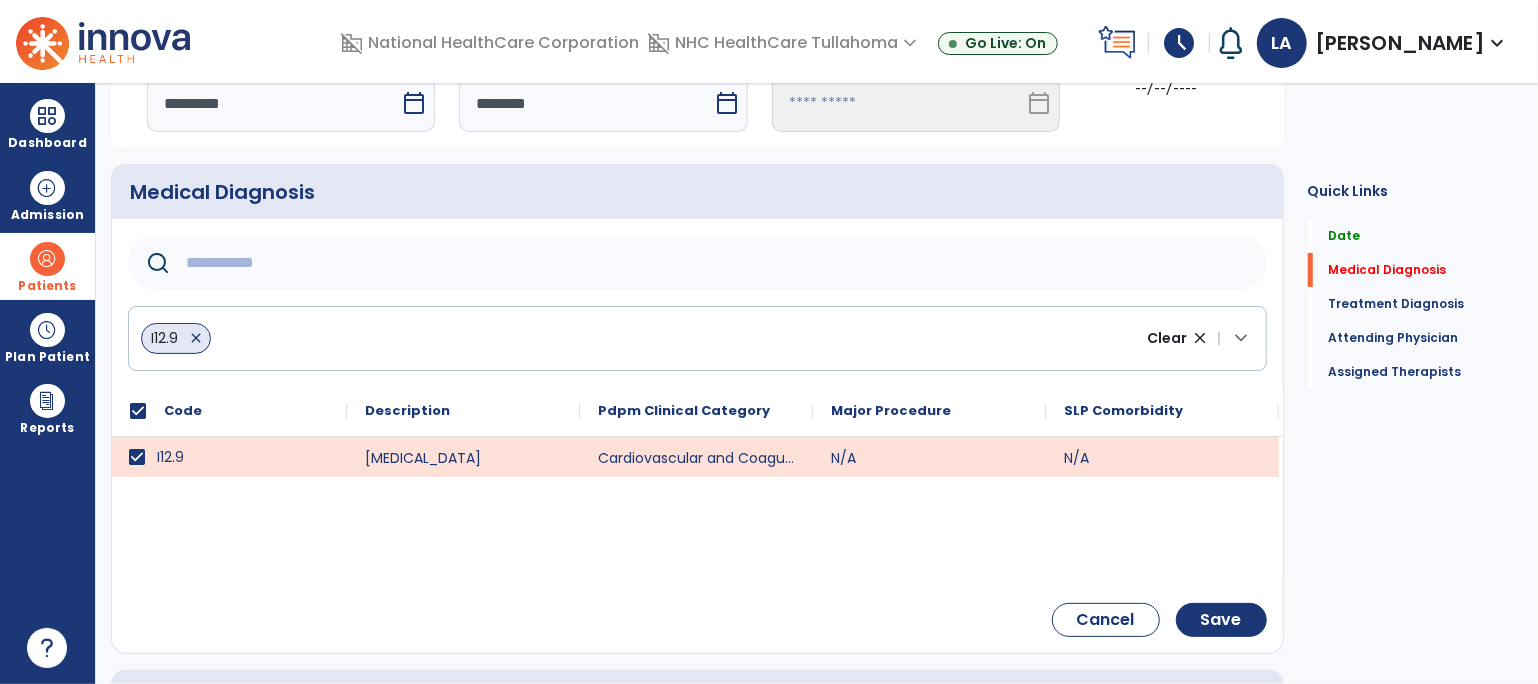 click 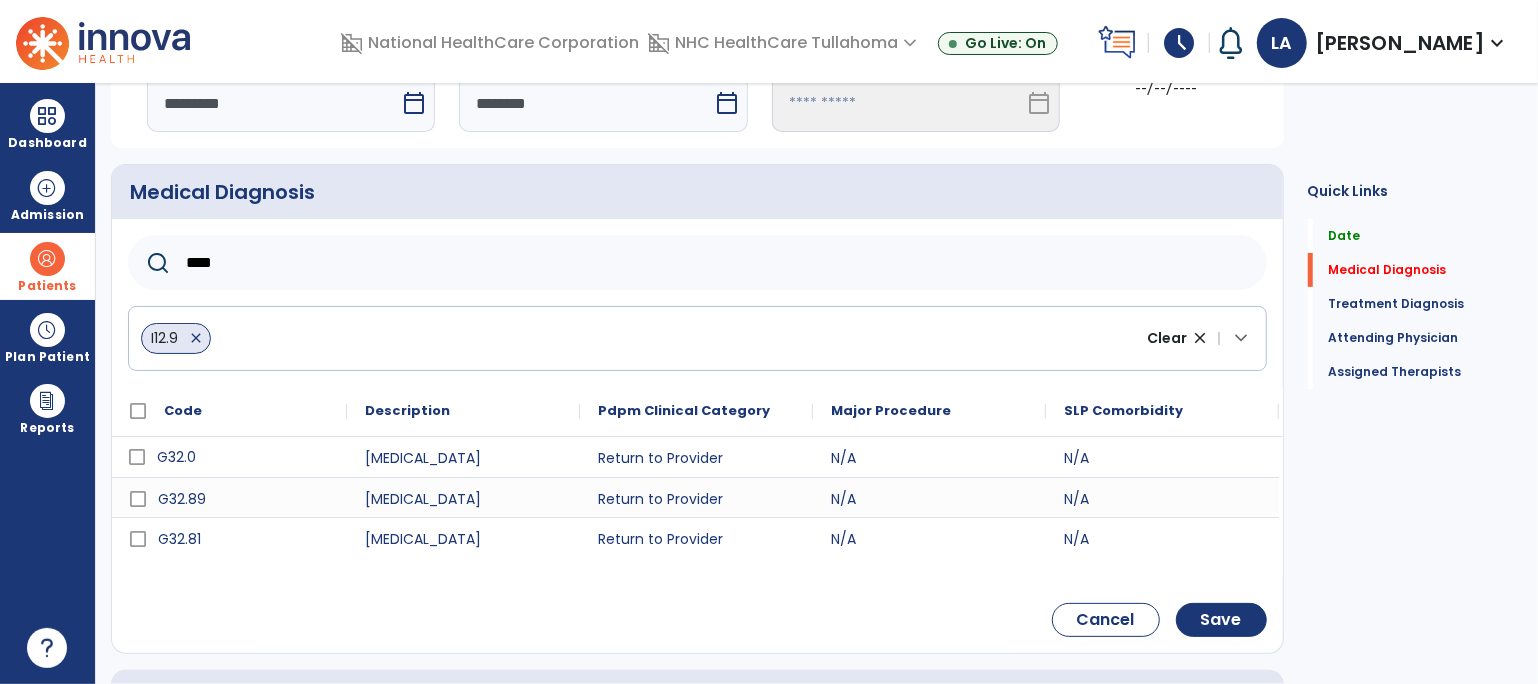 type on "****" 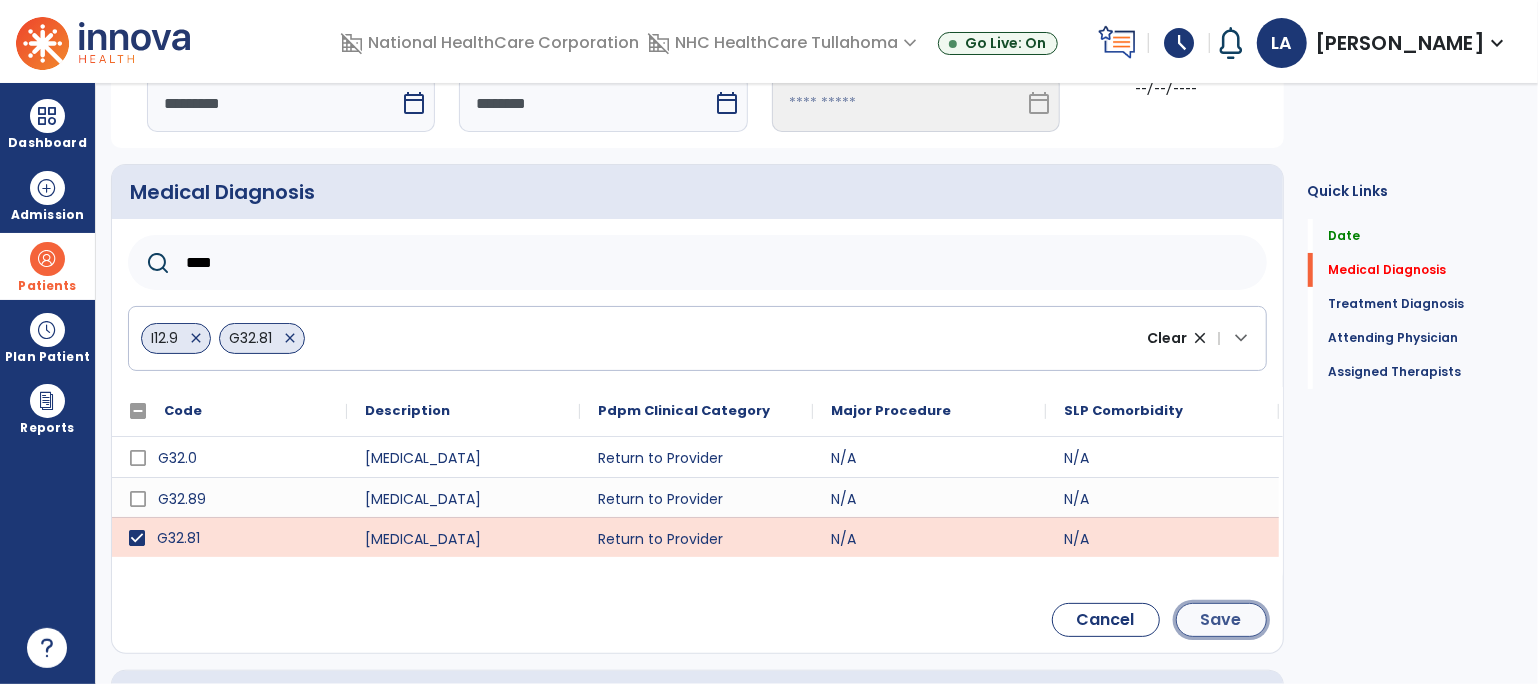 click on "Save" 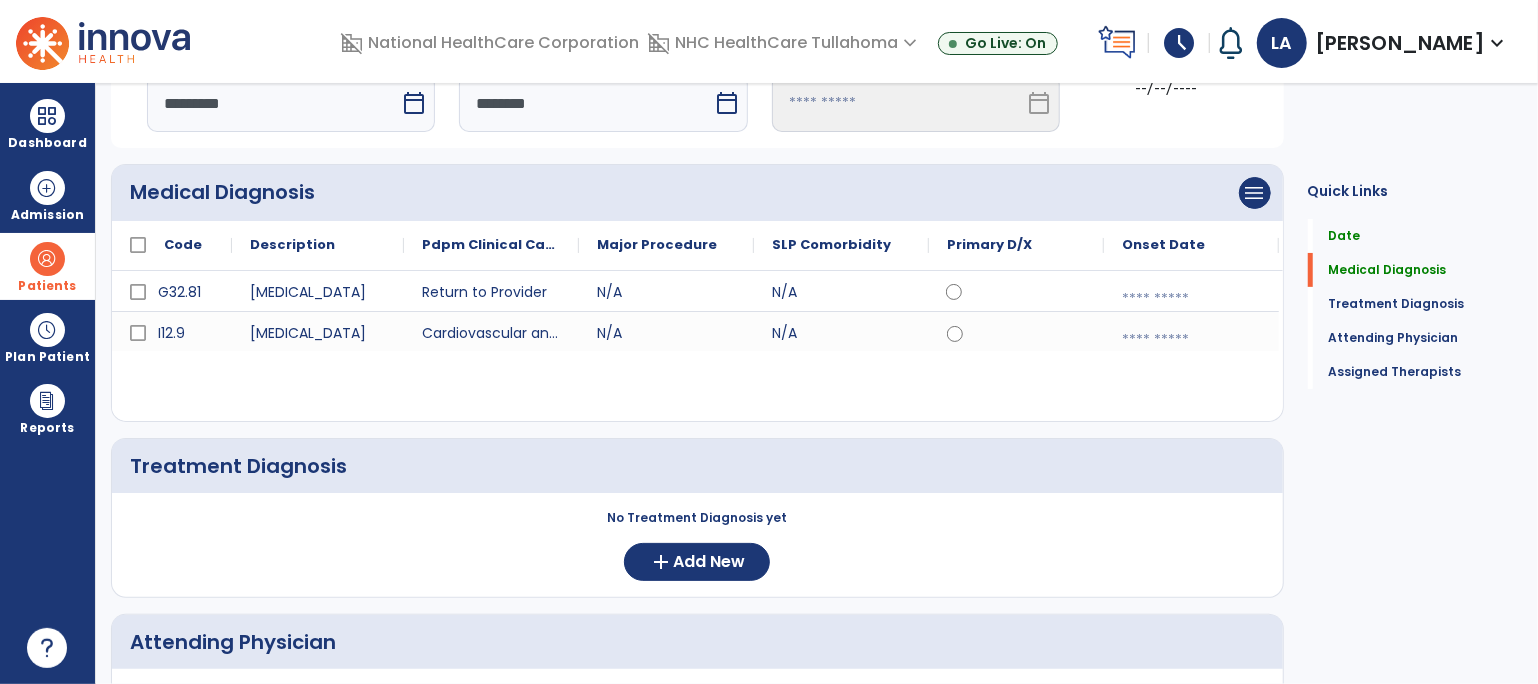 click at bounding box center [1191, 299] 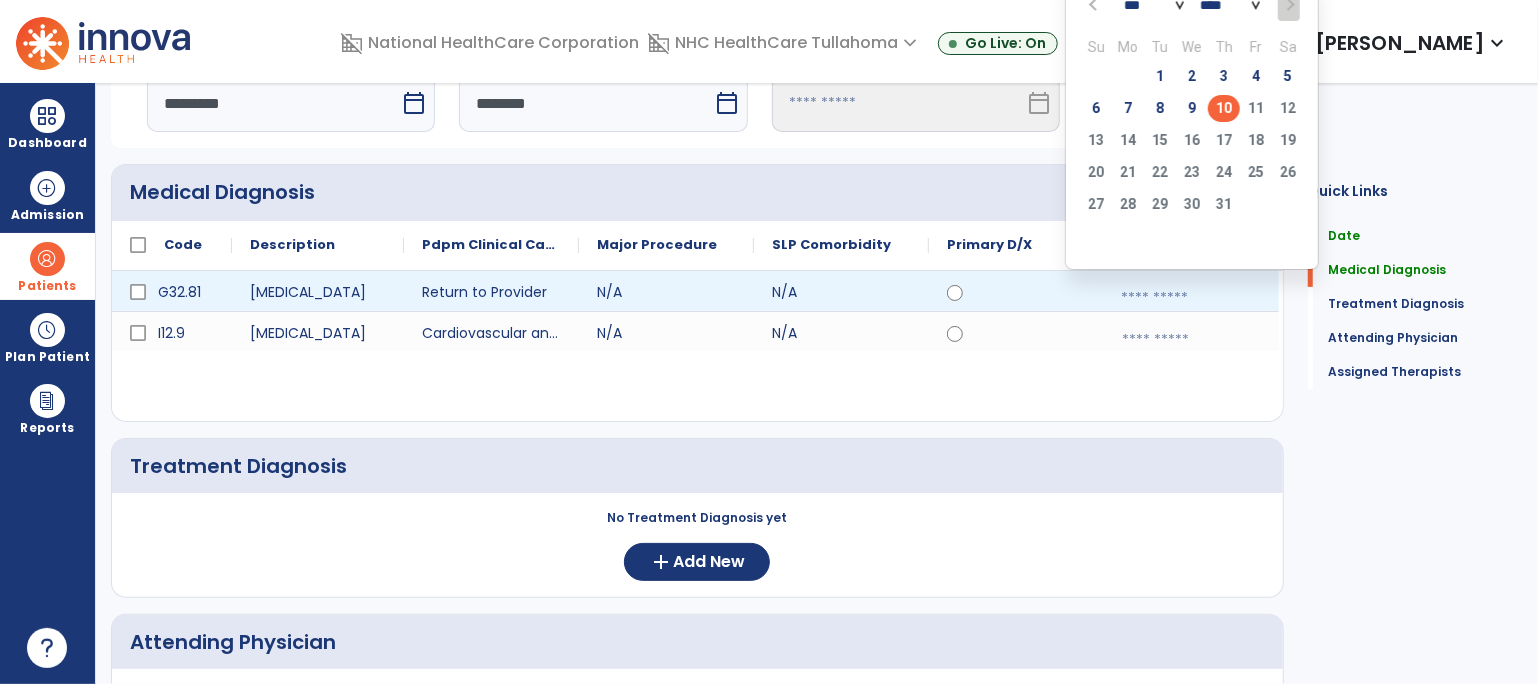 click on "10" 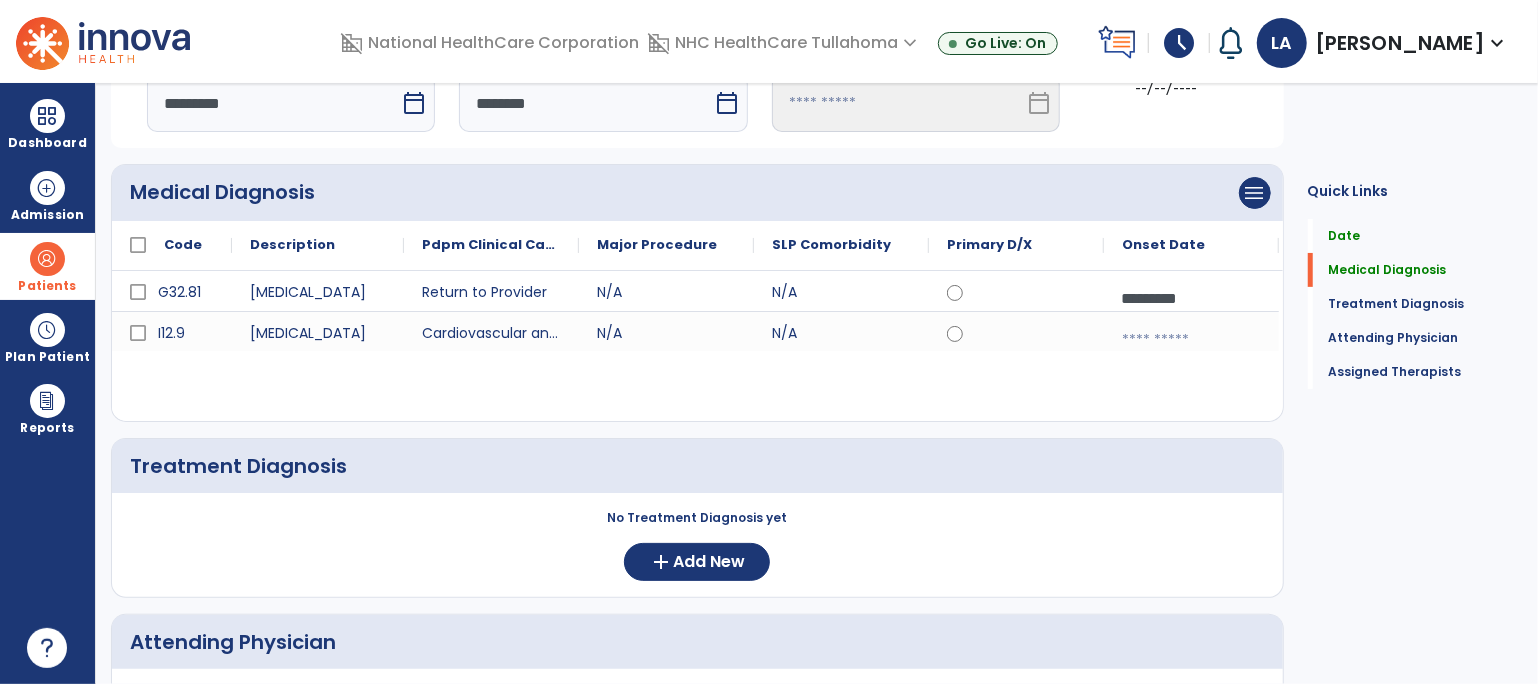 click at bounding box center [1191, 340] 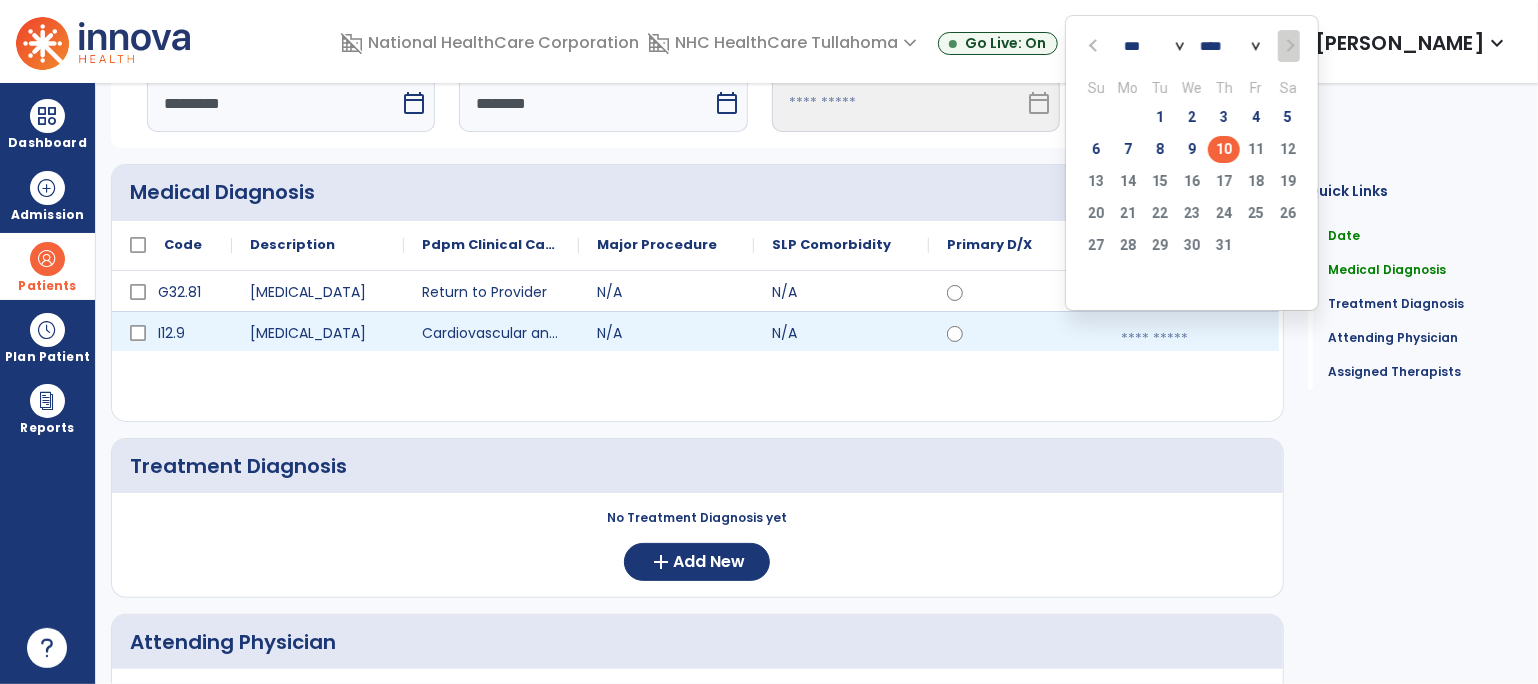 click on "10" 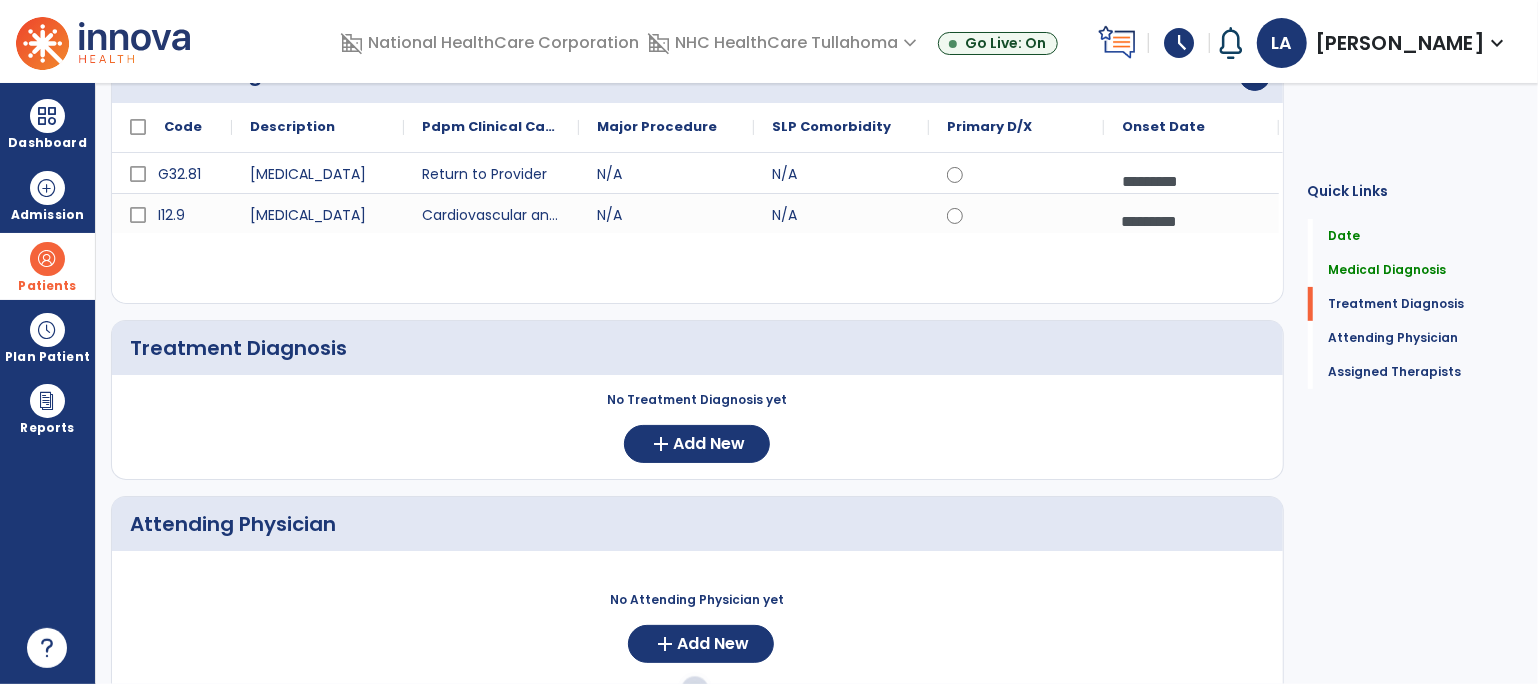 scroll, scrollTop: 301, scrollLeft: 0, axis: vertical 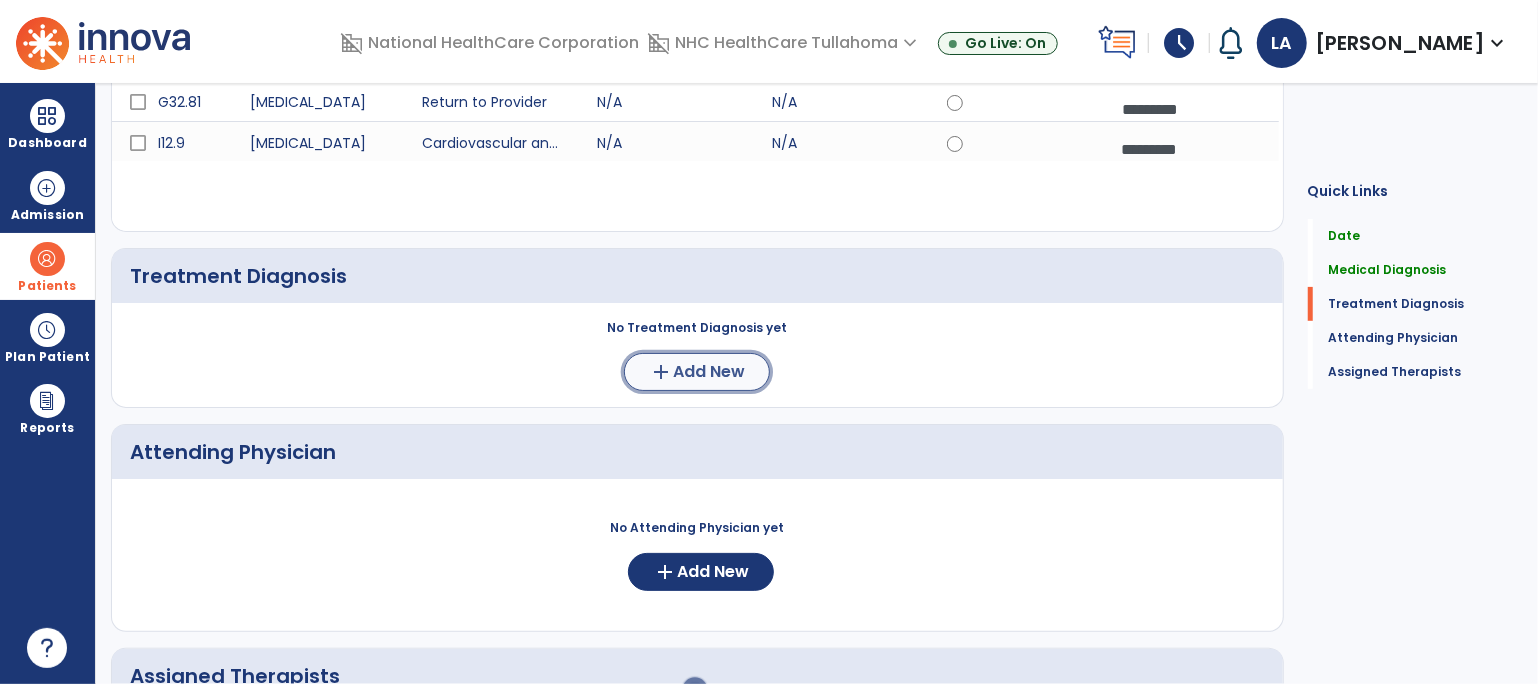 click on "add" 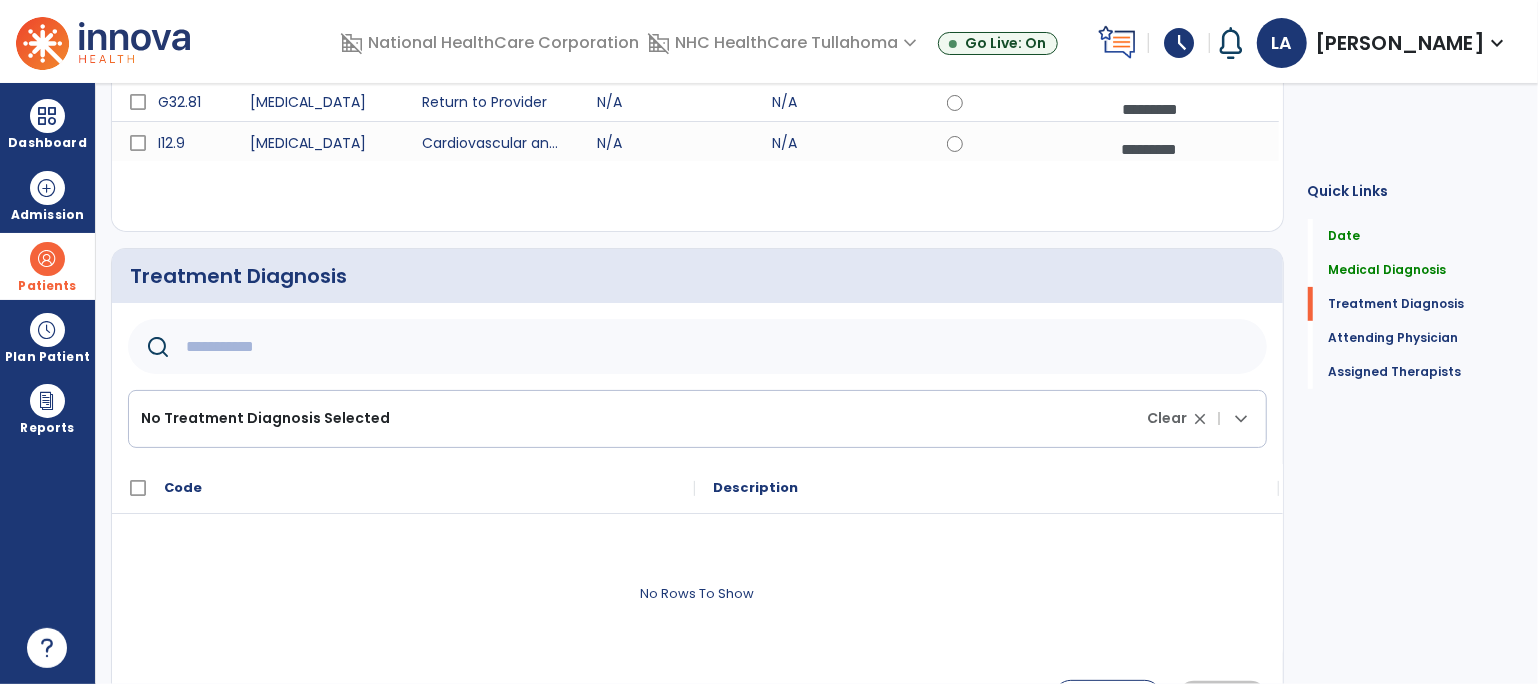 click 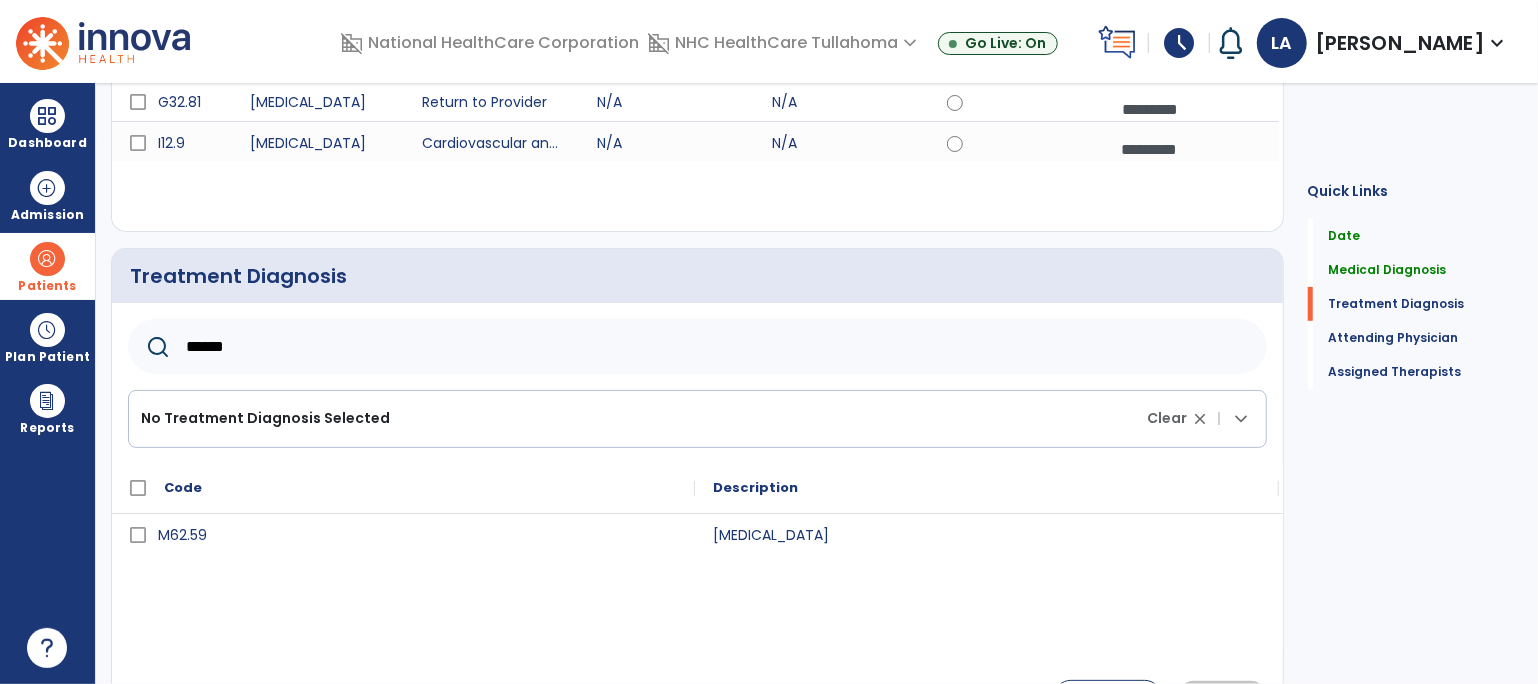 type on "******" 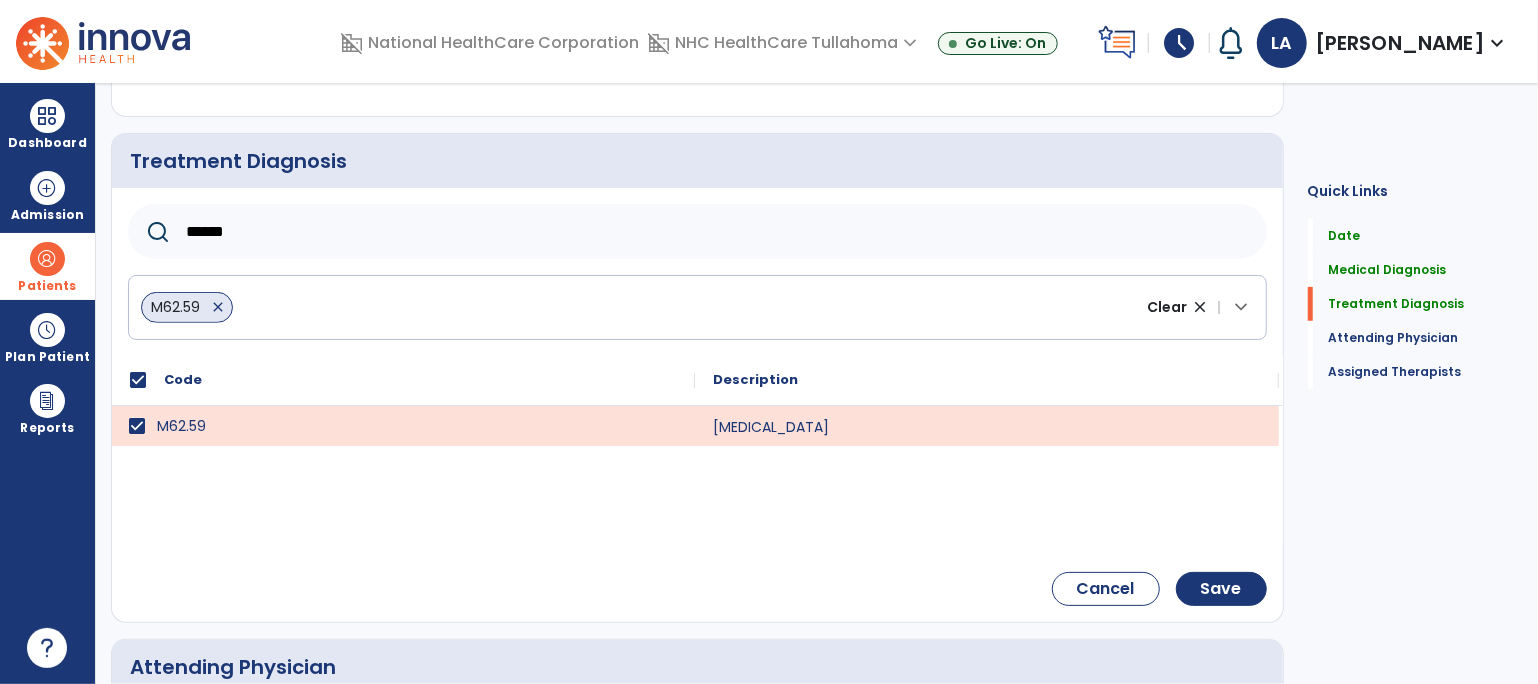 scroll, scrollTop: 430, scrollLeft: 0, axis: vertical 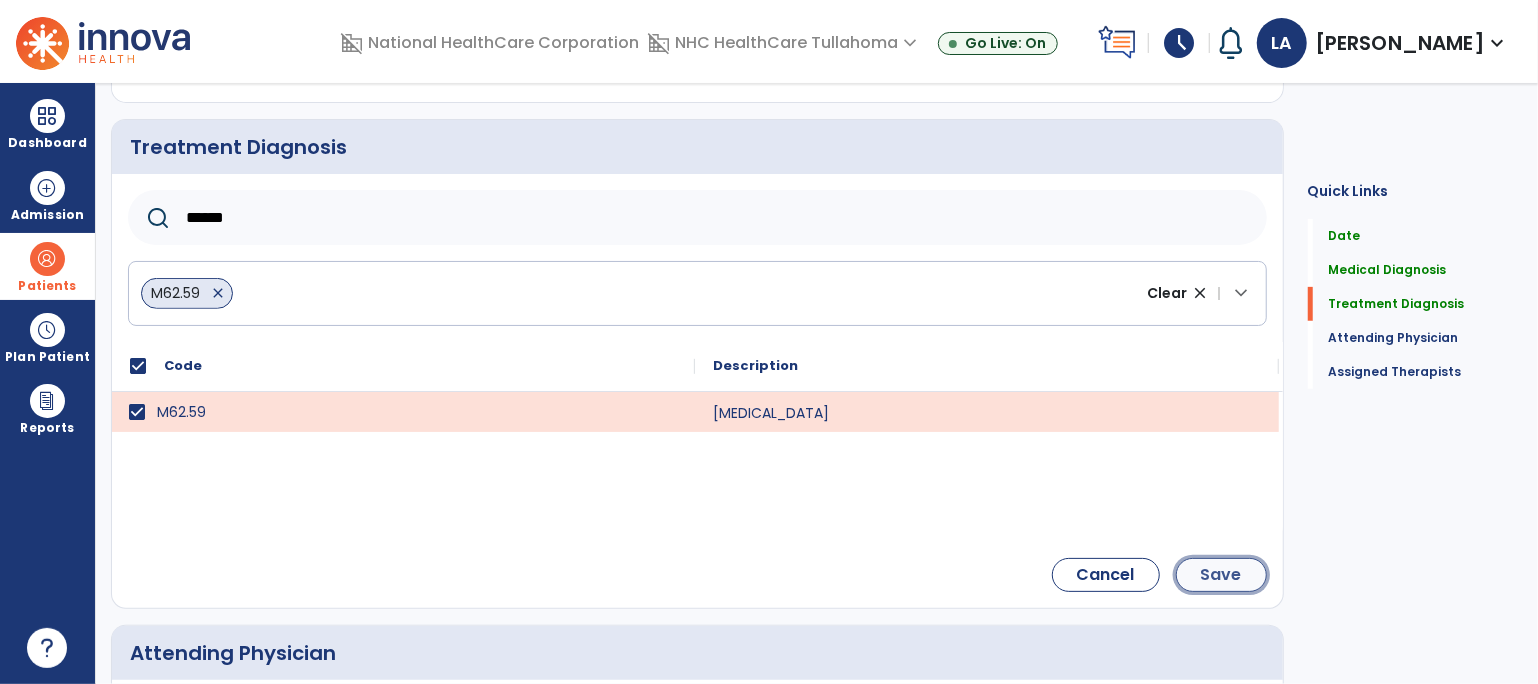 click on "Save" 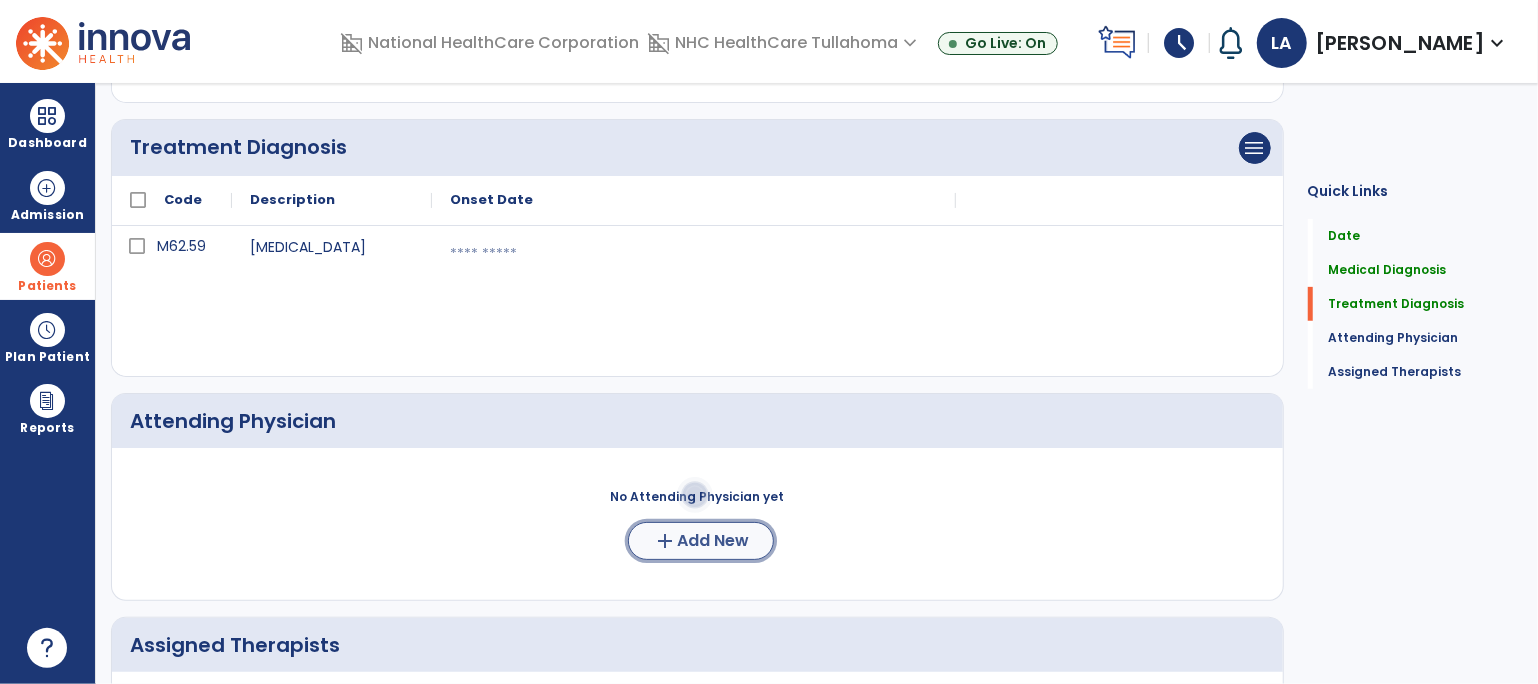 click on "add  Add New" 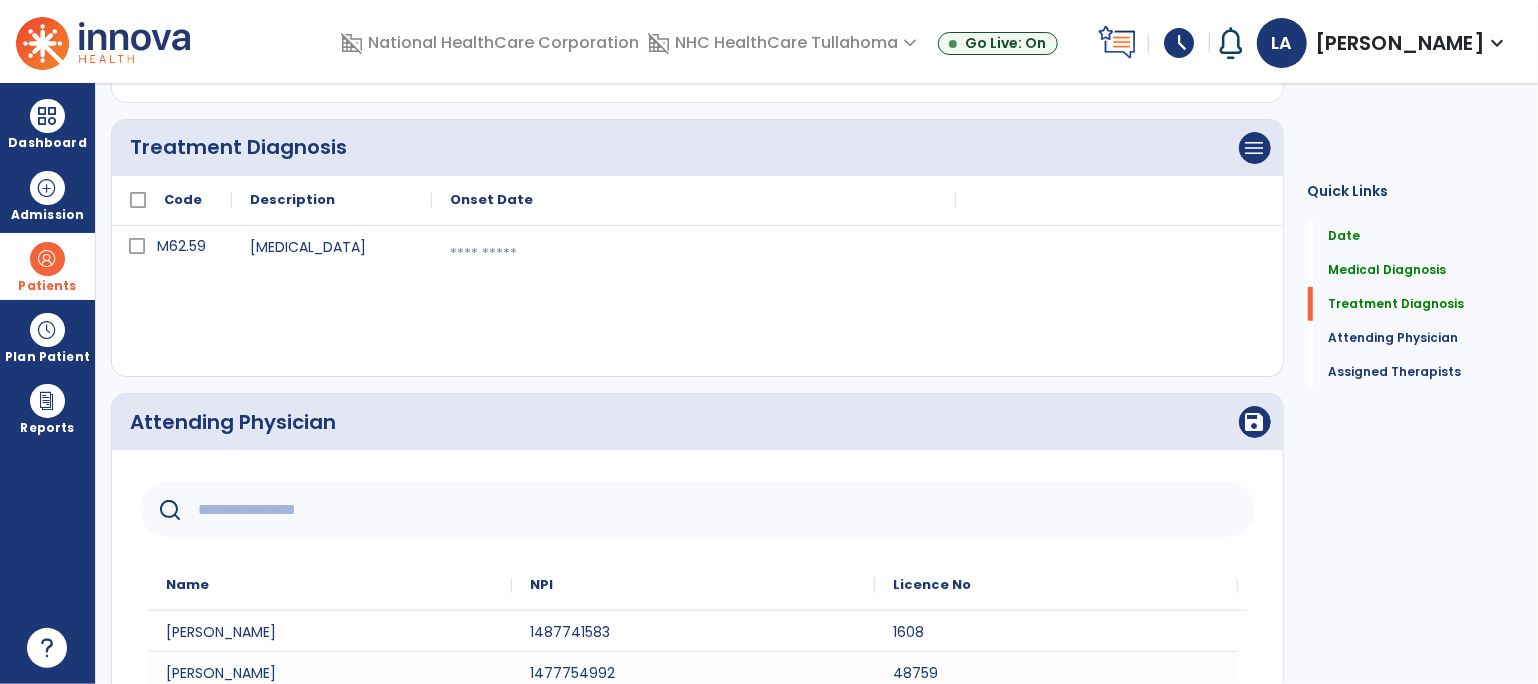 click 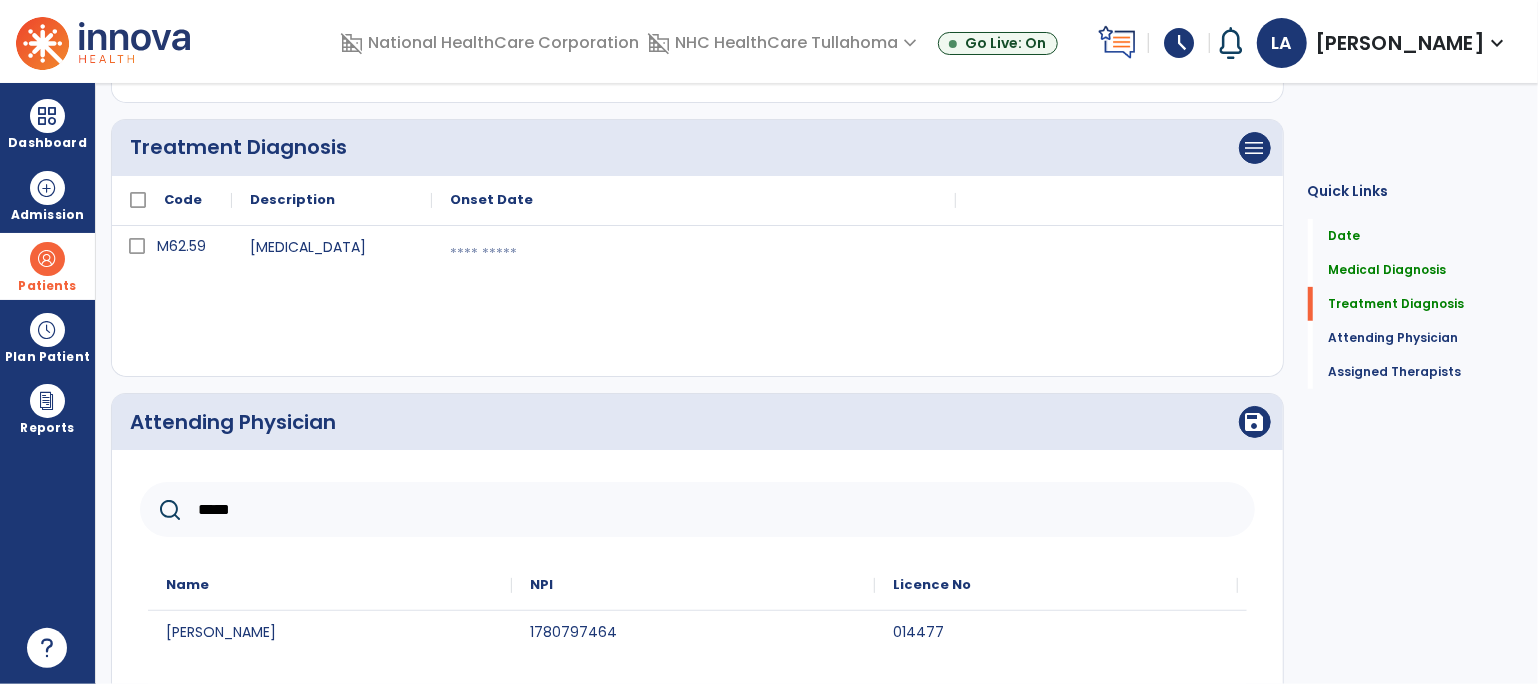 type on "*****" 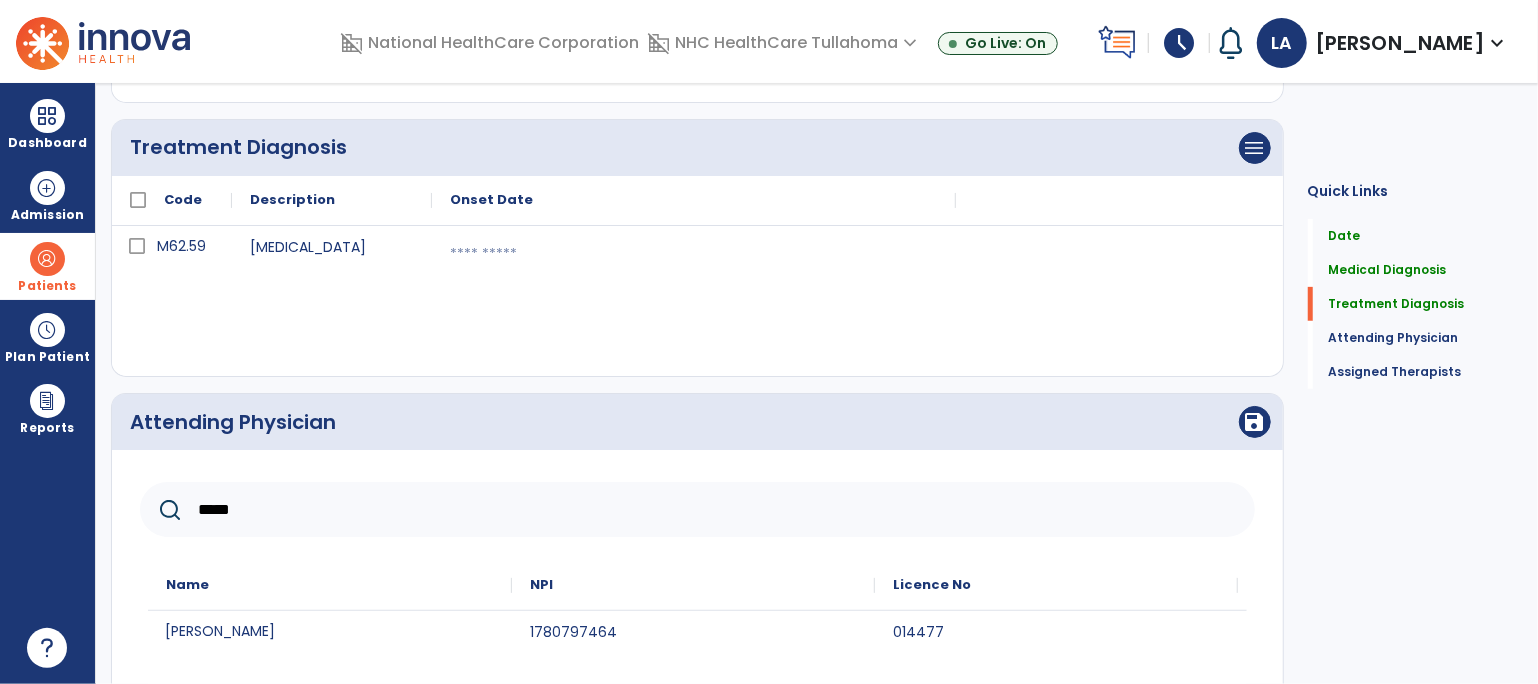 click on "[PERSON_NAME]" 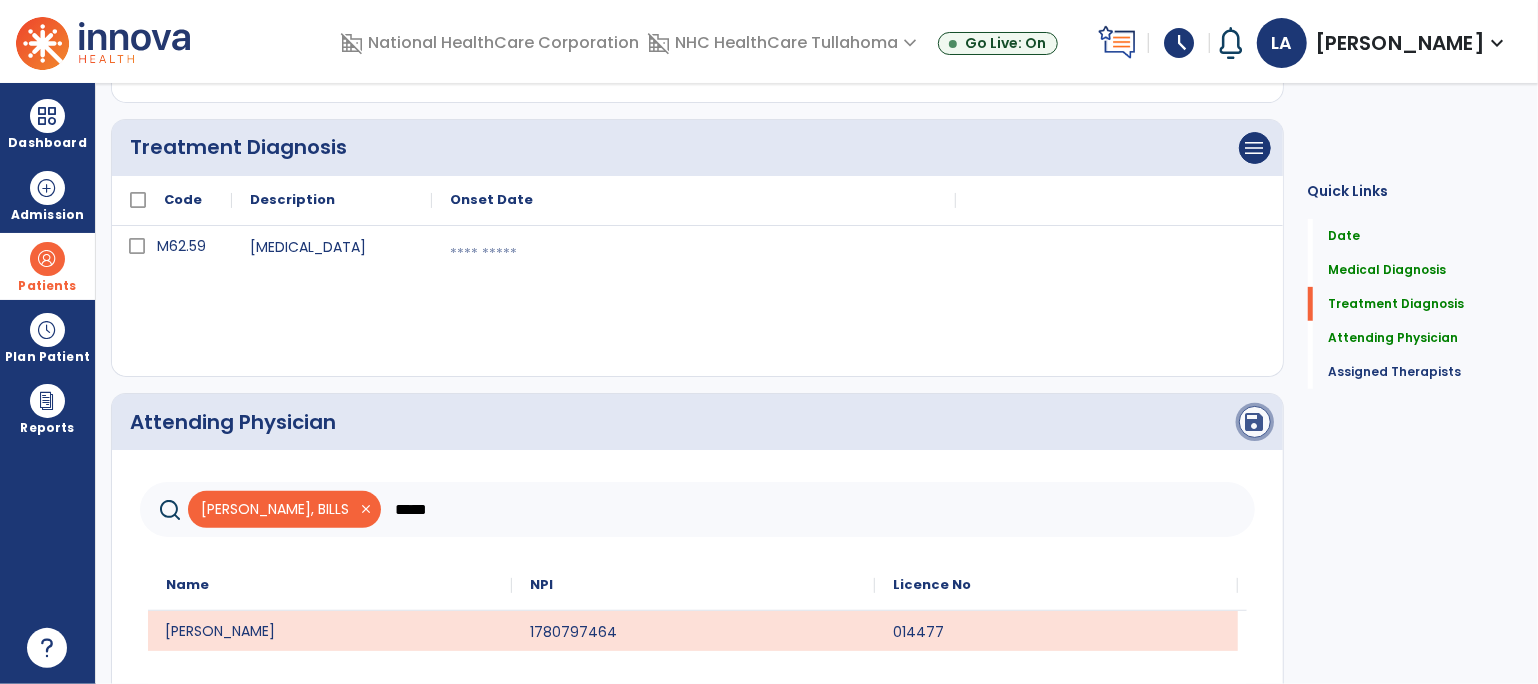 click on "save" 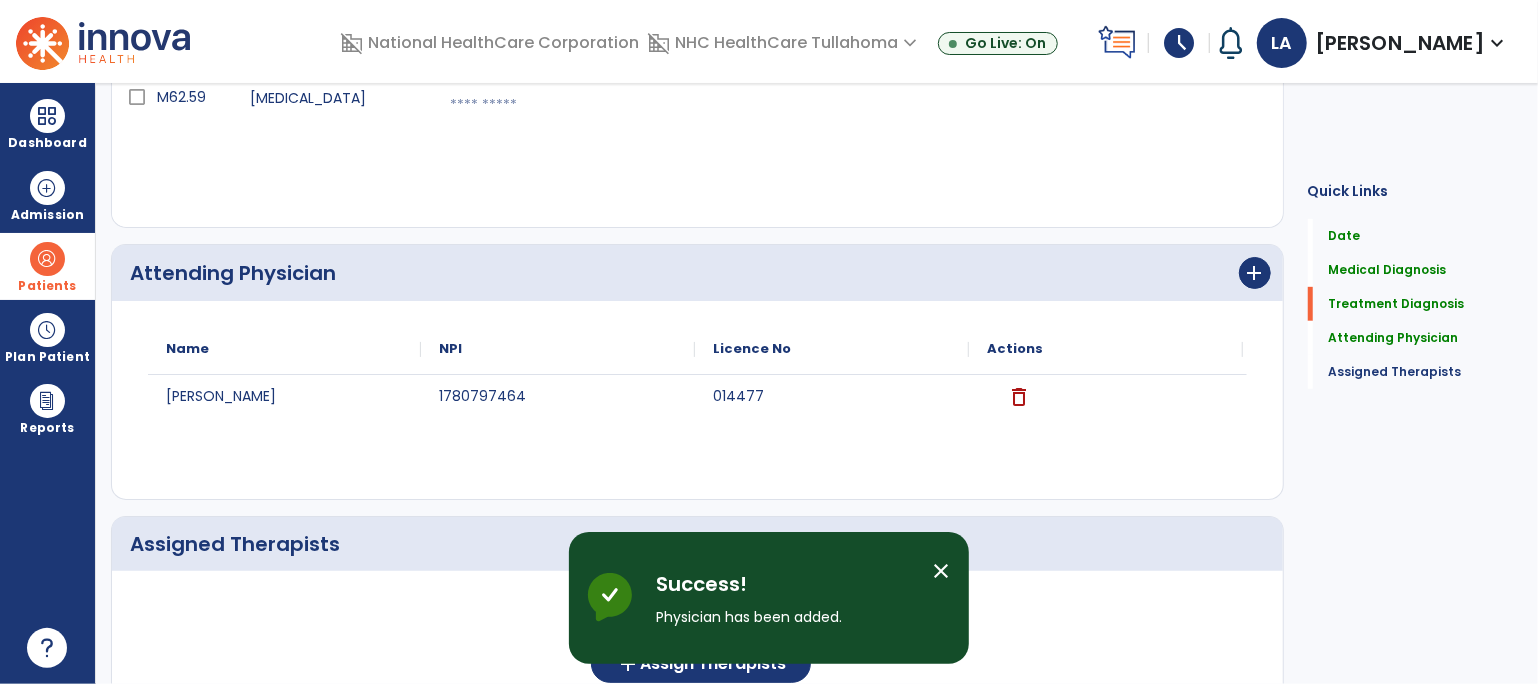 scroll, scrollTop: 708, scrollLeft: 0, axis: vertical 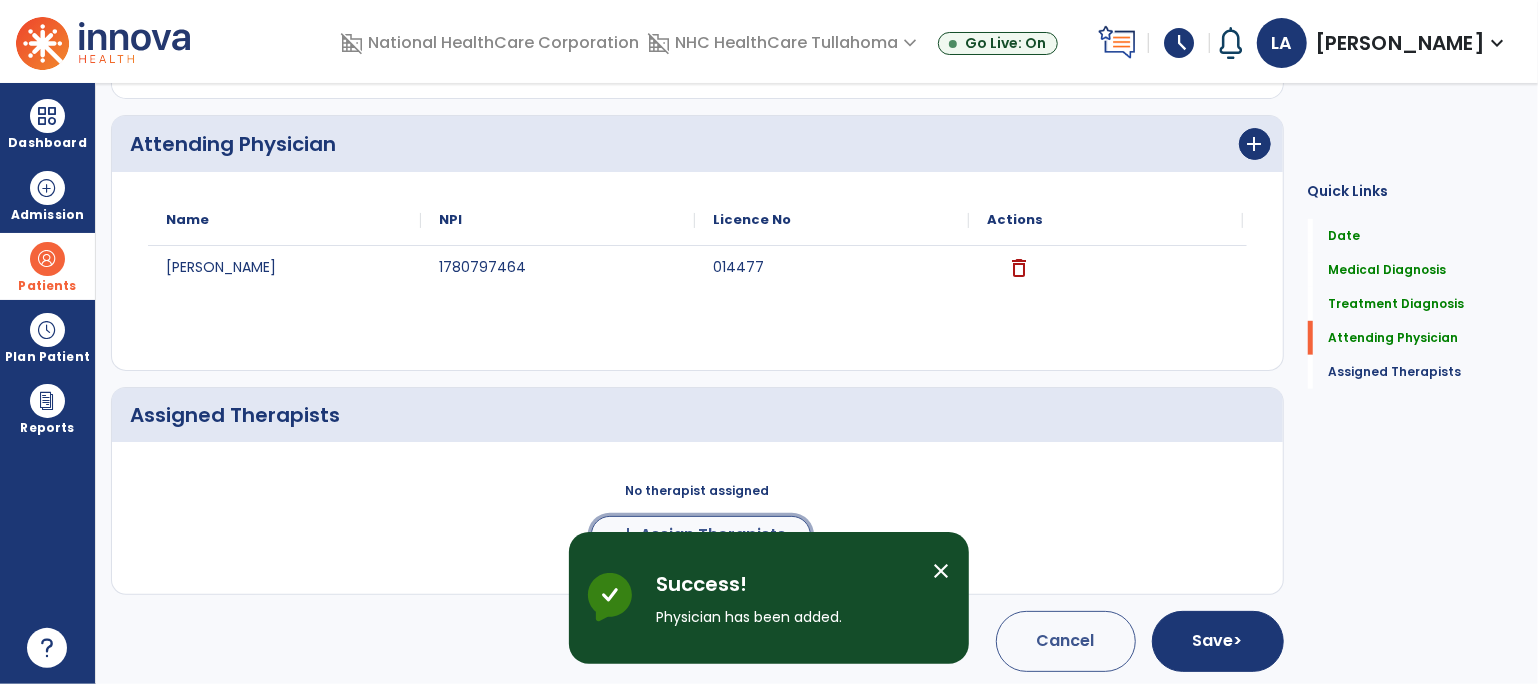 click on "add" 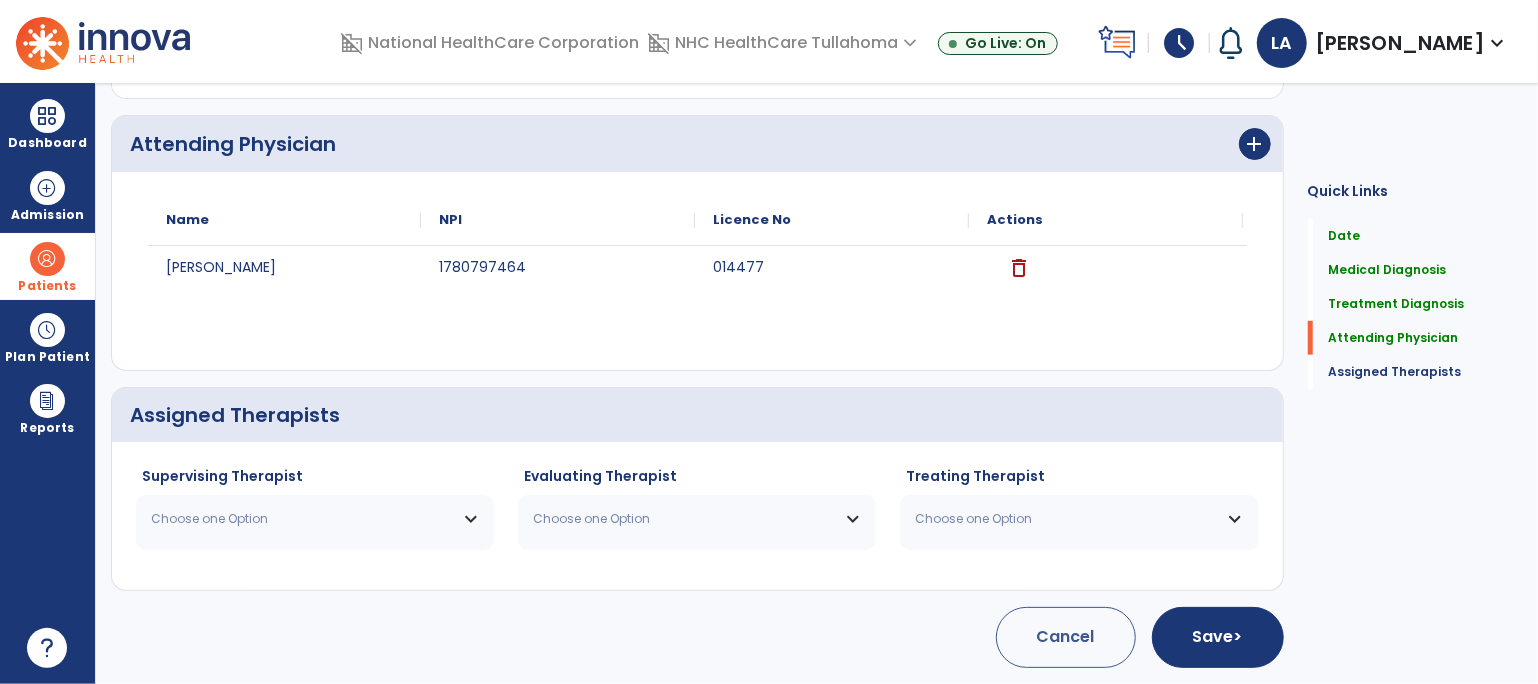 scroll, scrollTop: 705, scrollLeft: 0, axis: vertical 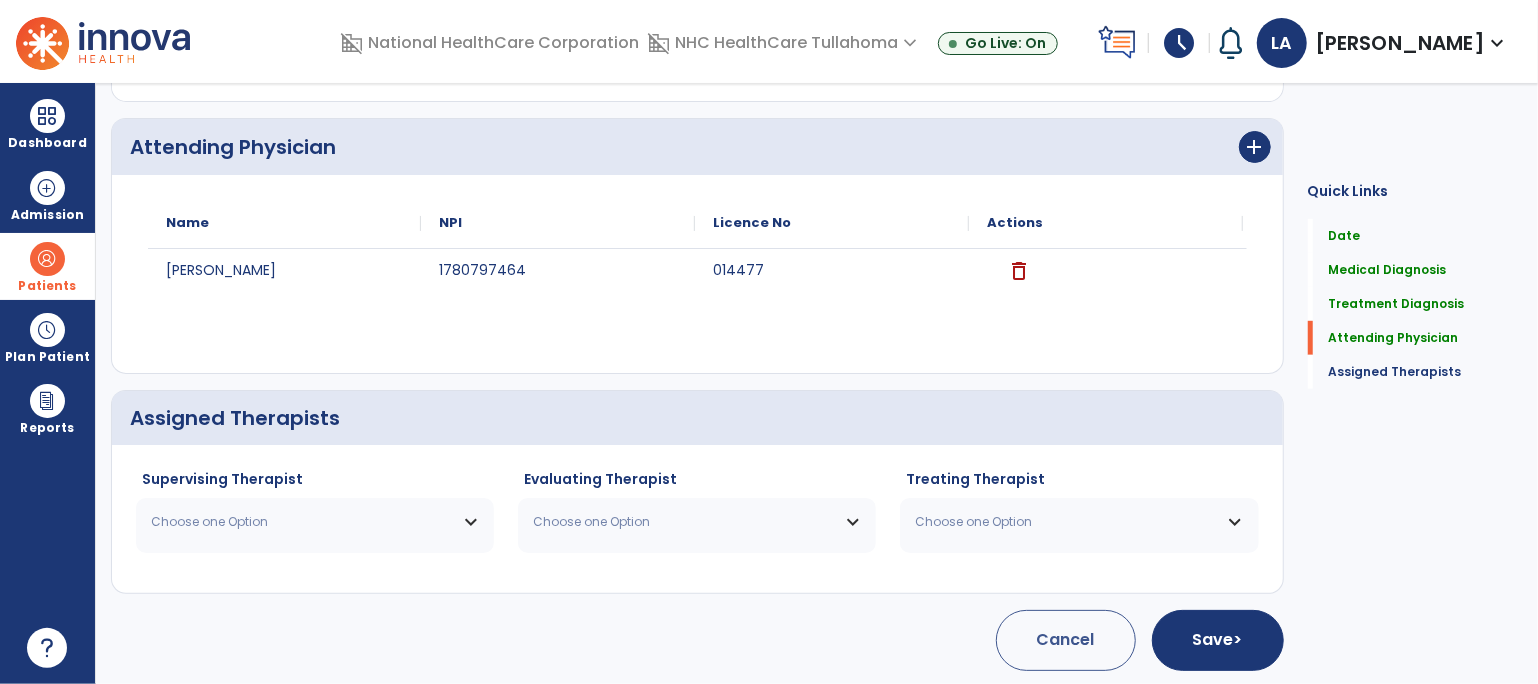 click on "Choose one Option" at bounding box center (315, 522) 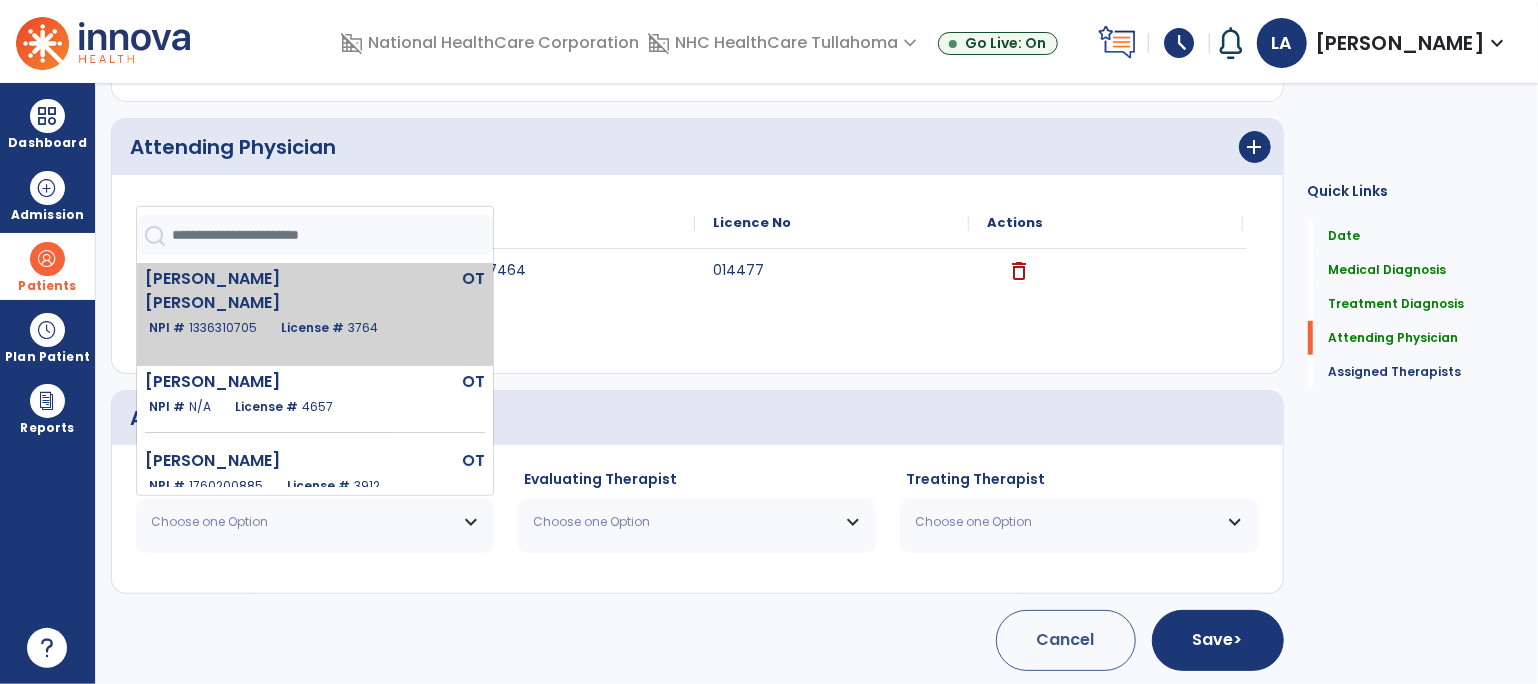click on "3764" 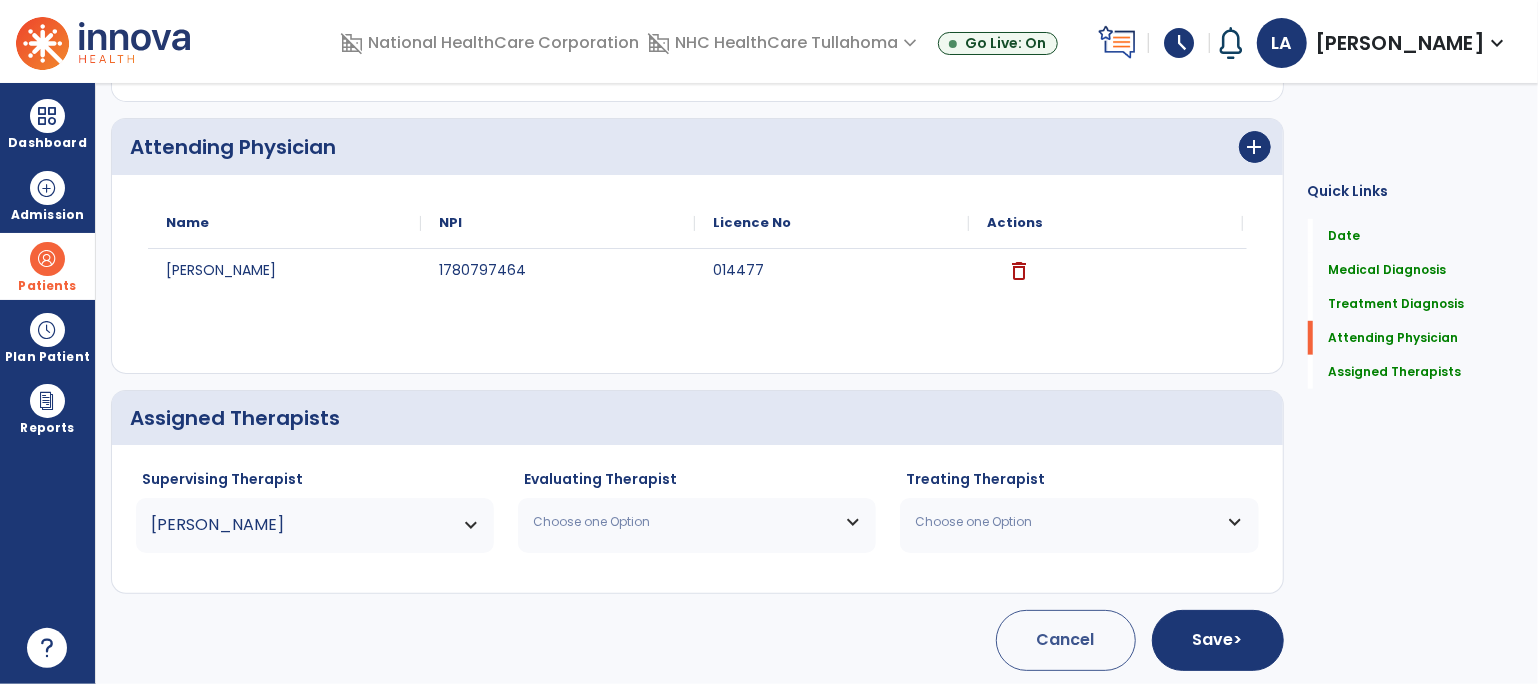 click on "Choose one Option" at bounding box center [684, 522] 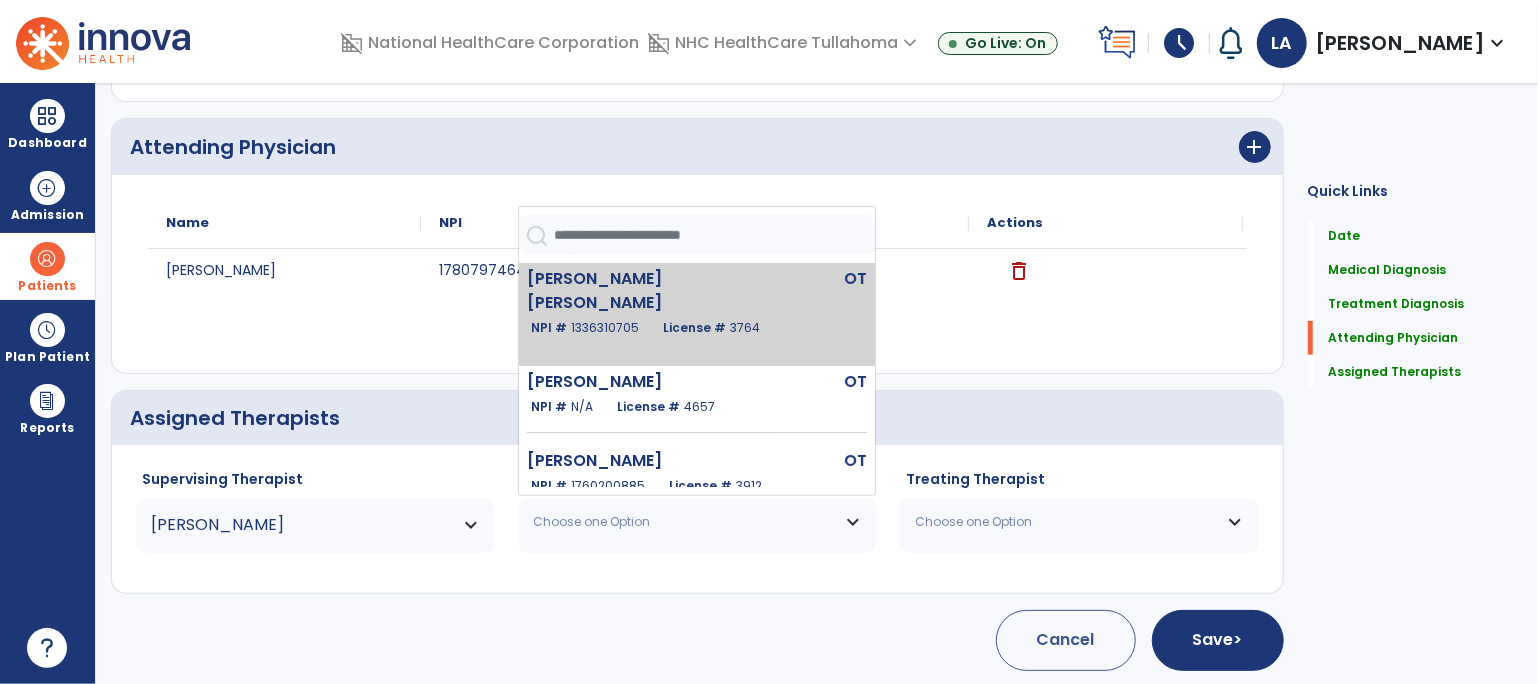 click on "[PERSON_NAME] [PERSON_NAME]" 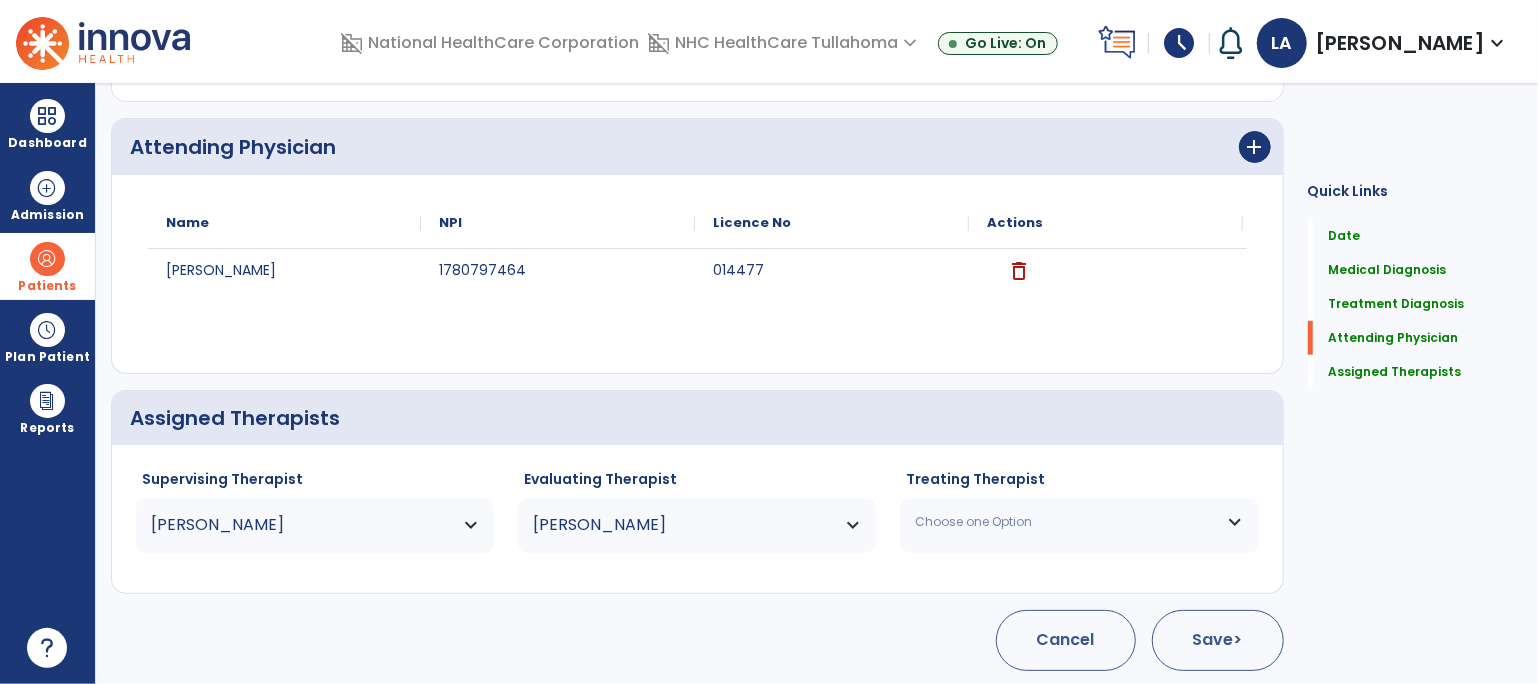 click on ">" 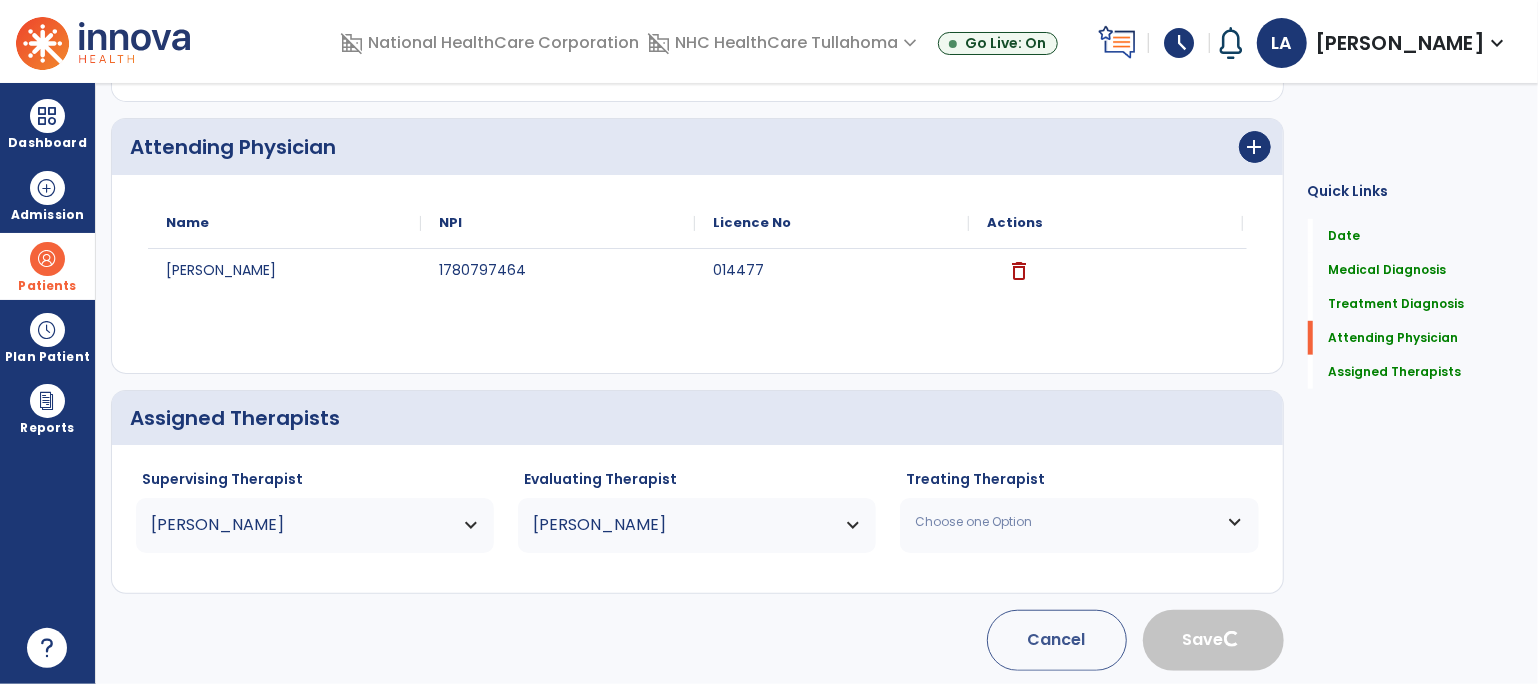 type 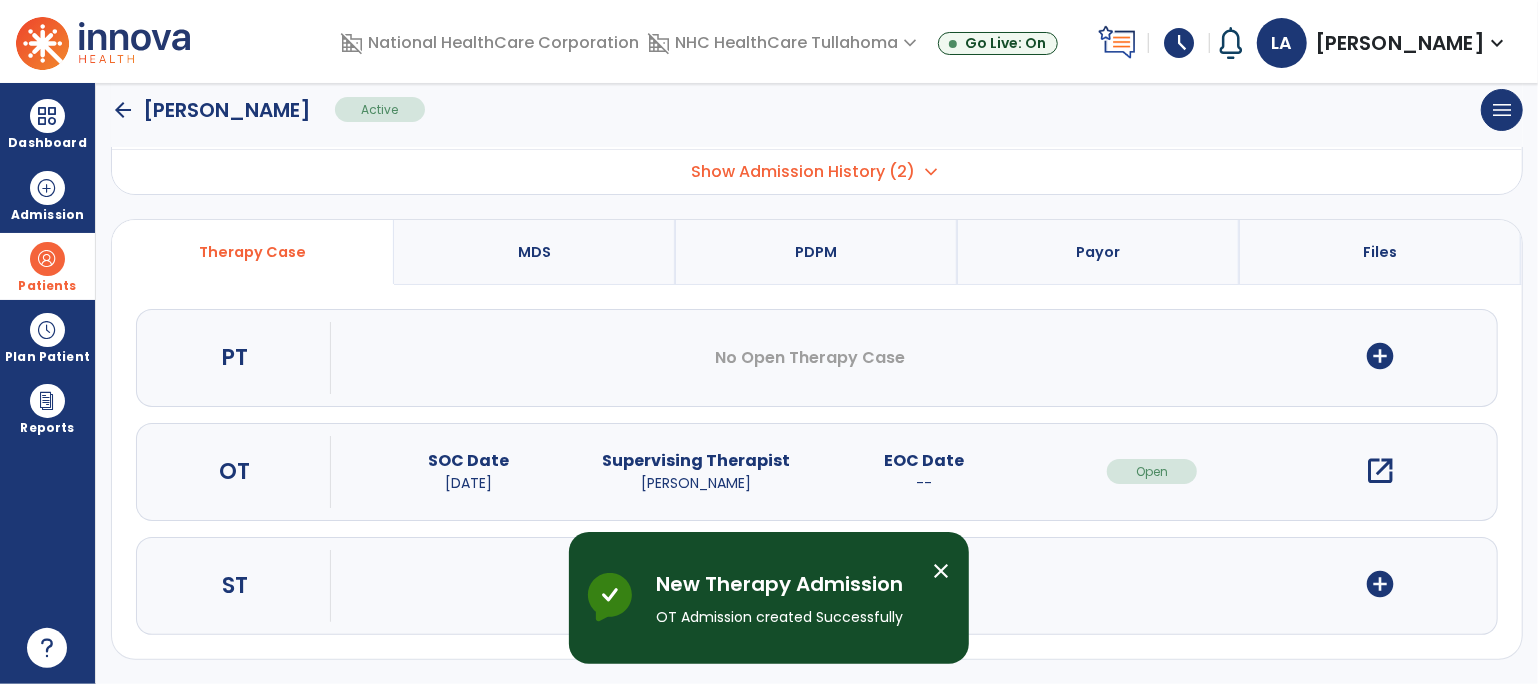 scroll, scrollTop: 0, scrollLeft: 0, axis: both 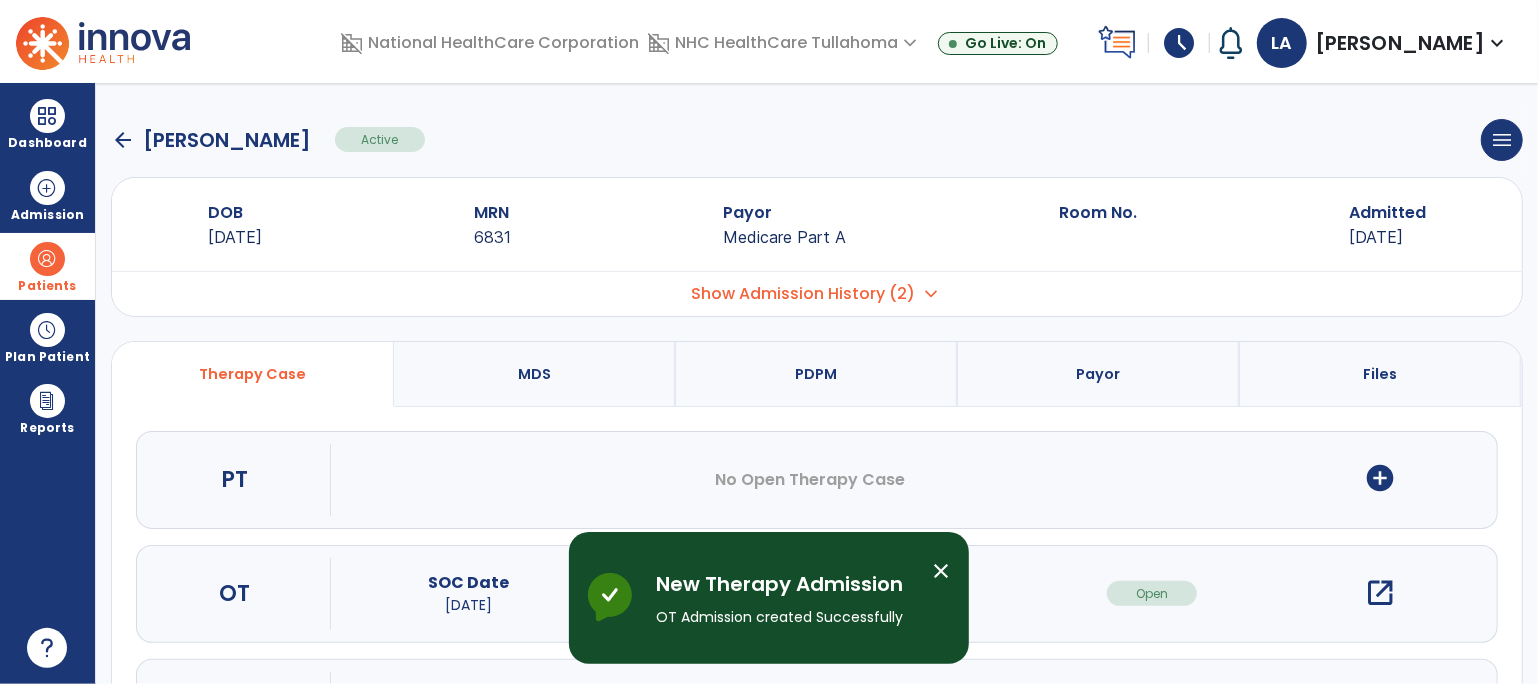 click on "open_in_new" at bounding box center [1380, 593] 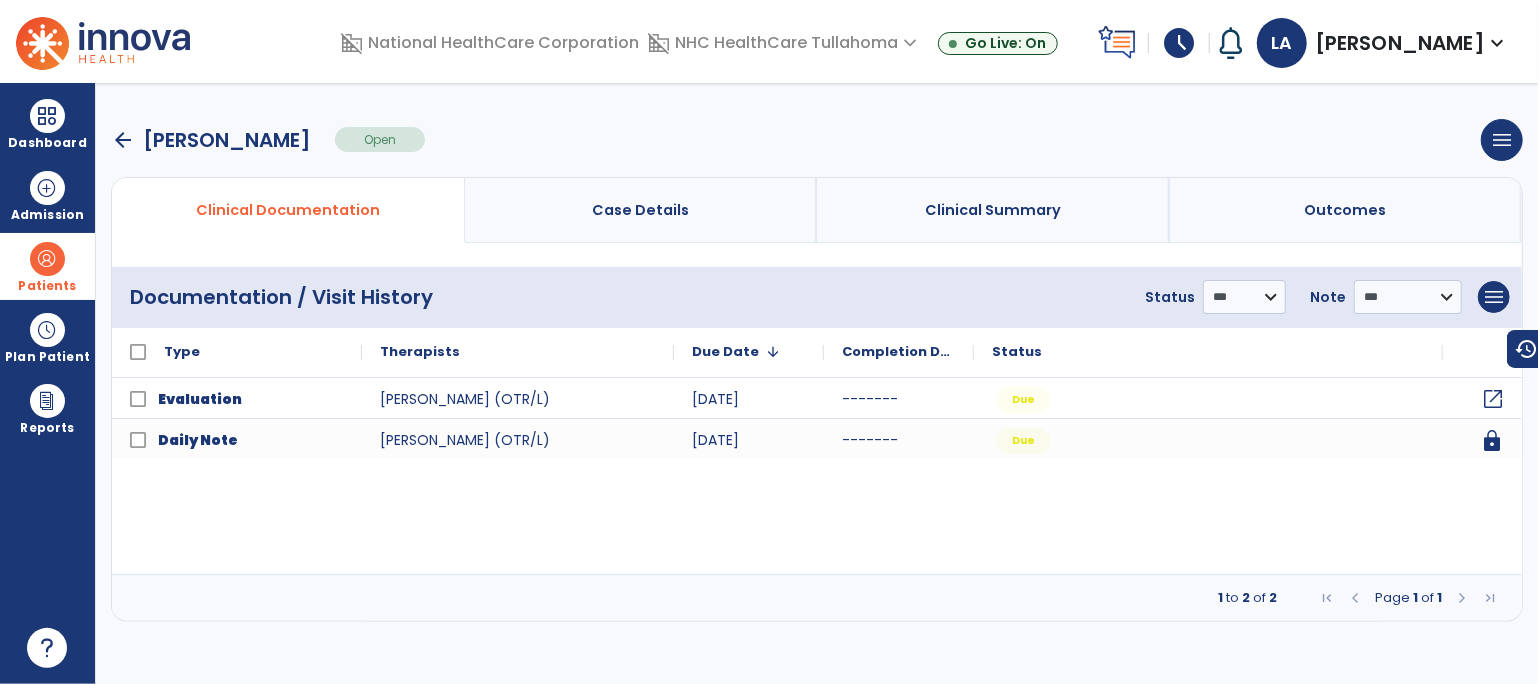 click on "open_in_new" 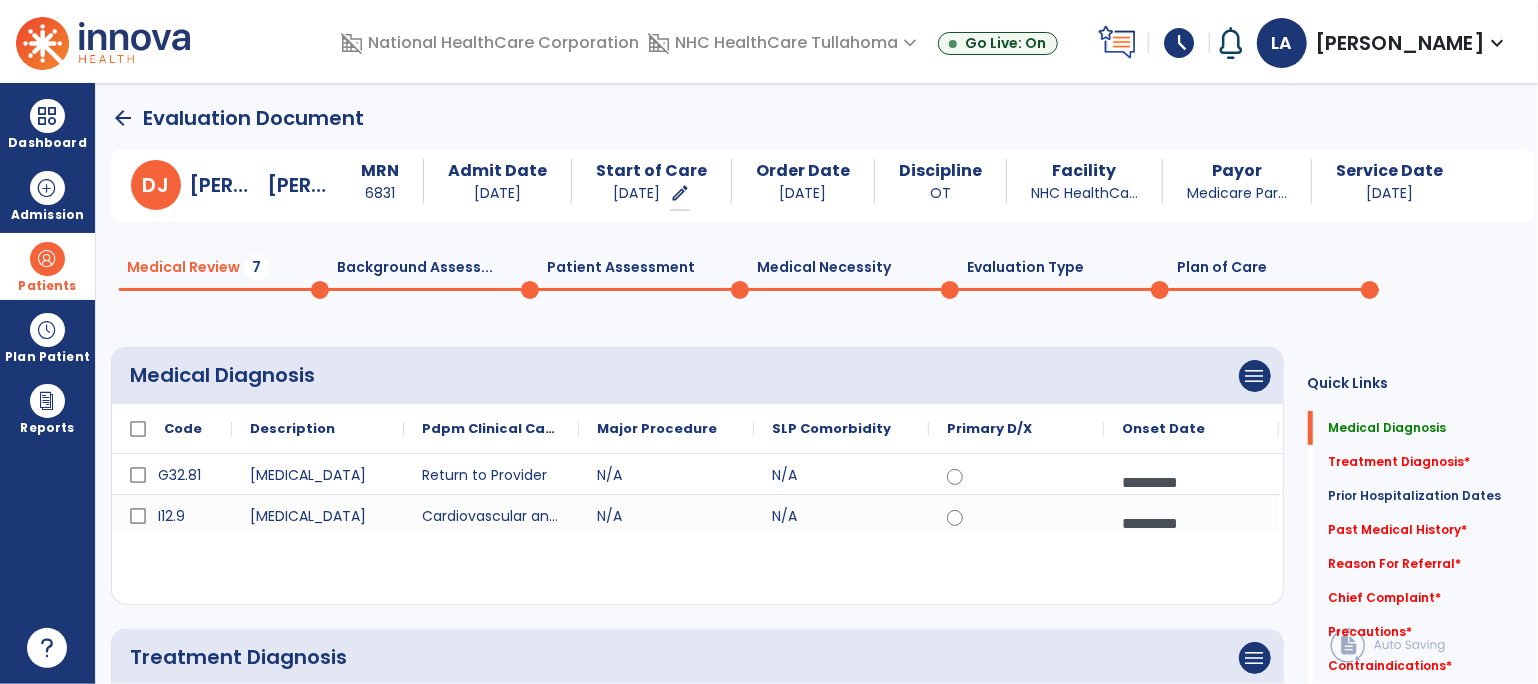 click on "Plan of Care  0" 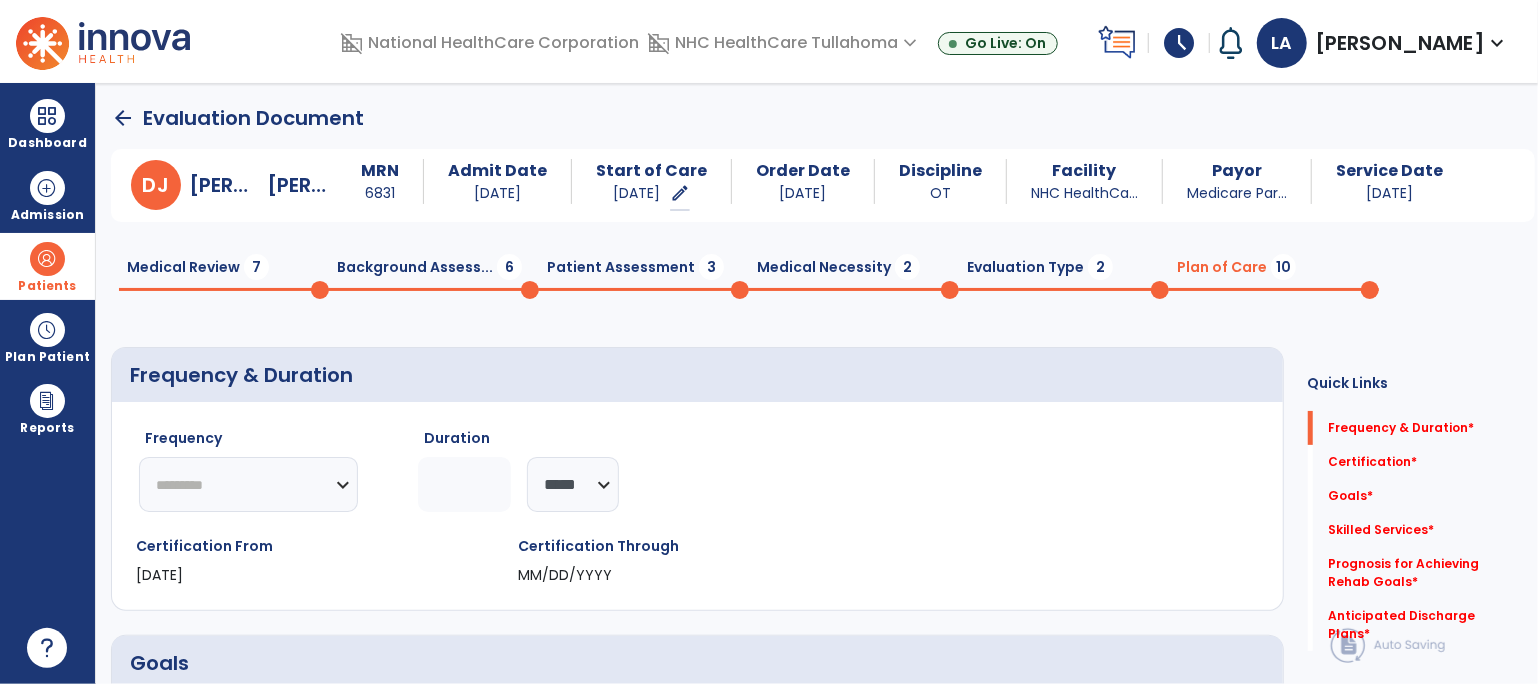 click on "********* ** ** ** ** ** ** **" 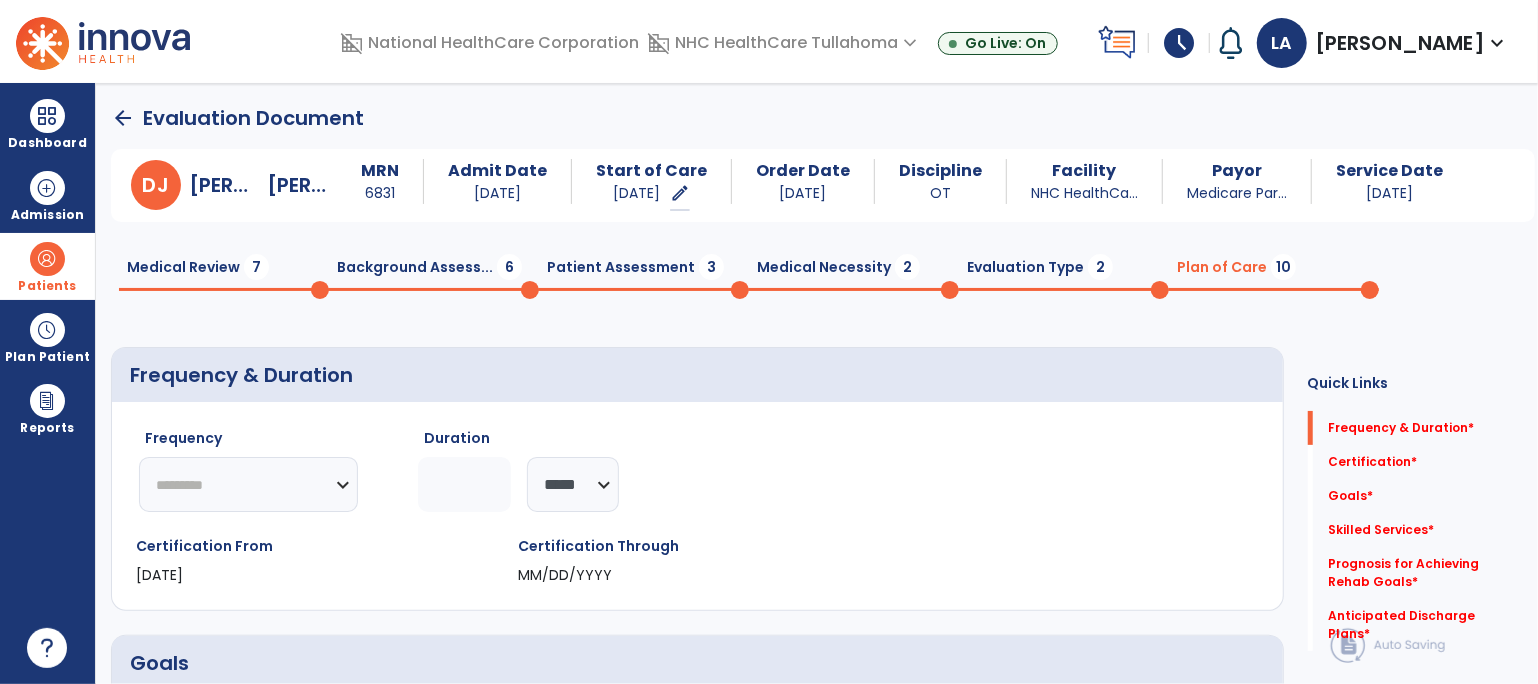 select on "**" 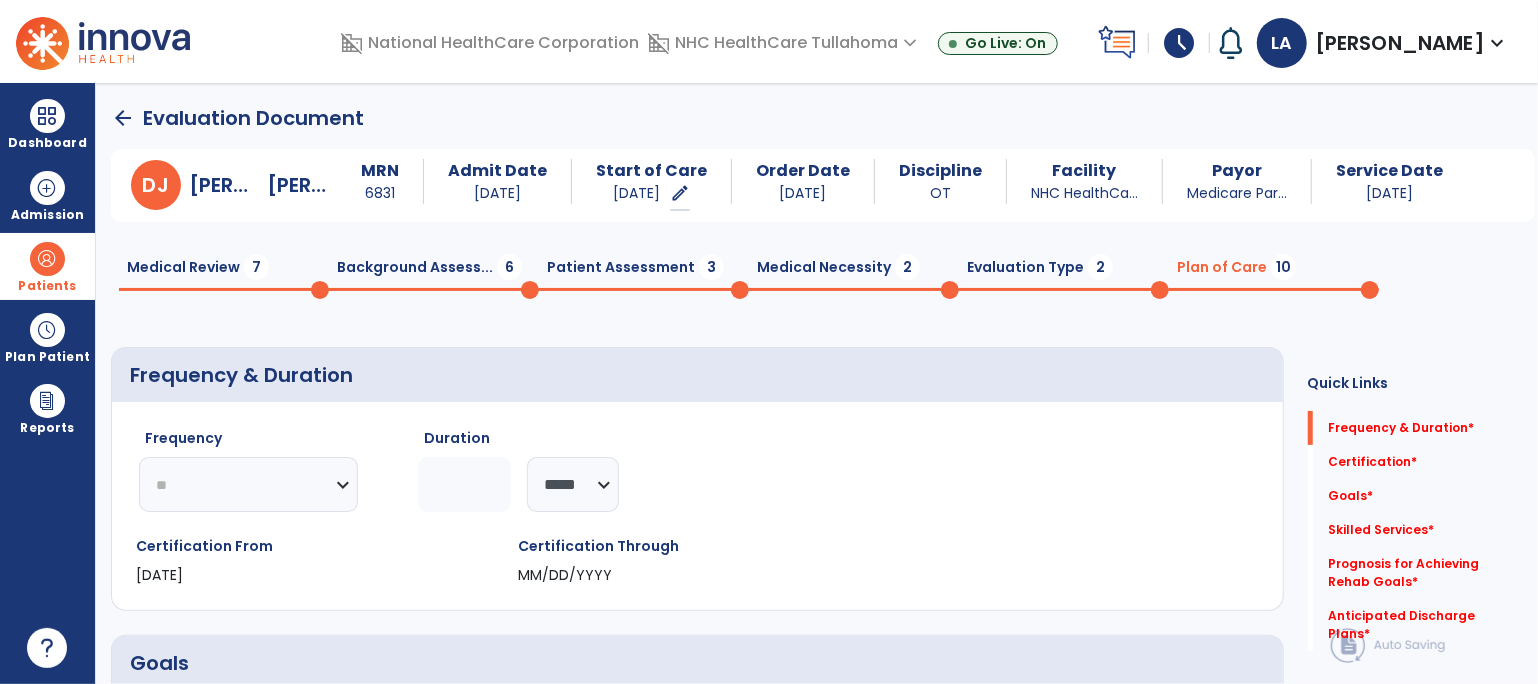 click on "********* ** ** ** ** ** ** **" 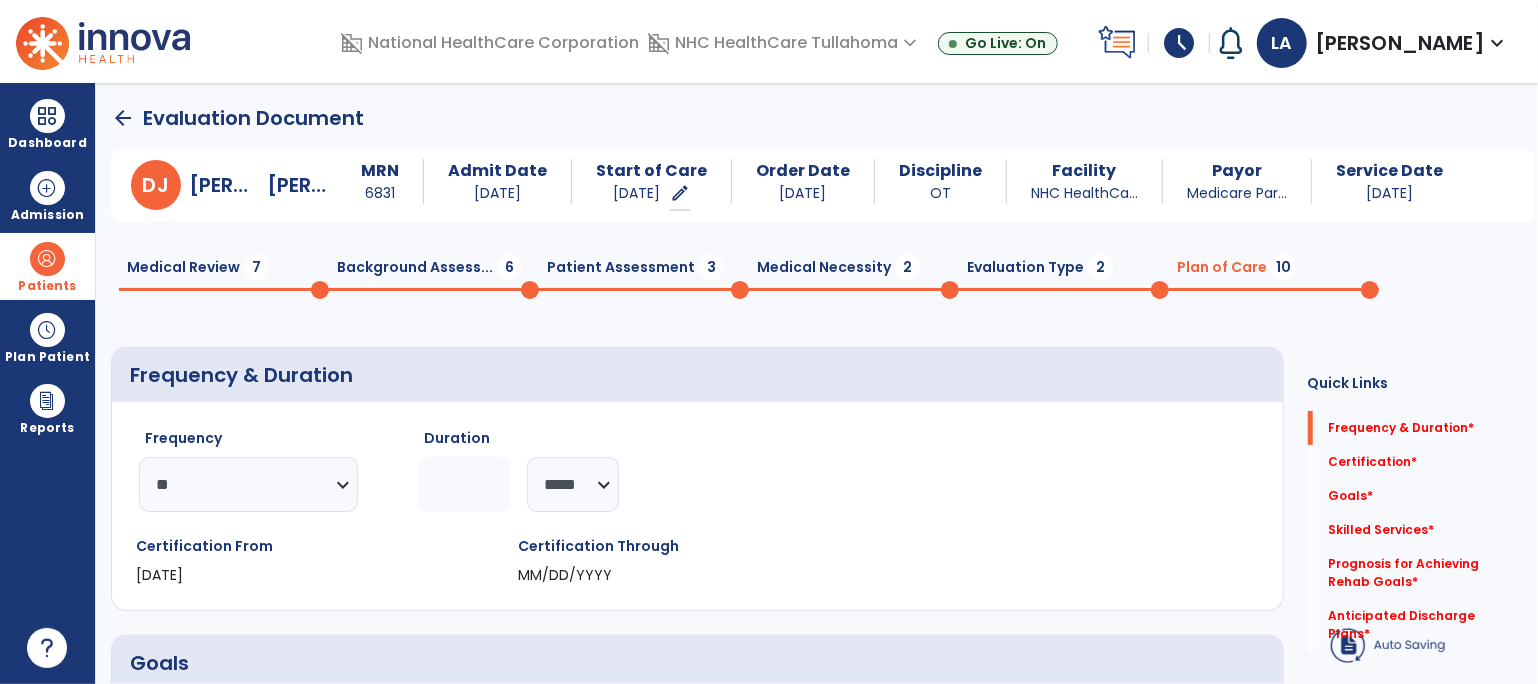click 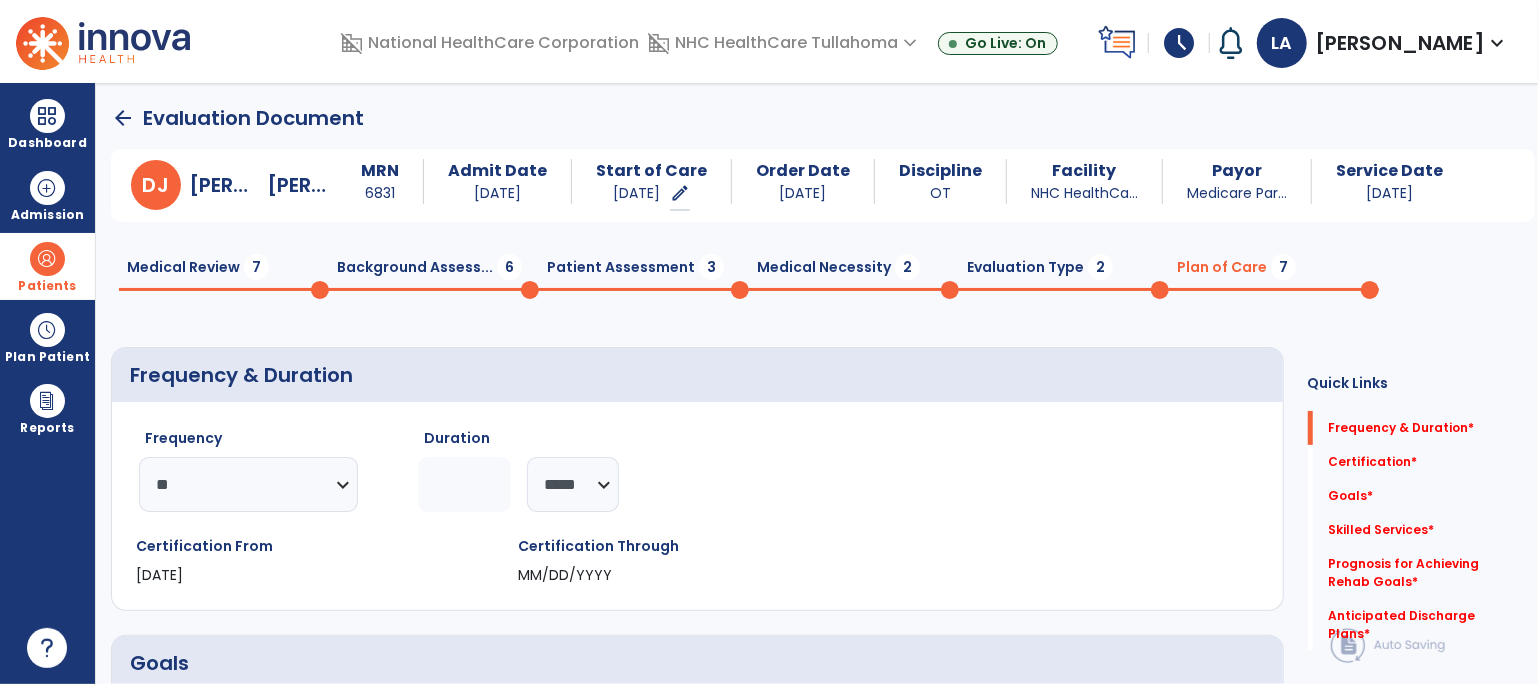 type on "*" 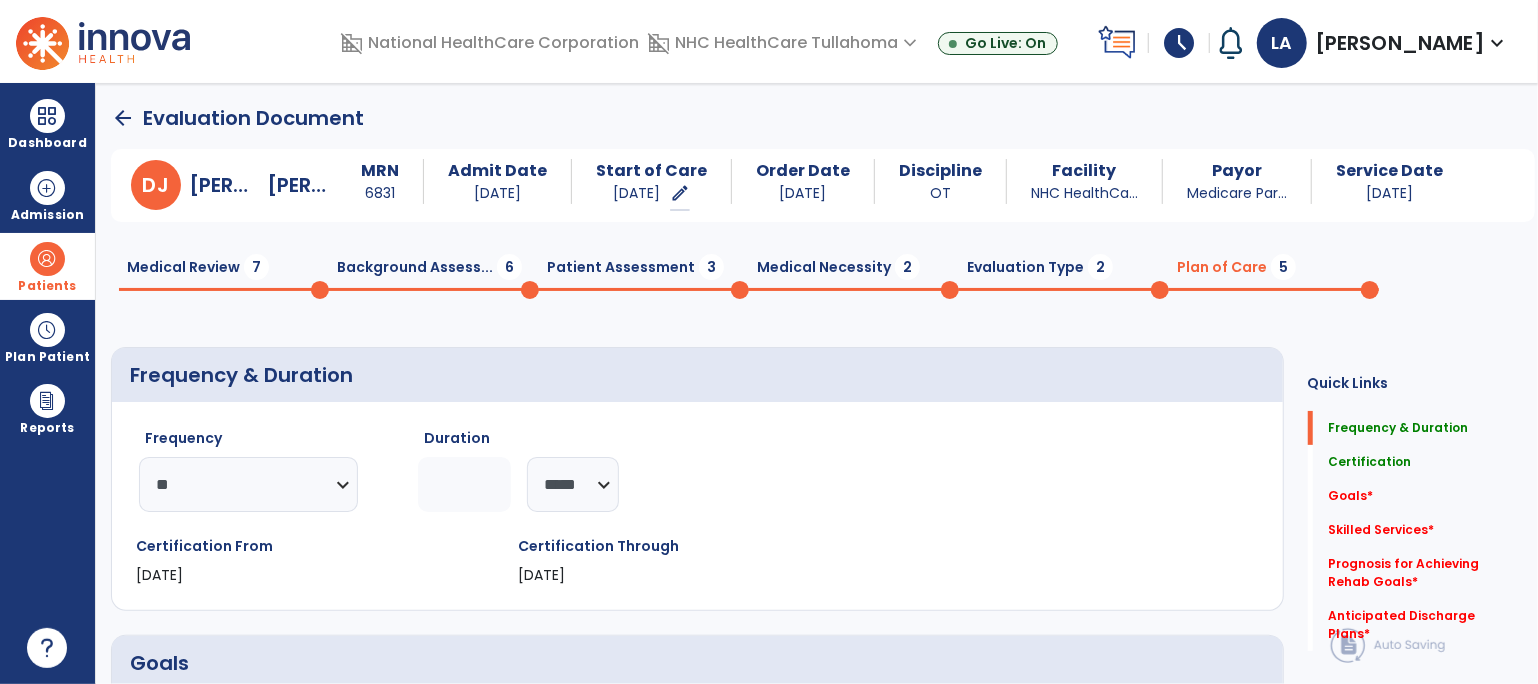 click on "Medical Review  7" 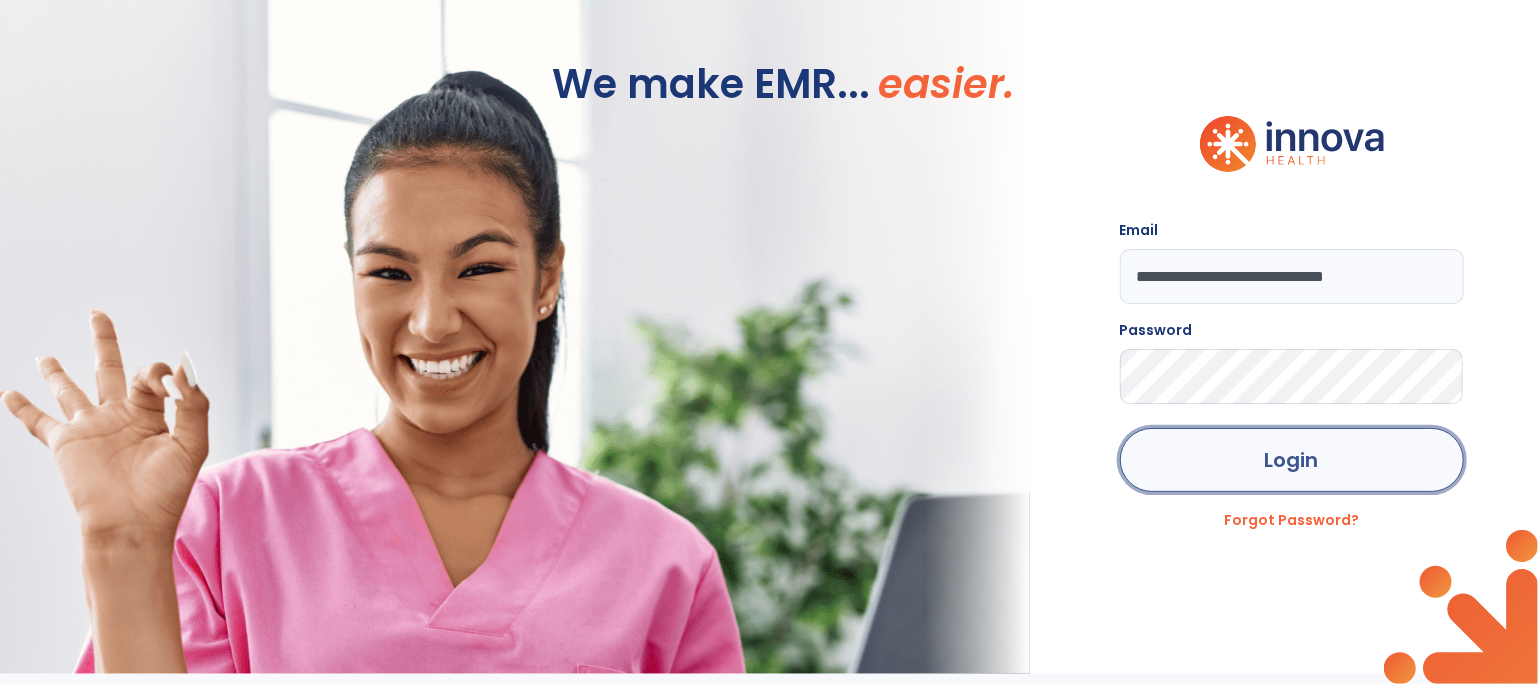 click on "Login" 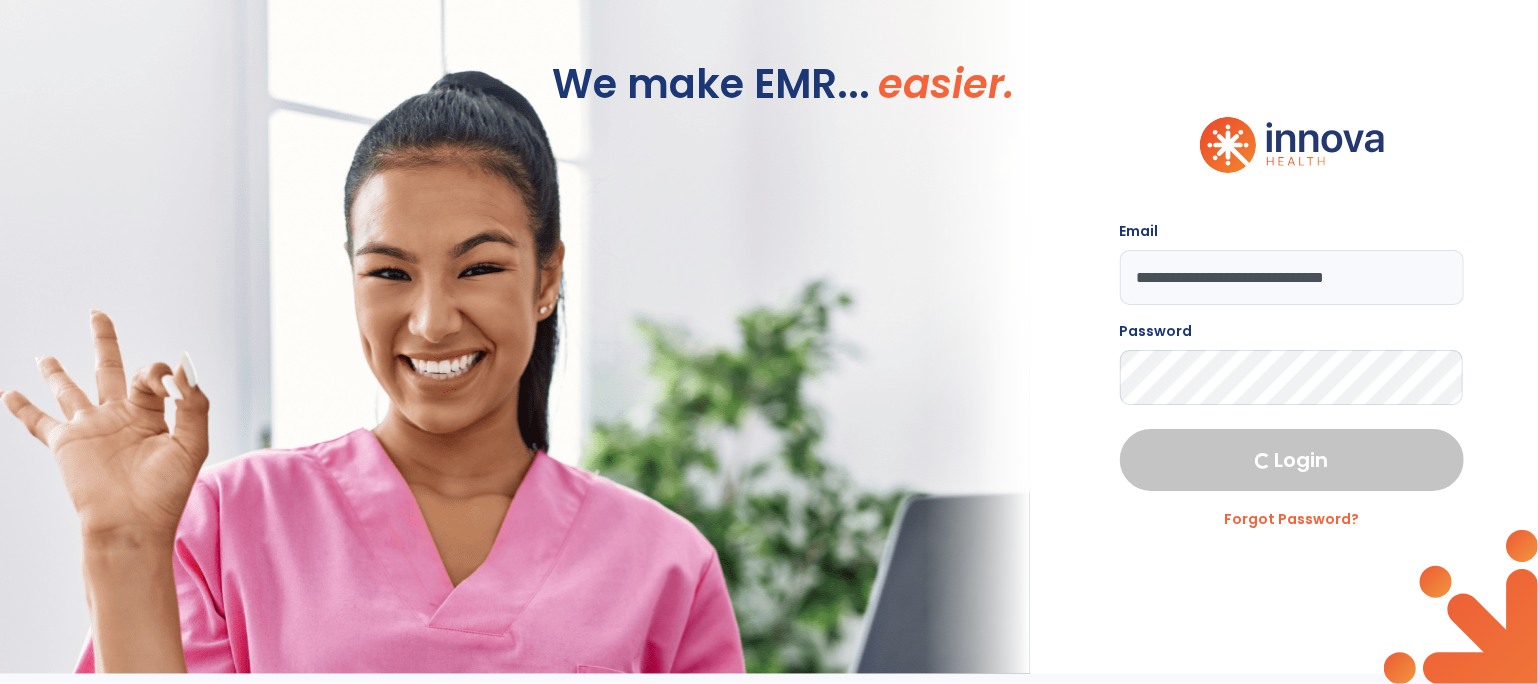 select on "****" 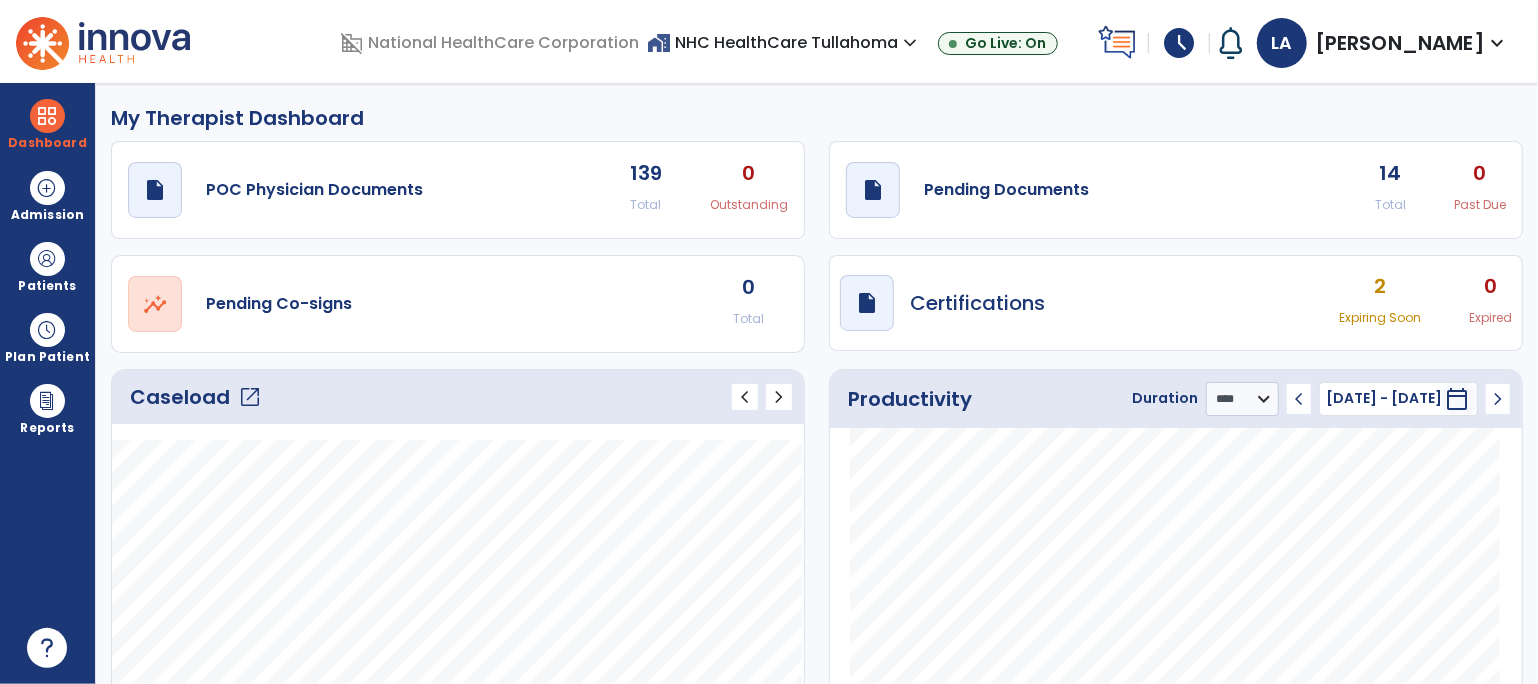 click on "Caseload   open_in_new" 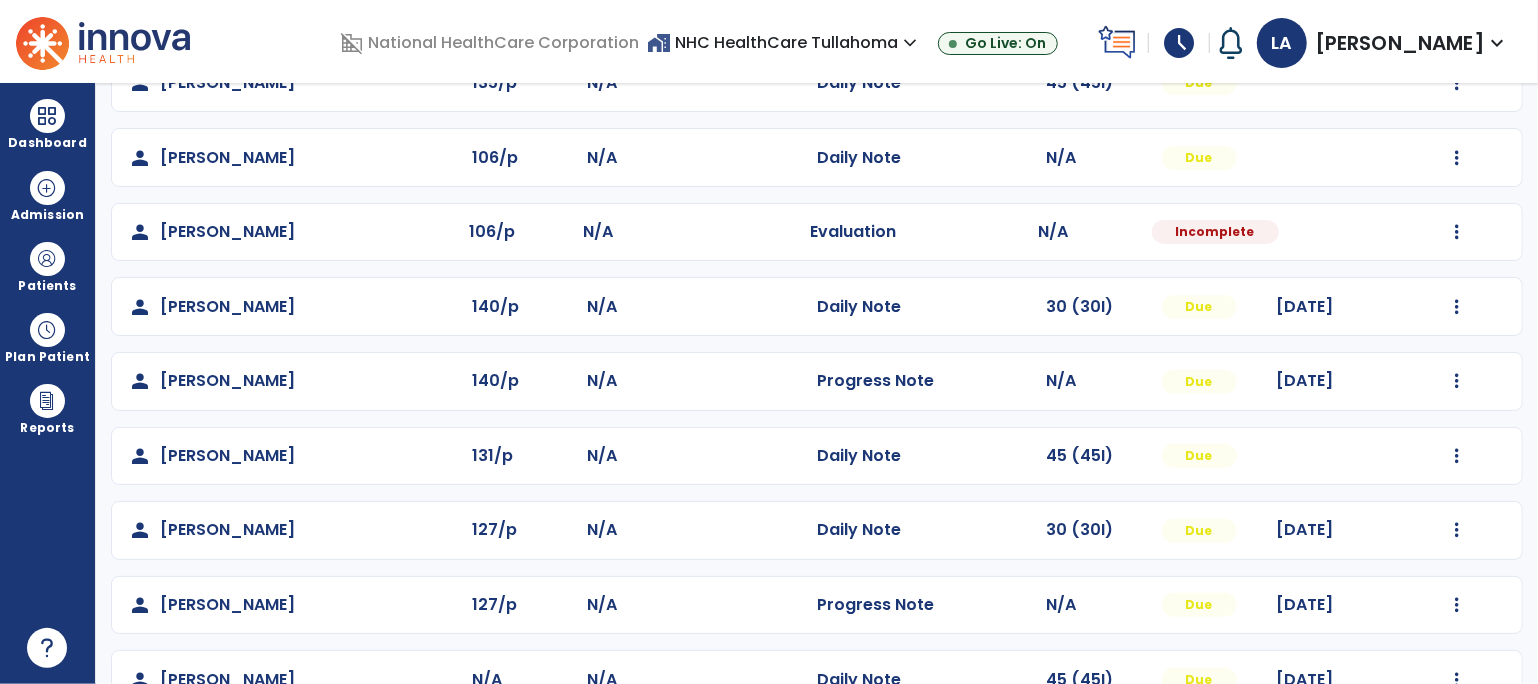 scroll, scrollTop: 412, scrollLeft: 0, axis: vertical 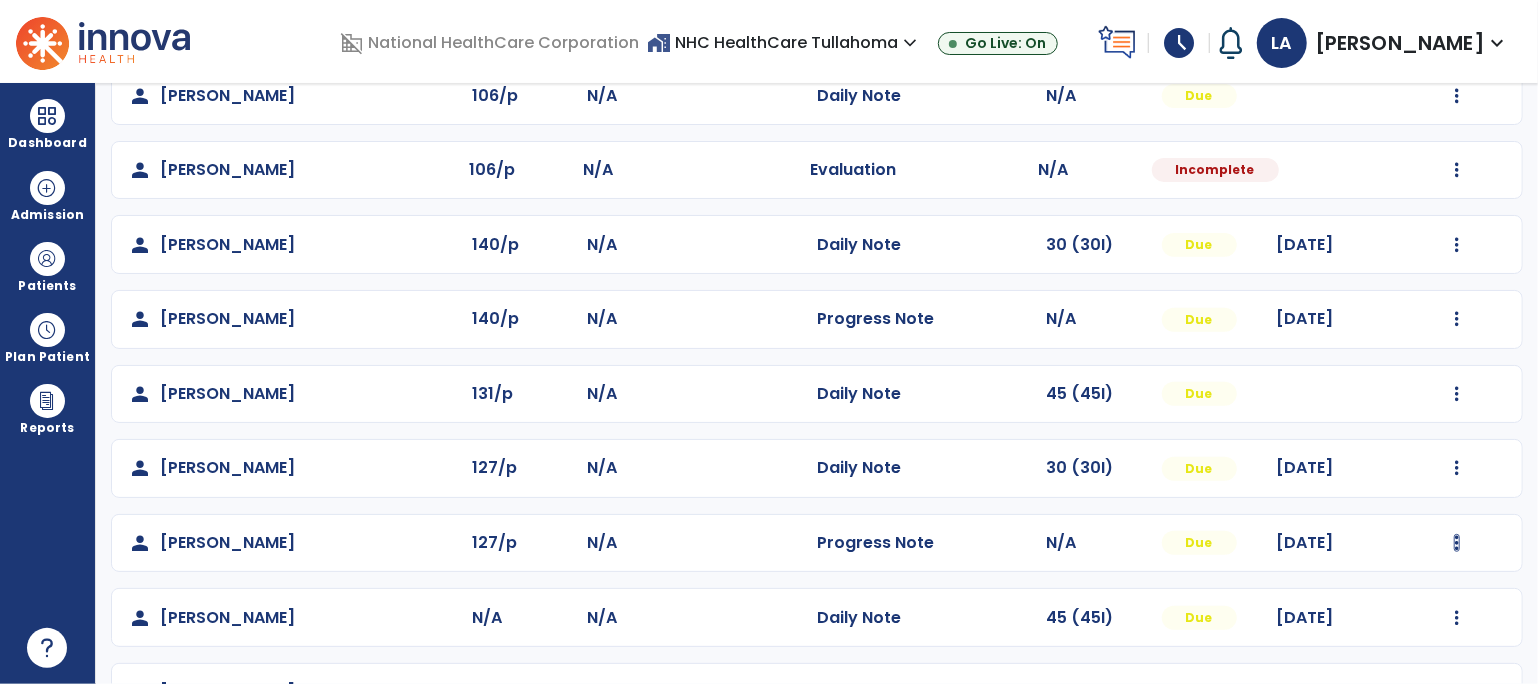 click at bounding box center (1457, 21) 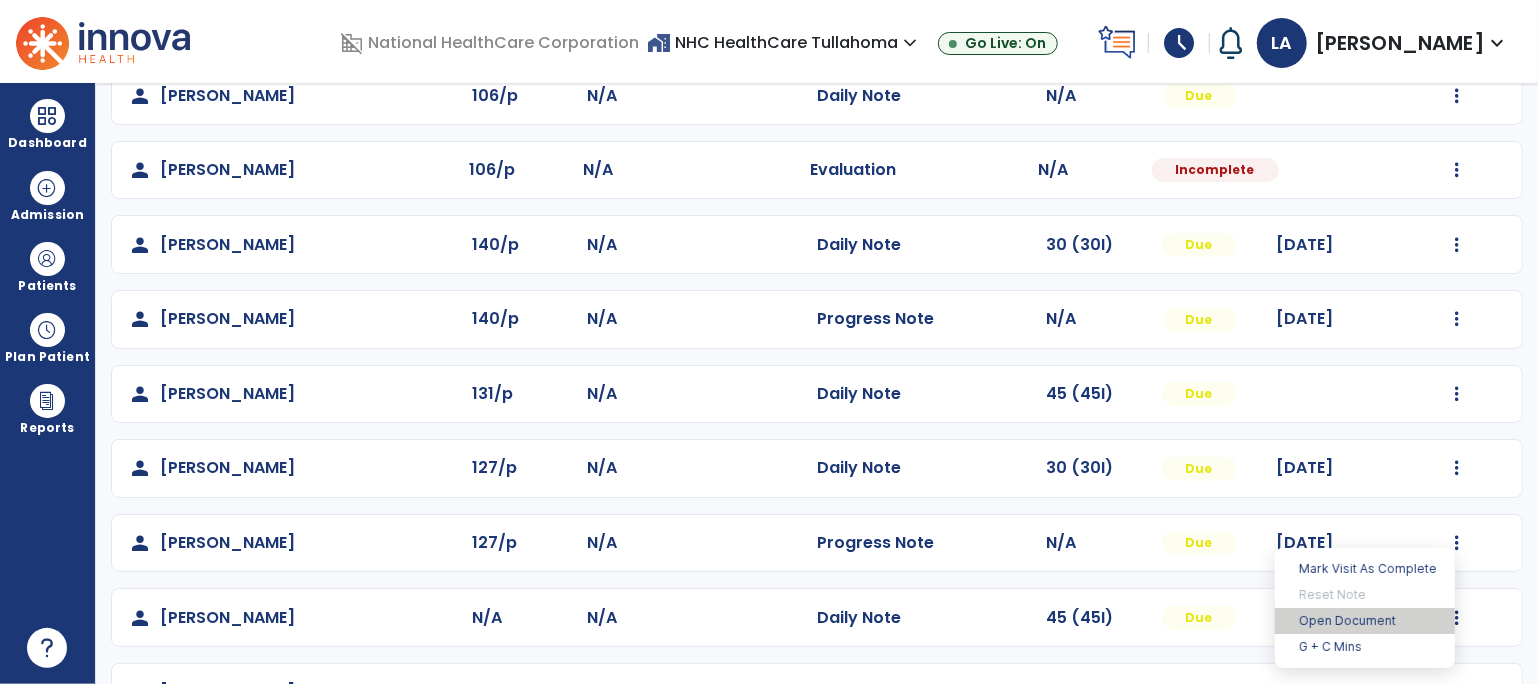 click on "Open Document" at bounding box center (1365, 621) 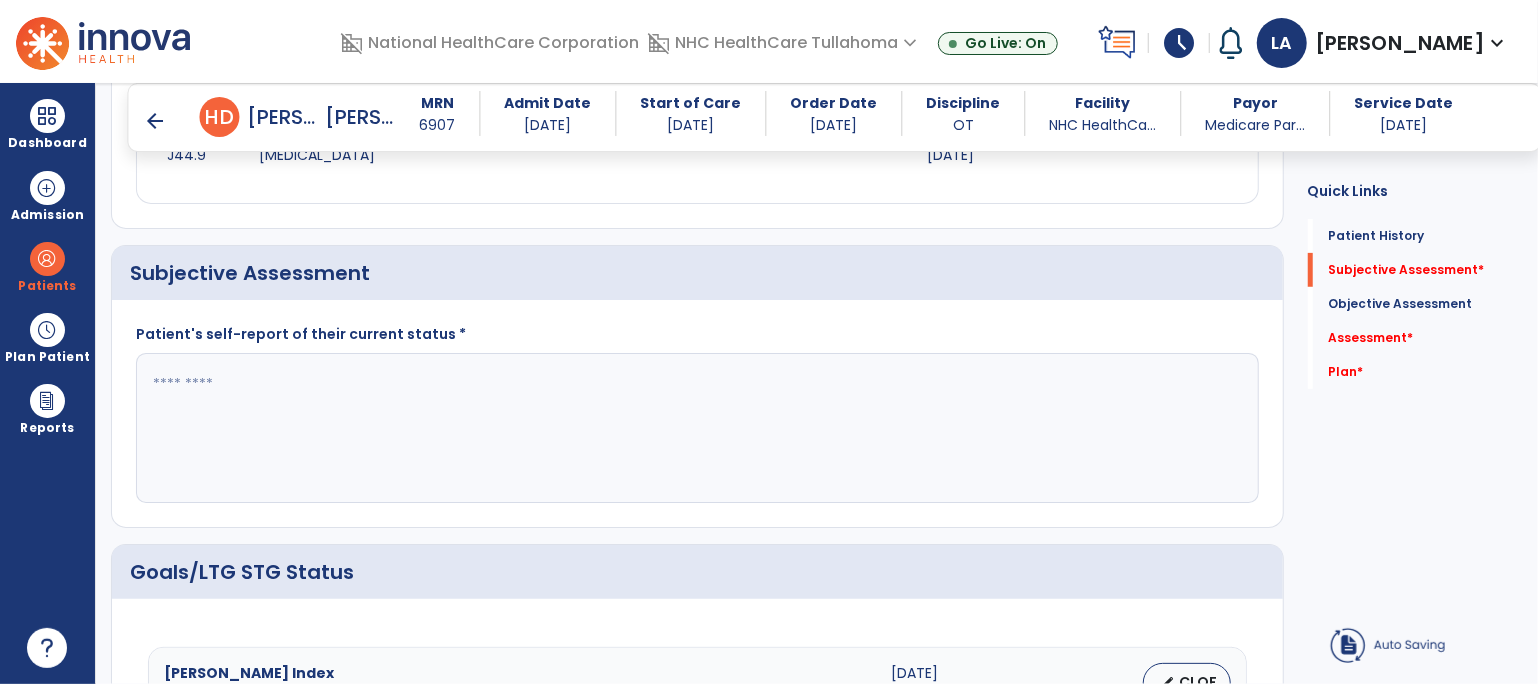 scroll, scrollTop: 389, scrollLeft: 0, axis: vertical 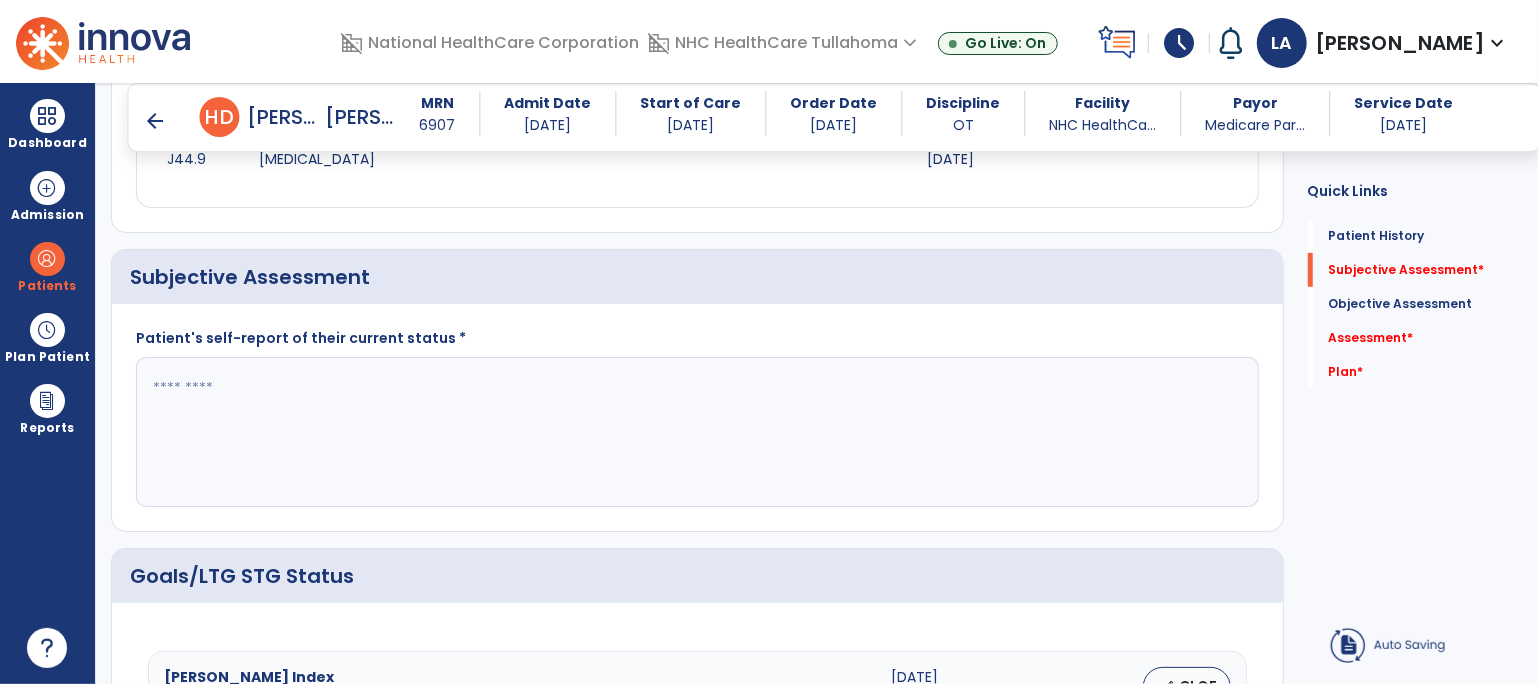 click on "arrow_back" at bounding box center [156, 121] 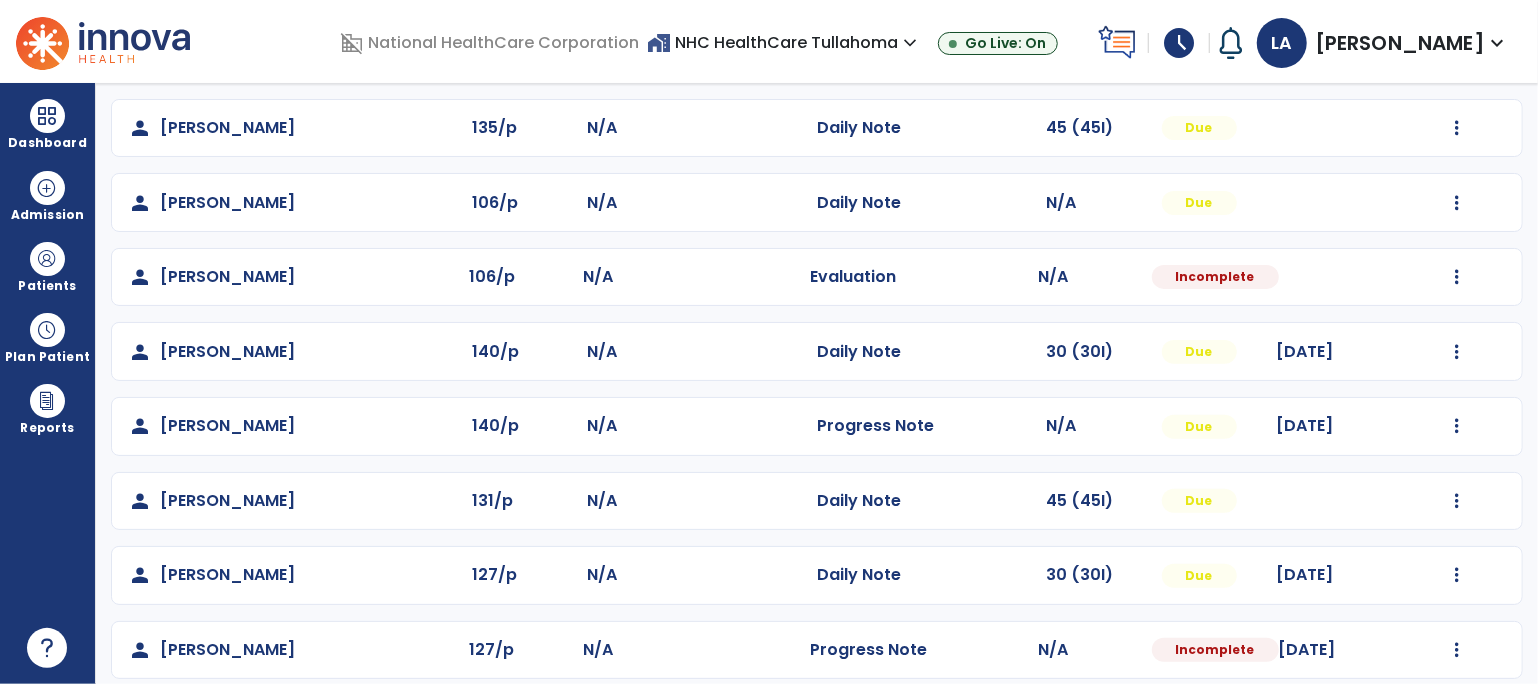 scroll, scrollTop: 304, scrollLeft: 0, axis: vertical 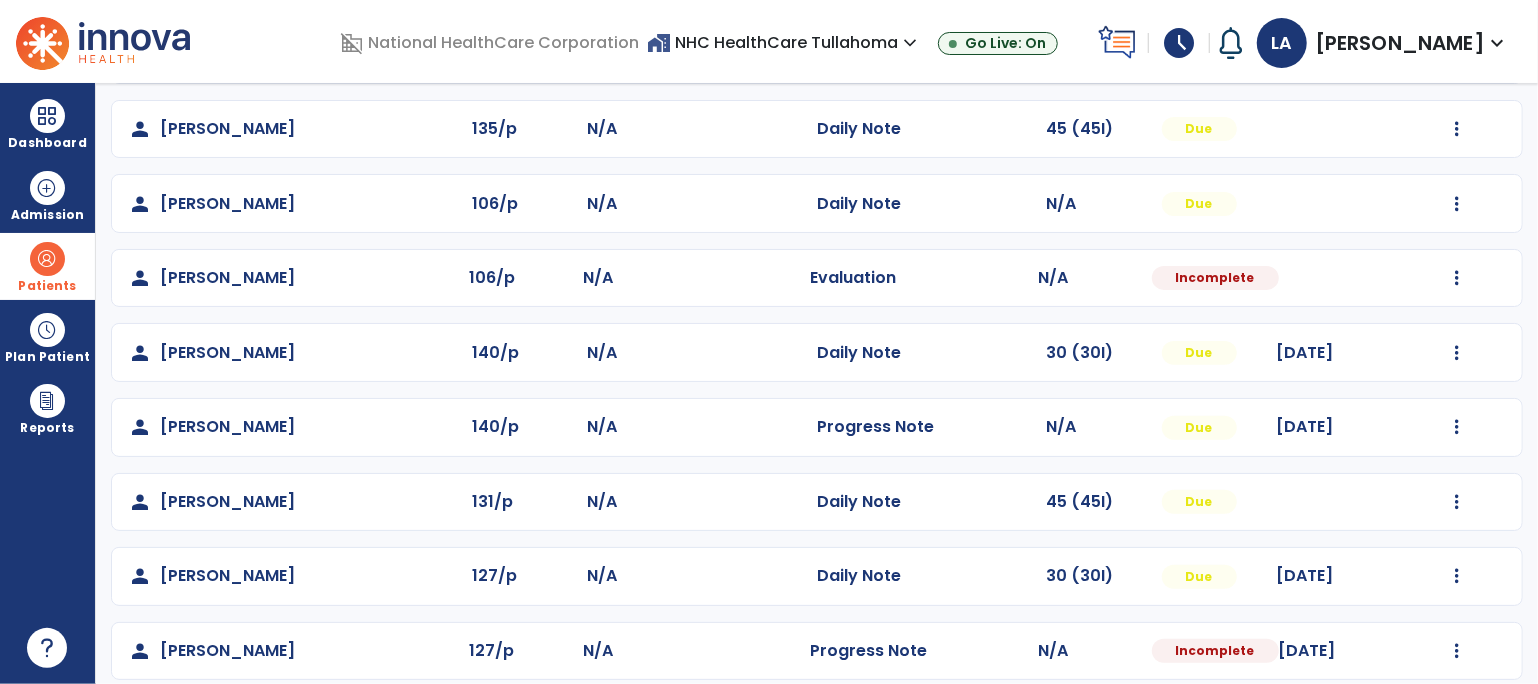 click on "Patients" at bounding box center [47, 286] 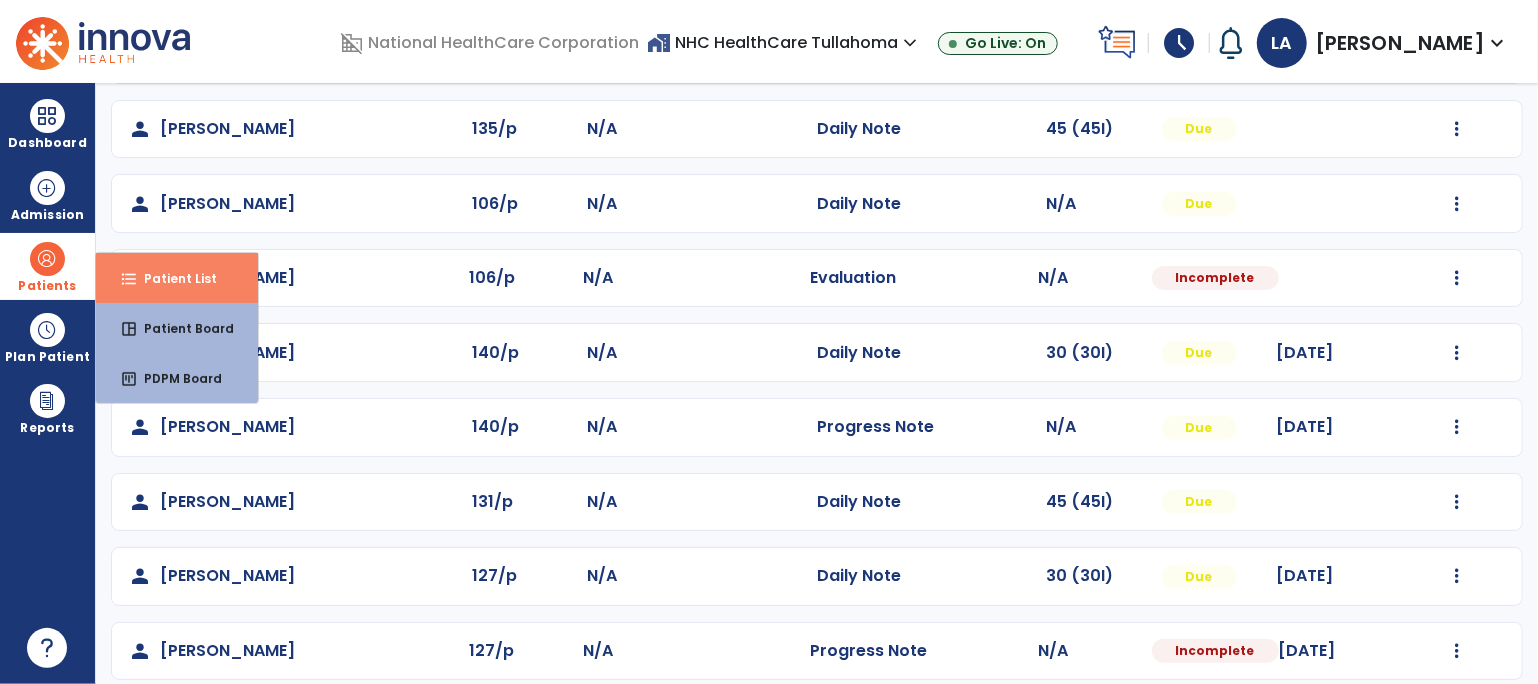click on "Patient List" at bounding box center (172, 278) 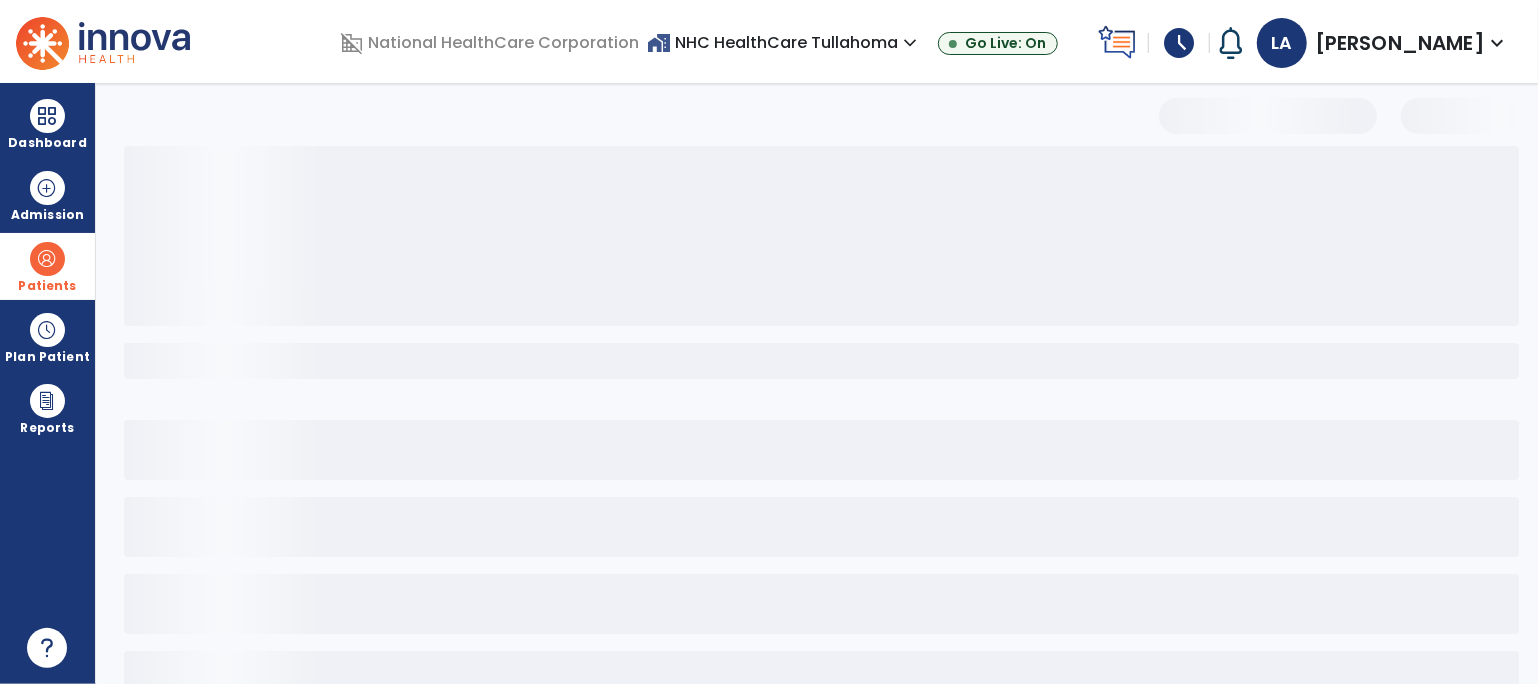 scroll, scrollTop: 57, scrollLeft: 0, axis: vertical 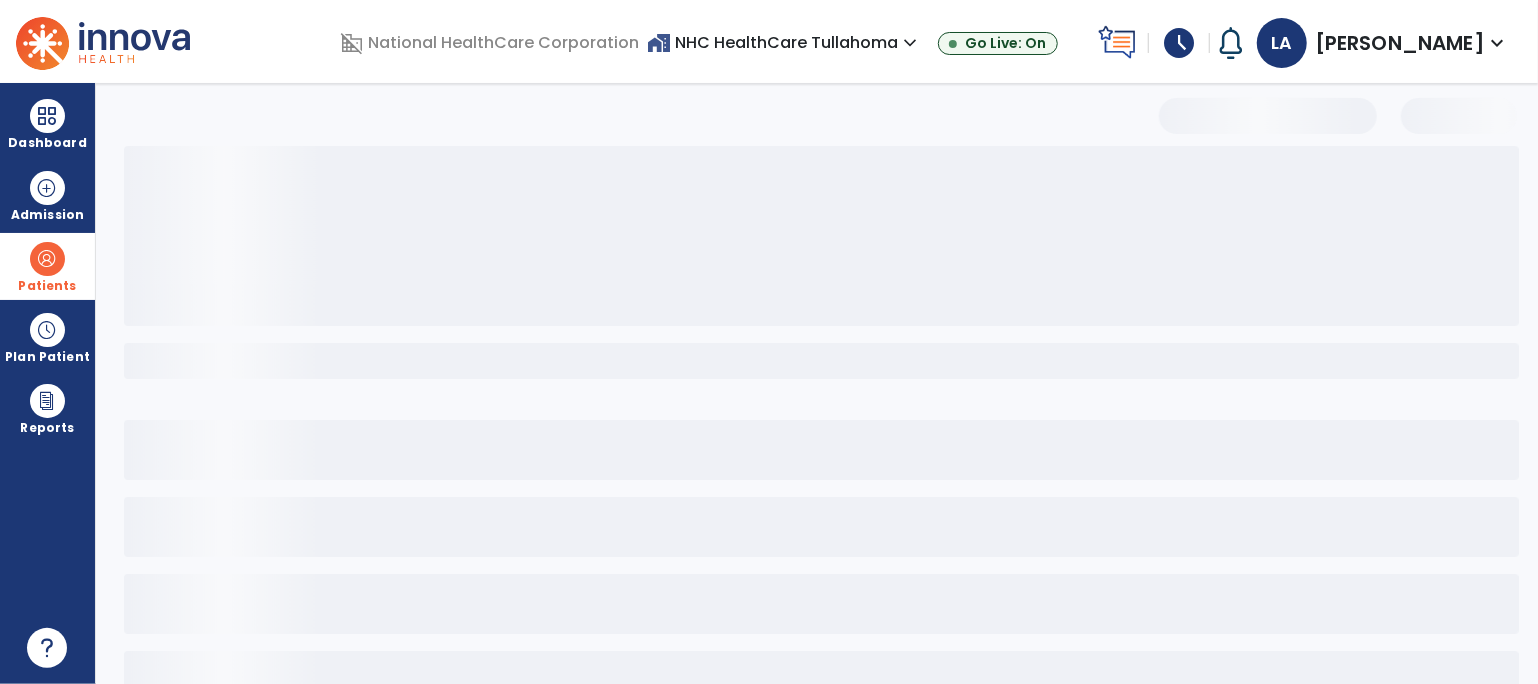 select on "***" 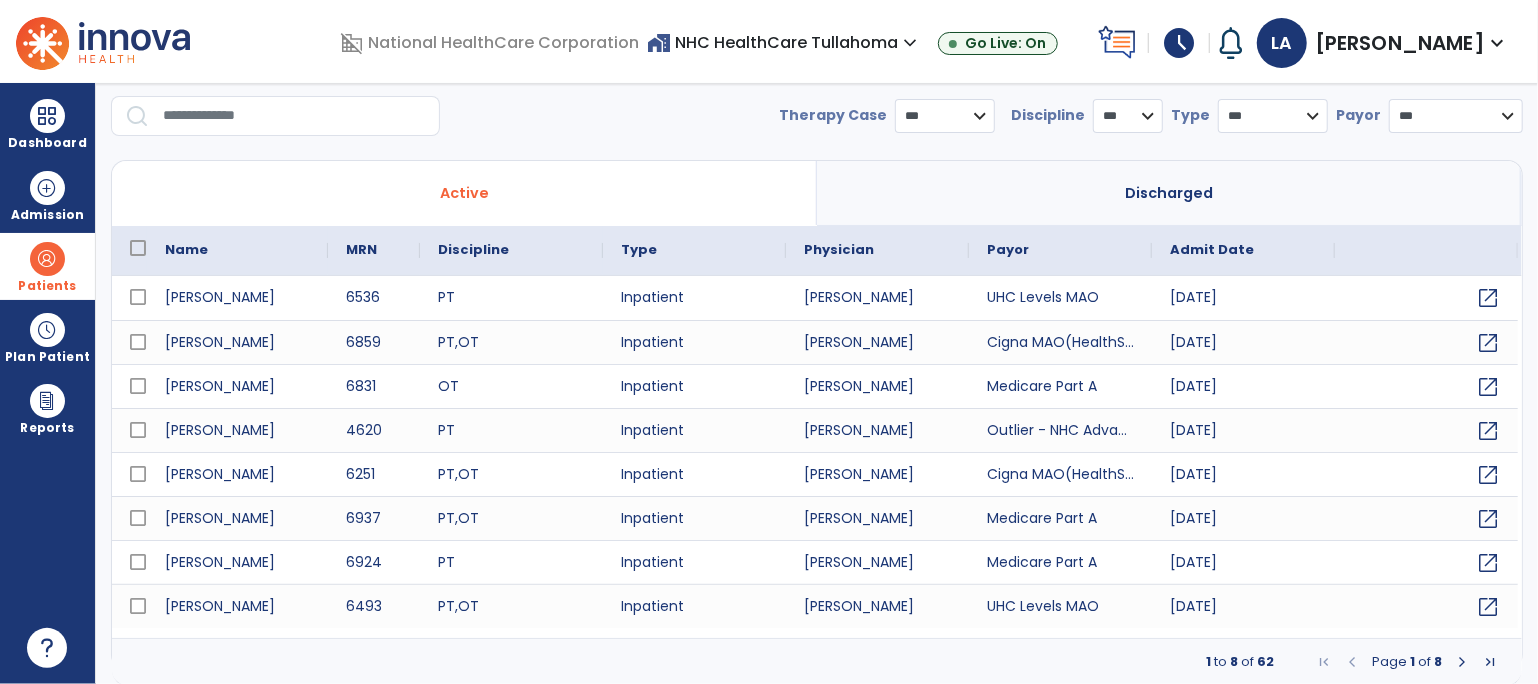 click at bounding box center [294, 116] 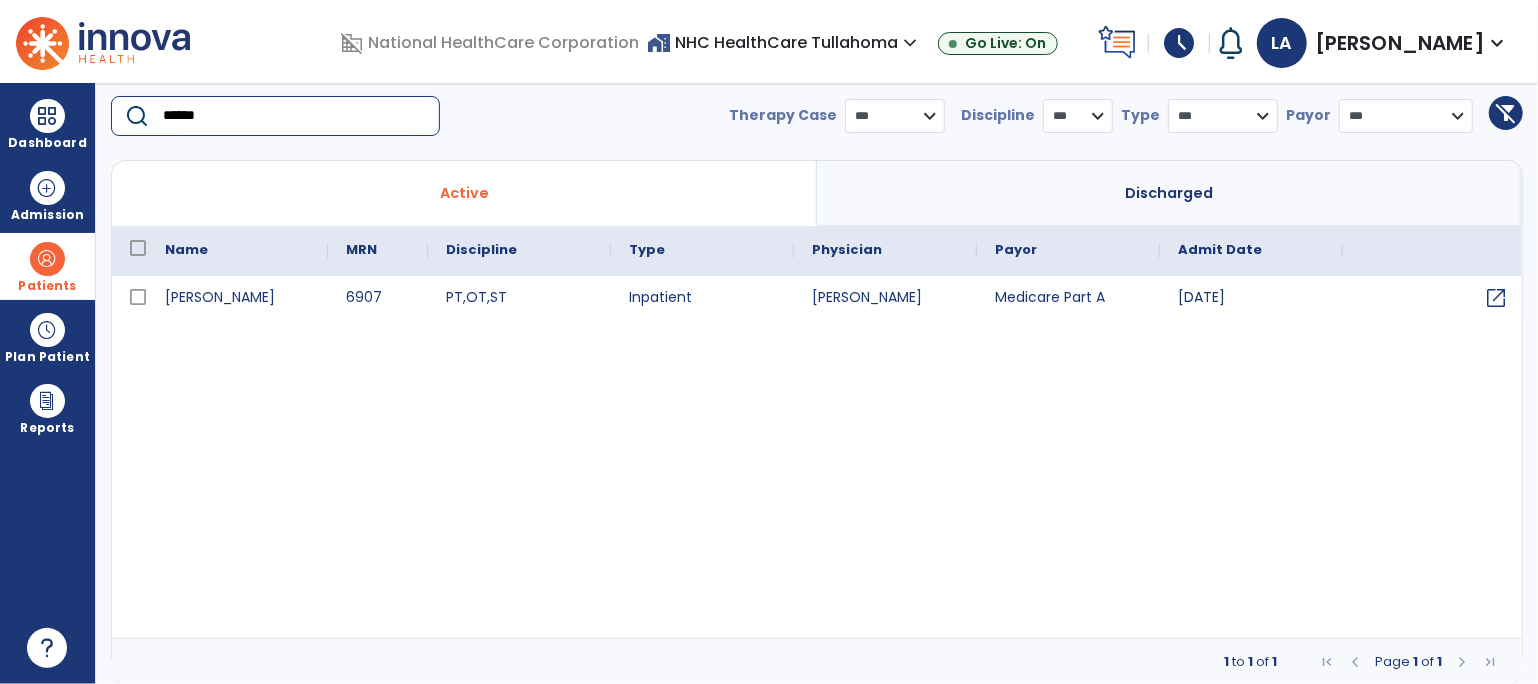 type on "******" 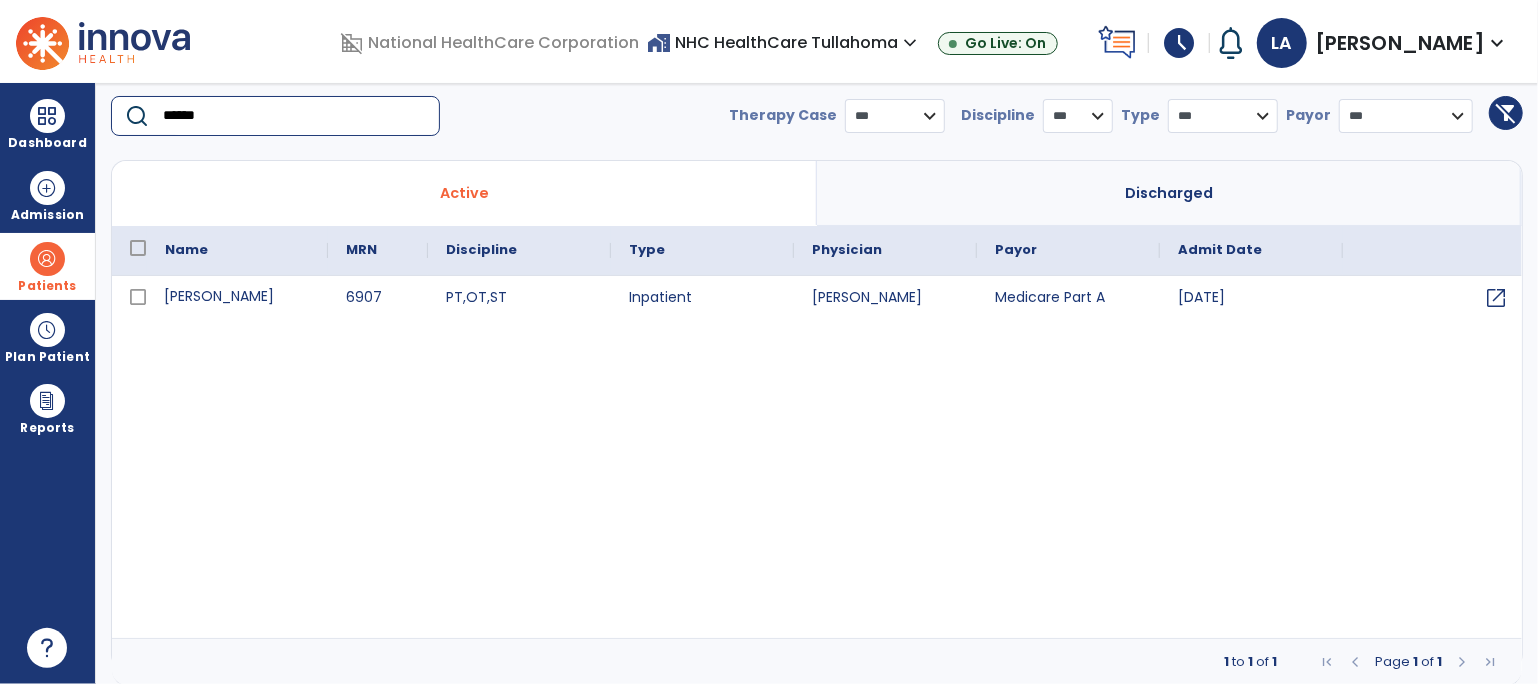 click on "[PERSON_NAME]" at bounding box center [237, 298] 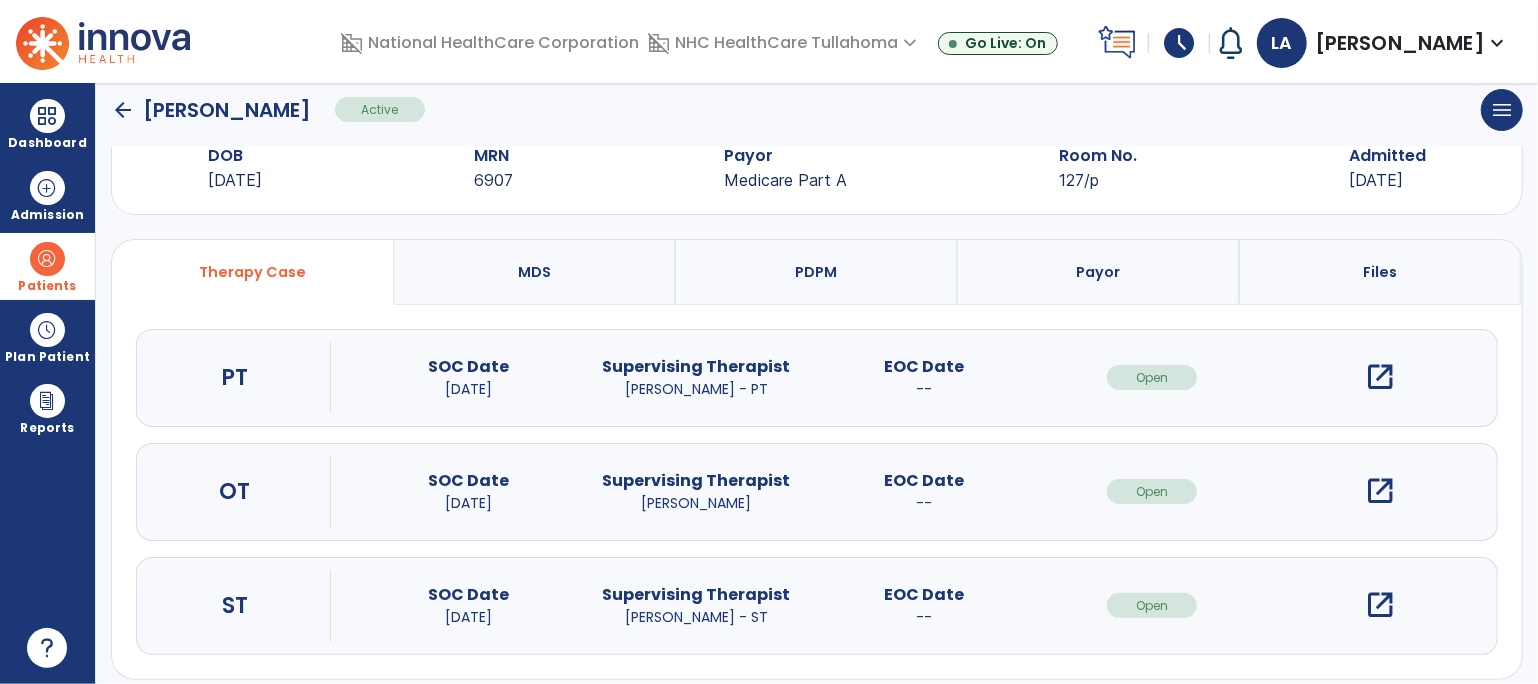 click on "open_in_new" at bounding box center [1380, 491] 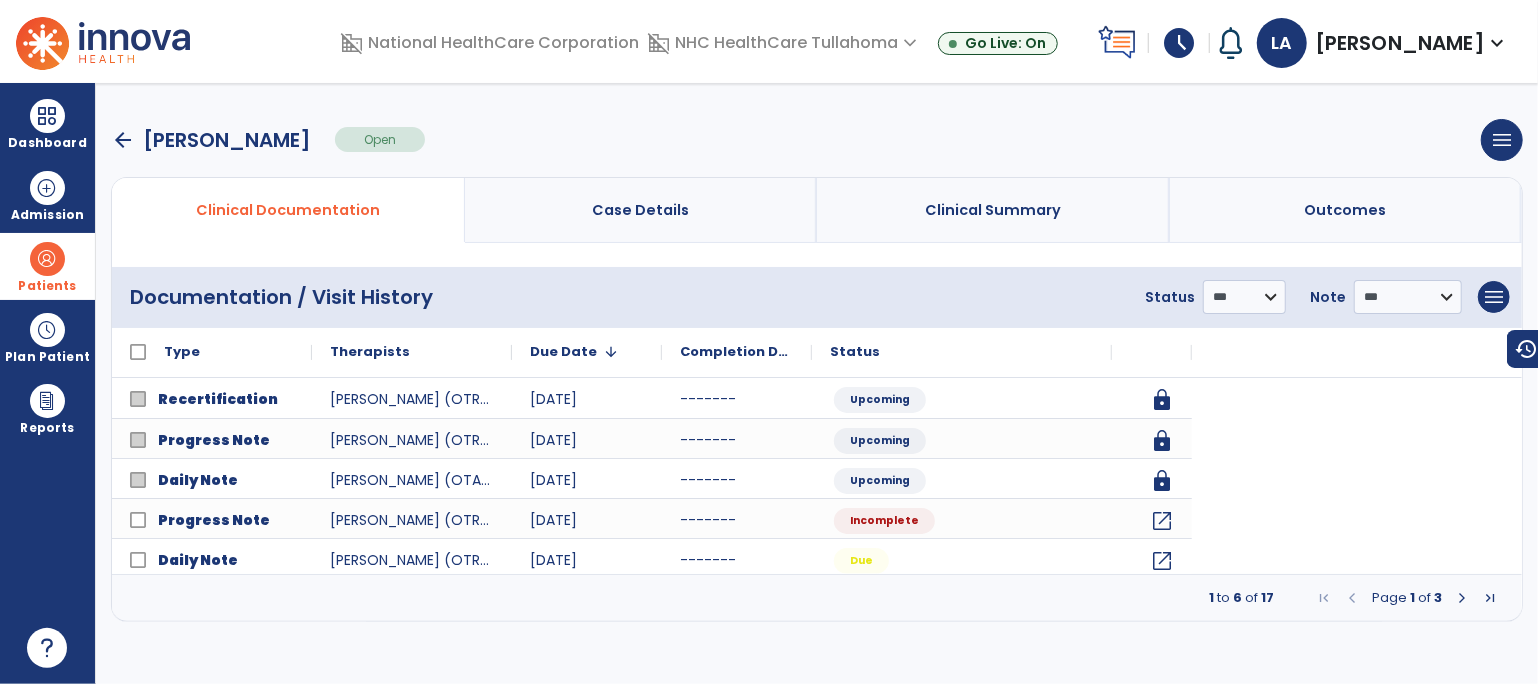 scroll, scrollTop: 0, scrollLeft: 0, axis: both 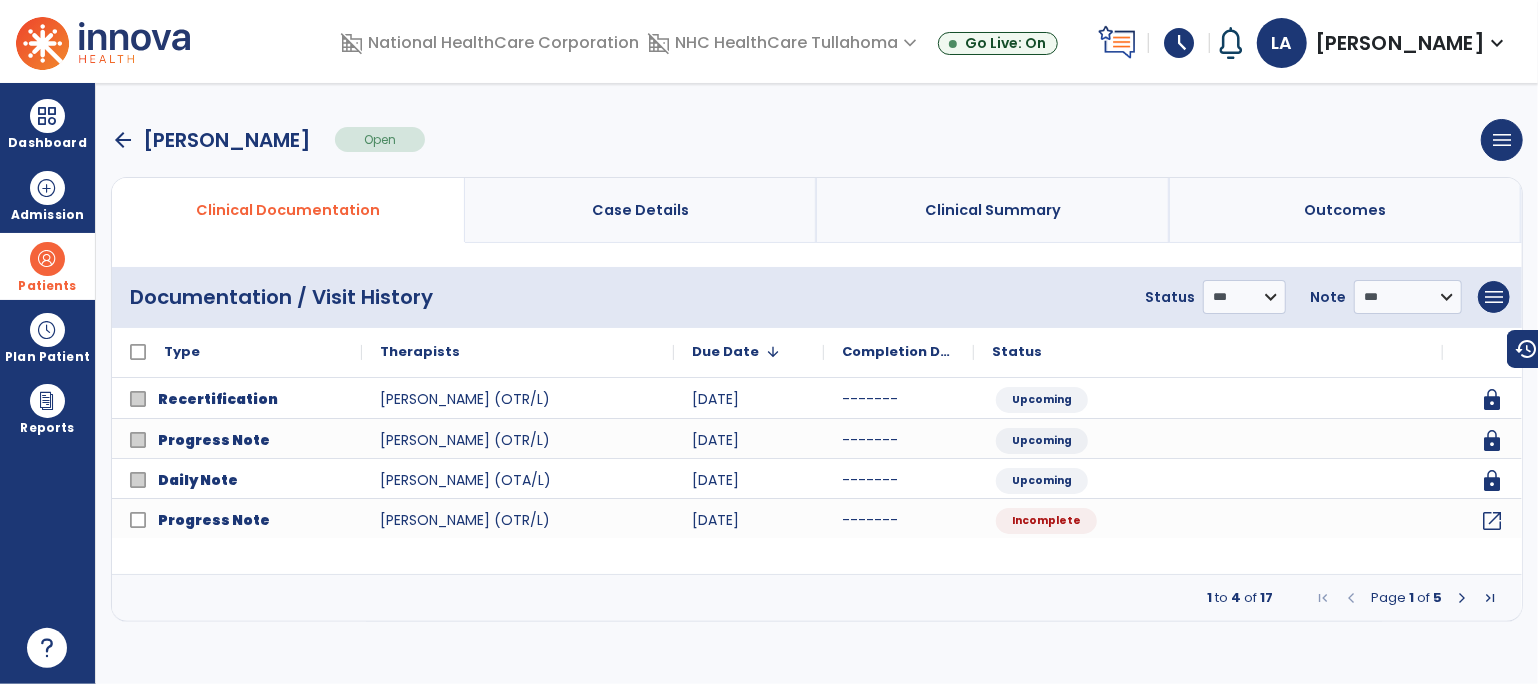click on "arrow_back" at bounding box center [123, 140] 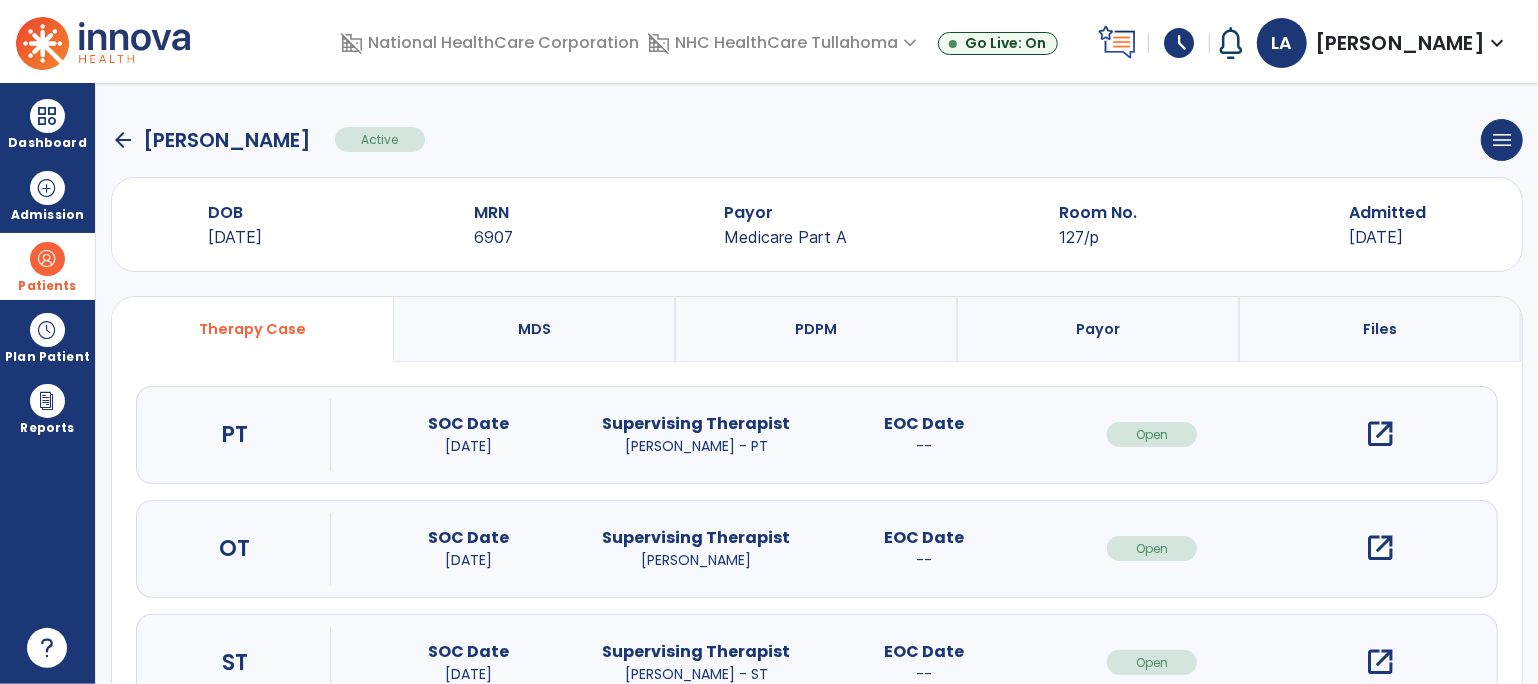 click on "open_in_new" at bounding box center (1380, 434) 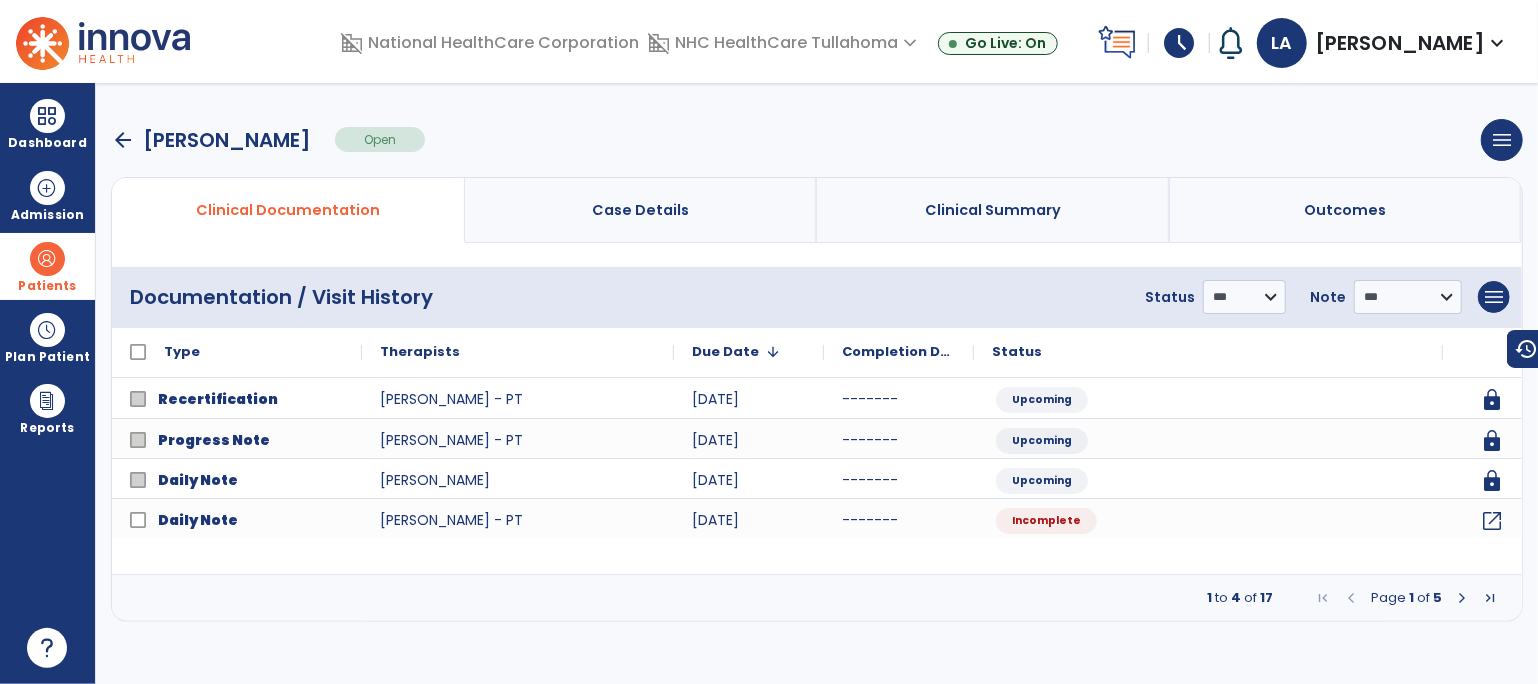 click at bounding box center [1462, 598] 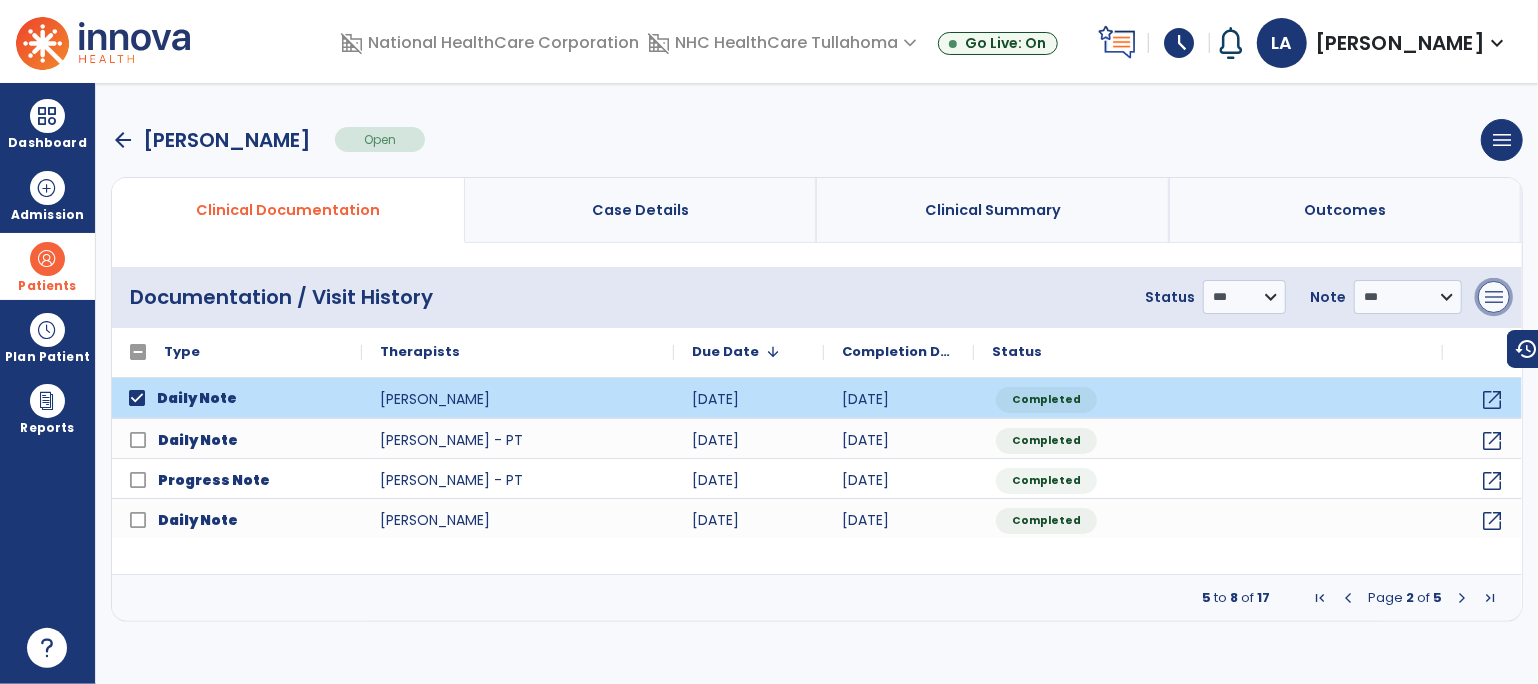 click on "menu" at bounding box center (1494, 297) 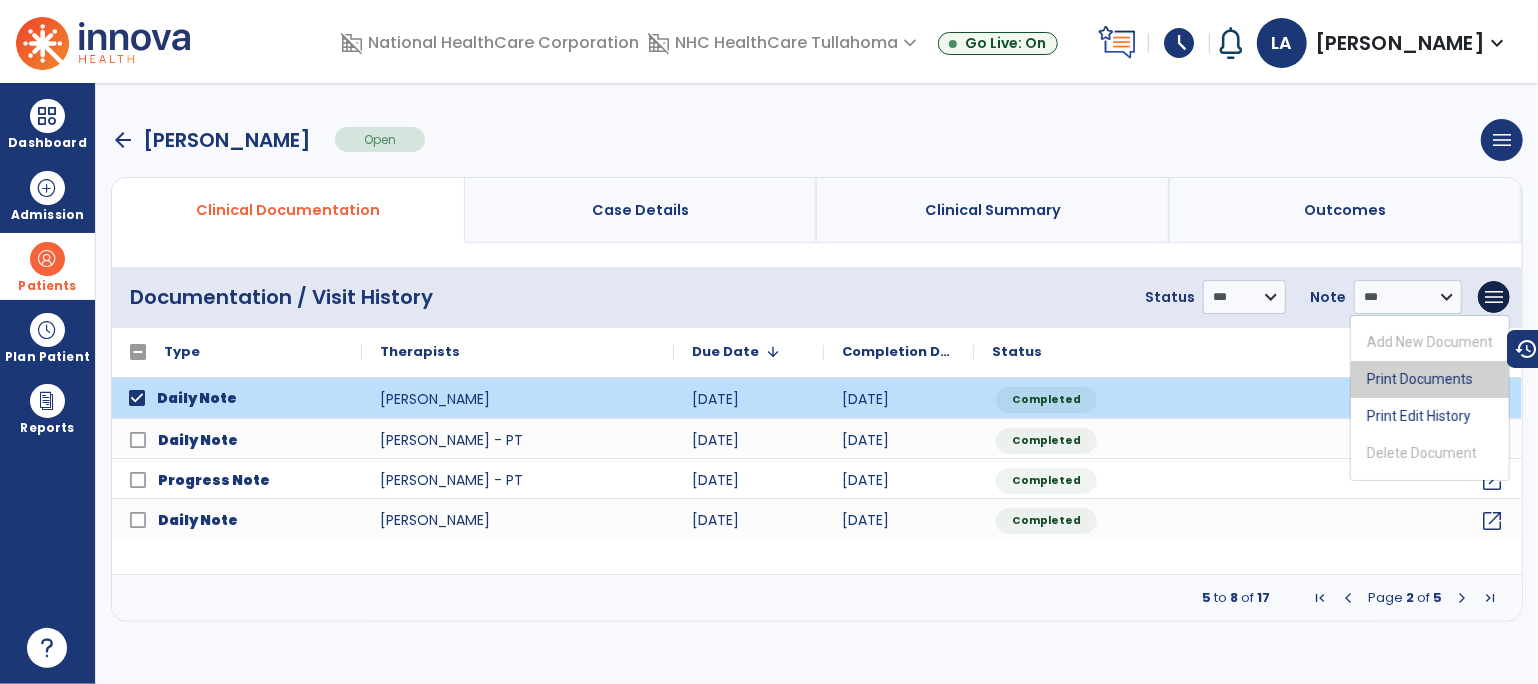 click on "Print Documents" at bounding box center [1430, 379] 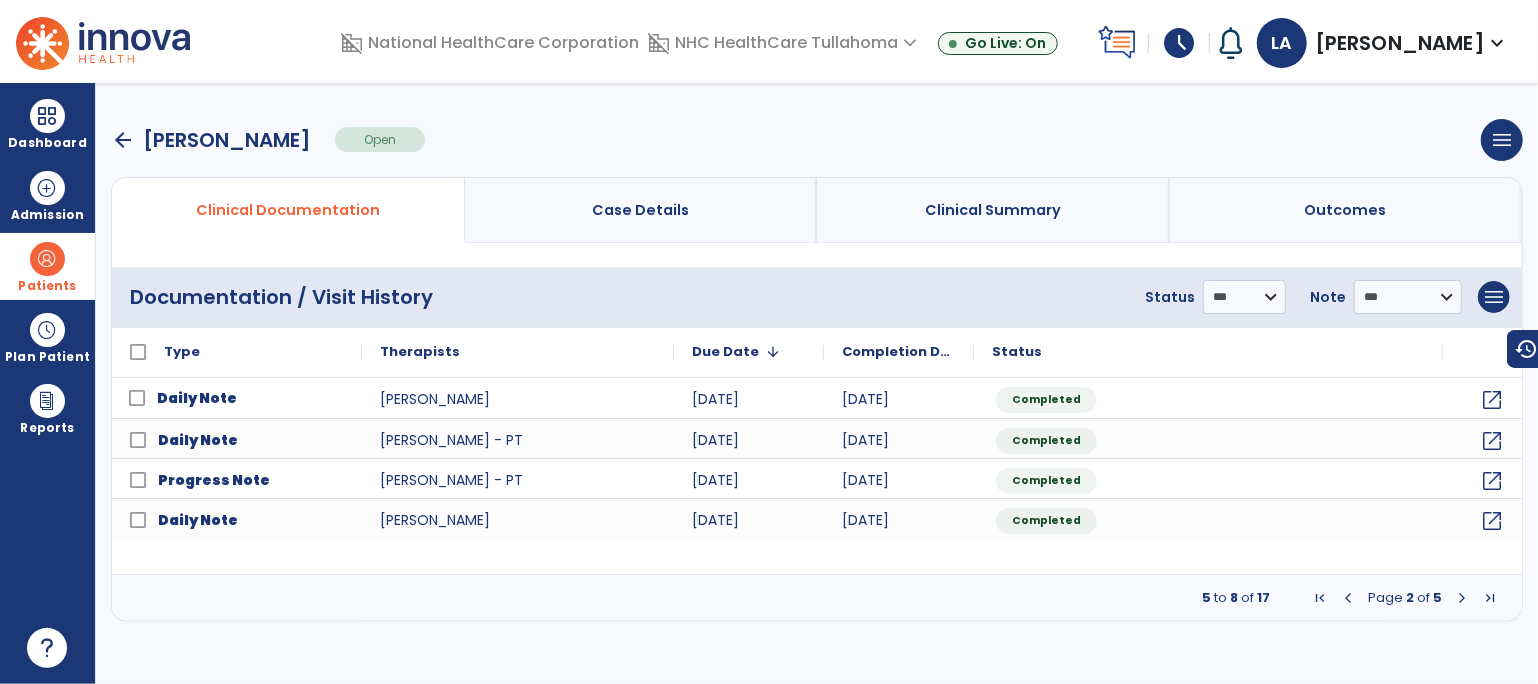 click on "arrow_back" at bounding box center [123, 140] 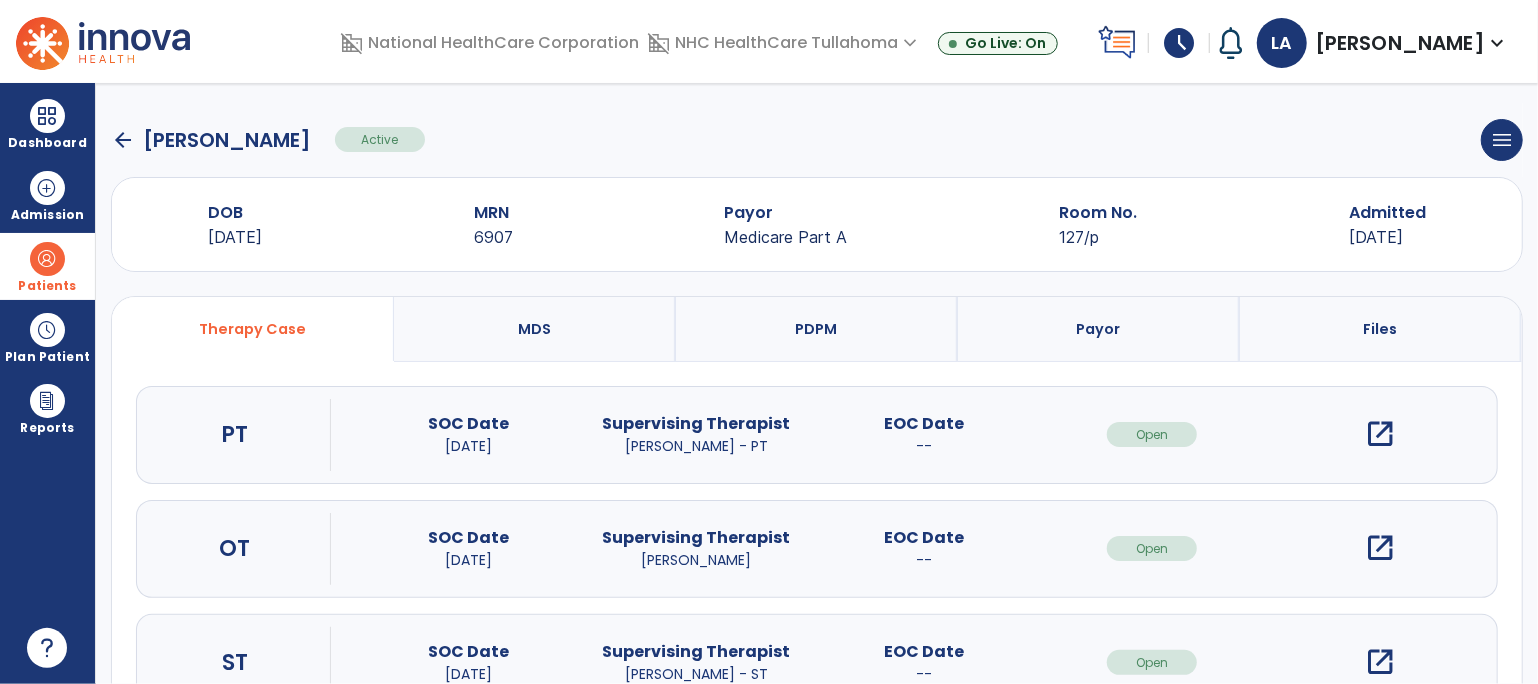 click on "arrow_back" 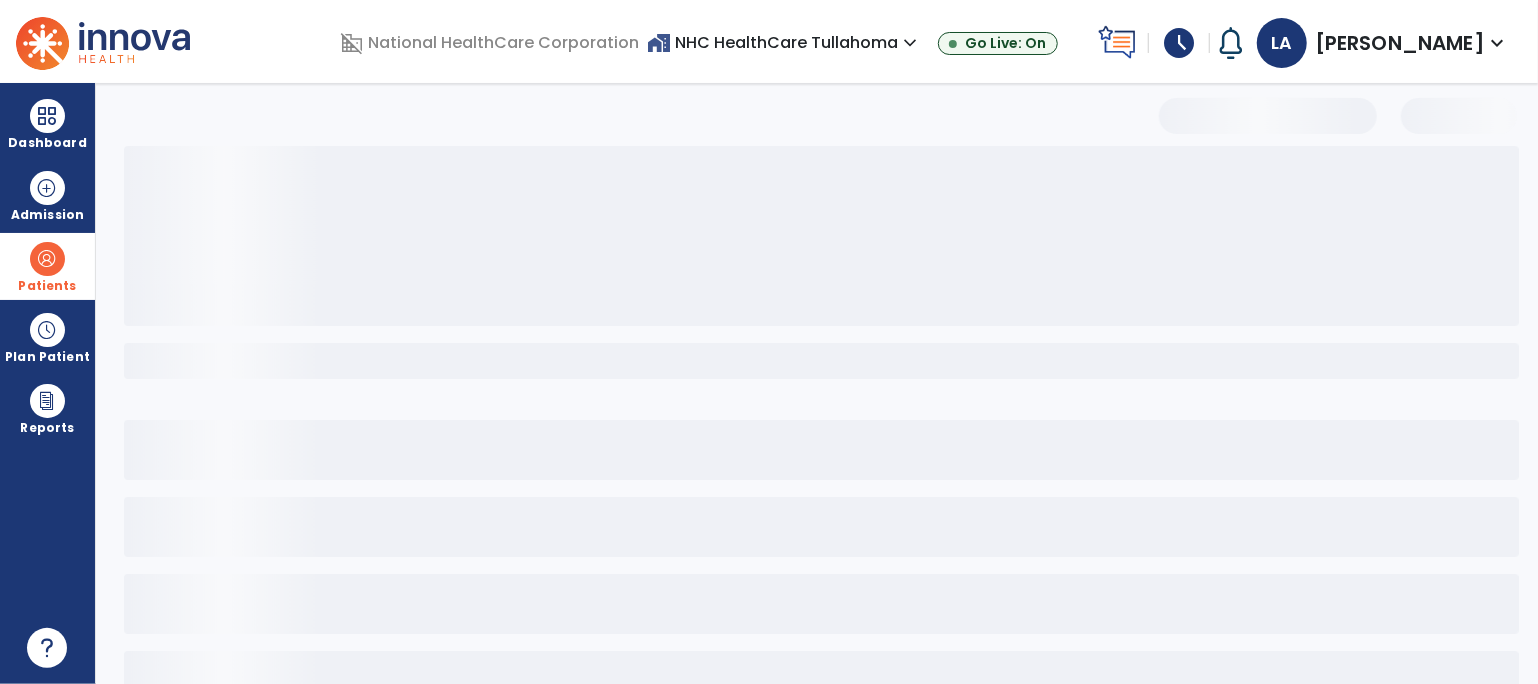 select on "***" 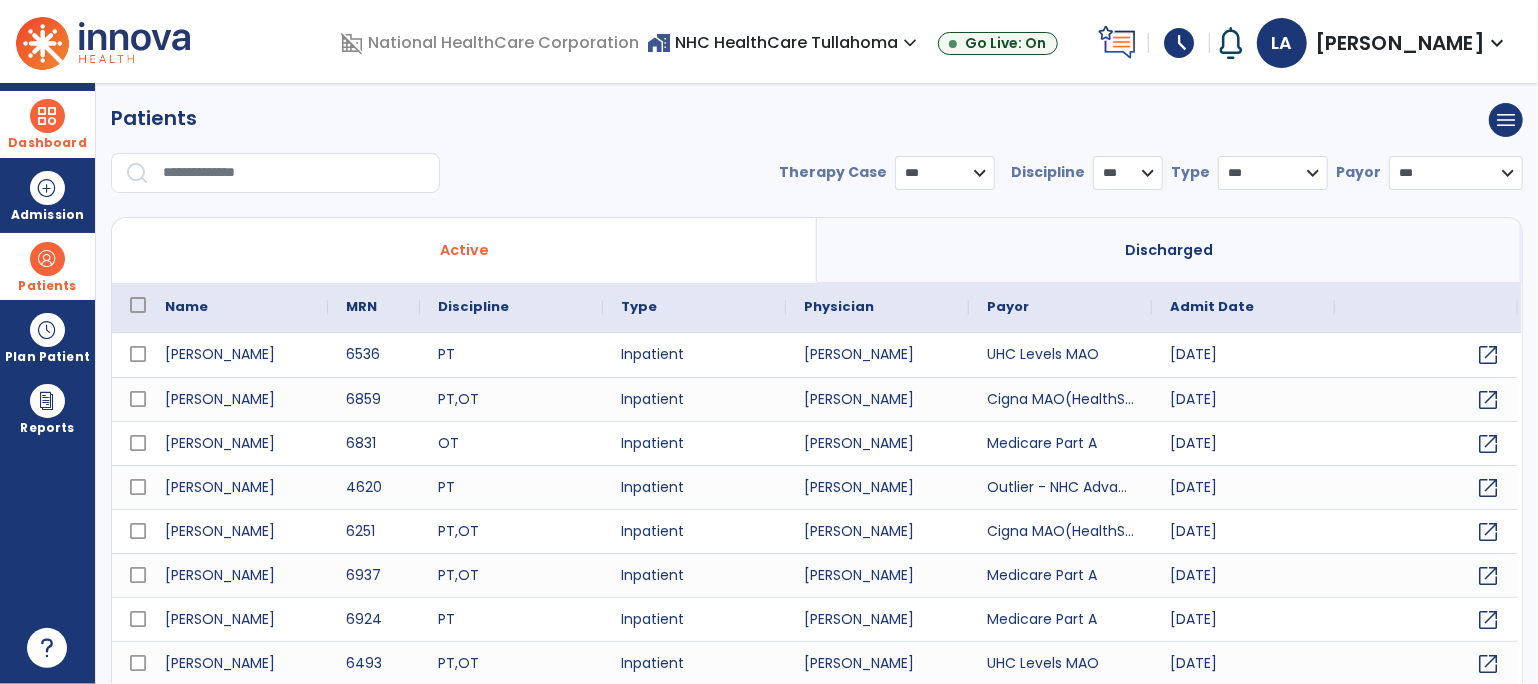 click on "Dashboard" at bounding box center (47, 124) 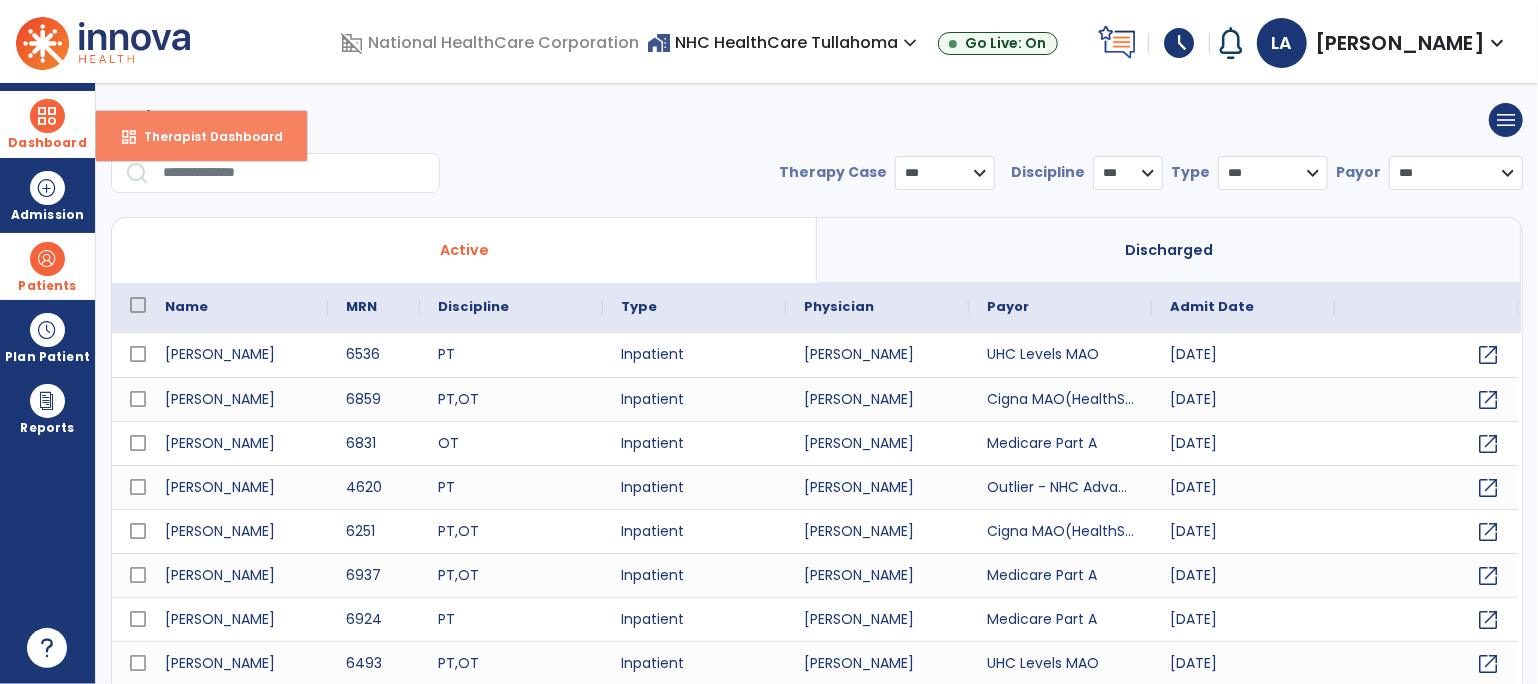 click on "Therapist Dashboard" at bounding box center (205, 136) 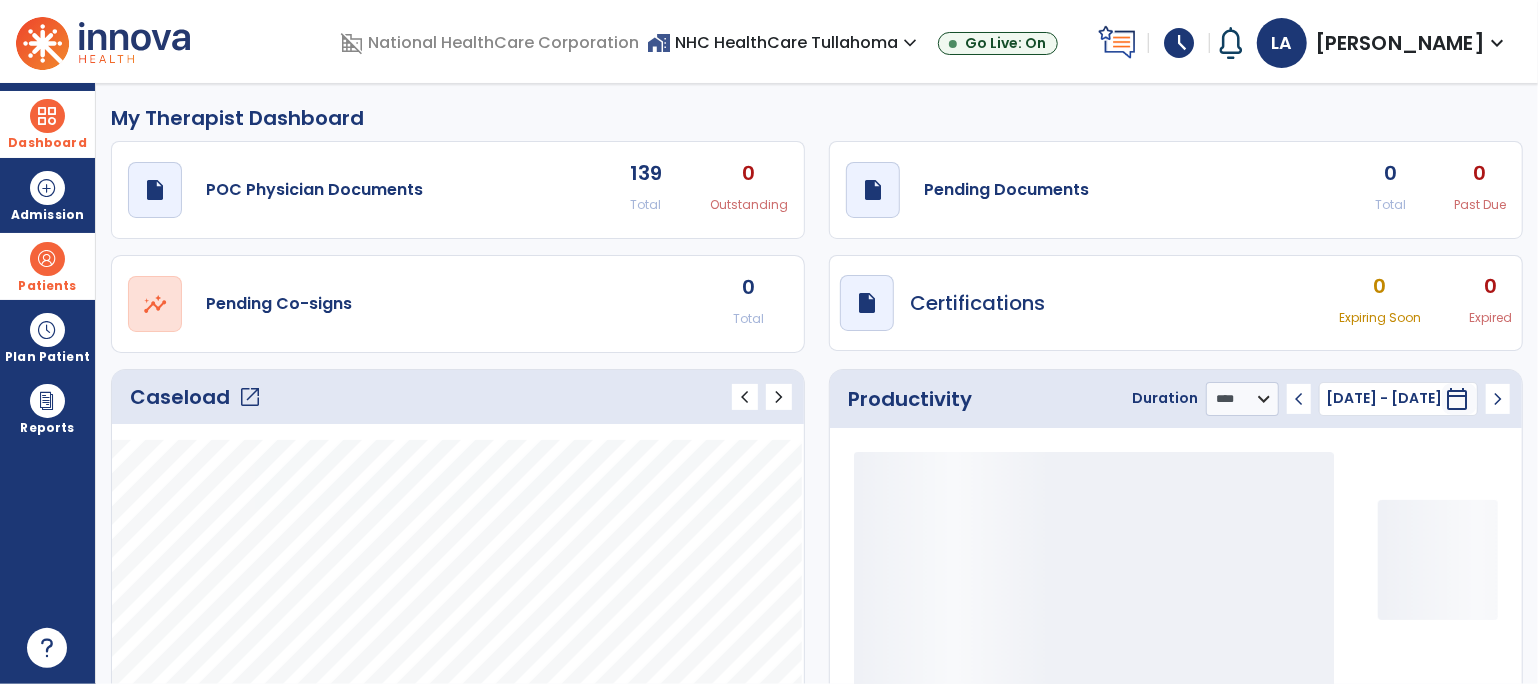 click on "open_in_new" 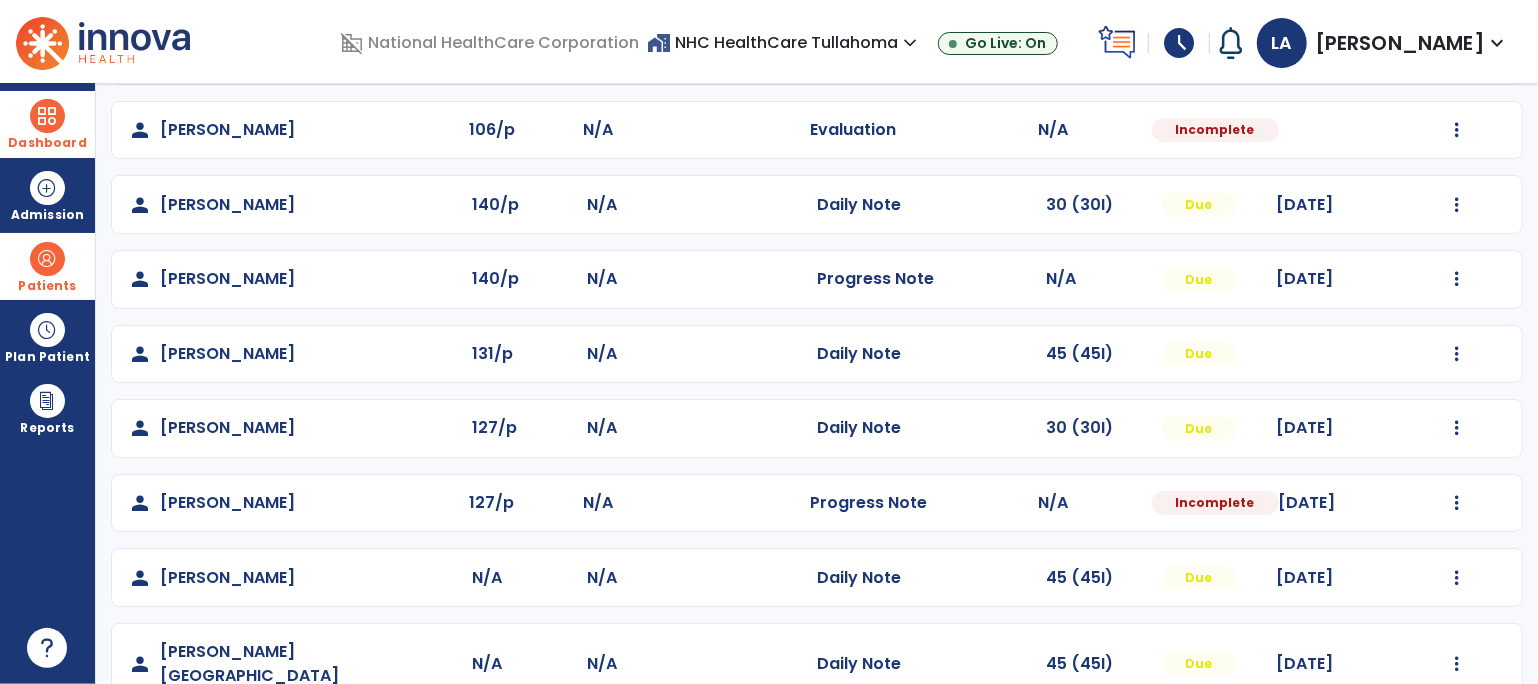 scroll, scrollTop: 486, scrollLeft: 0, axis: vertical 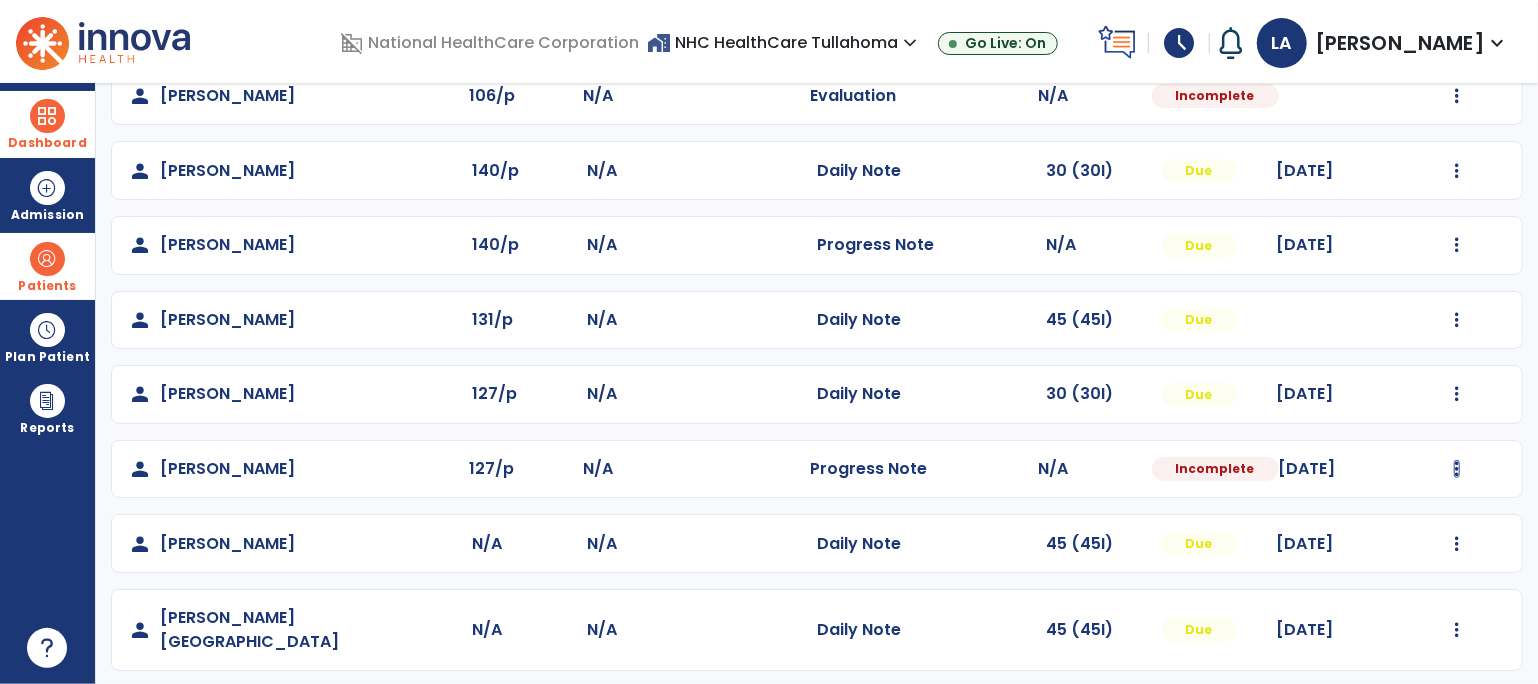 click at bounding box center [1457, -53] 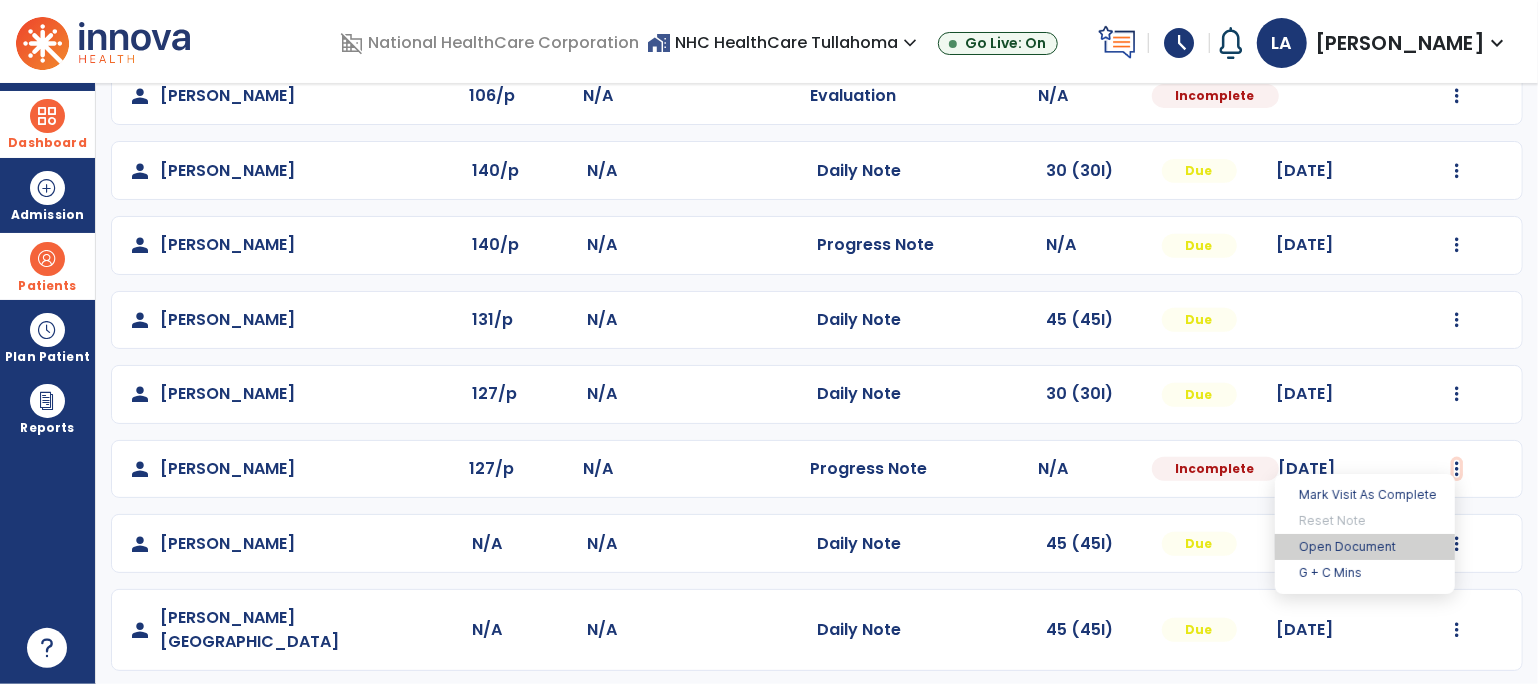 click on "Open Document" at bounding box center (1365, 547) 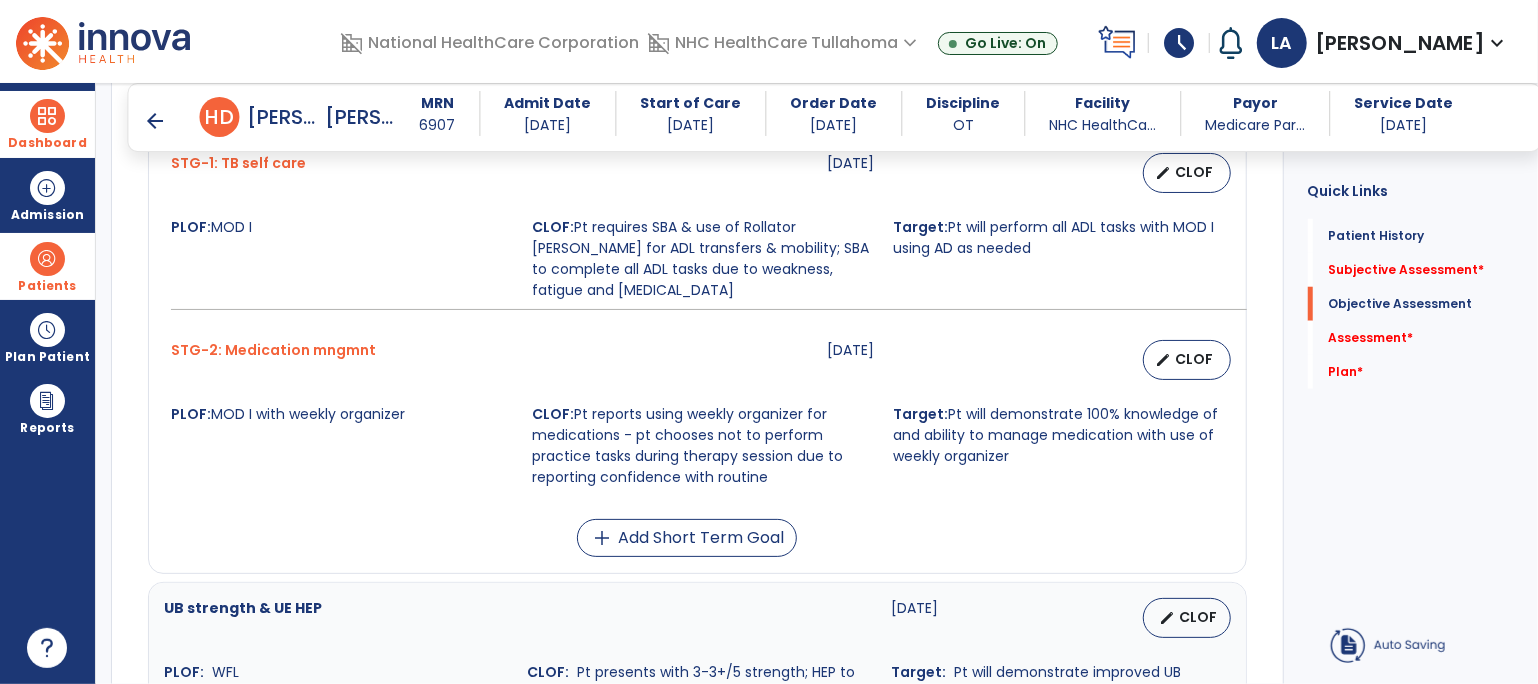 scroll, scrollTop: 1063, scrollLeft: 0, axis: vertical 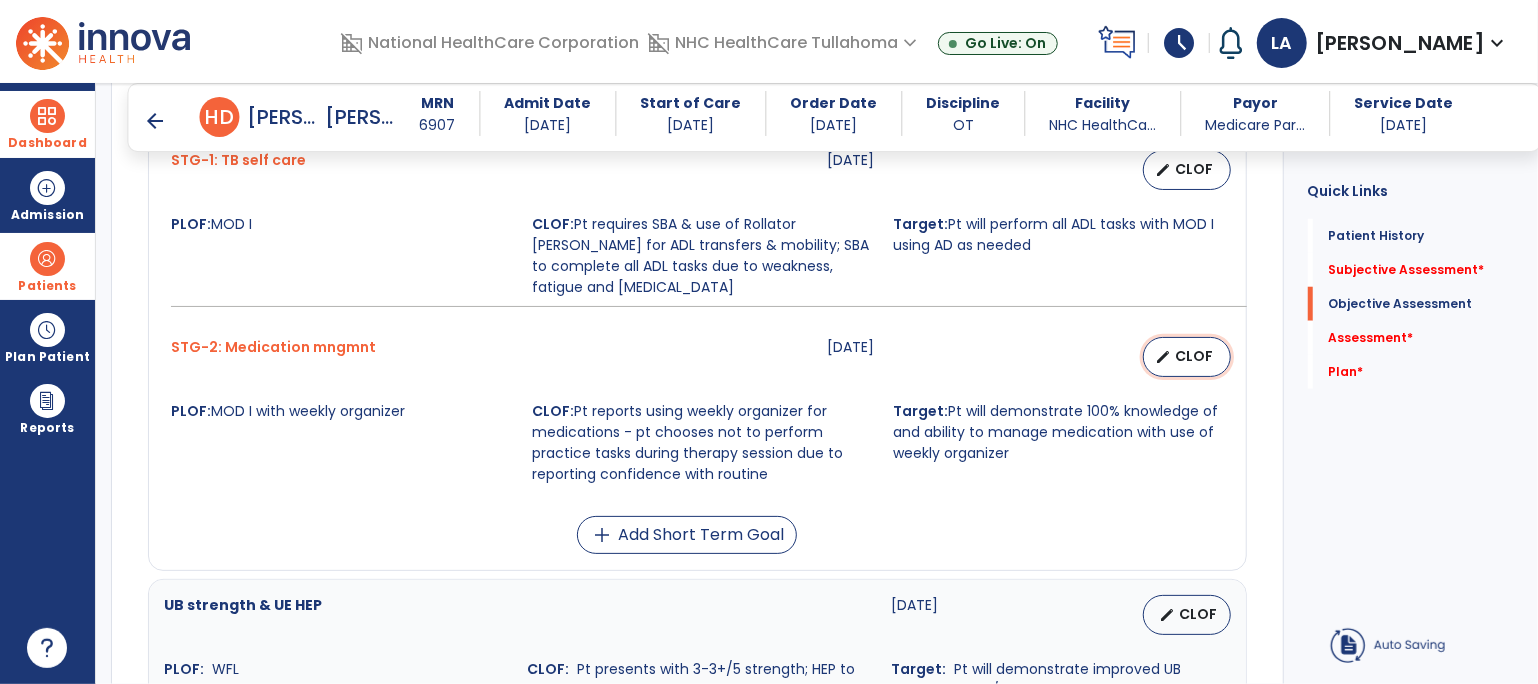 click on "CLOF" at bounding box center (1195, 356) 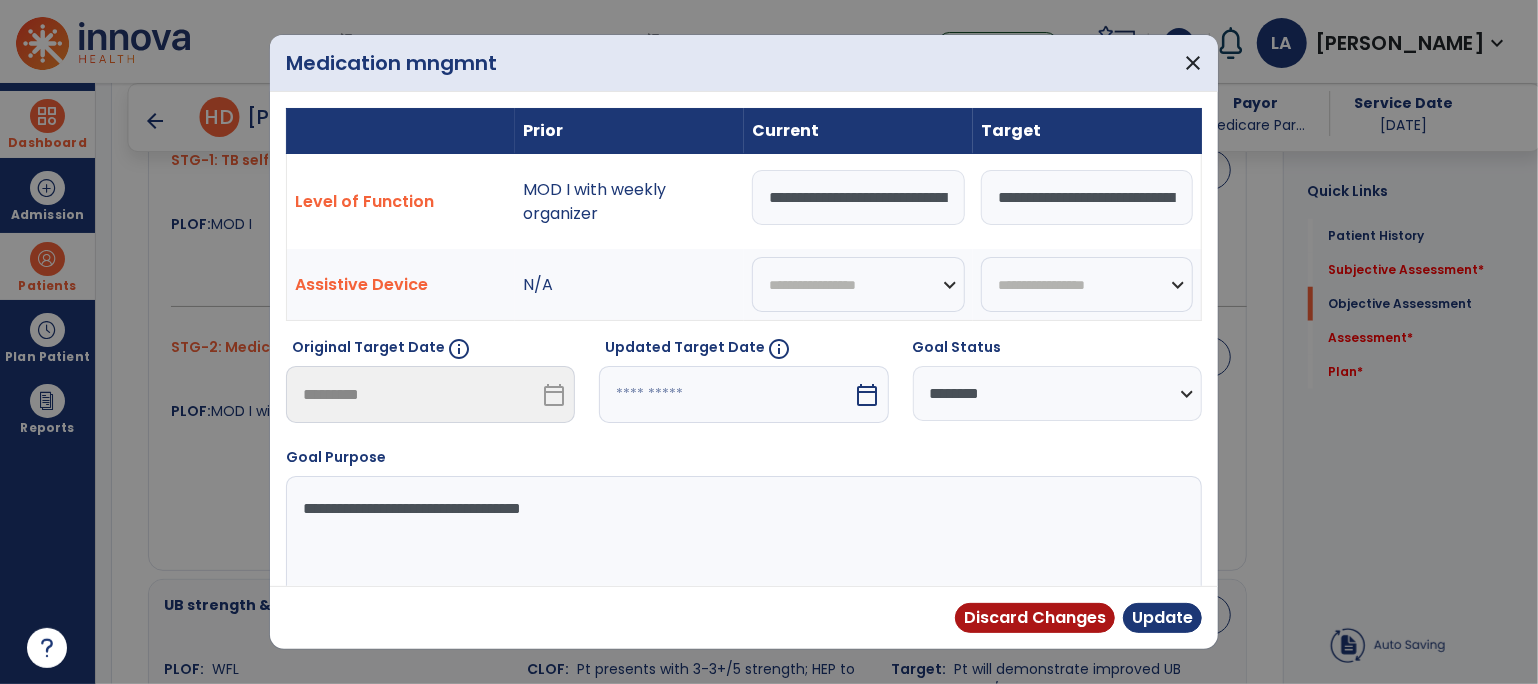 click on "**********" at bounding box center [1057, 393] 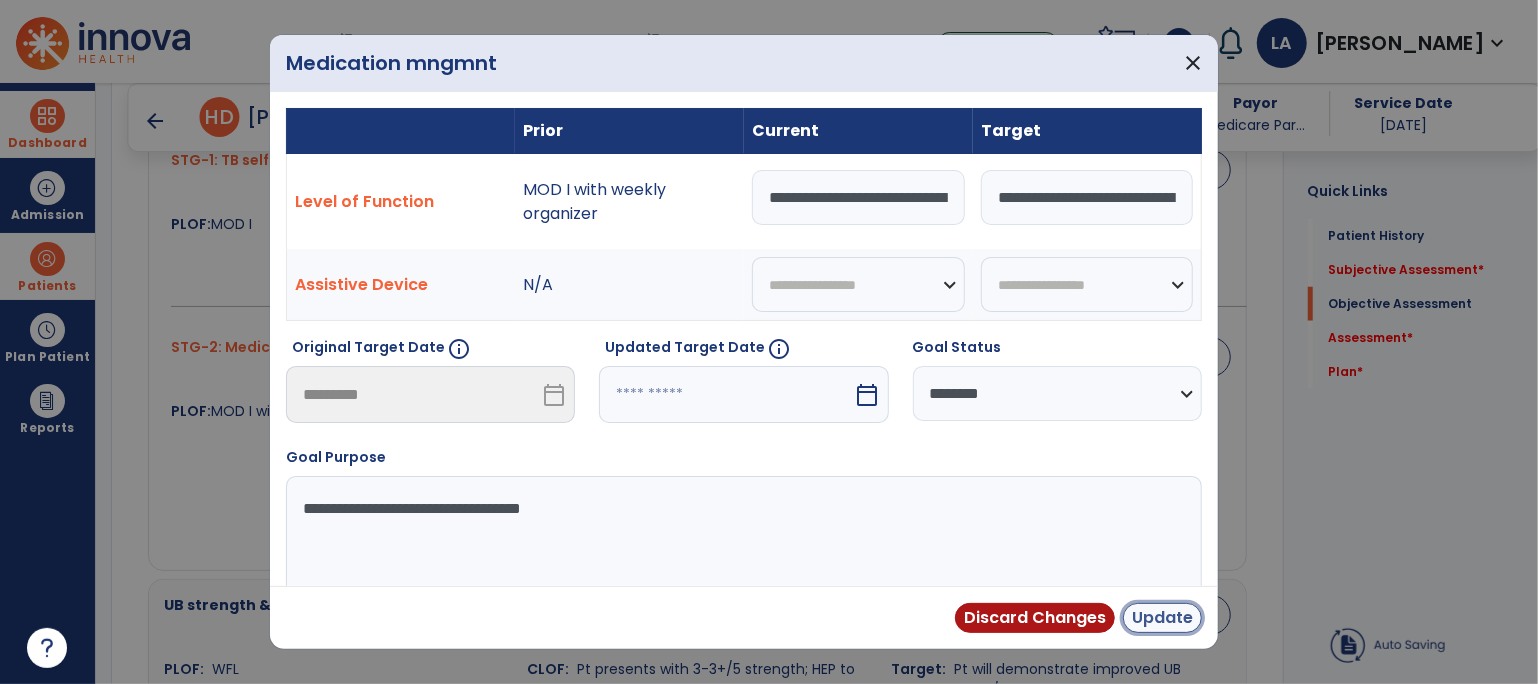 click on "Update" at bounding box center [1162, 618] 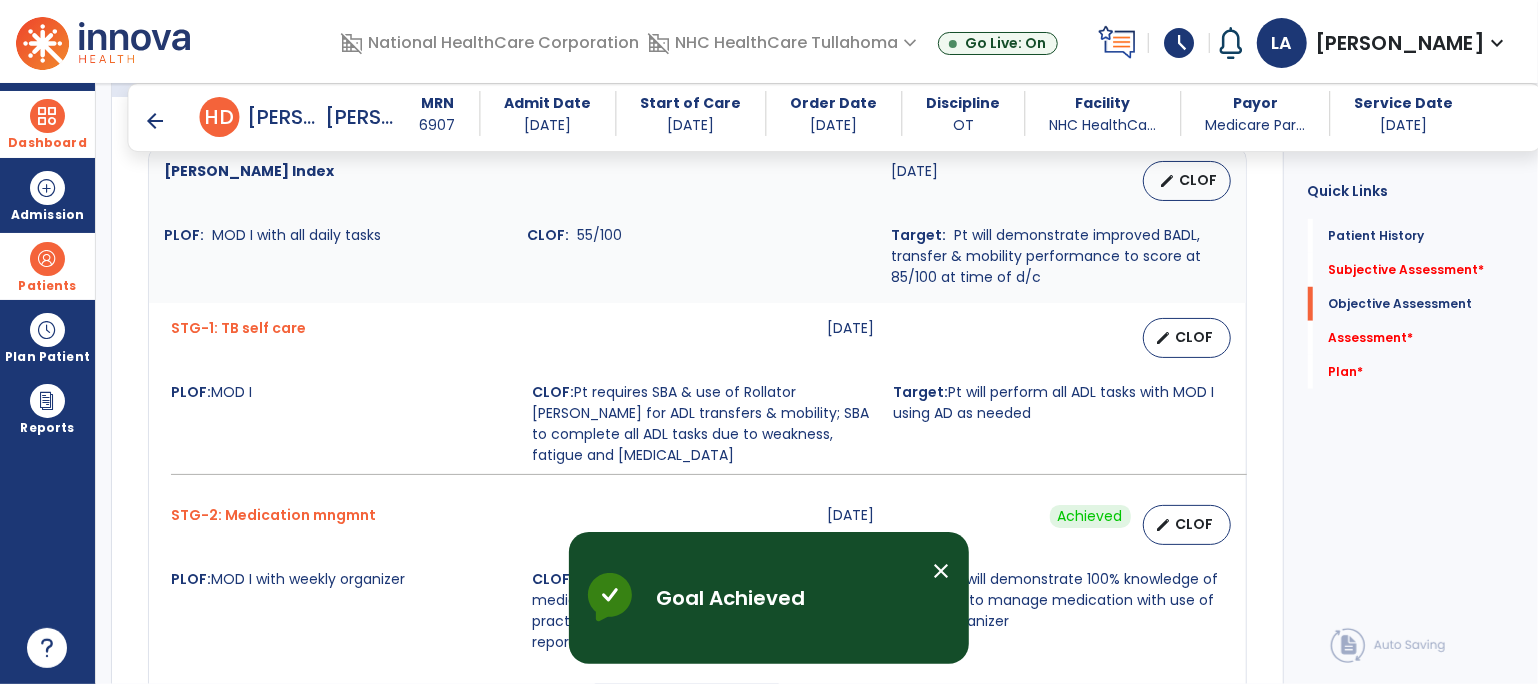 scroll, scrollTop: 892, scrollLeft: 0, axis: vertical 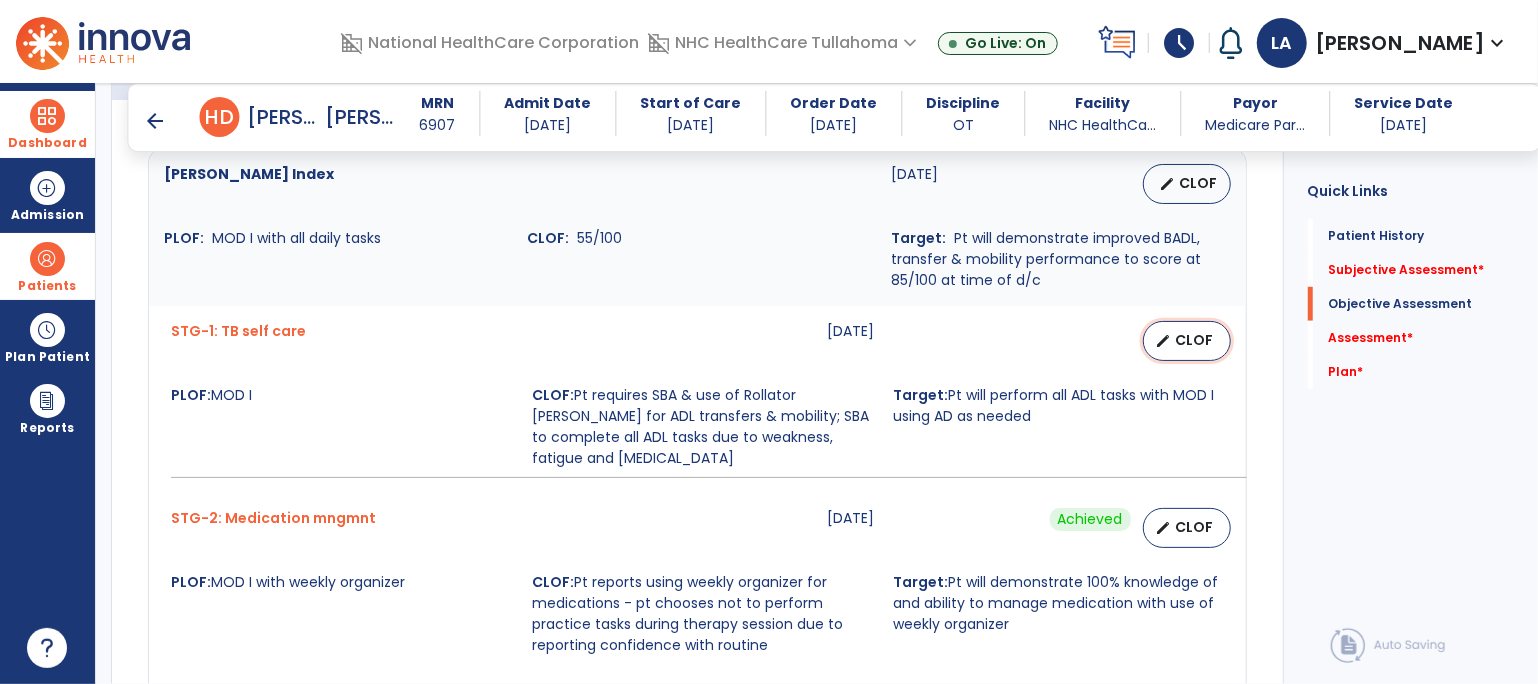click on "CLOF" at bounding box center (1195, 340) 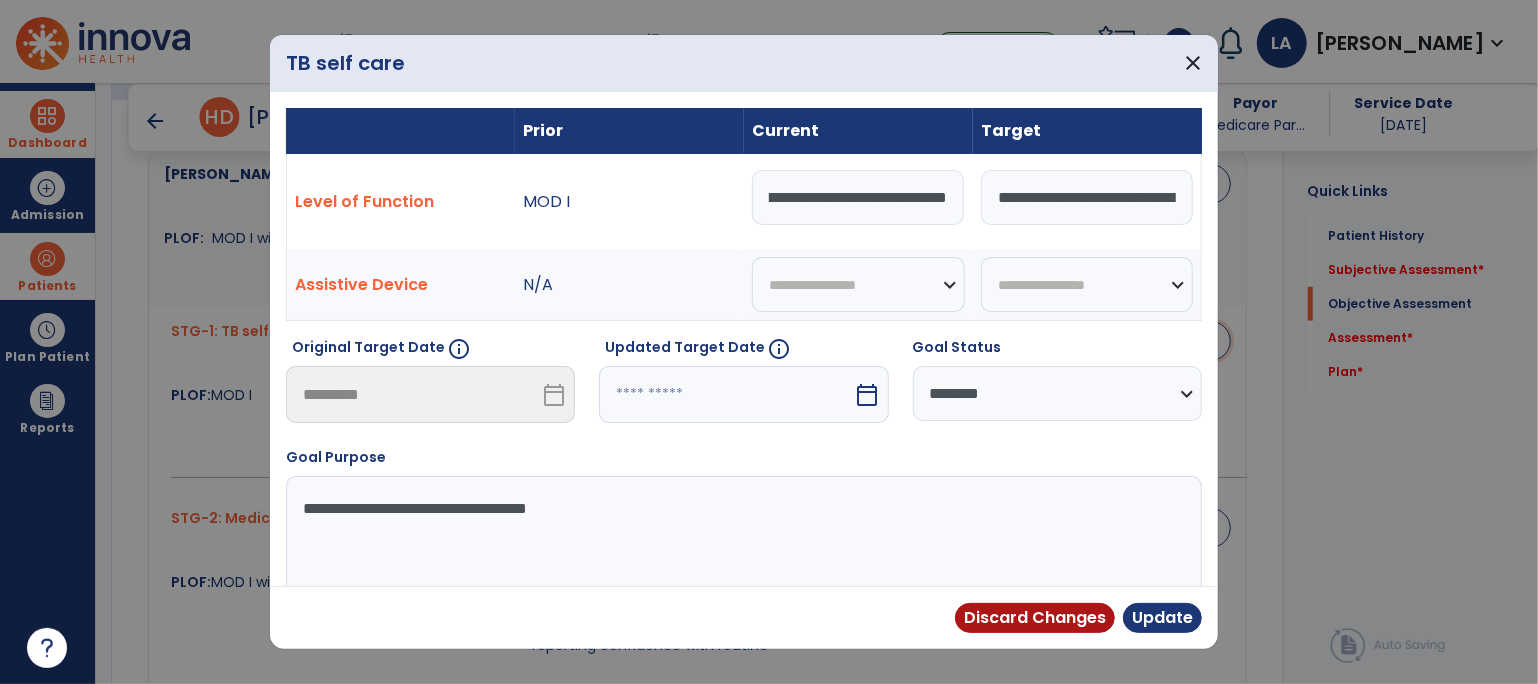 scroll, scrollTop: 0, scrollLeft: 989, axis: horizontal 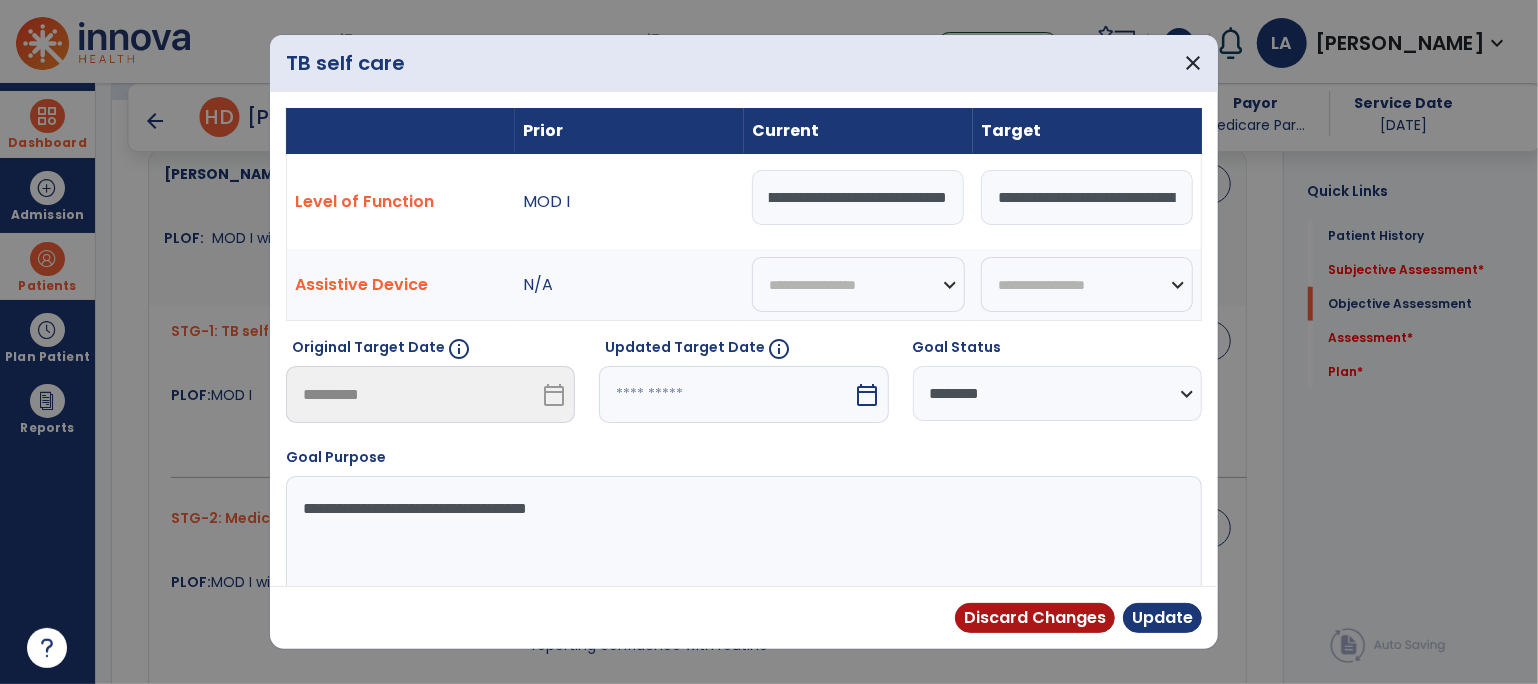 click on "**********" at bounding box center (858, 197) 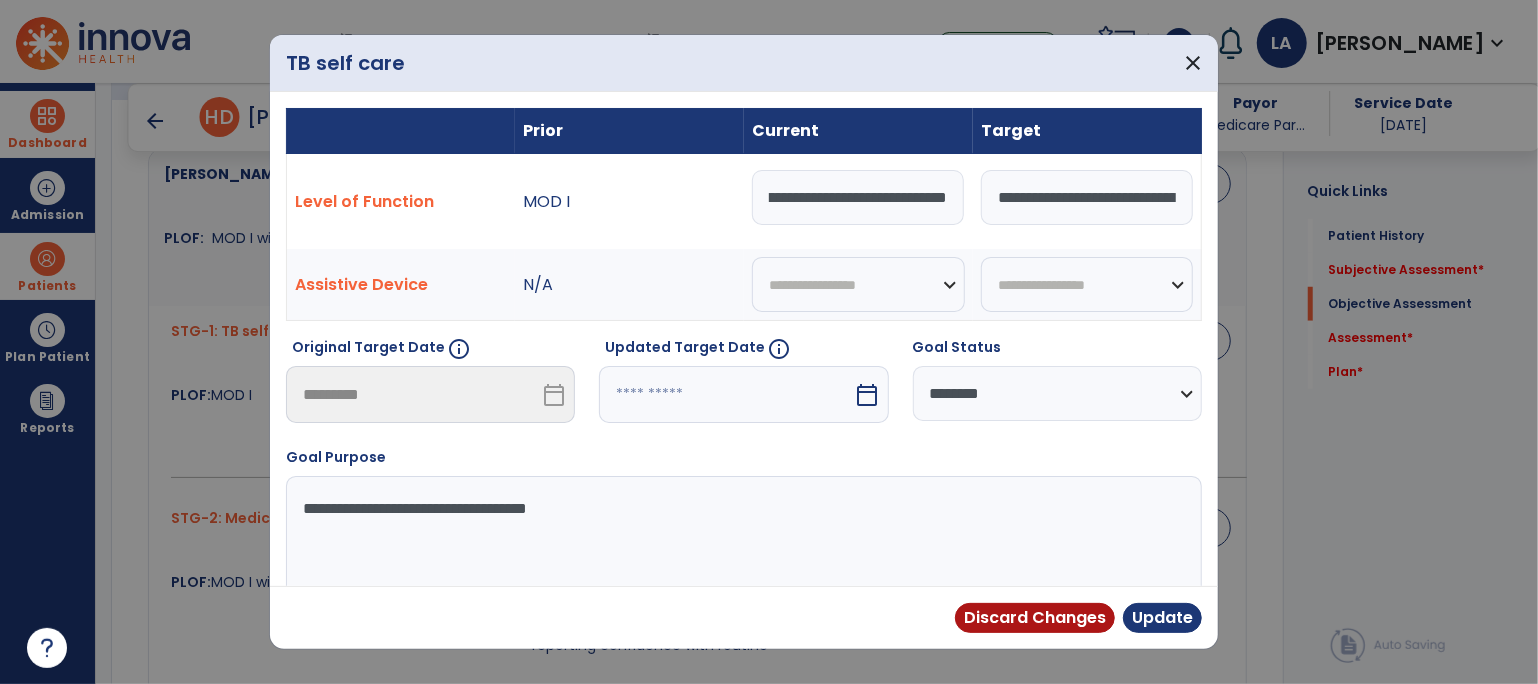 scroll, scrollTop: 0, scrollLeft: 150, axis: horizontal 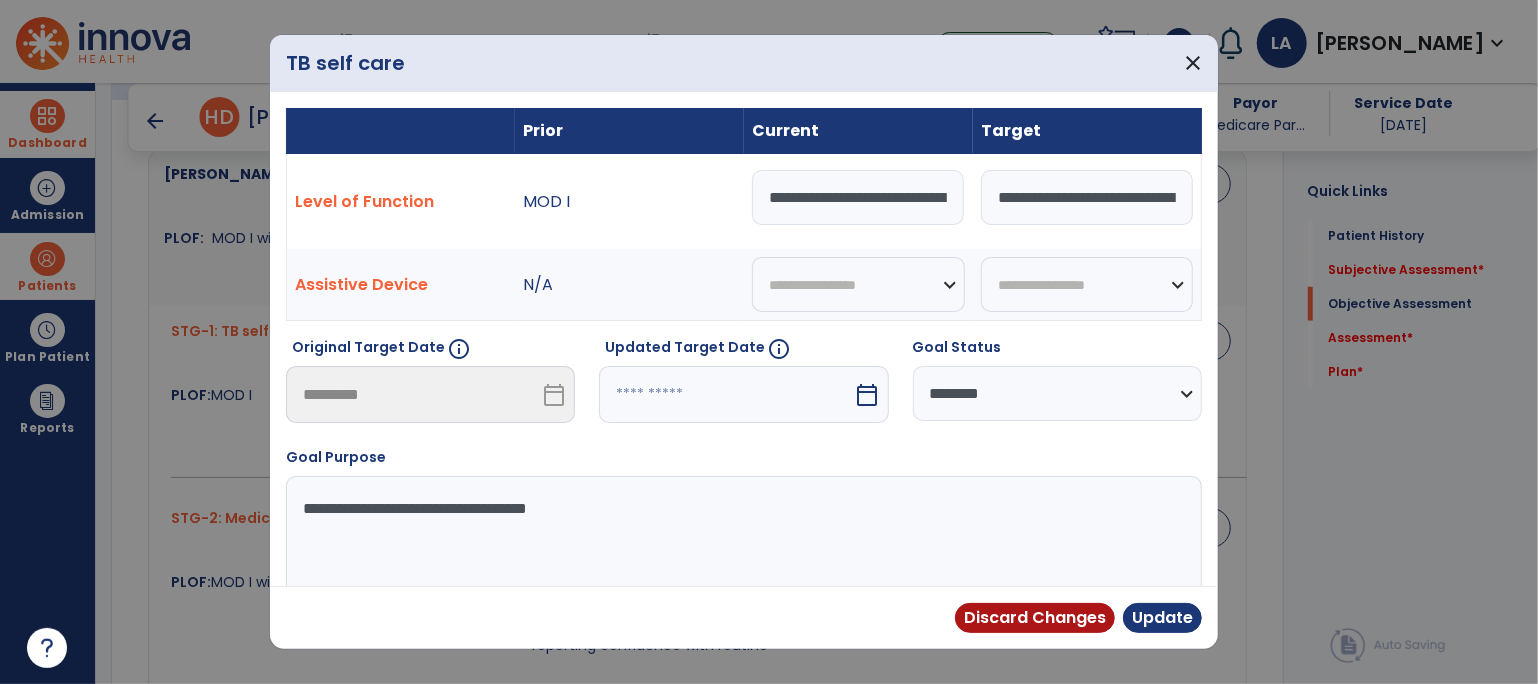 select on "********" 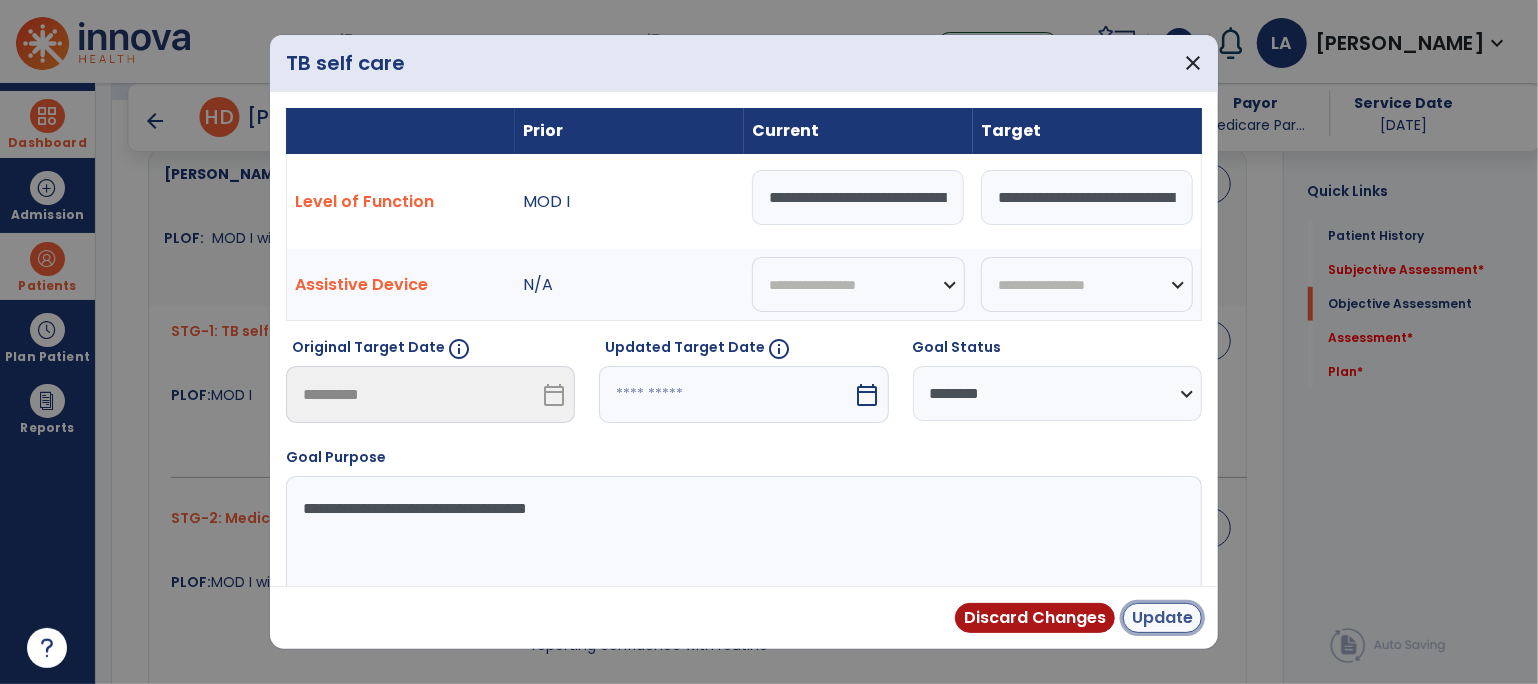 click on "Update" at bounding box center (1162, 618) 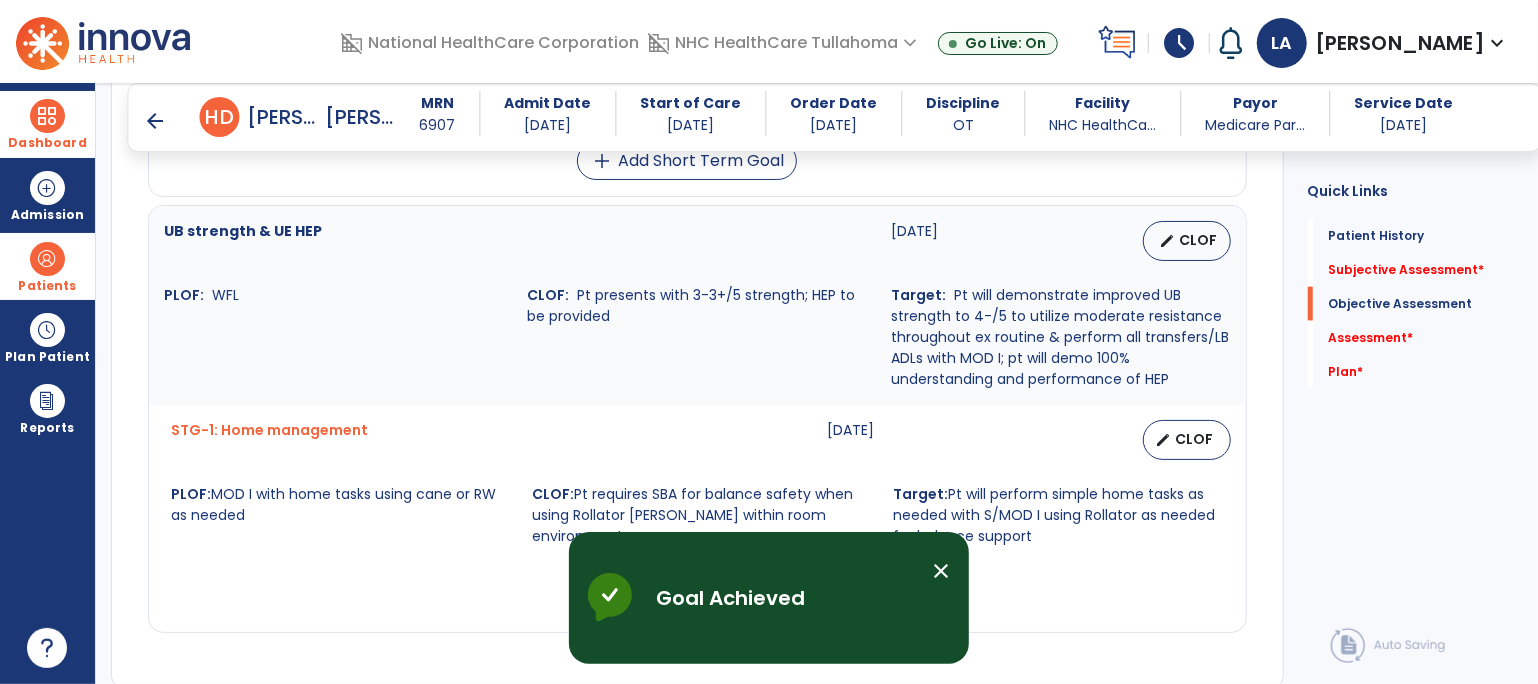scroll, scrollTop: 1431, scrollLeft: 0, axis: vertical 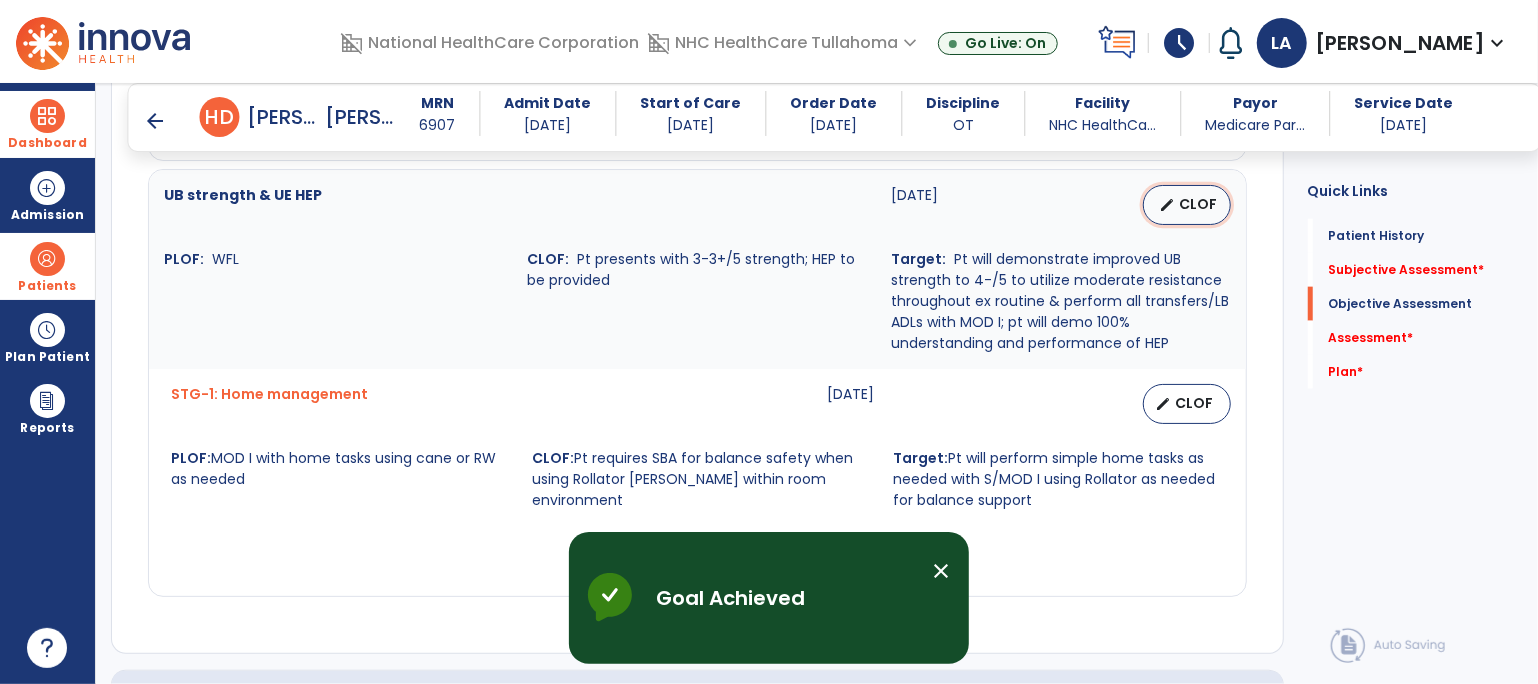 click on "CLOF" at bounding box center [1199, 204] 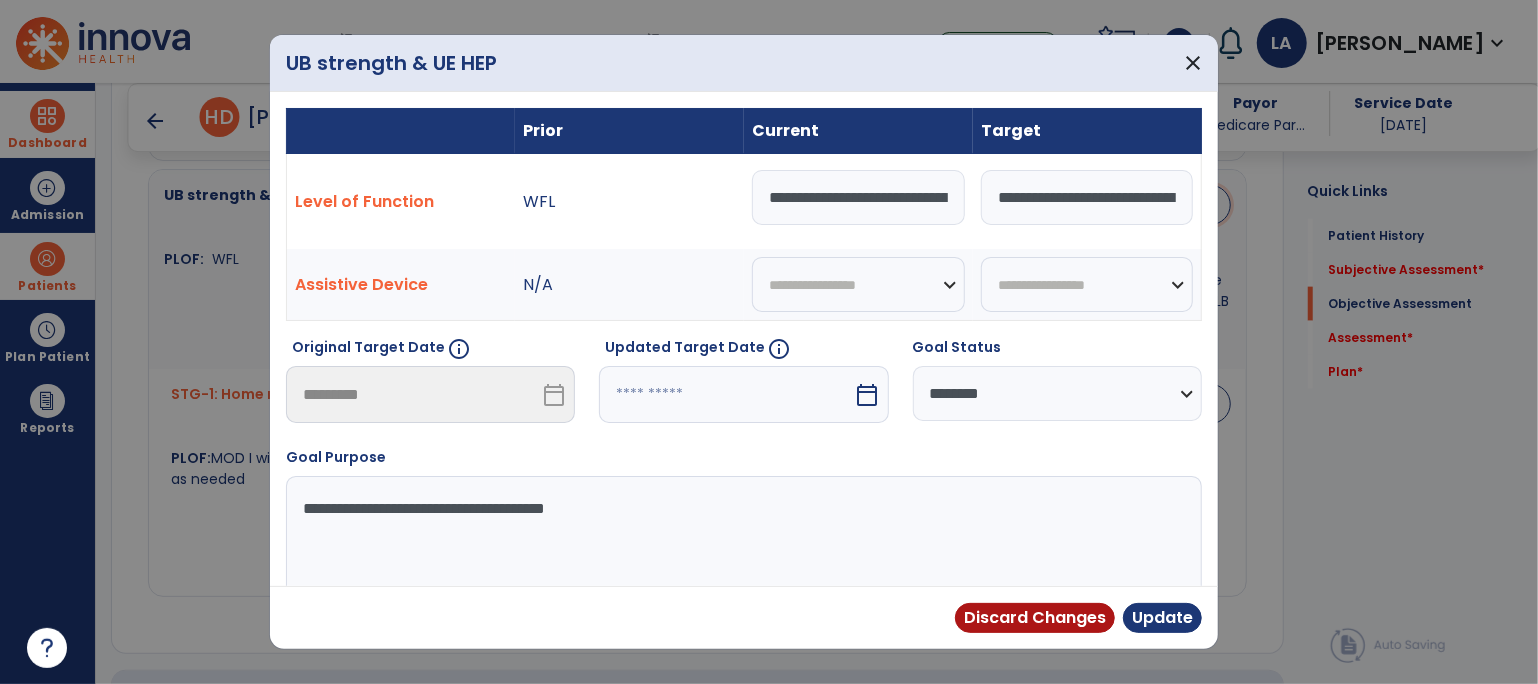 scroll, scrollTop: 0, scrollLeft: 241, axis: horizontal 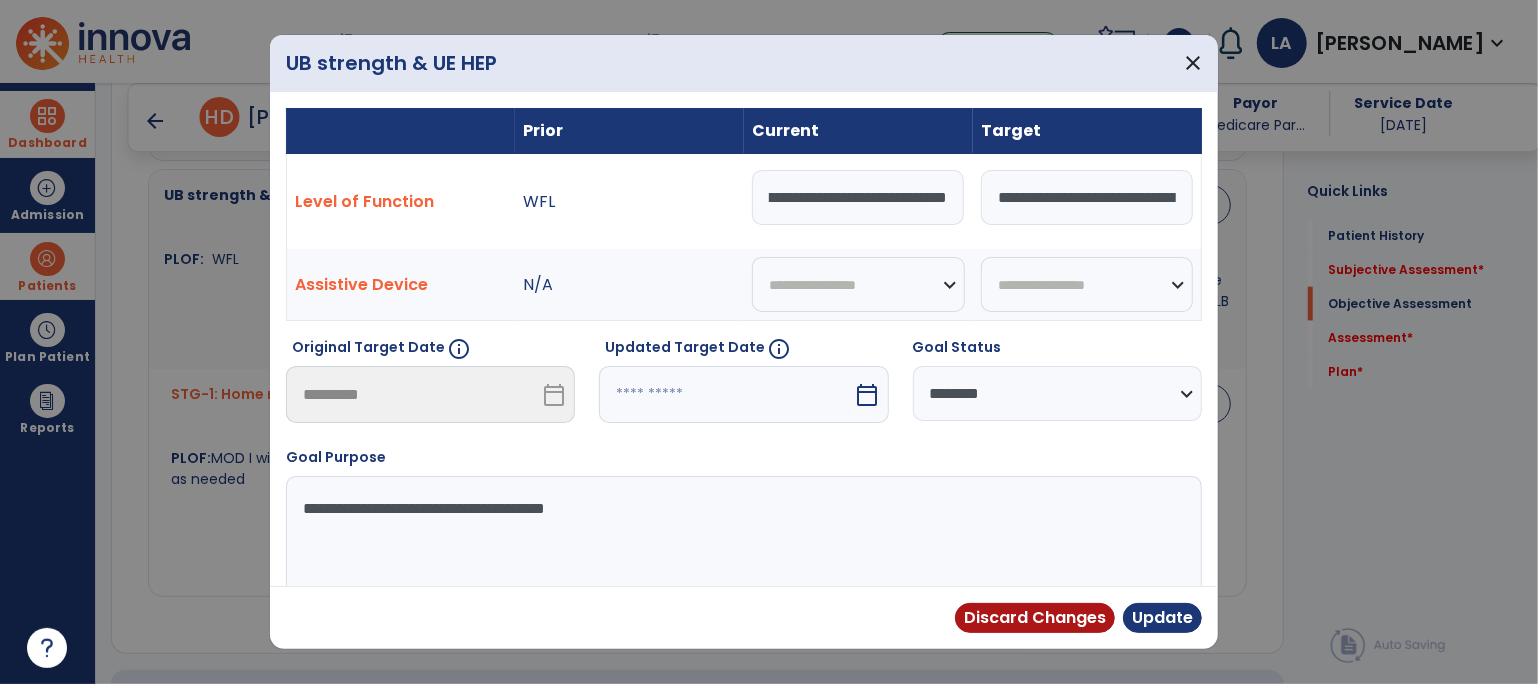 click on "**********" at bounding box center [858, 197] 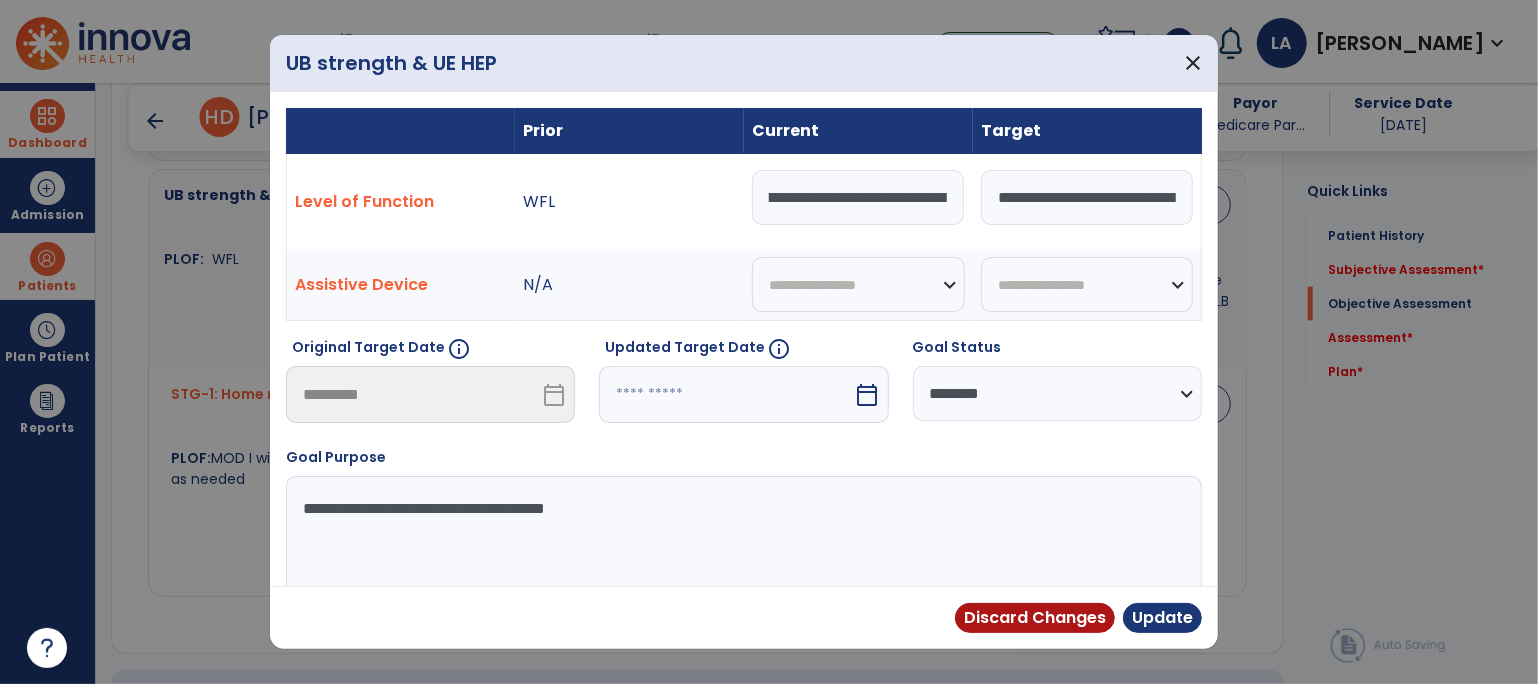 scroll, scrollTop: 0, scrollLeft: 25, axis: horizontal 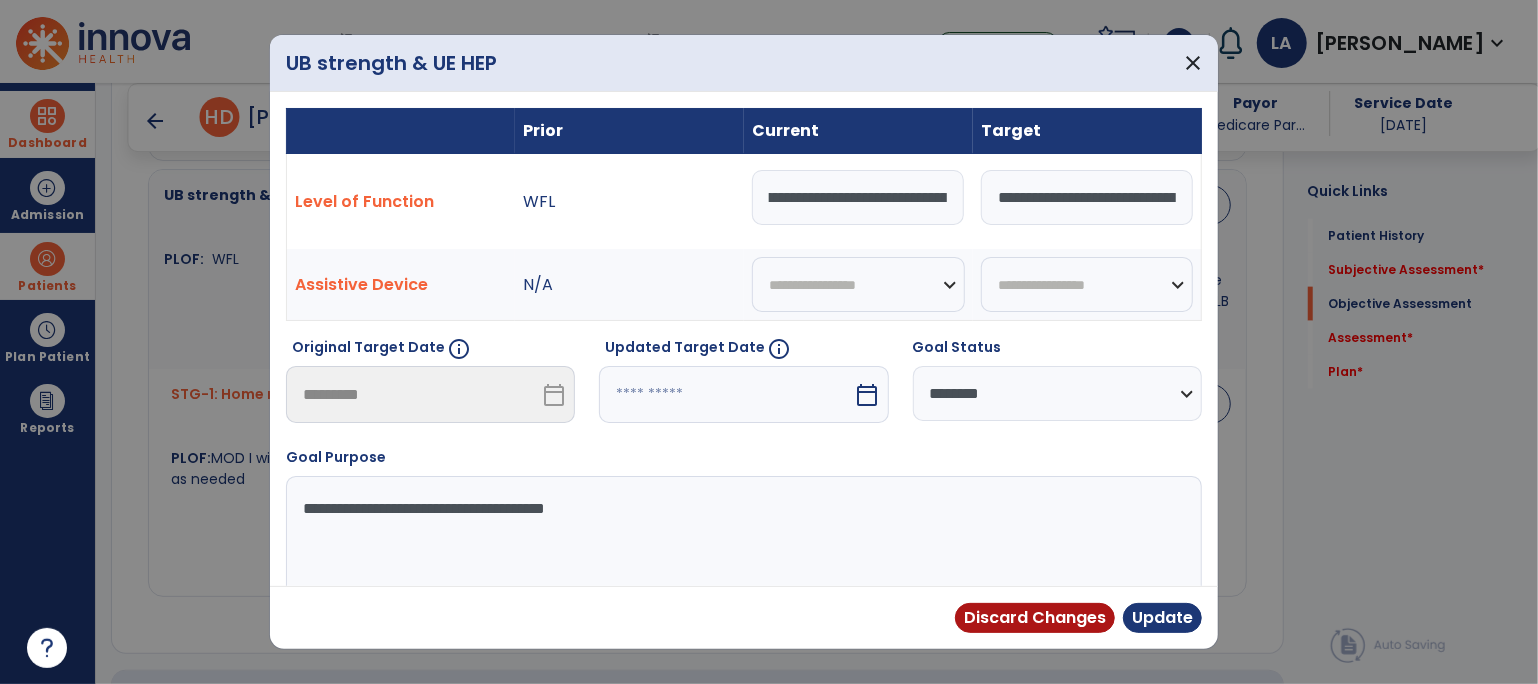 click on "**********" at bounding box center (858, 197) 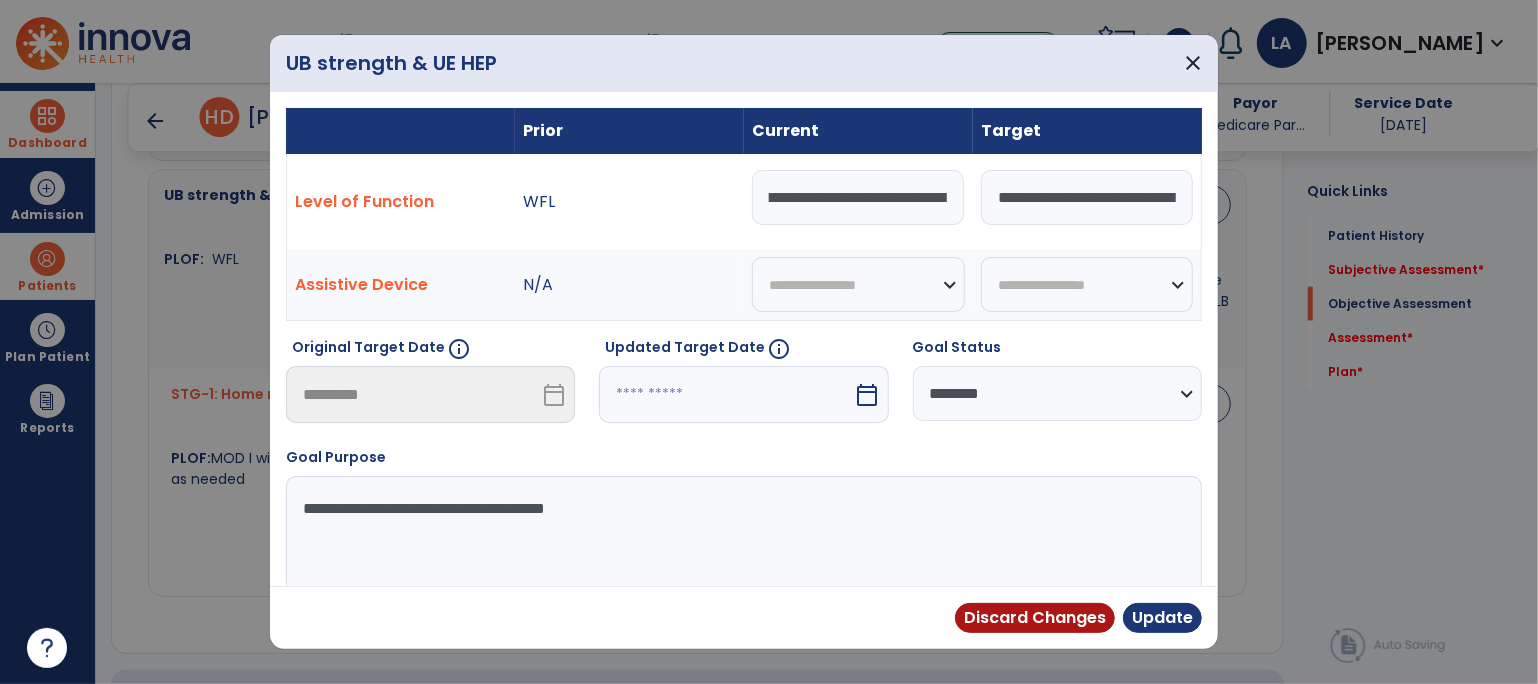 click on "**********" at bounding box center (858, 197) 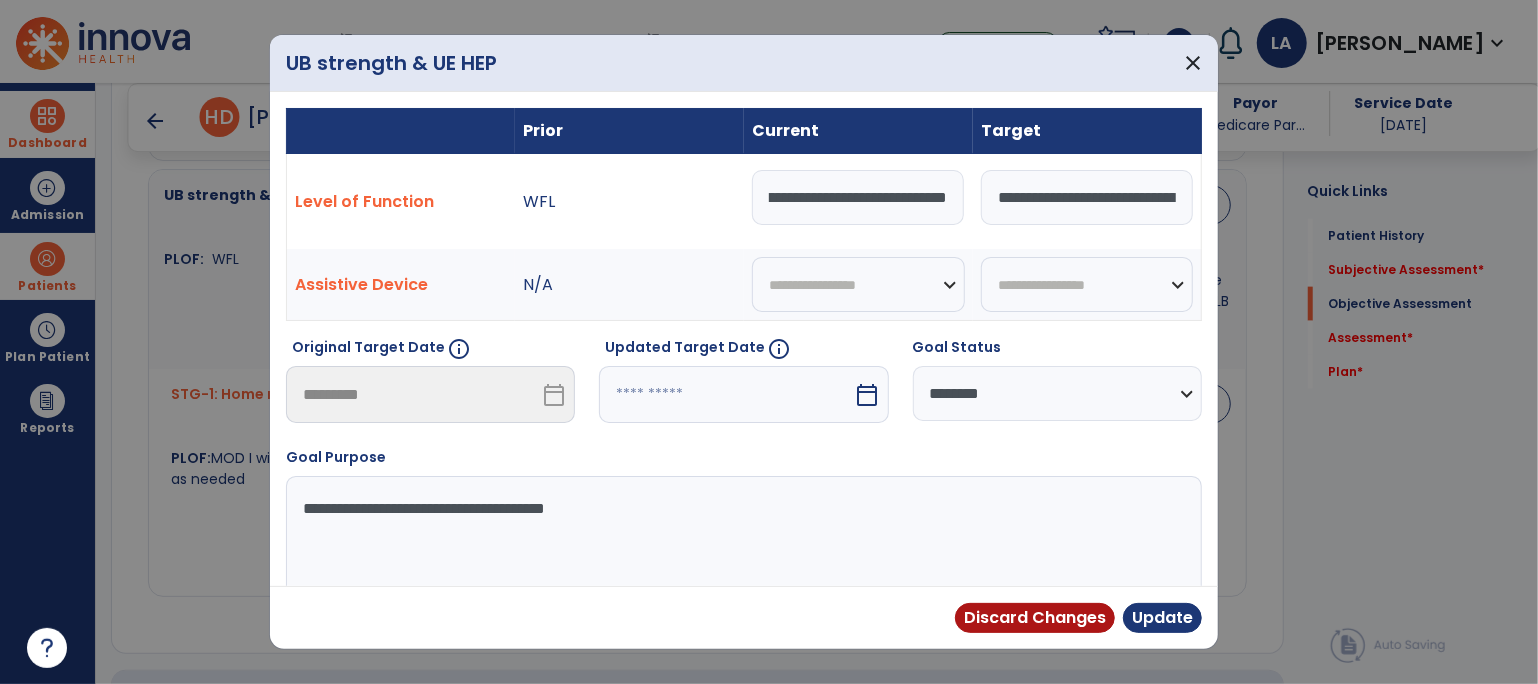 scroll, scrollTop: 0, scrollLeft: 188, axis: horizontal 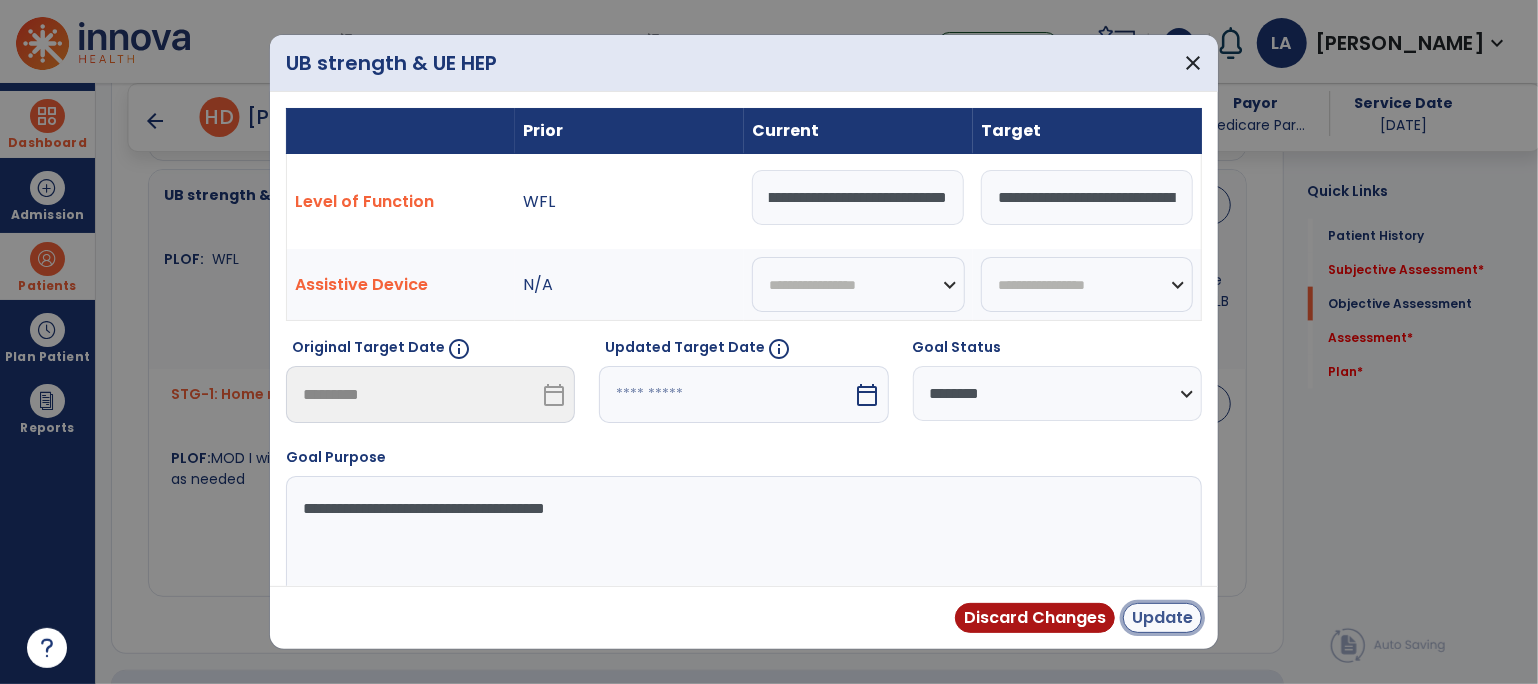click on "Update" at bounding box center [1162, 618] 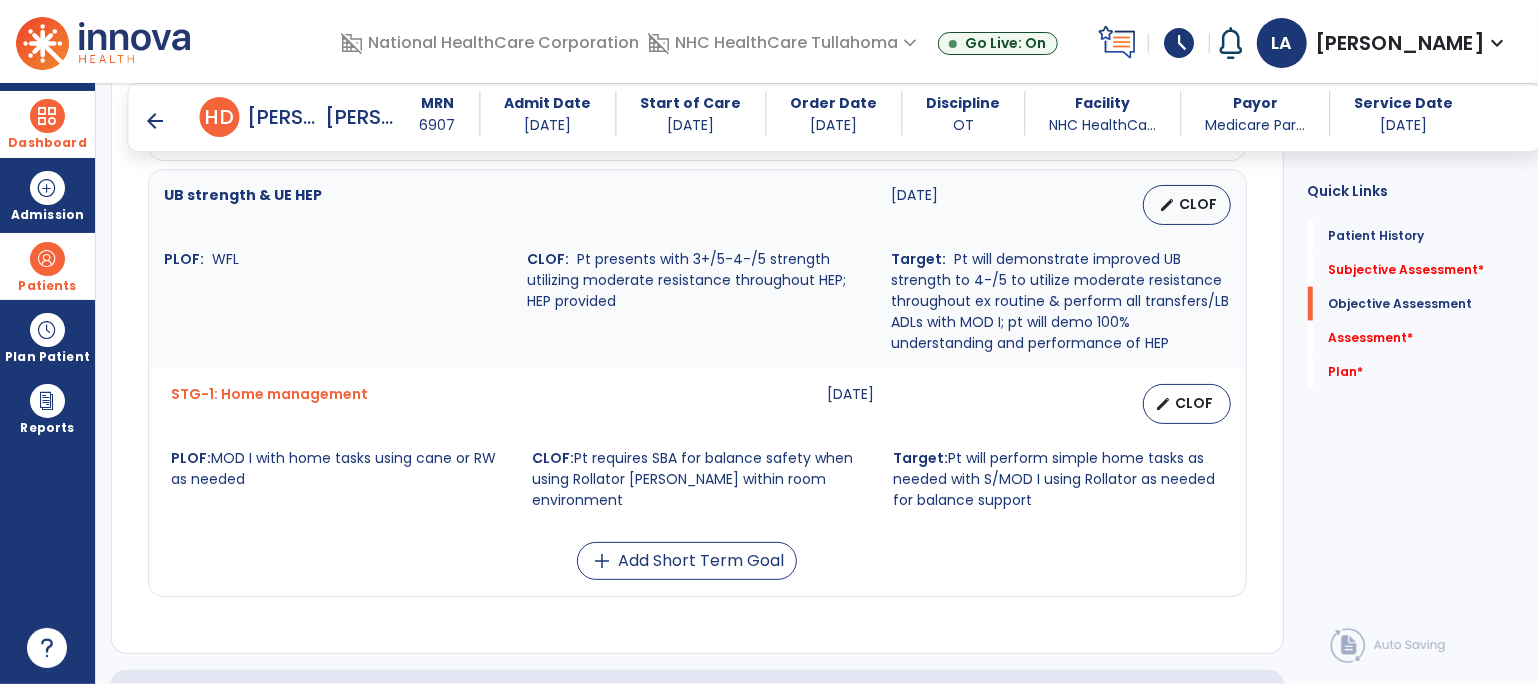 click on "CLOF" at bounding box center (1195, 403) 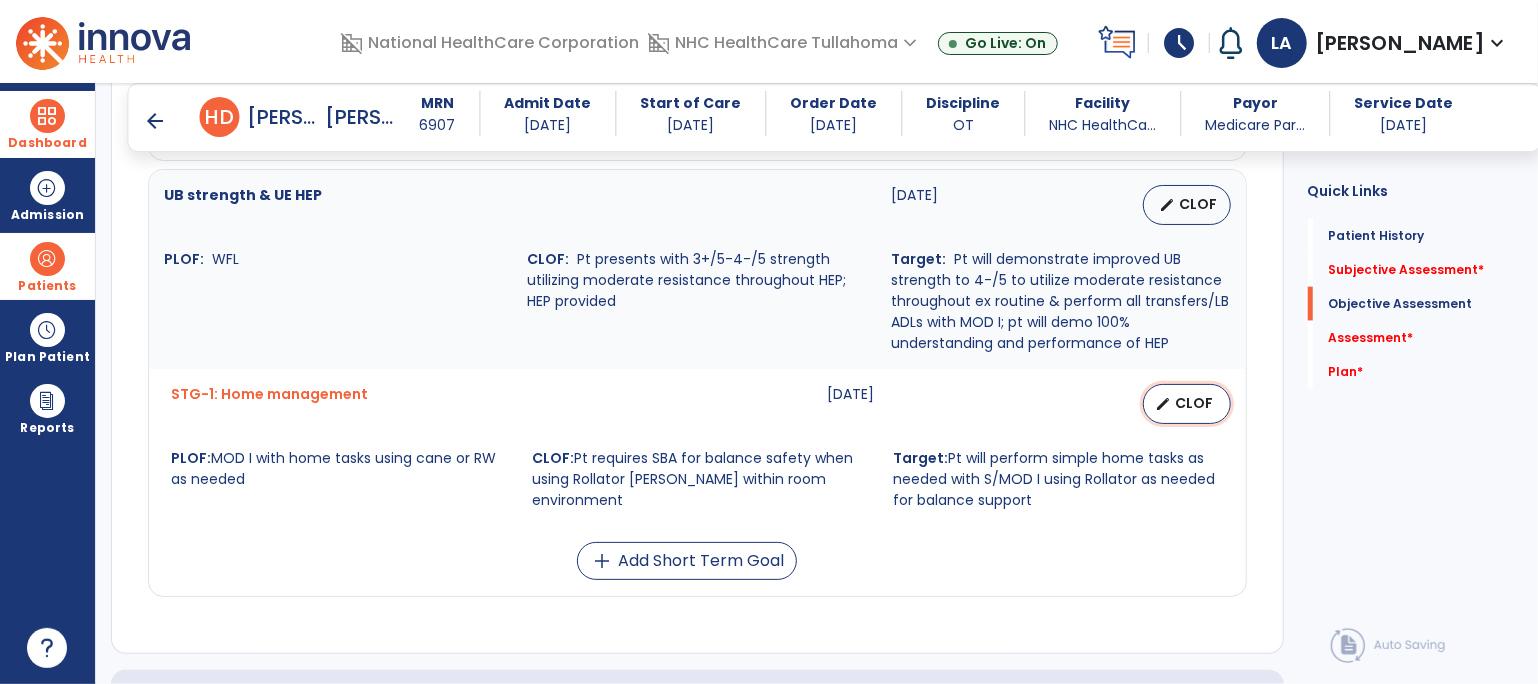 select on "********" 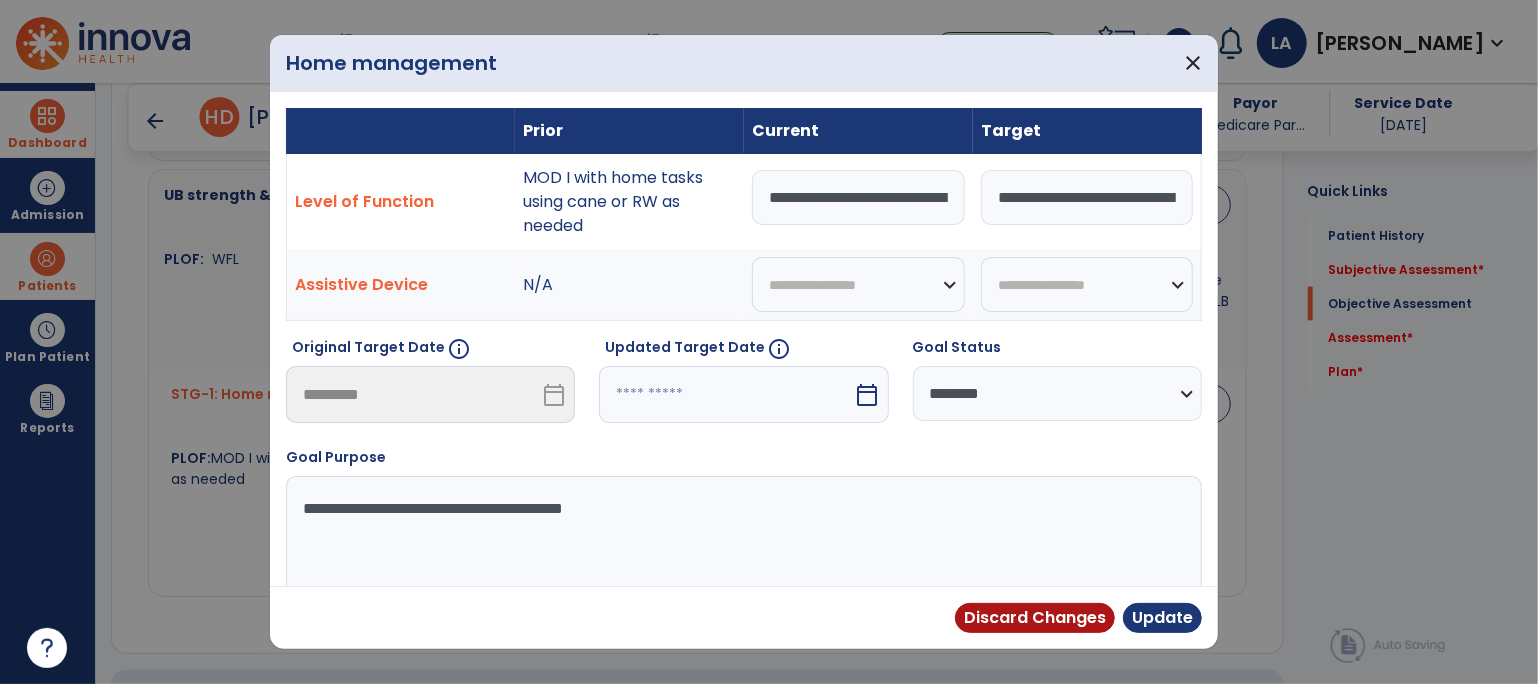click on "**********" at bounding box center [1057, 393] 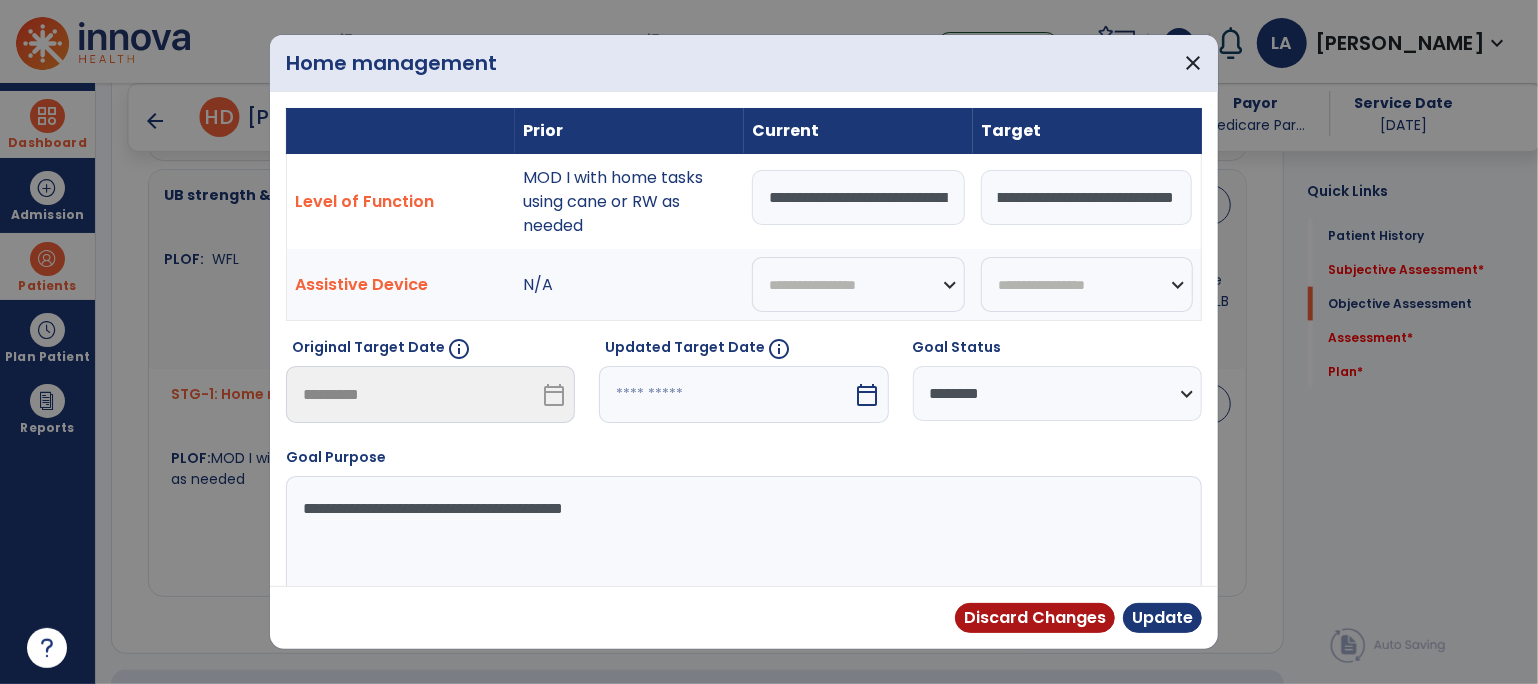 scroll, scrollTop: 0, scrollLeft: 652, axis: horizontal 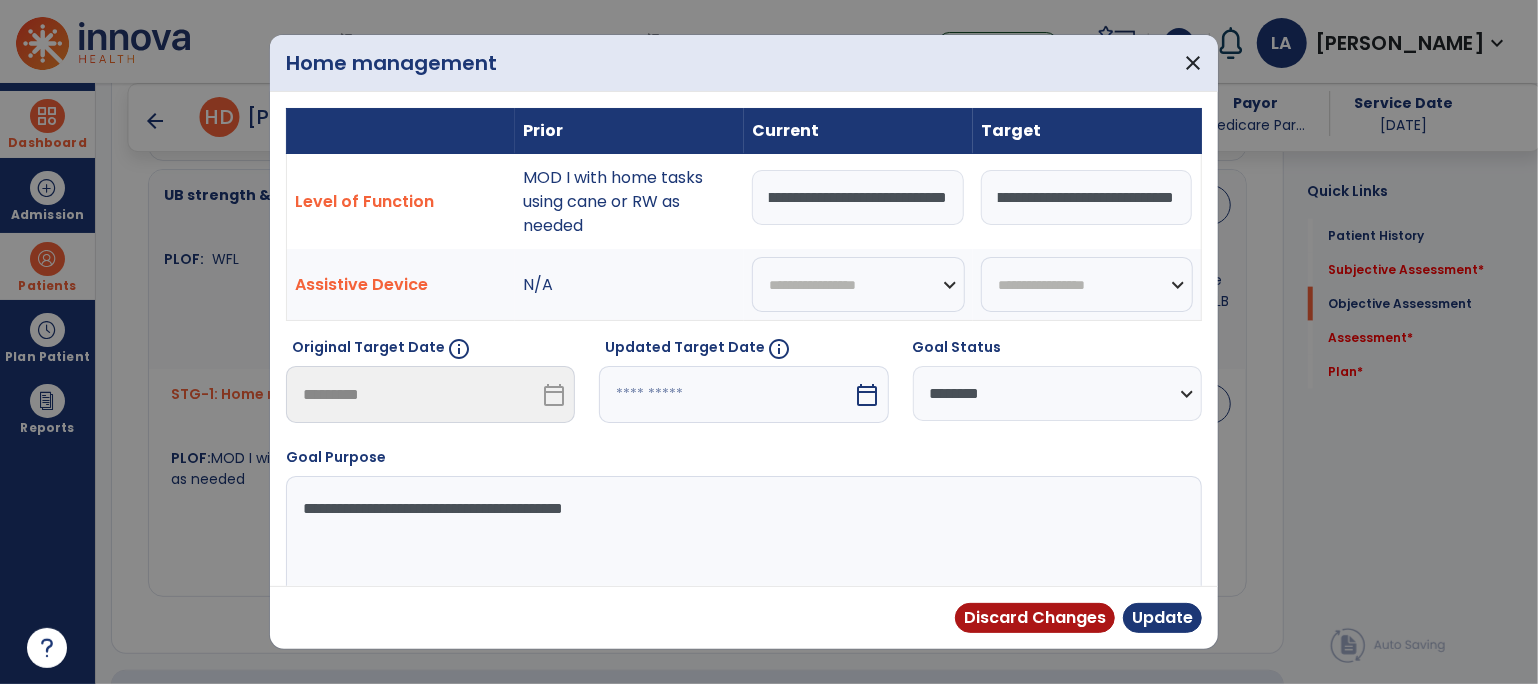 click on "**********" at bounding box center [858, 197] 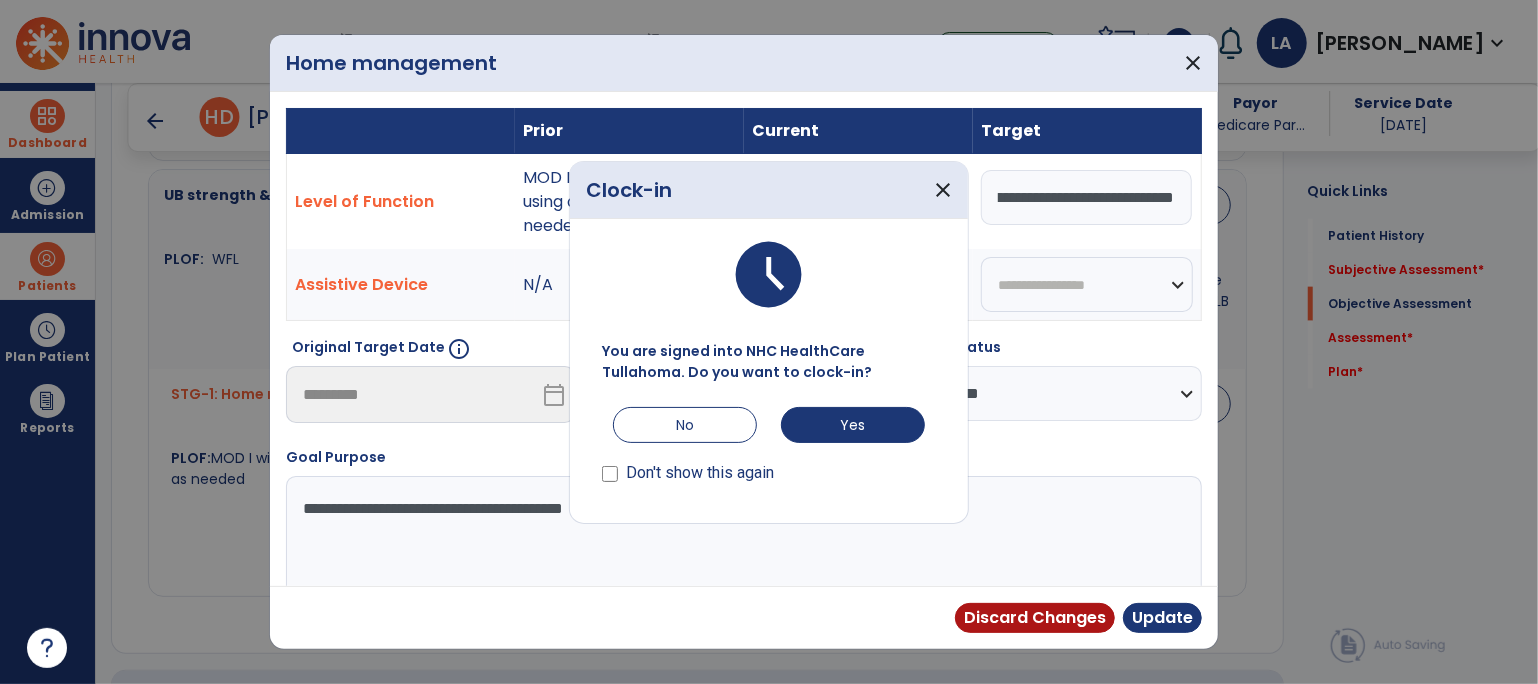 scroll, scrollTop: 0, scrollLeft: 558, axis: horizontal 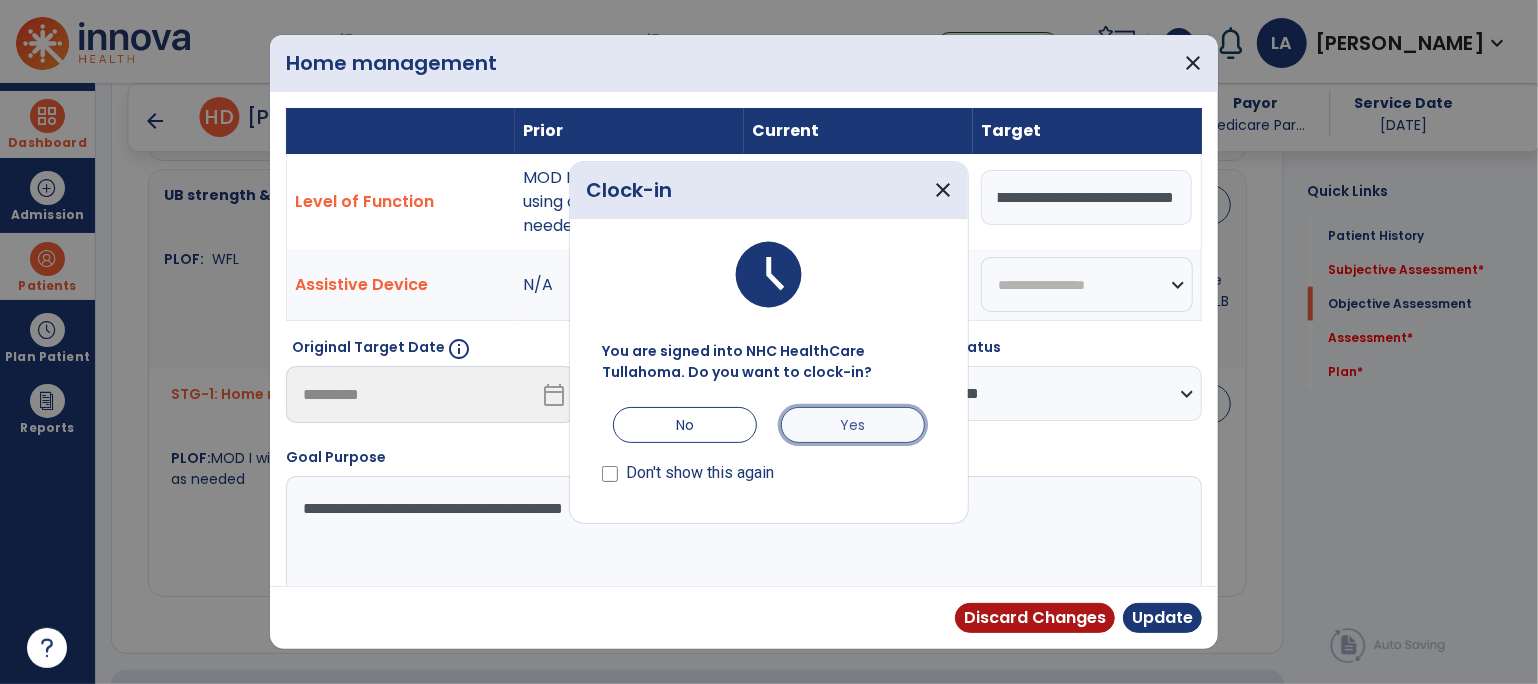 click on "Yes" at bounding box center (853, 425) 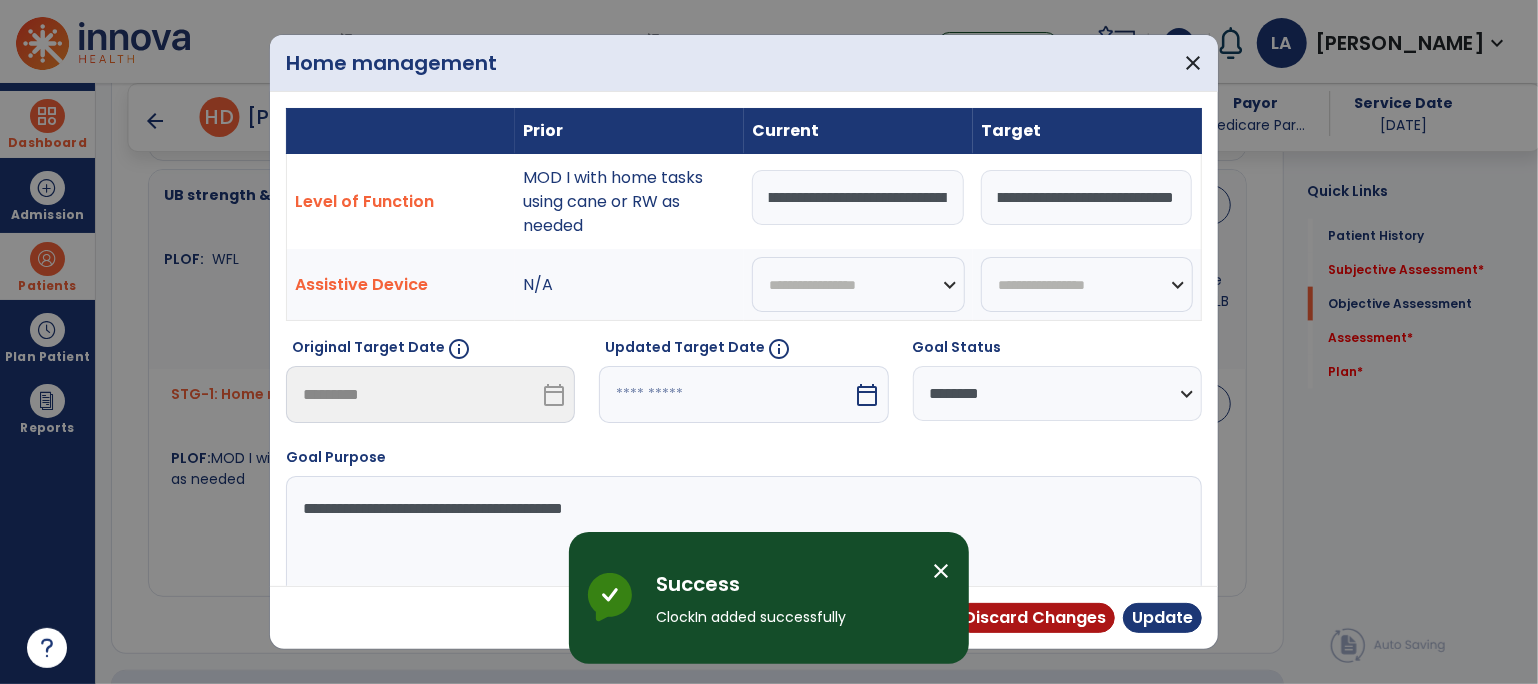 scroll, scrollTop: 0, scrollLeft: 587, axis: horizontal 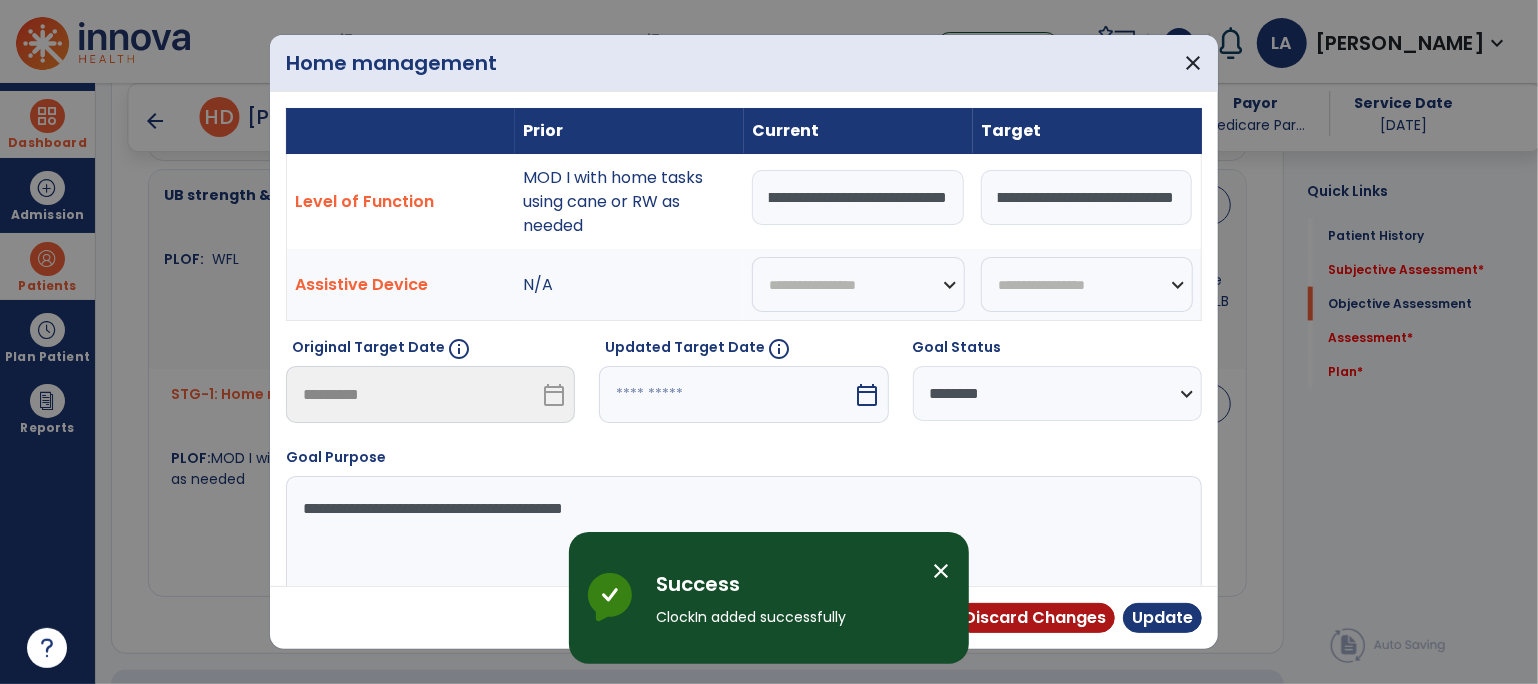 click on "**********" at bounding box center (858, 197) 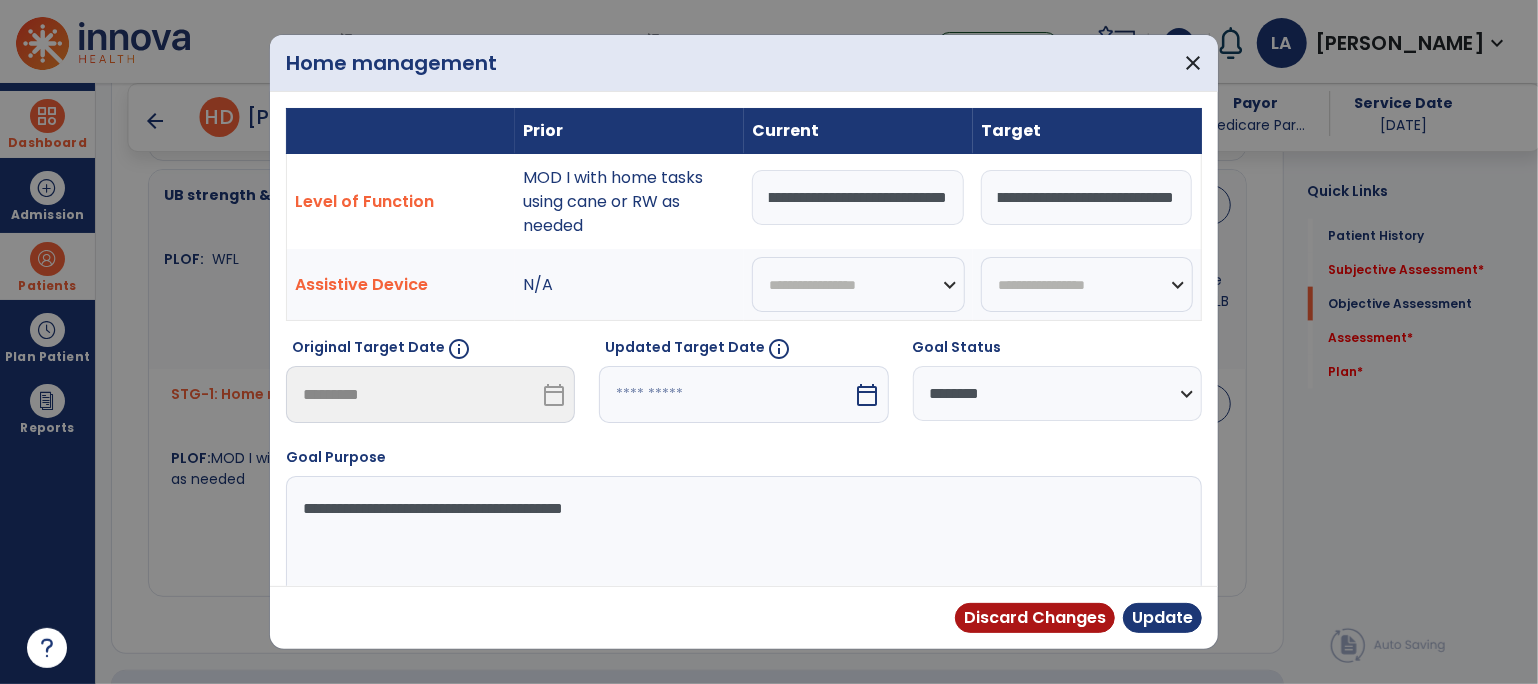 scroll, scrollTop: 0, scrollLeft: 603, axis: horizontal 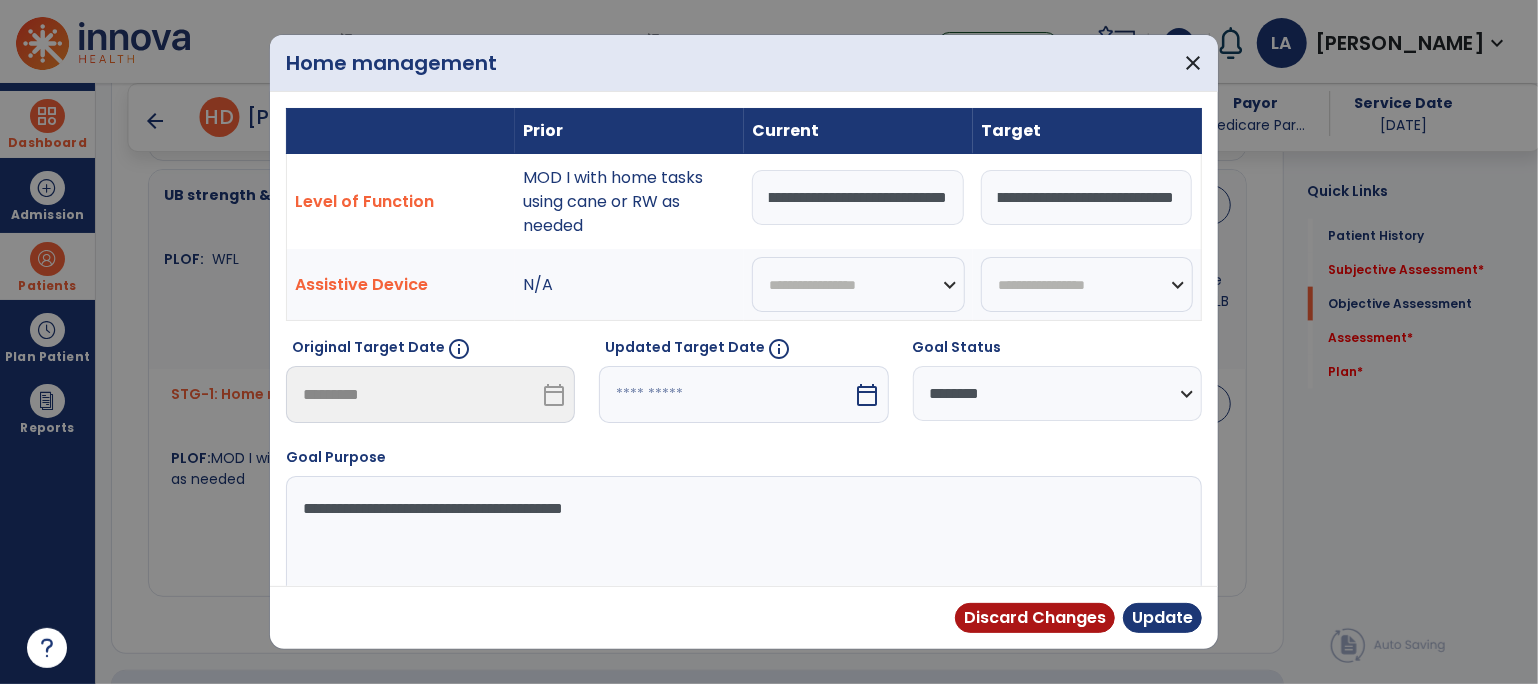 click on "**********" at bounding box center (858, 197) 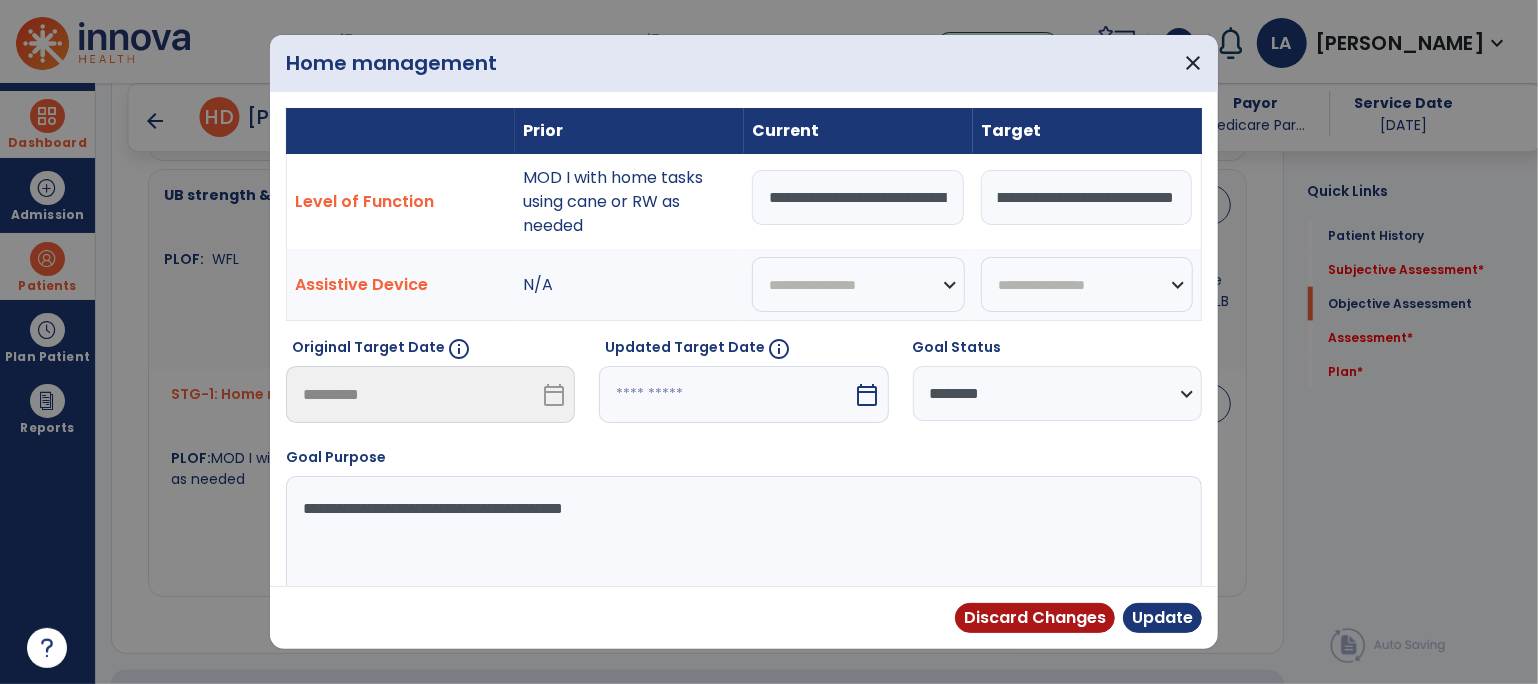 select on "********" 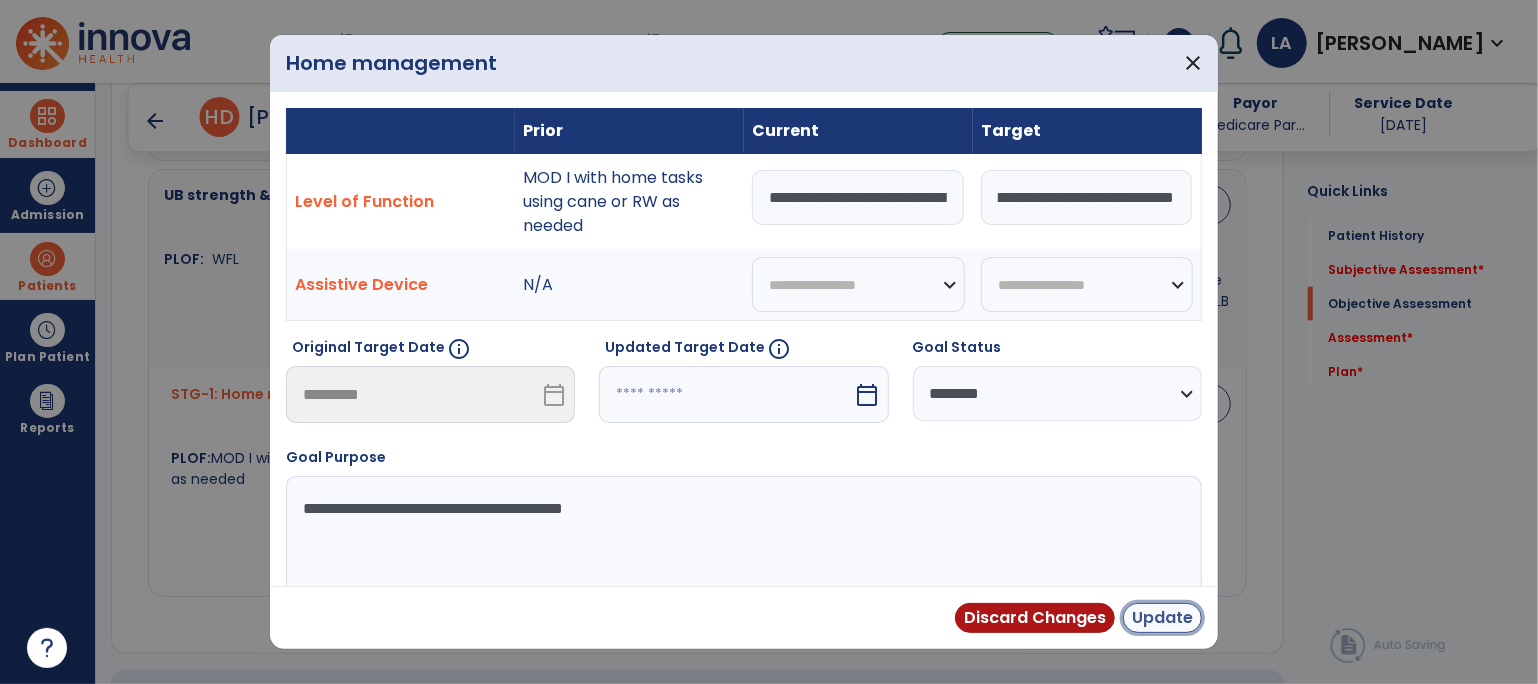 click on "Update" at bounding box center (1162, 618) 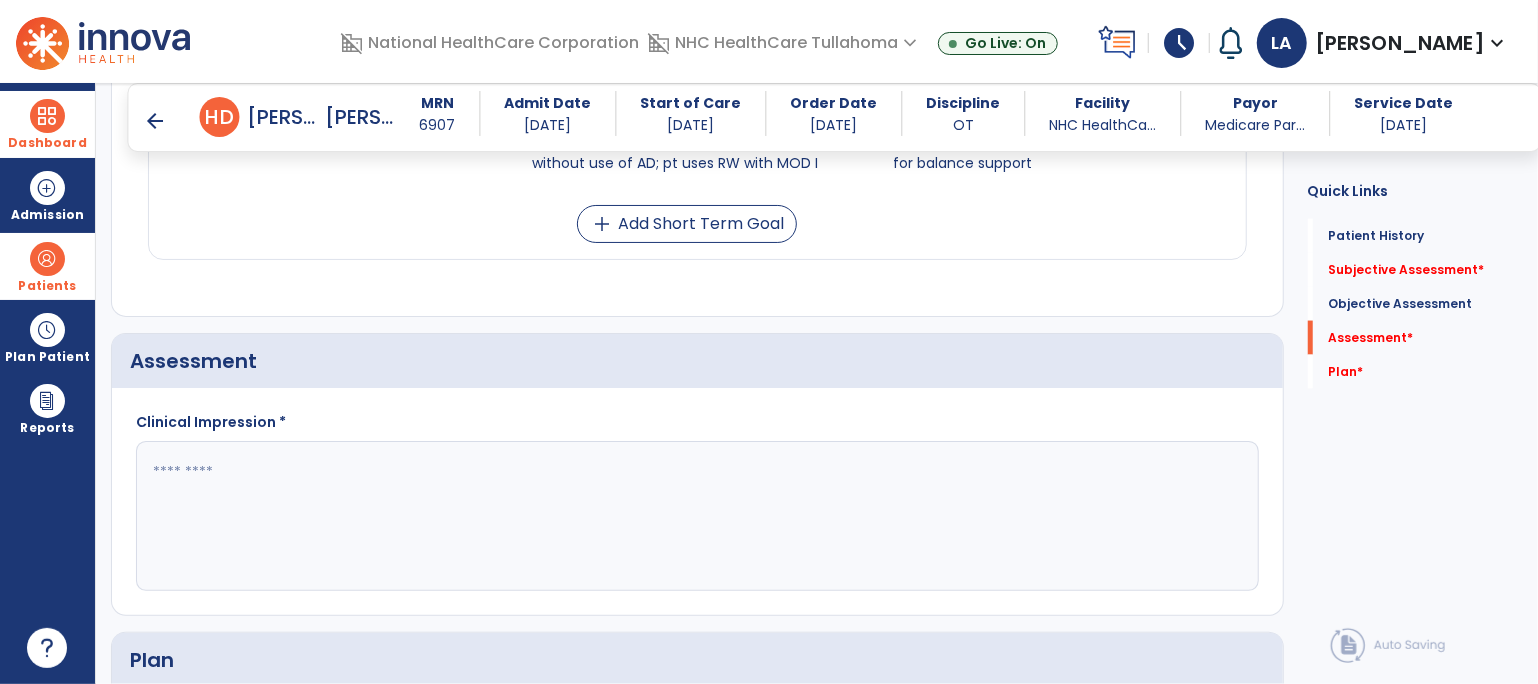 scroll, scrollTop: 1769, scrollLeft: 0, axis: vertical 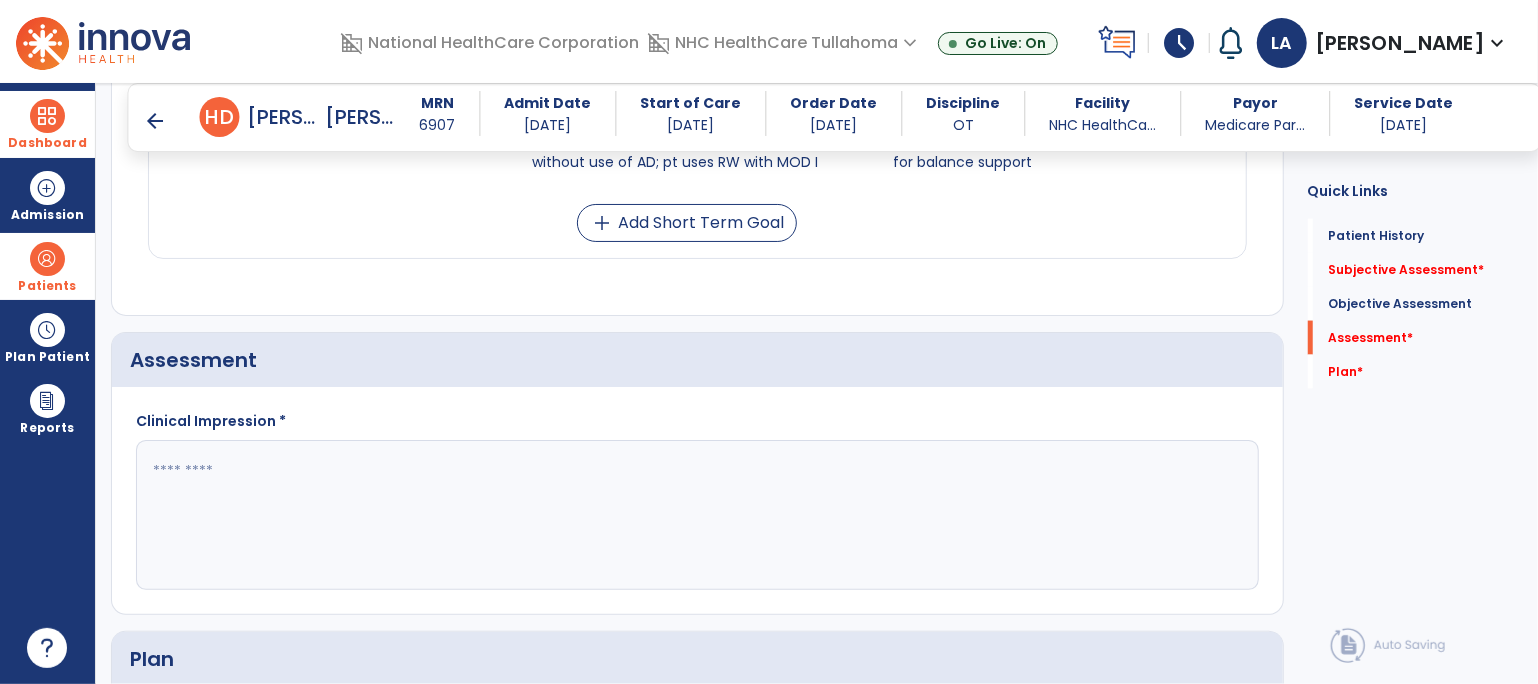click 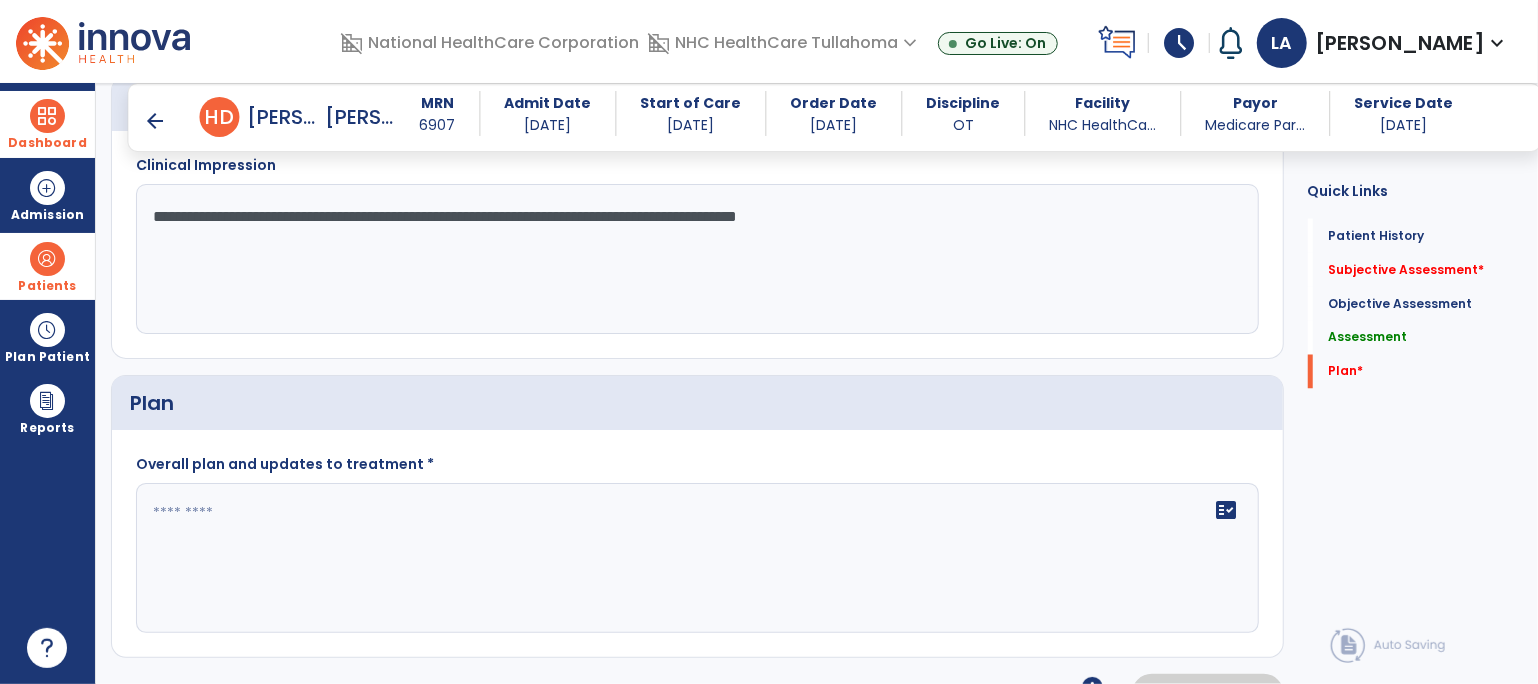 scroll, scrollTop: 2026, scrollLeft: 0, axis: vertical 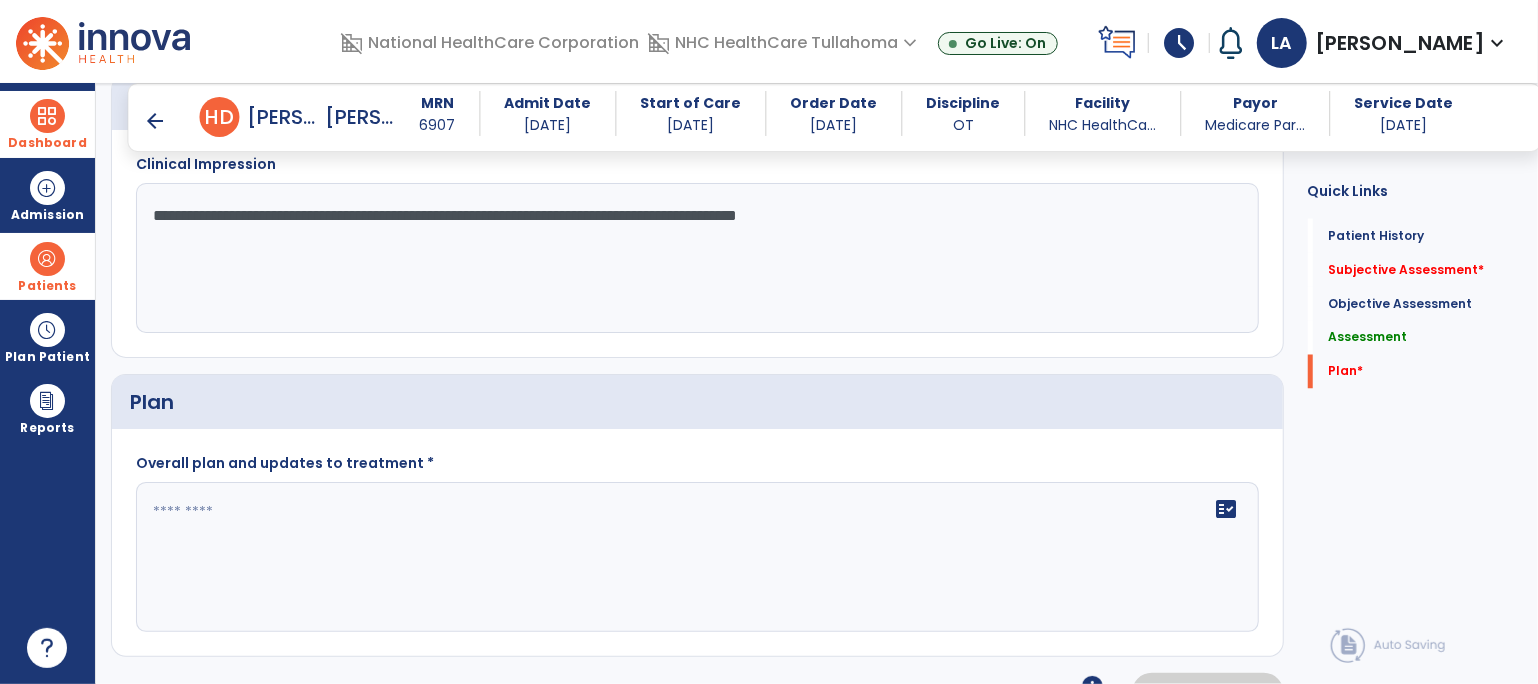type on "**********" 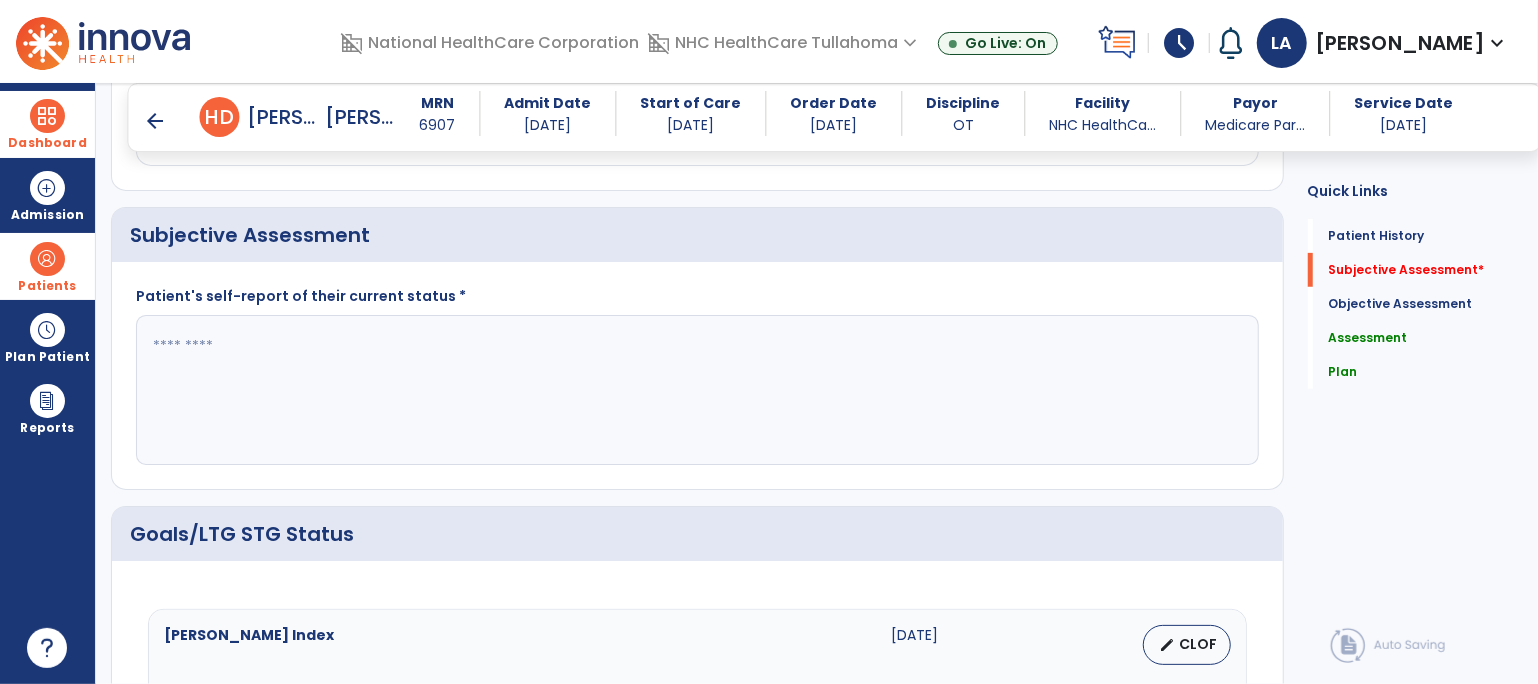 scroll, scrollTop: 430, scrollLeft: 0, axis: vertical 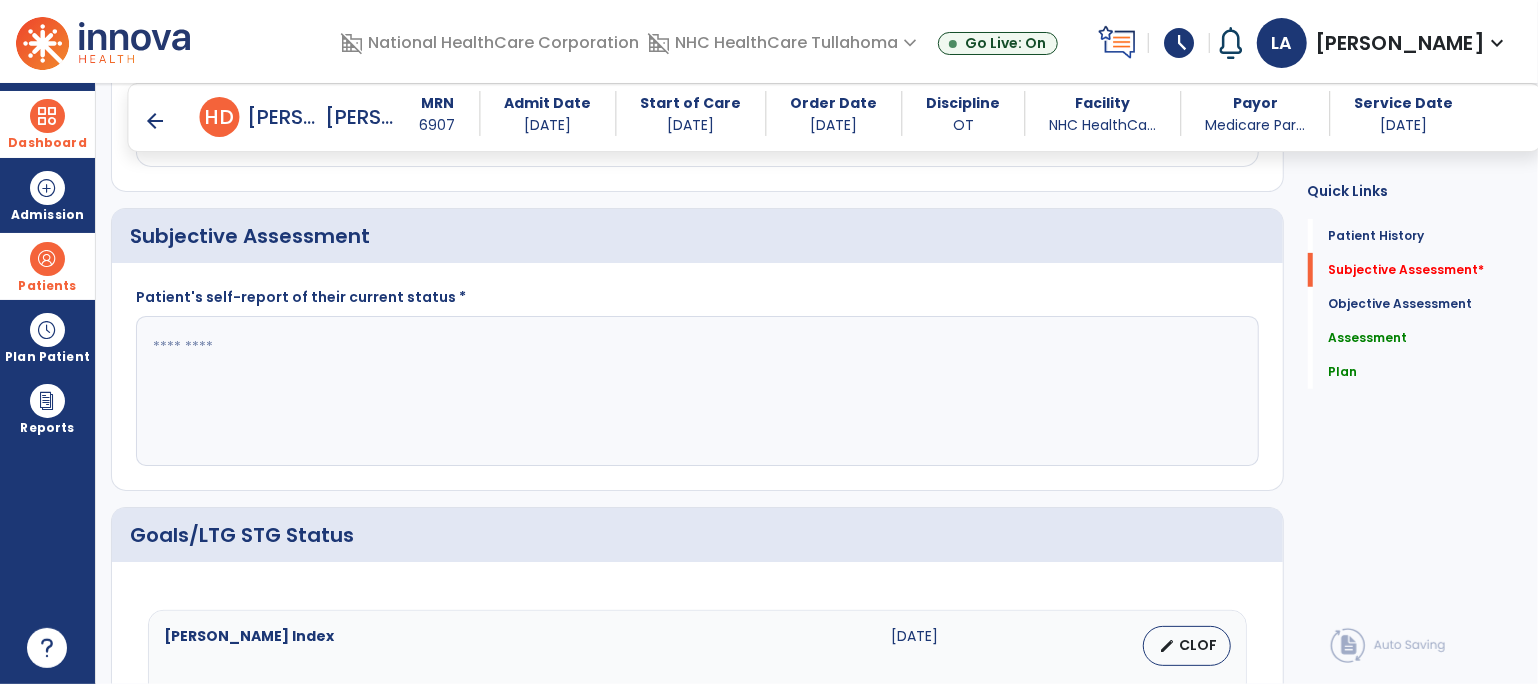 type on "**********" 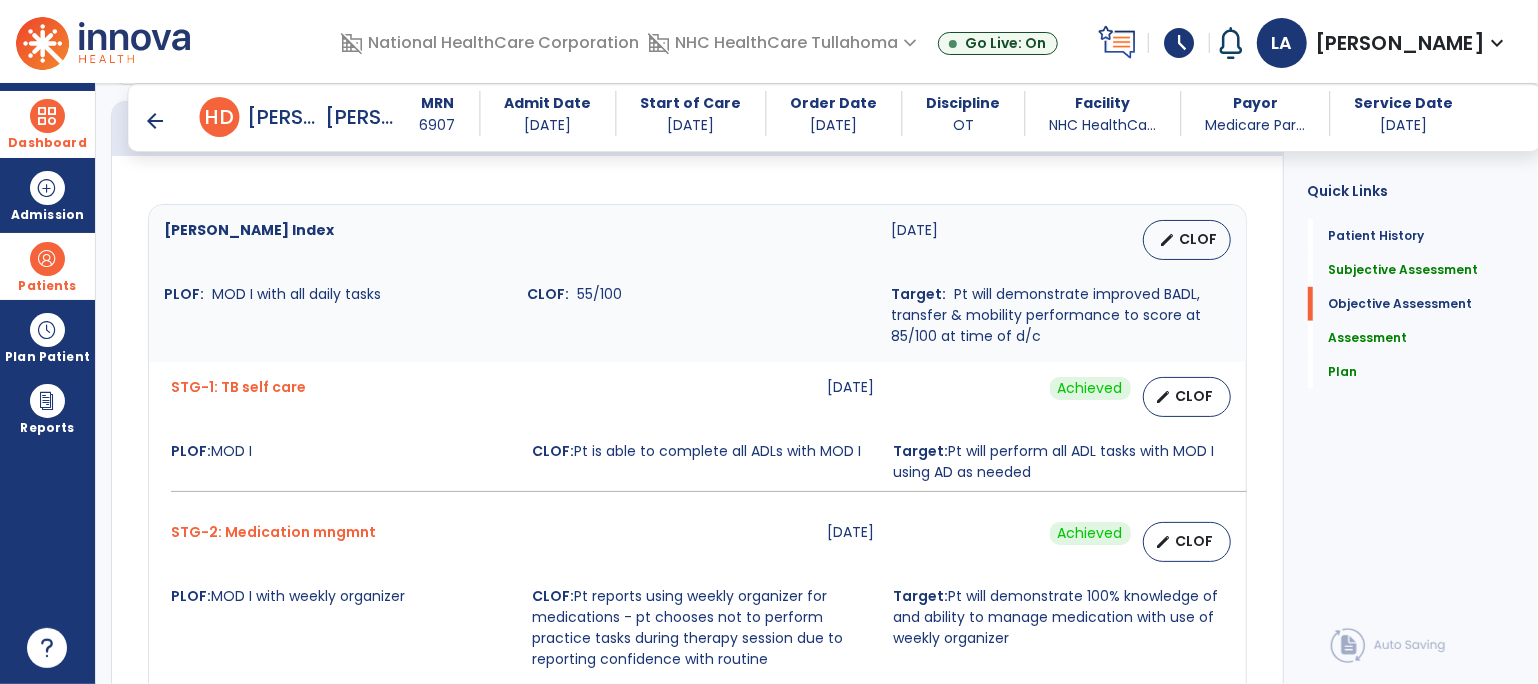 scroll, scrollTop: 833, scrollLeft: 0, axis: vertical 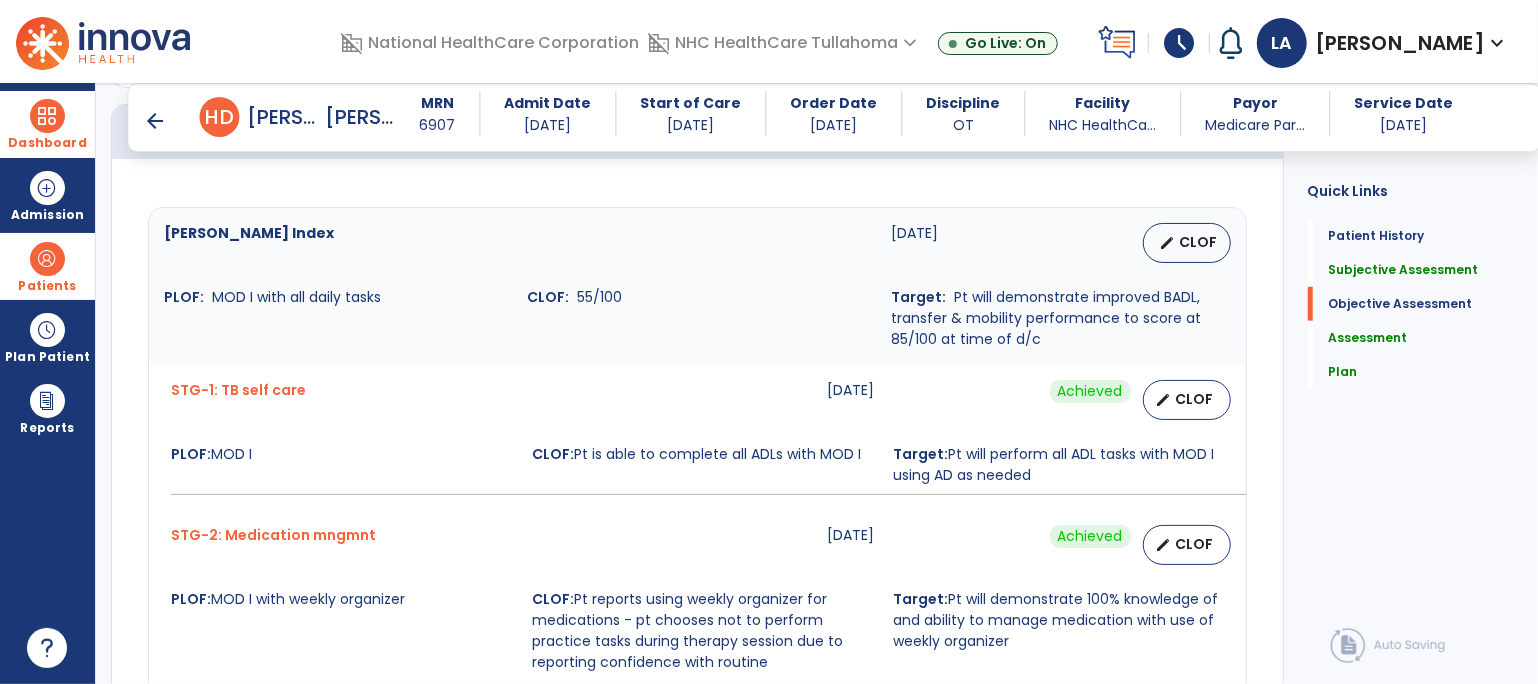 type on "**********" 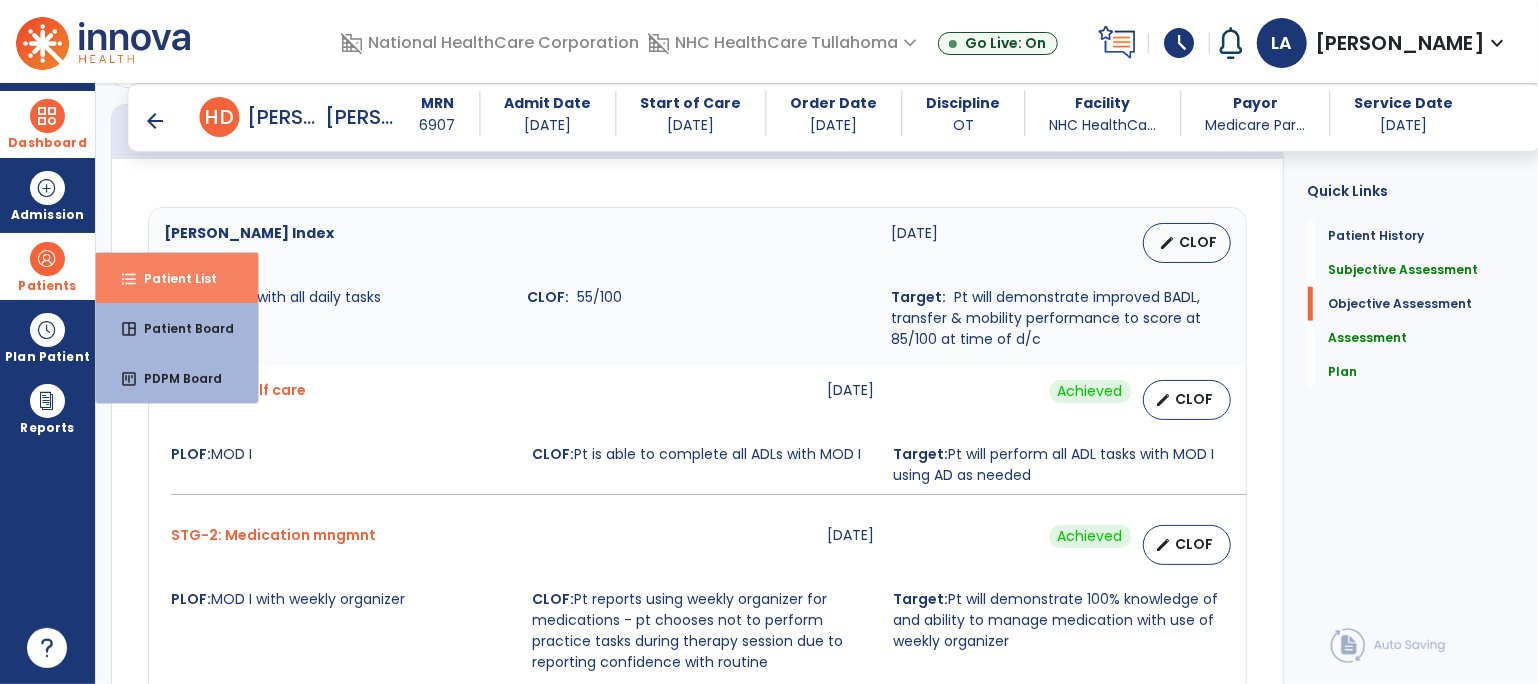 click on "Patient List" at bounding box center [172, 278] 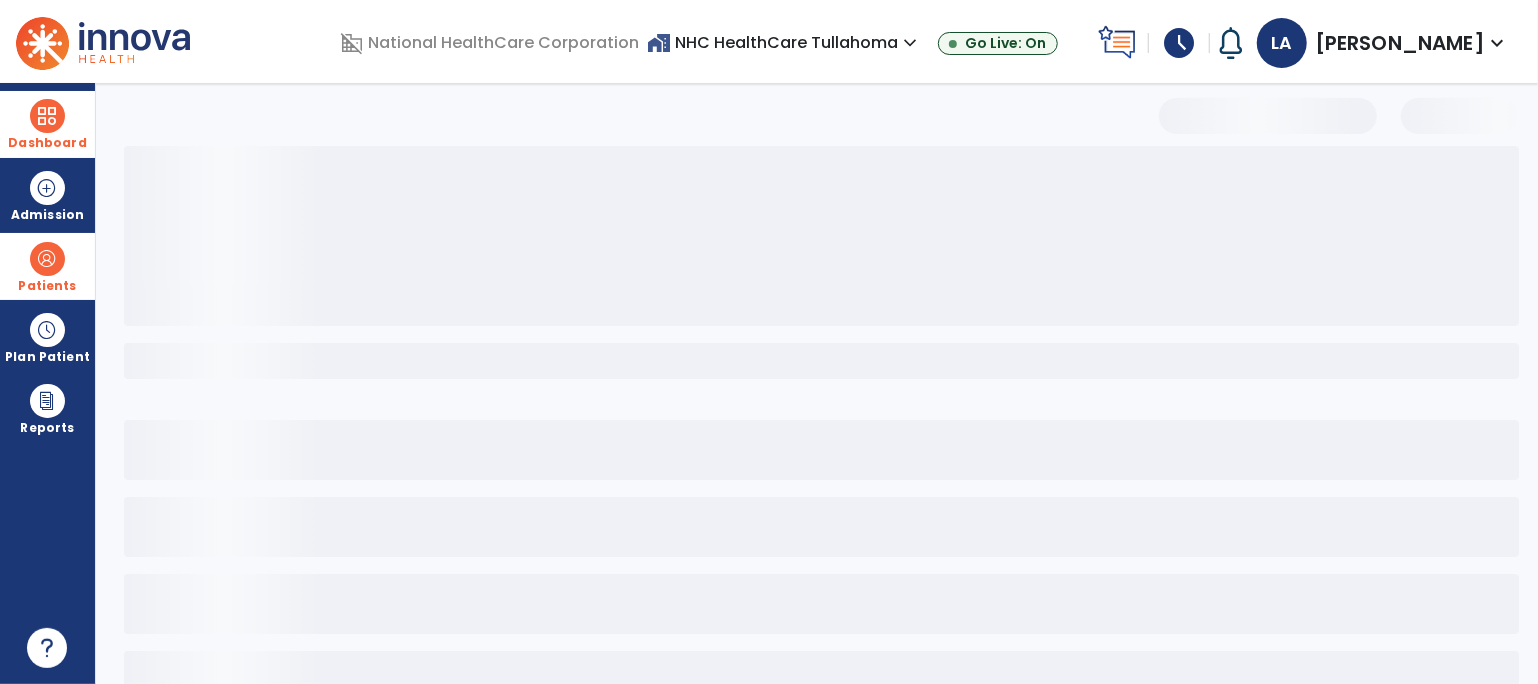 scroll, scrollTop: 57, scrollLeft: 0, axis: vertical 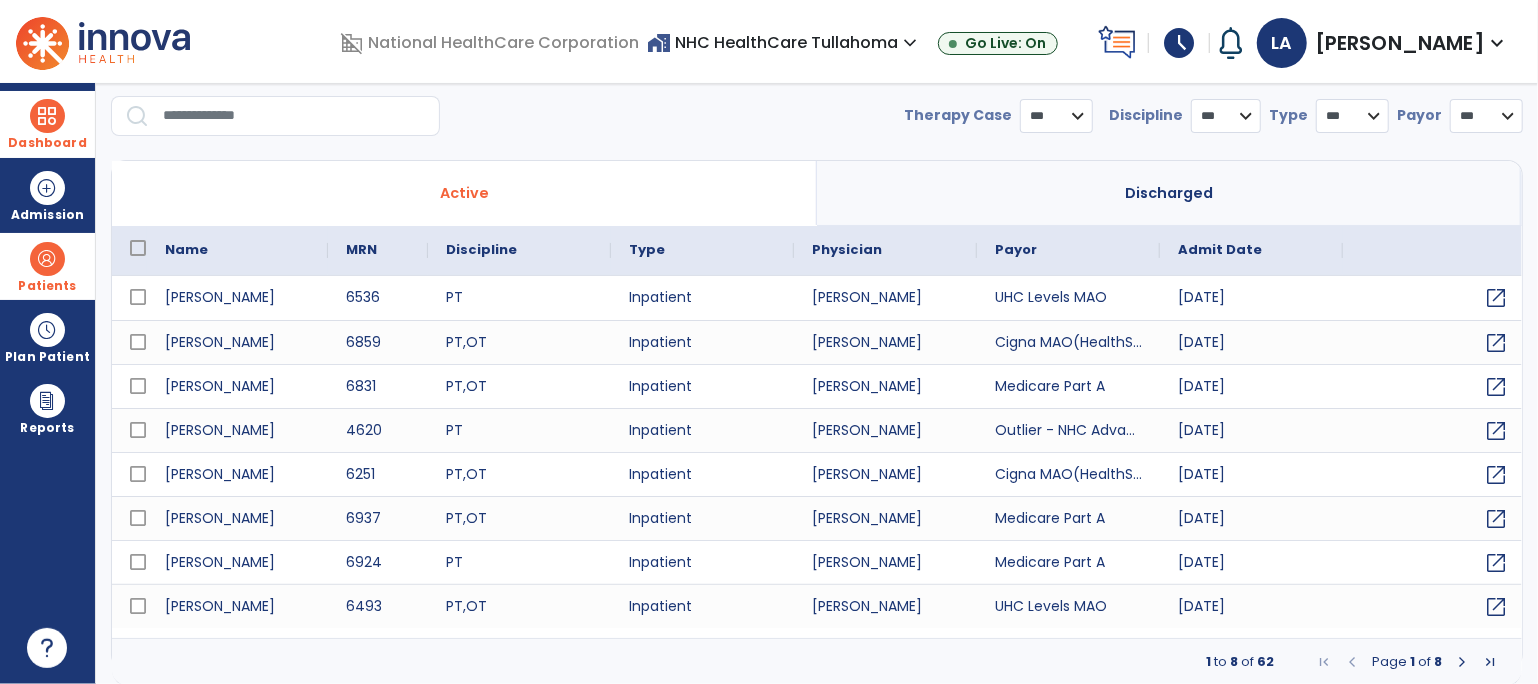 select on "***" 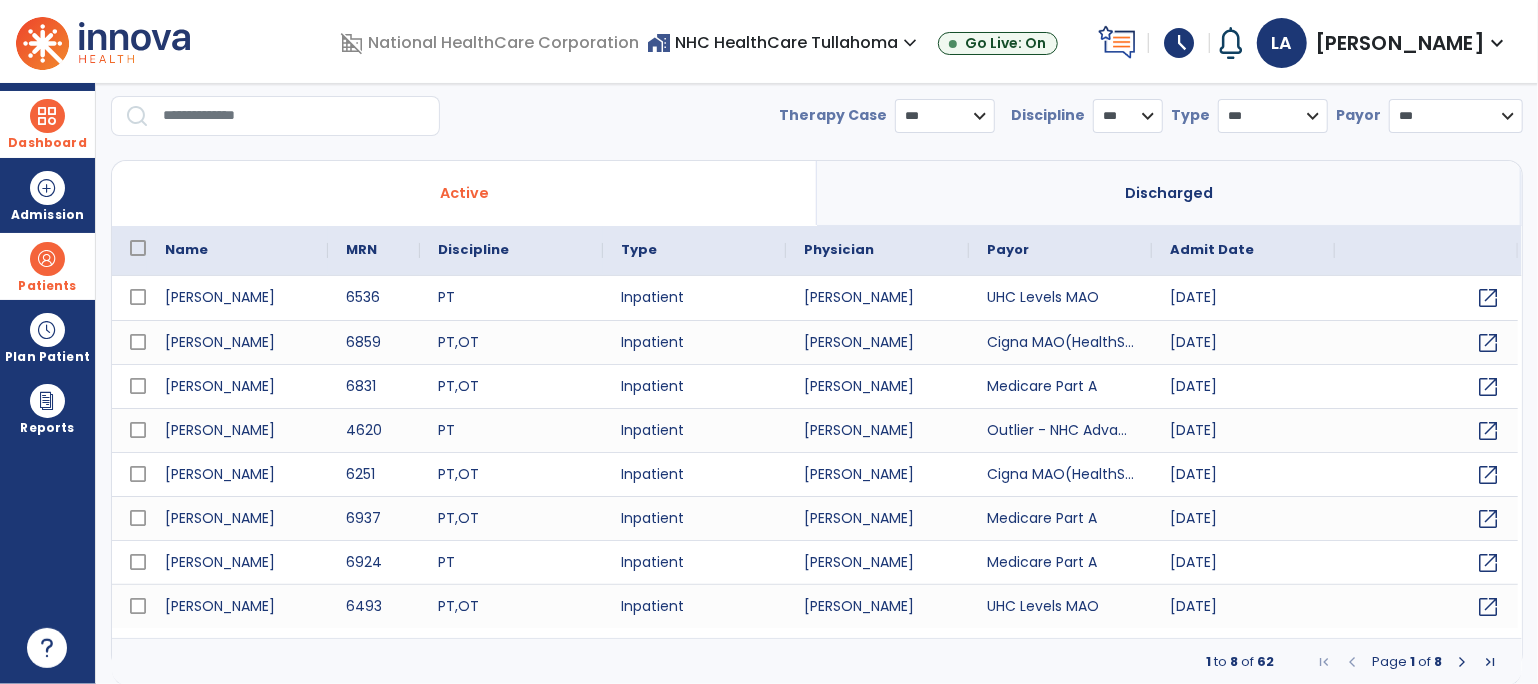click at bounding box center (294, 116) 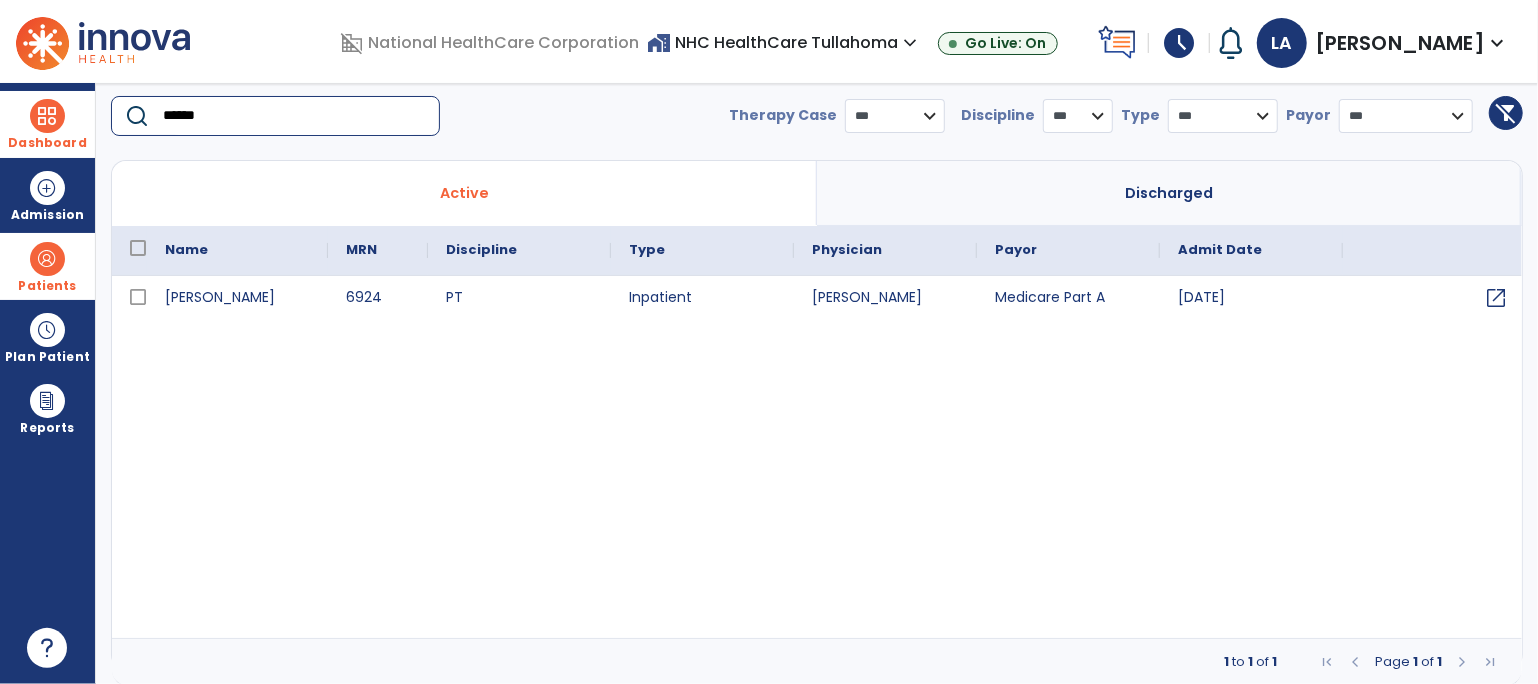 type on "******" 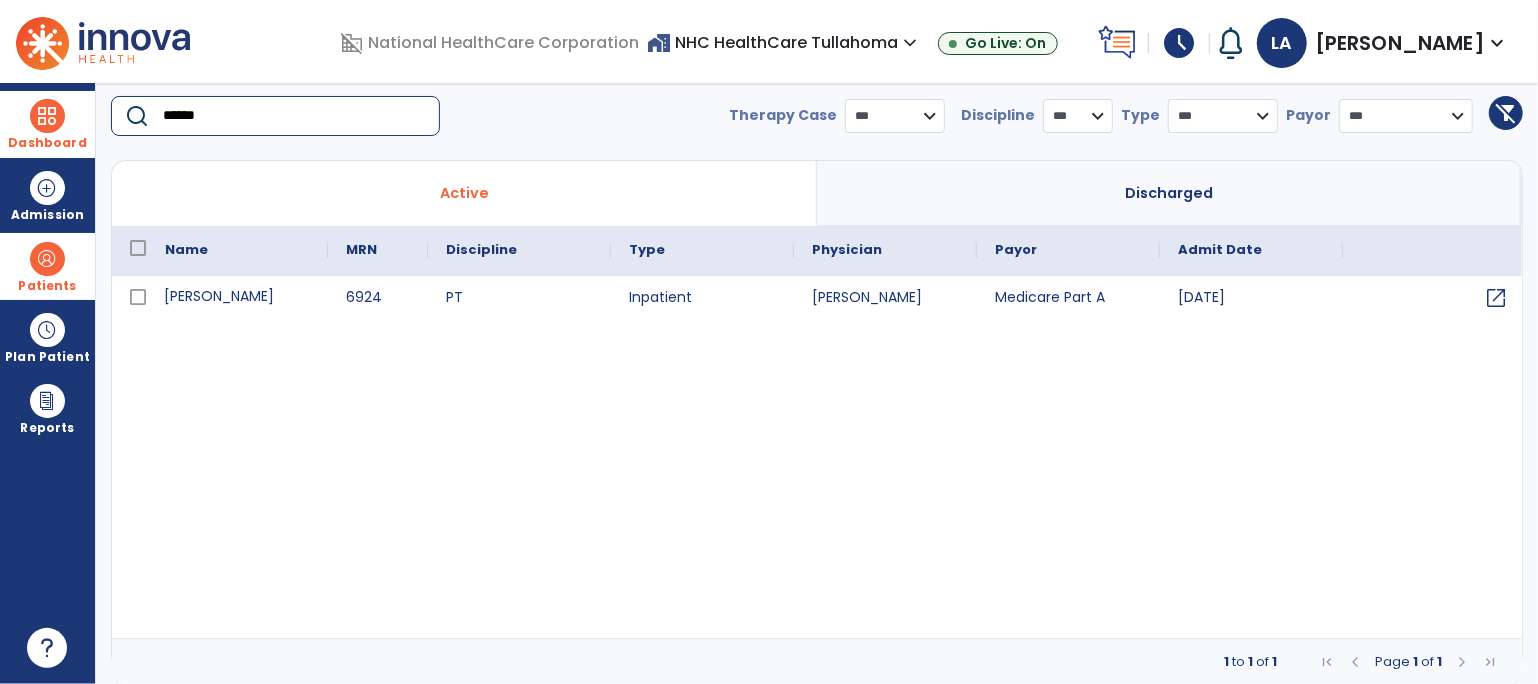 click on "[PERSON_NAME]" at bounding box center (237, 298) 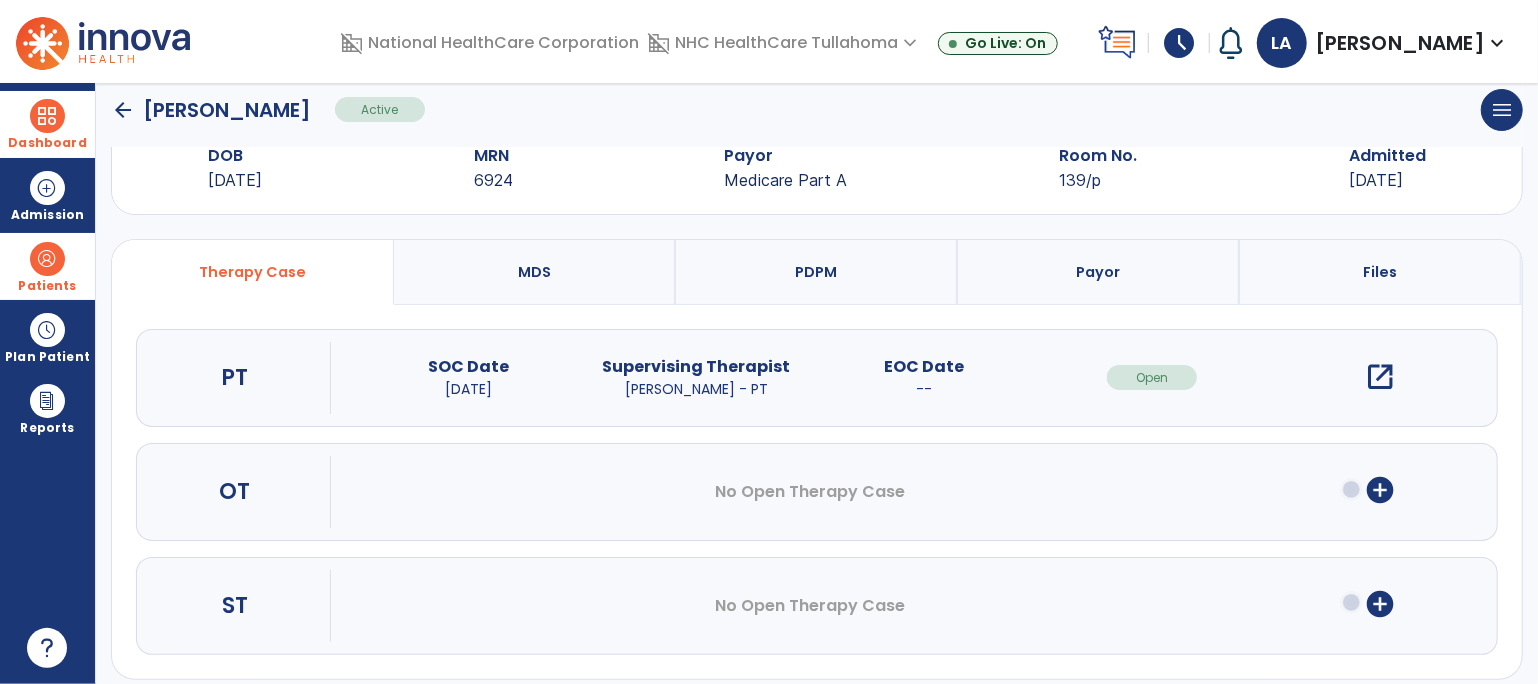 click on "add_circle" at bounding box center [1380, 490] 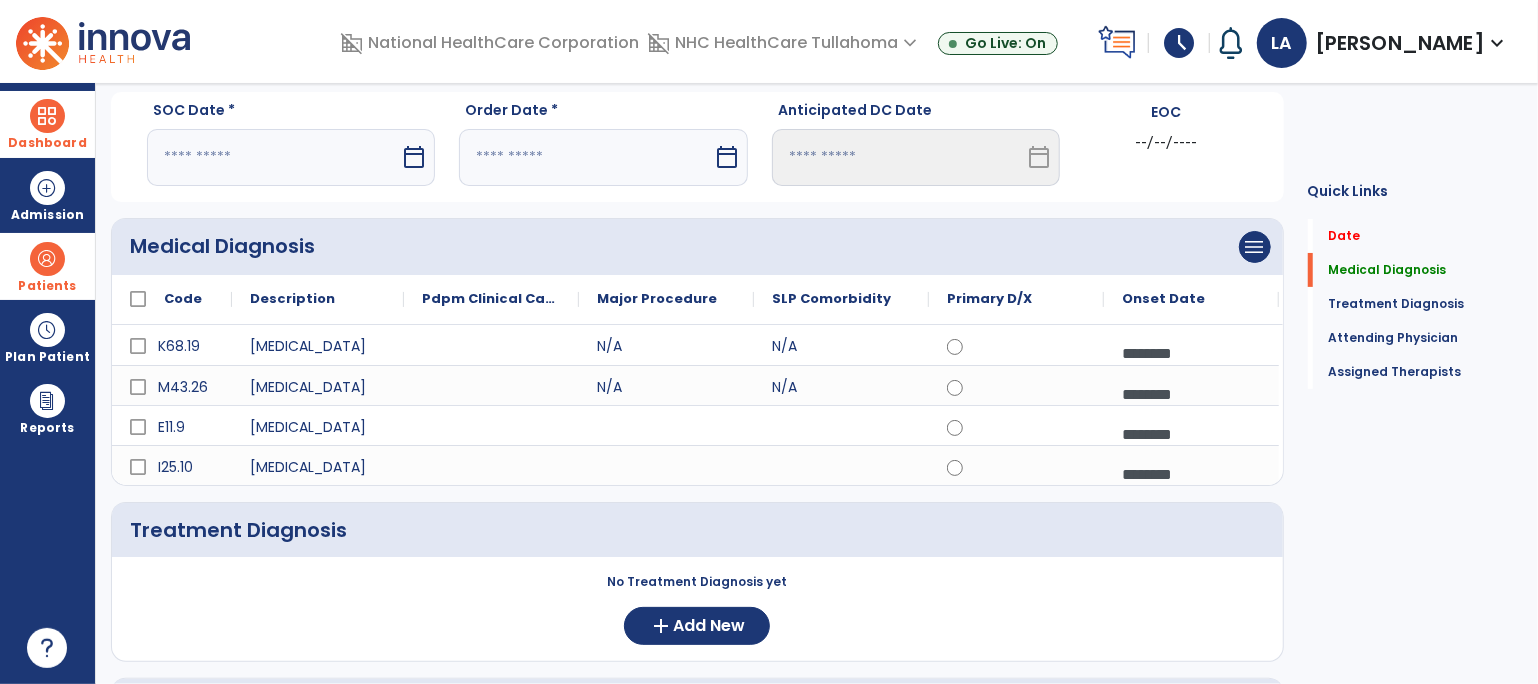 click at bounding box center [273, 157] 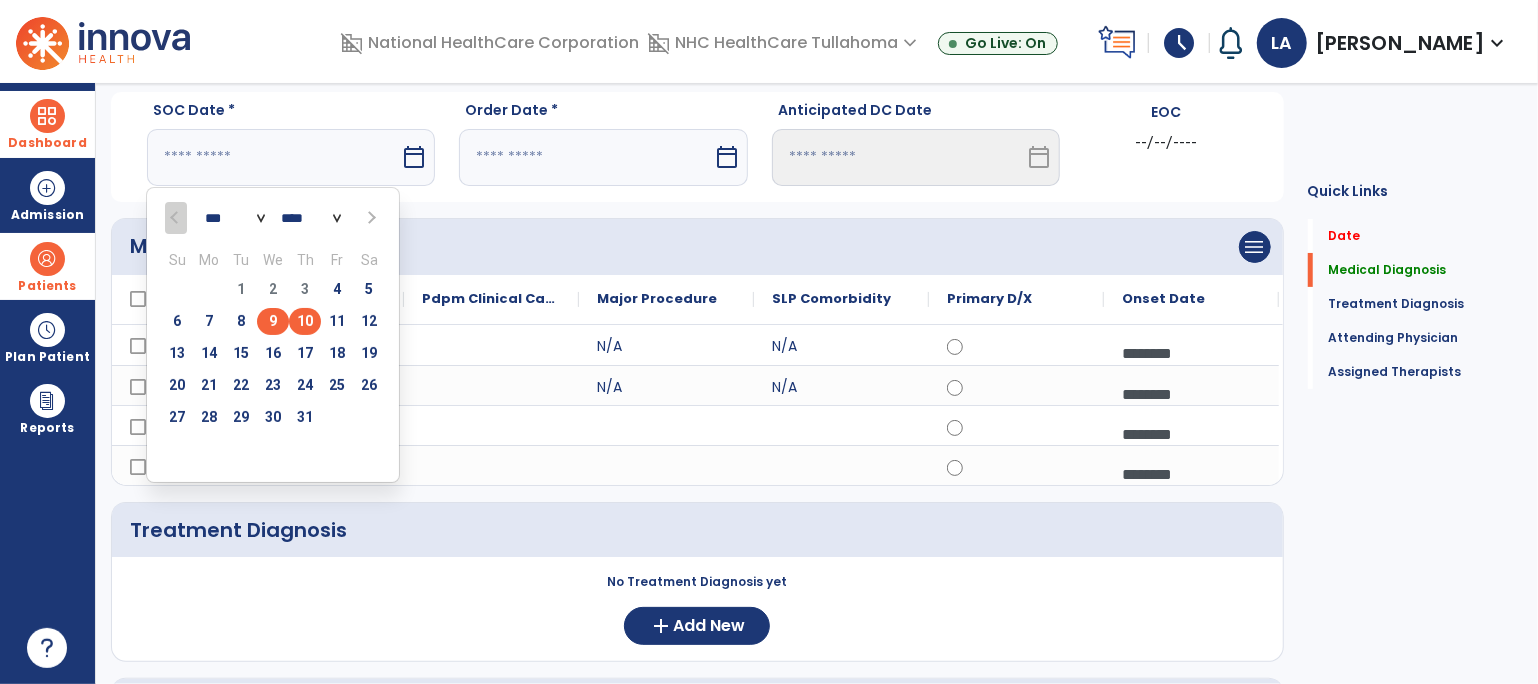 click on "9" at bounding box center [273, 321] 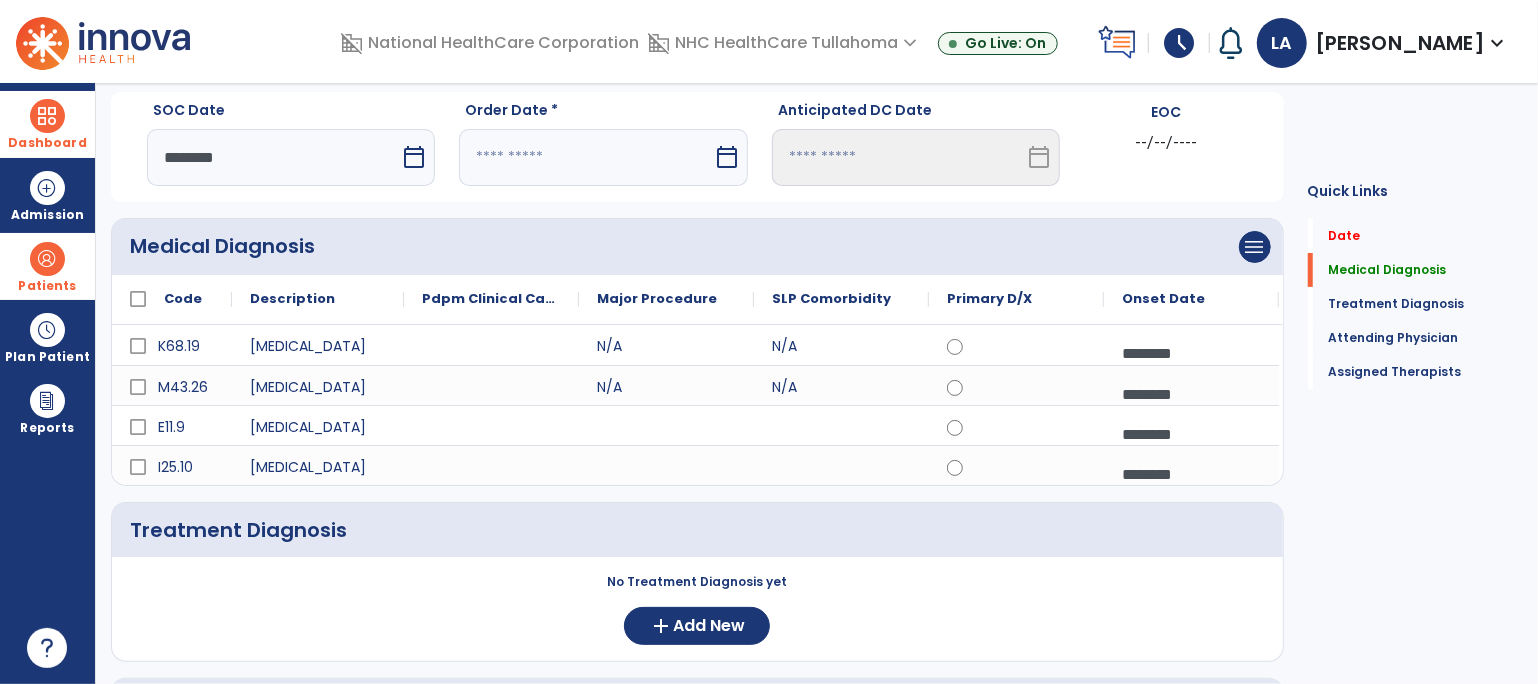 click on "calendar_today" at bounding box center [727, 157] 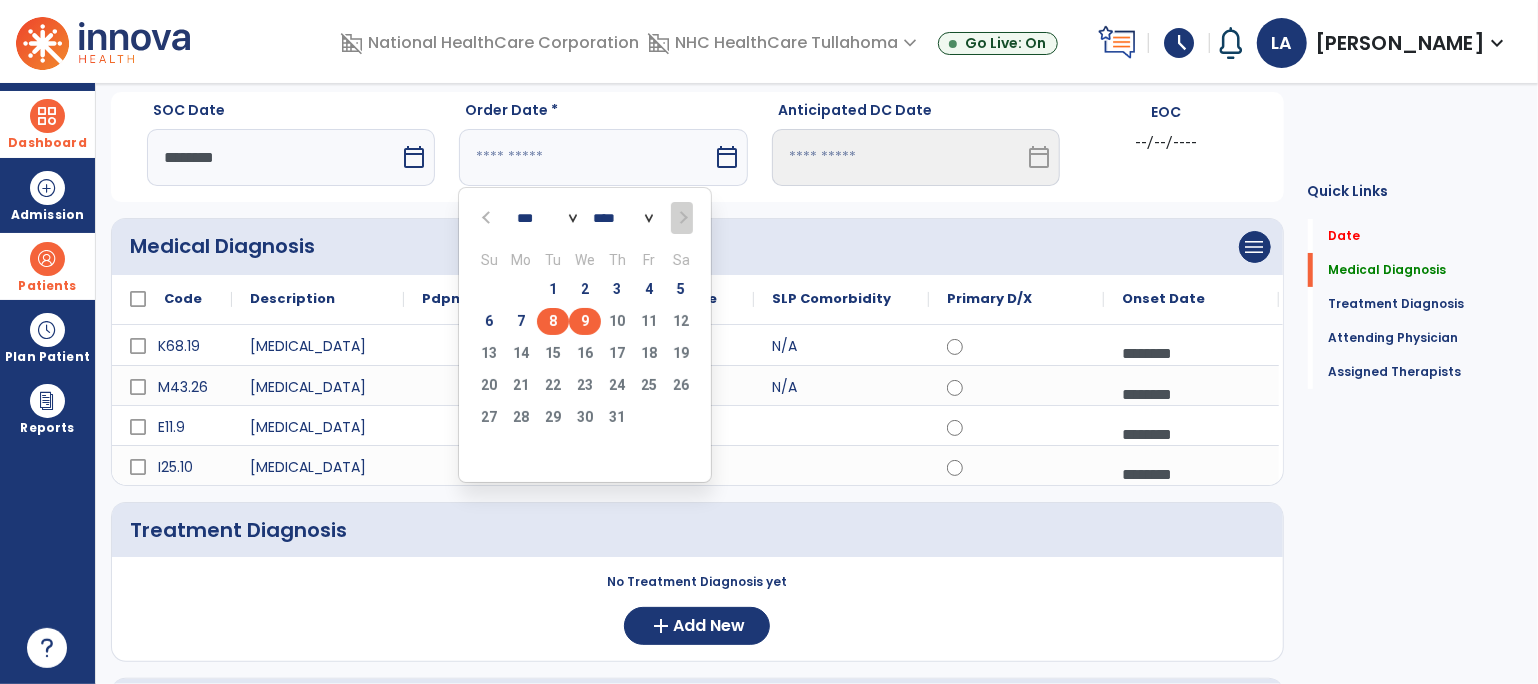 click on "8" at bounding box center [553, 321] 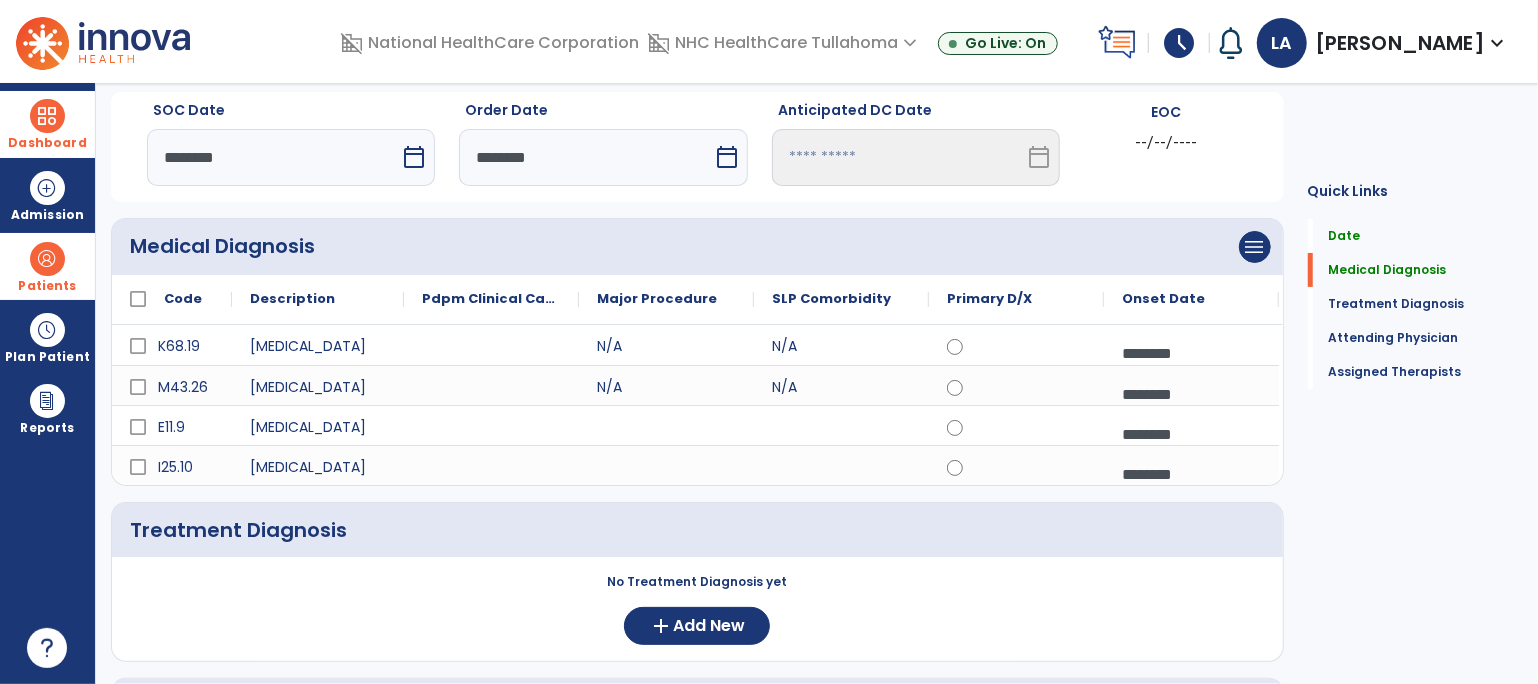 click on "calendar_today" at bounding box center [414, 157] 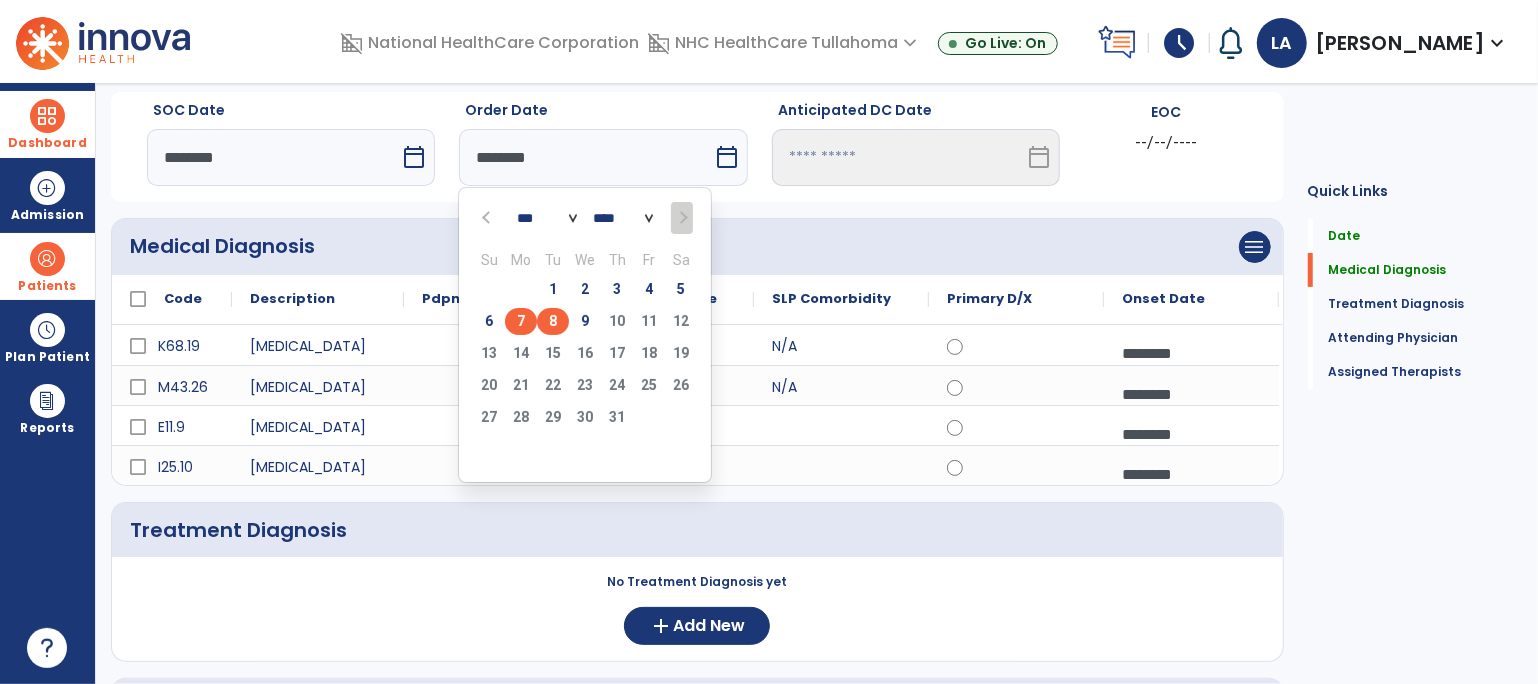 click on "7" at bounding box center (521, 321) 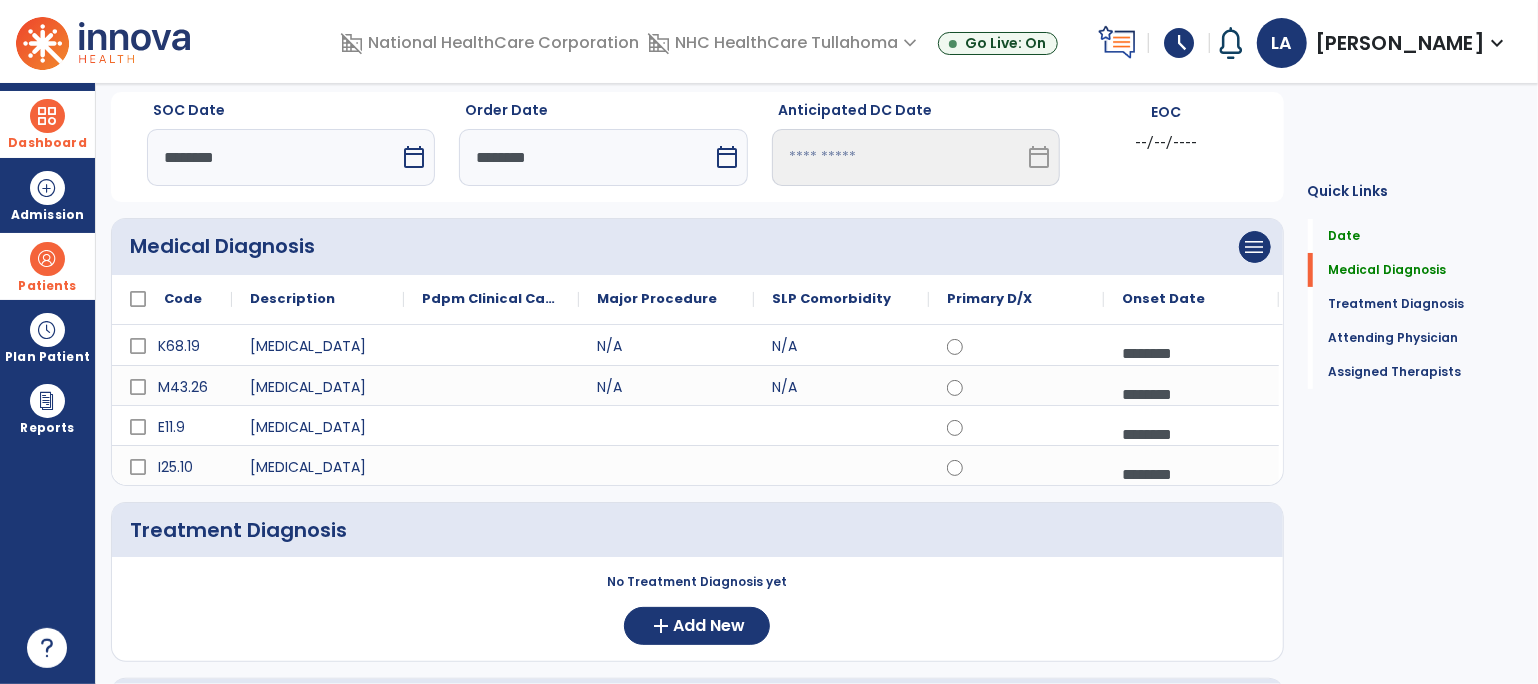 type on "********" 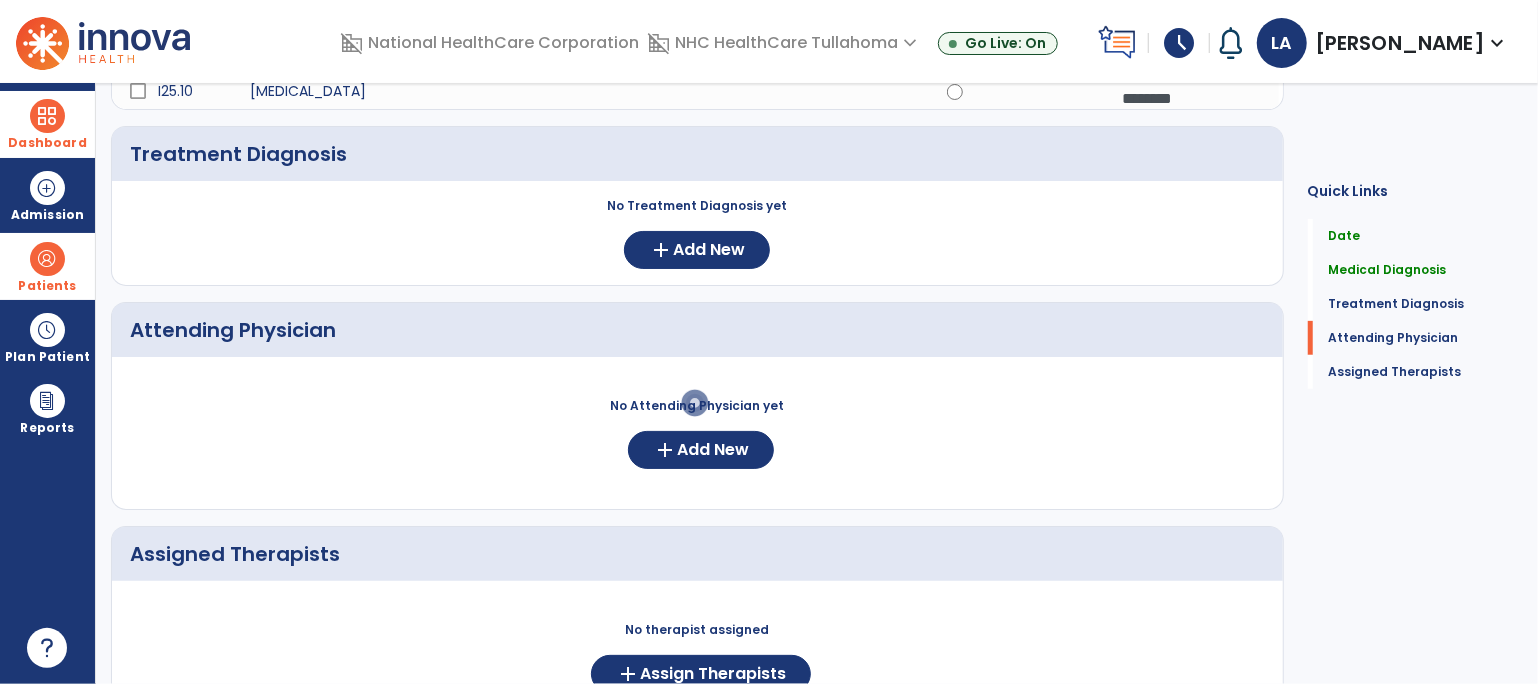scroll, scrollTop: 434, scrollLeft: 0, axis: vertical 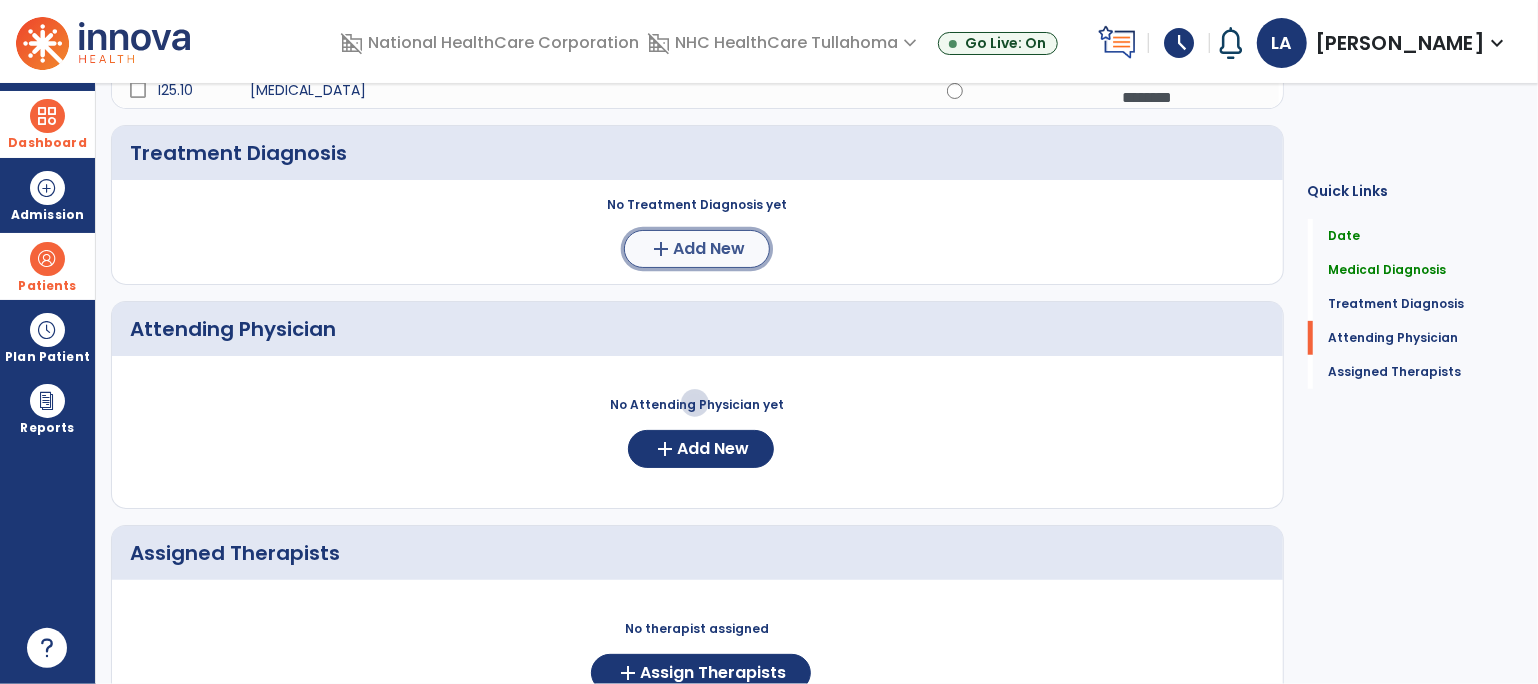 click on "add" 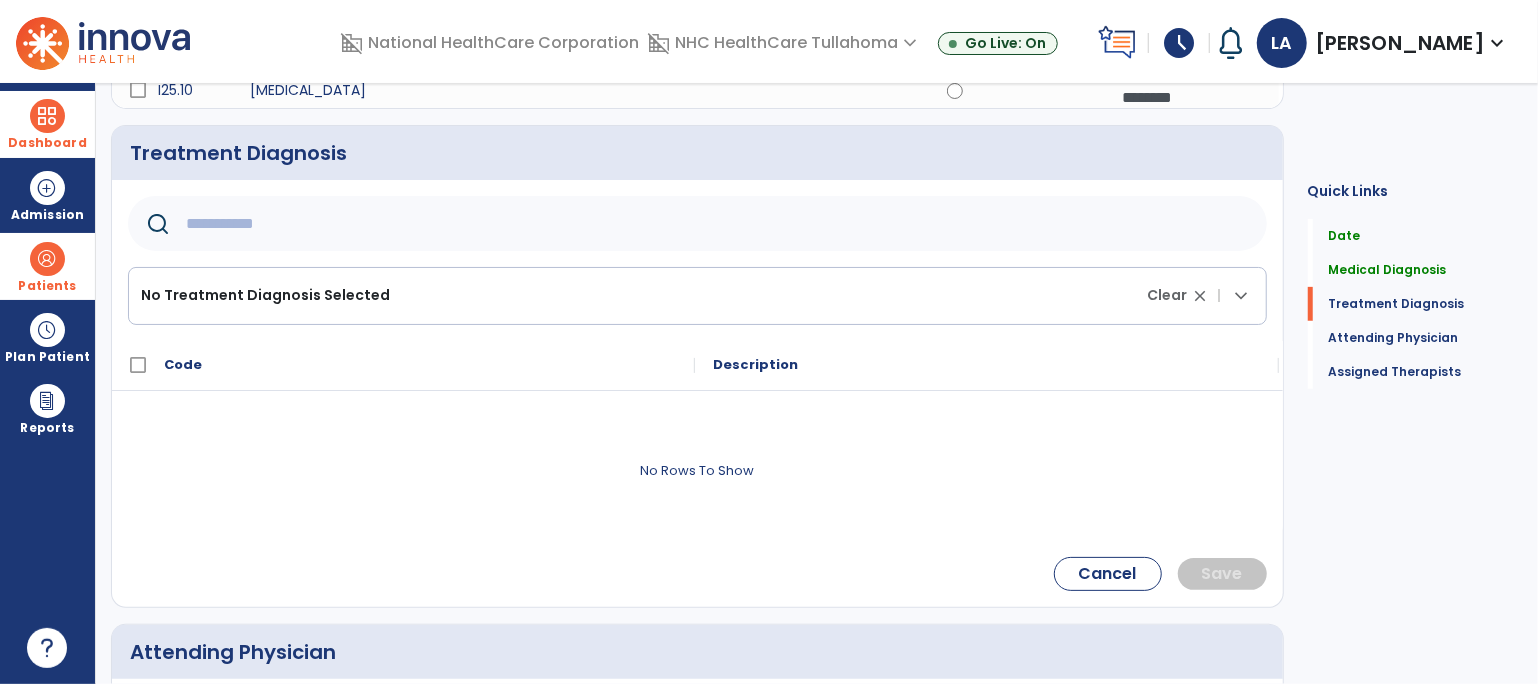 click 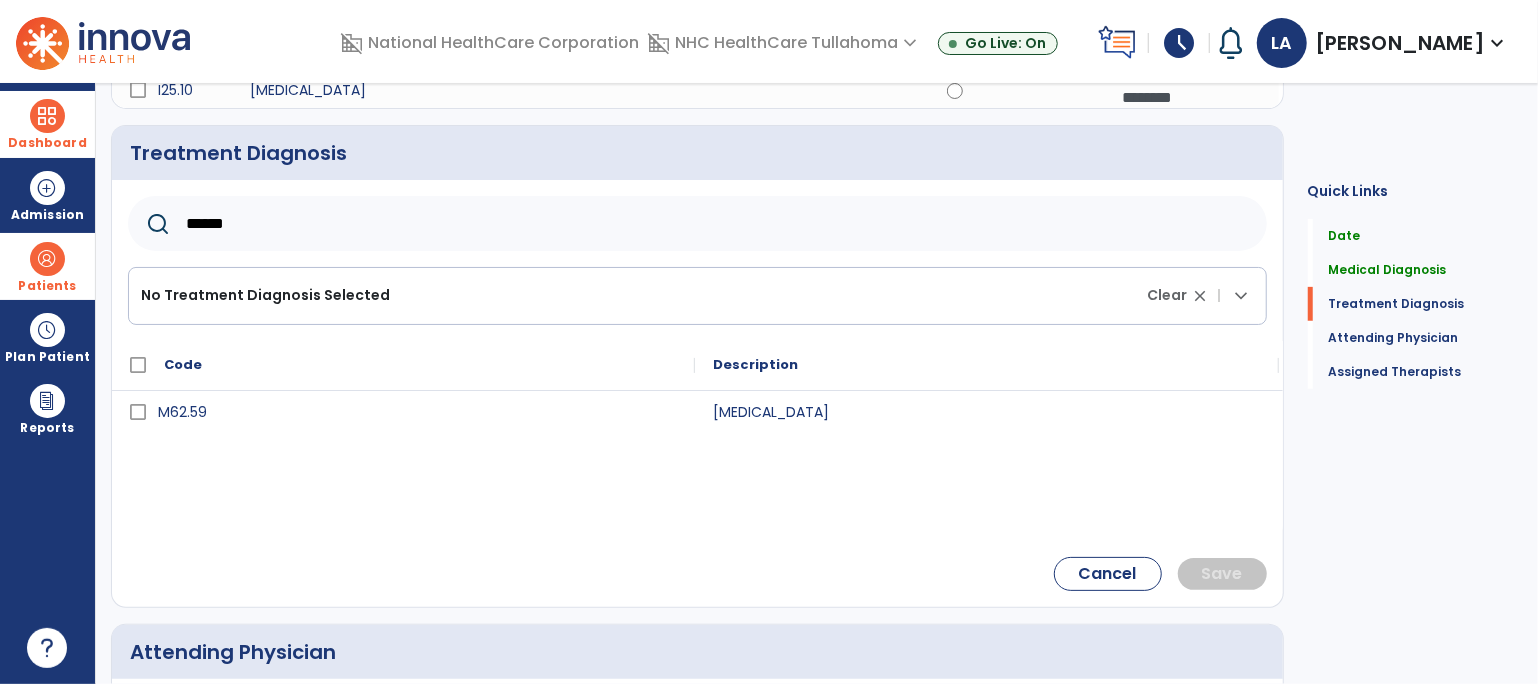 type on "******" 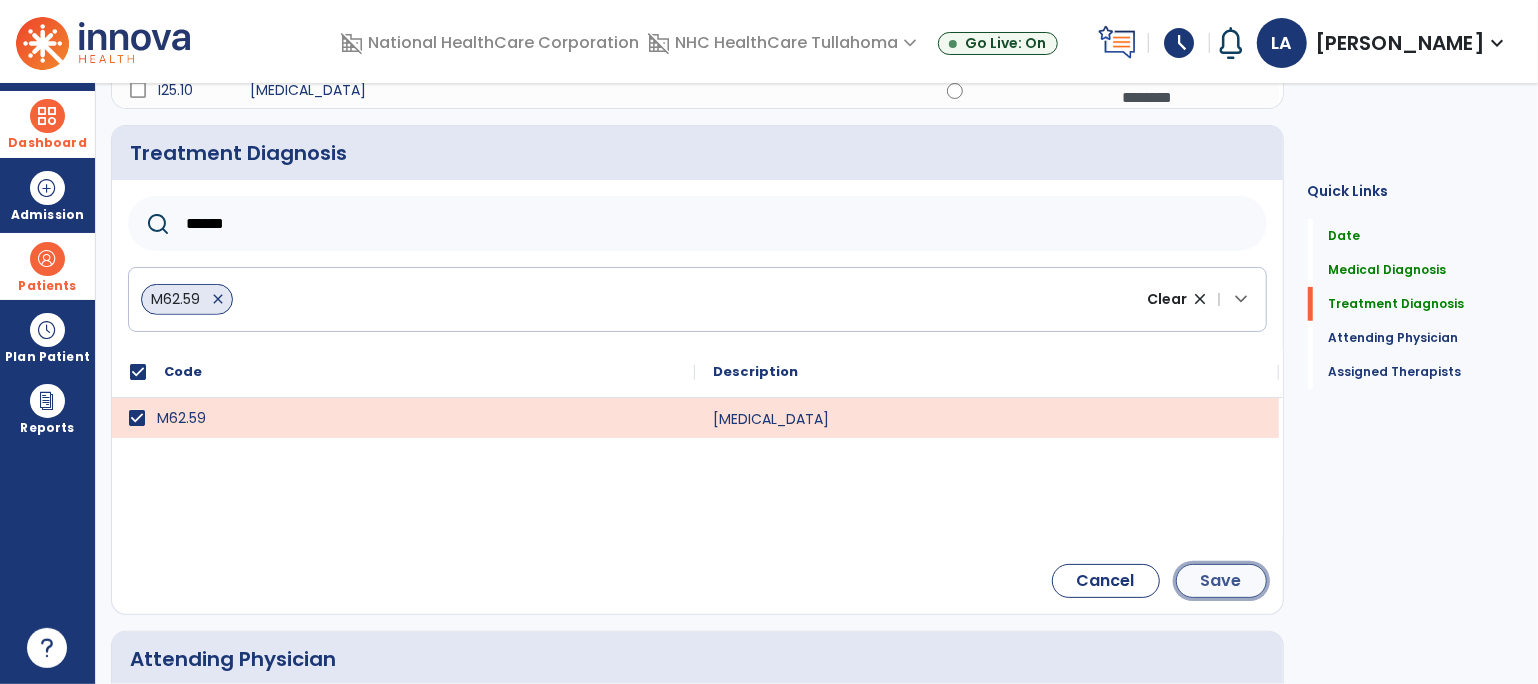 click on "Save" 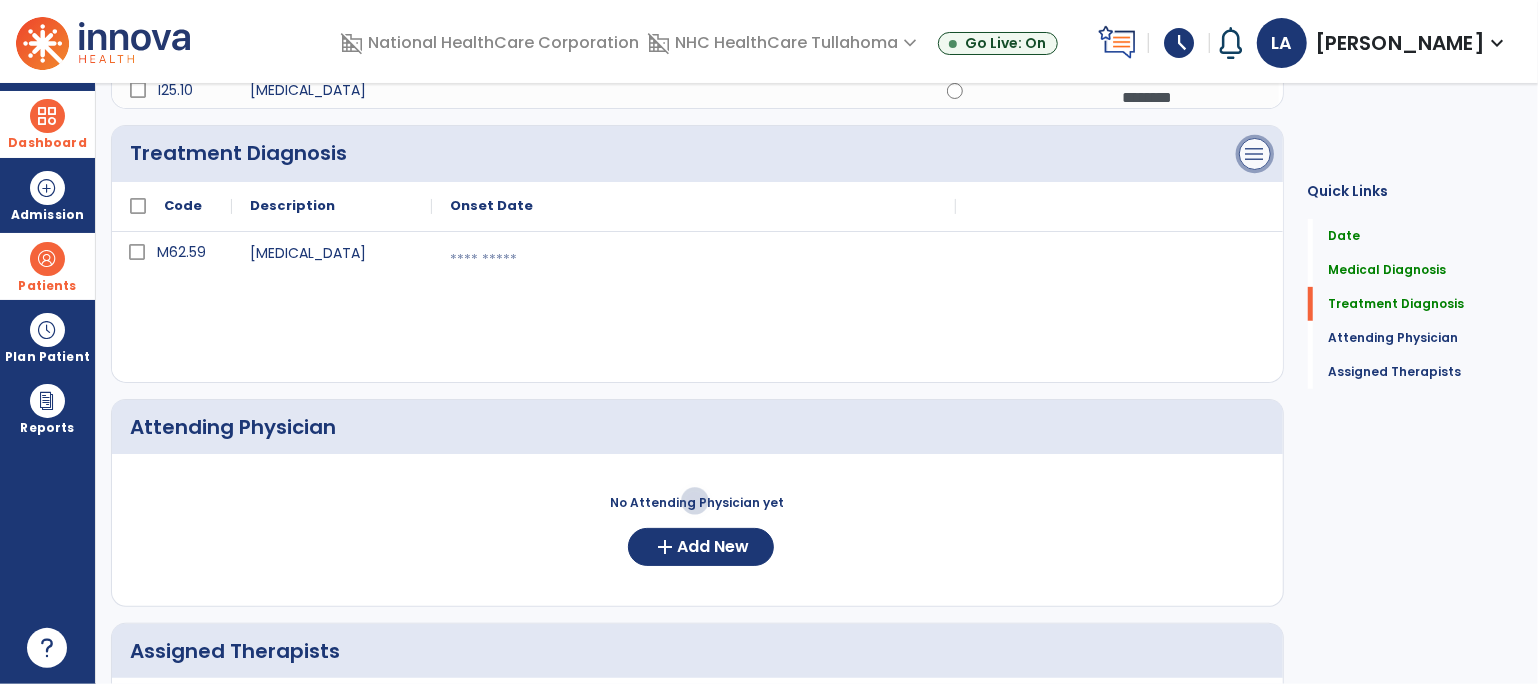 click on "menu" at bounding box center (1255, -130) 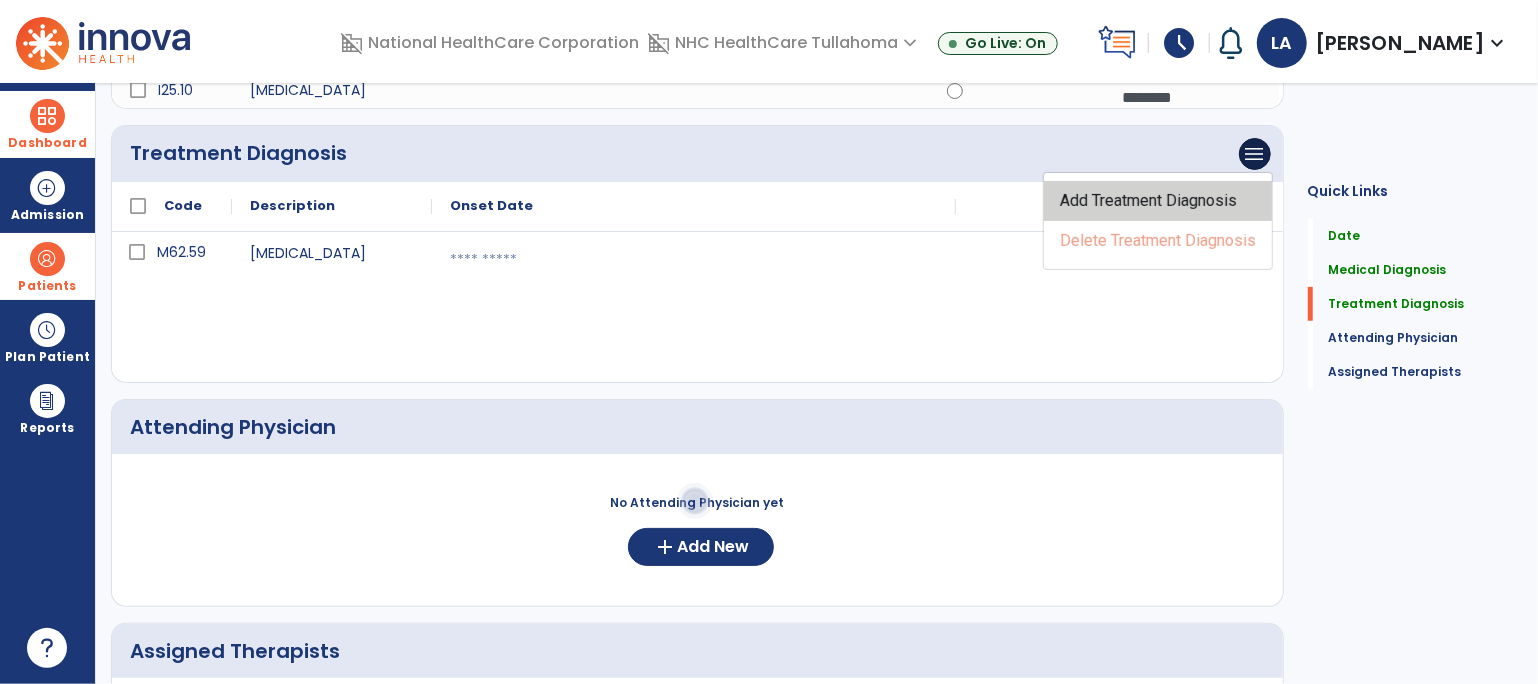 click on "Add Treatment Diagnosis" 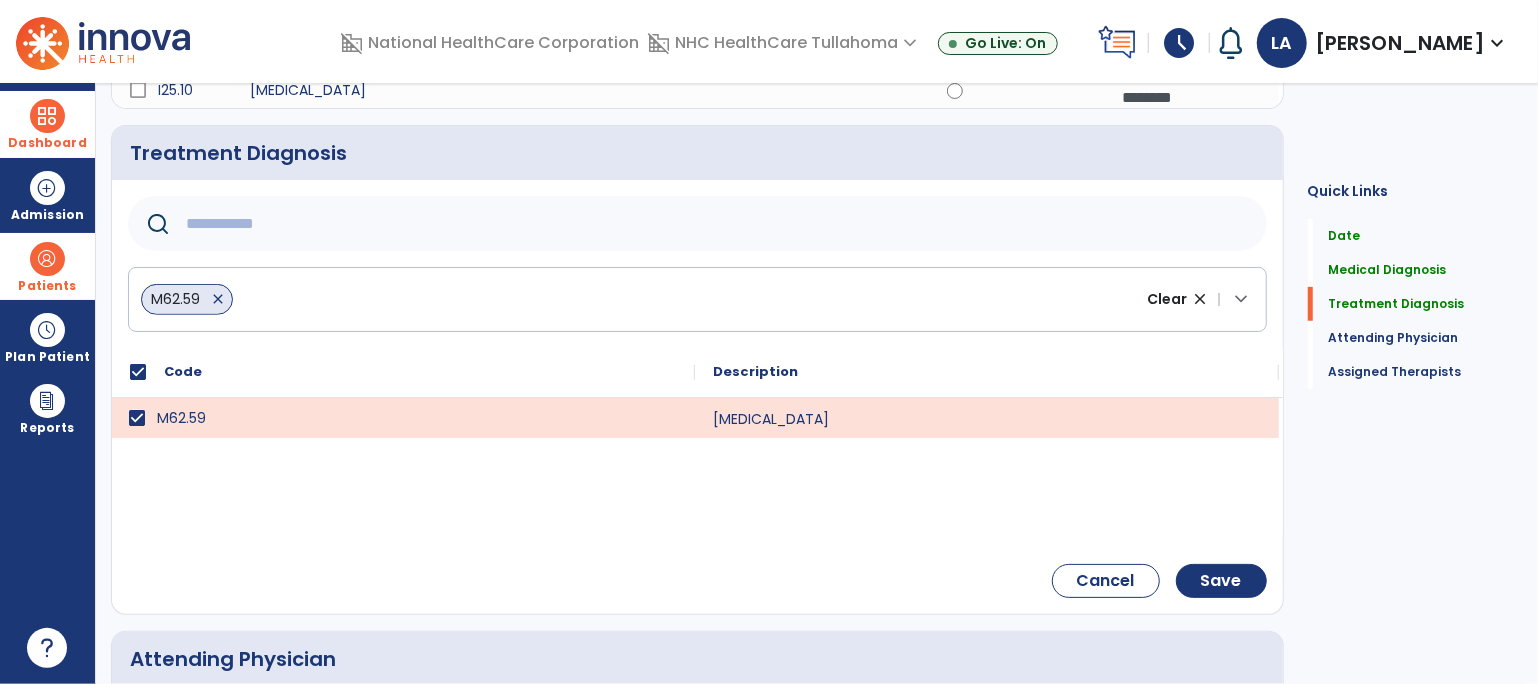 click 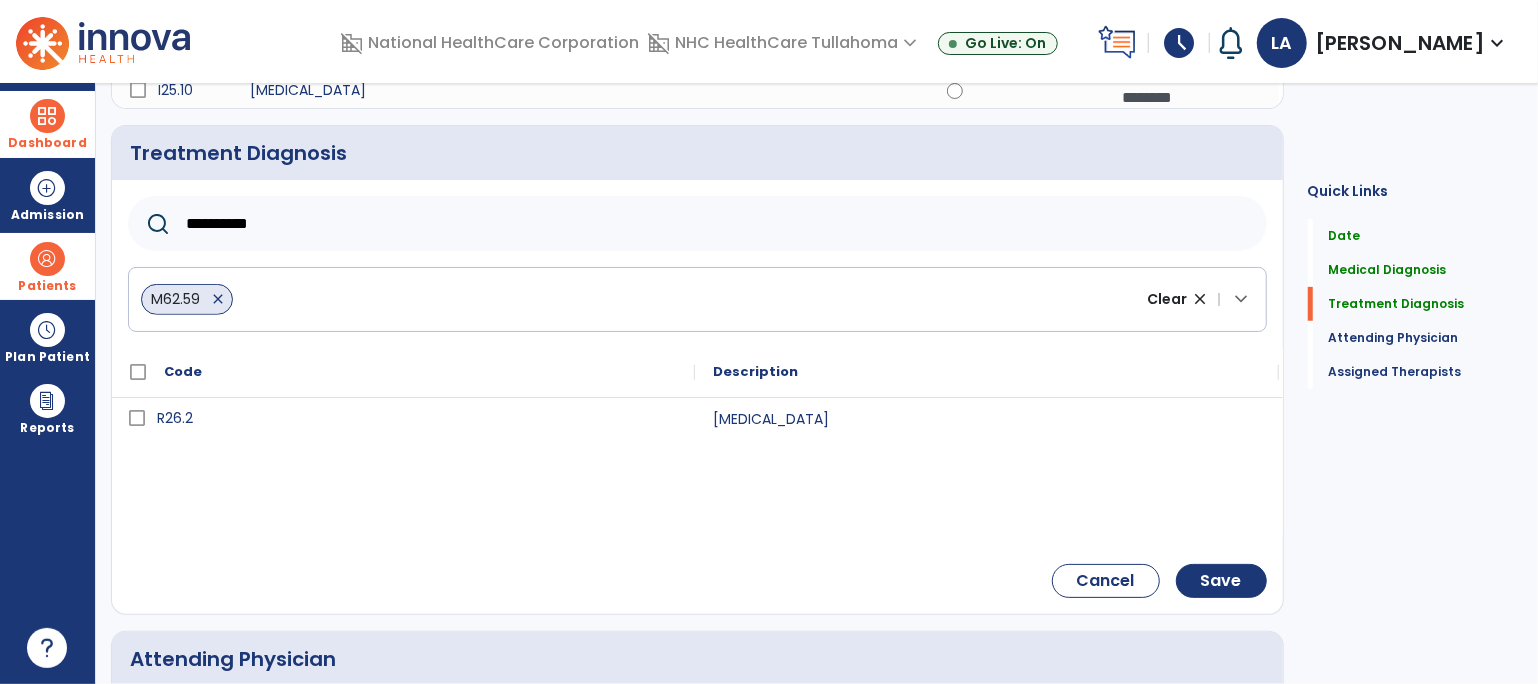 type on "**********" 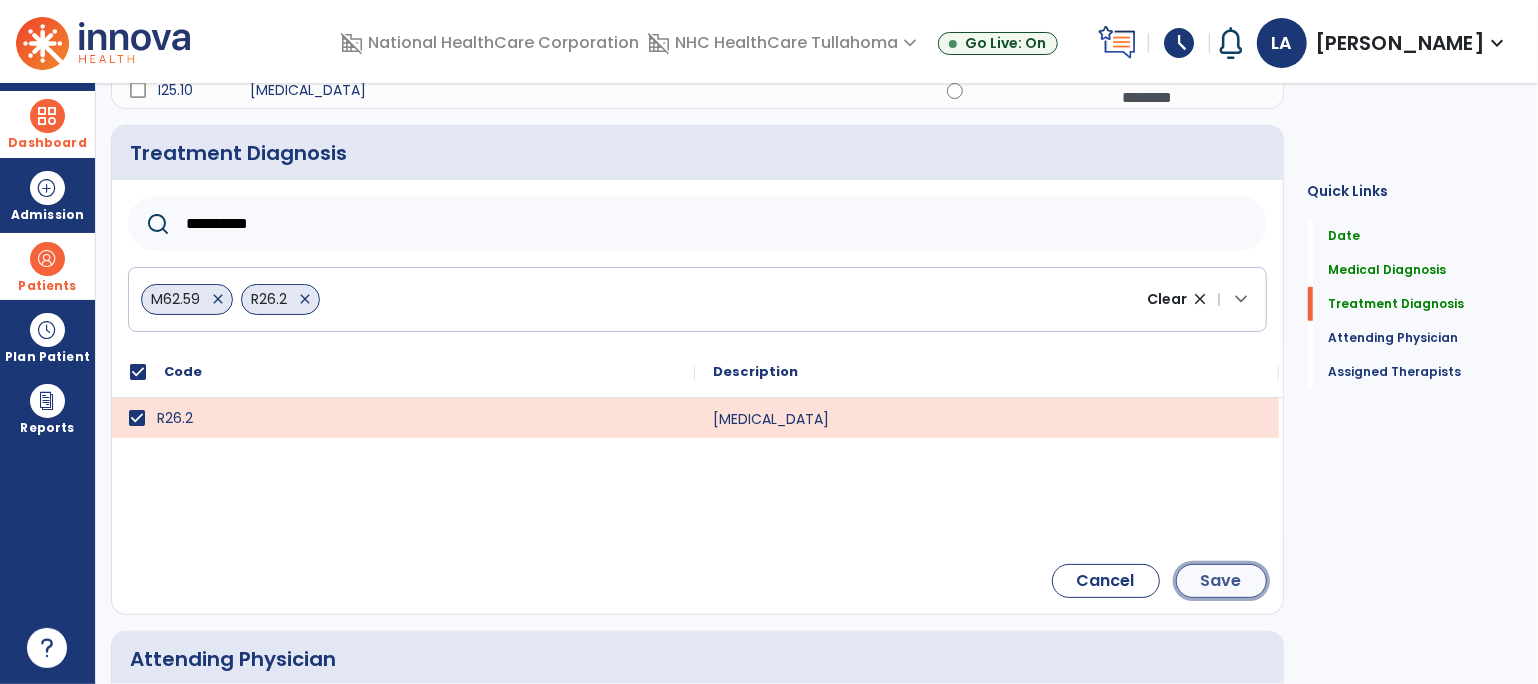 click on "Save" 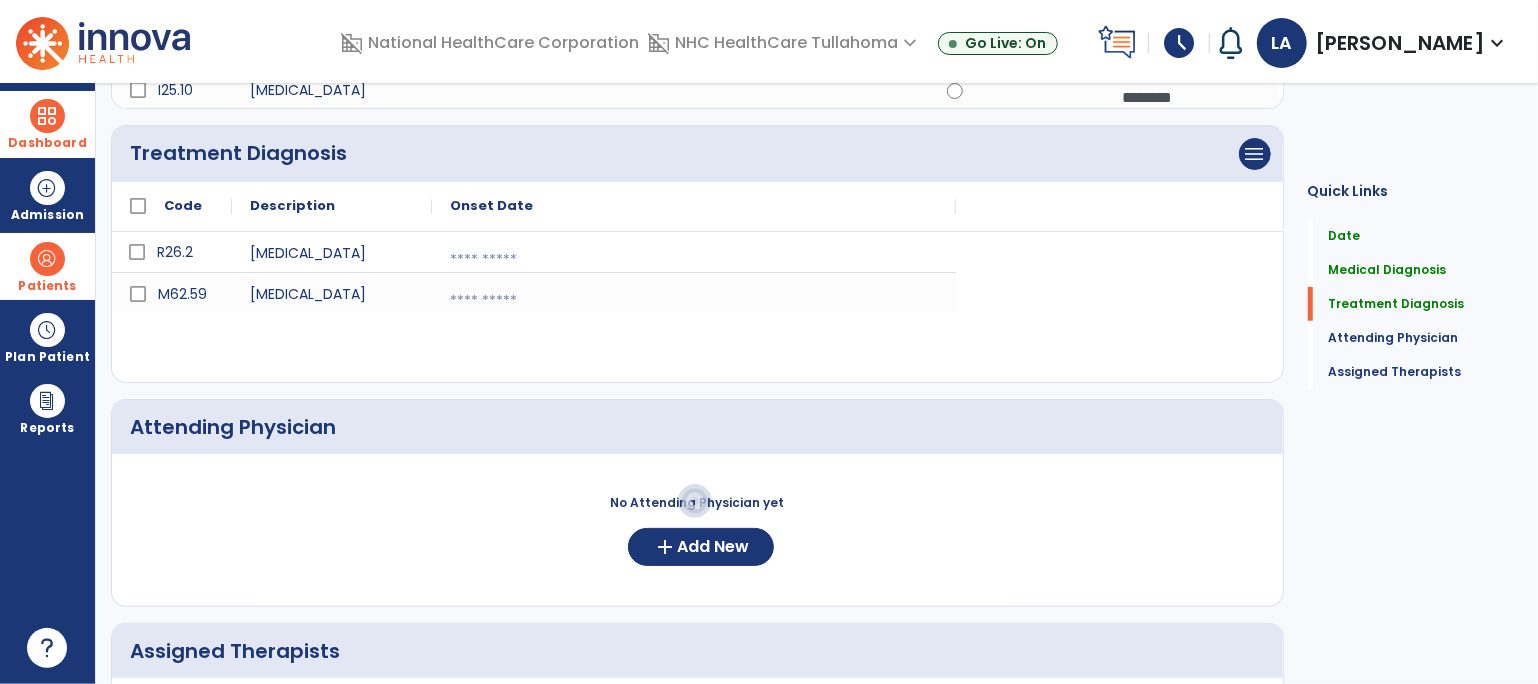 click at bounding box center [694, 260] 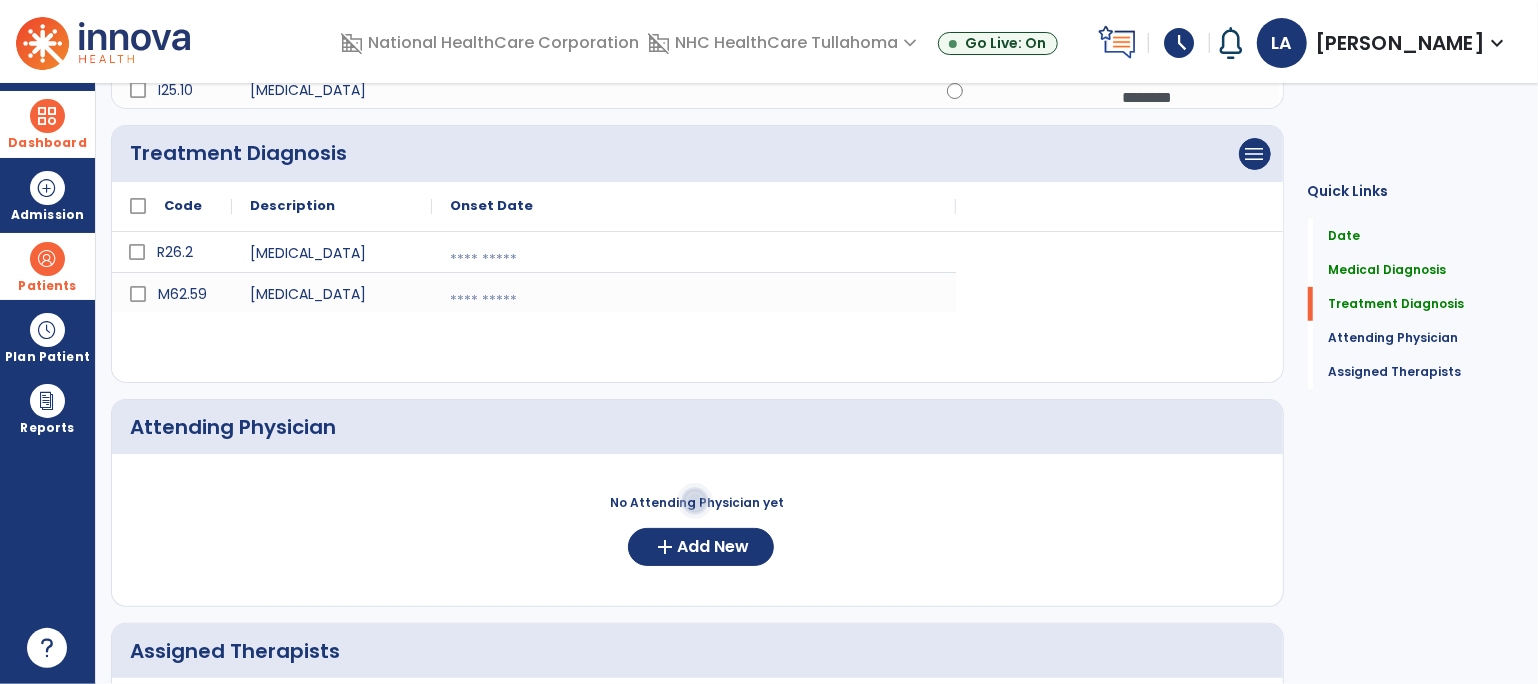 select on "*" 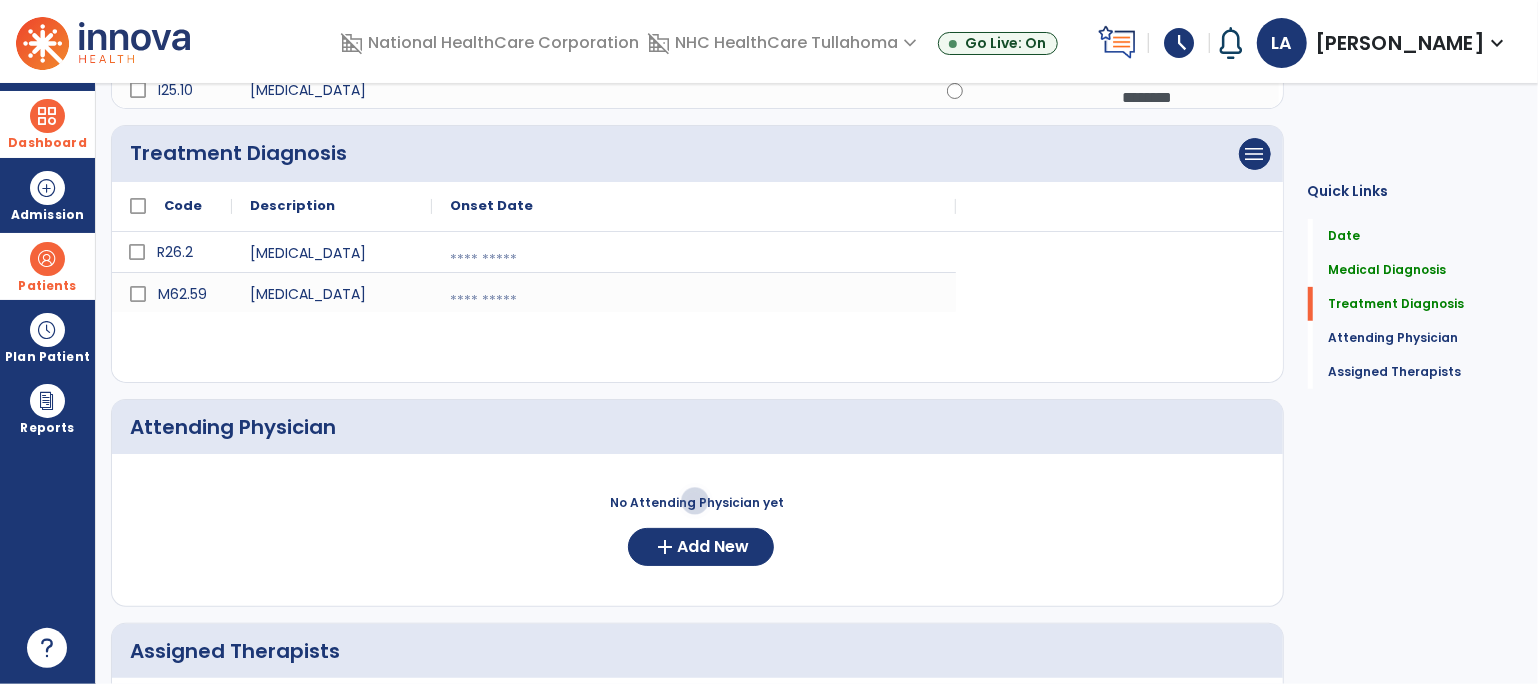 select on "****" 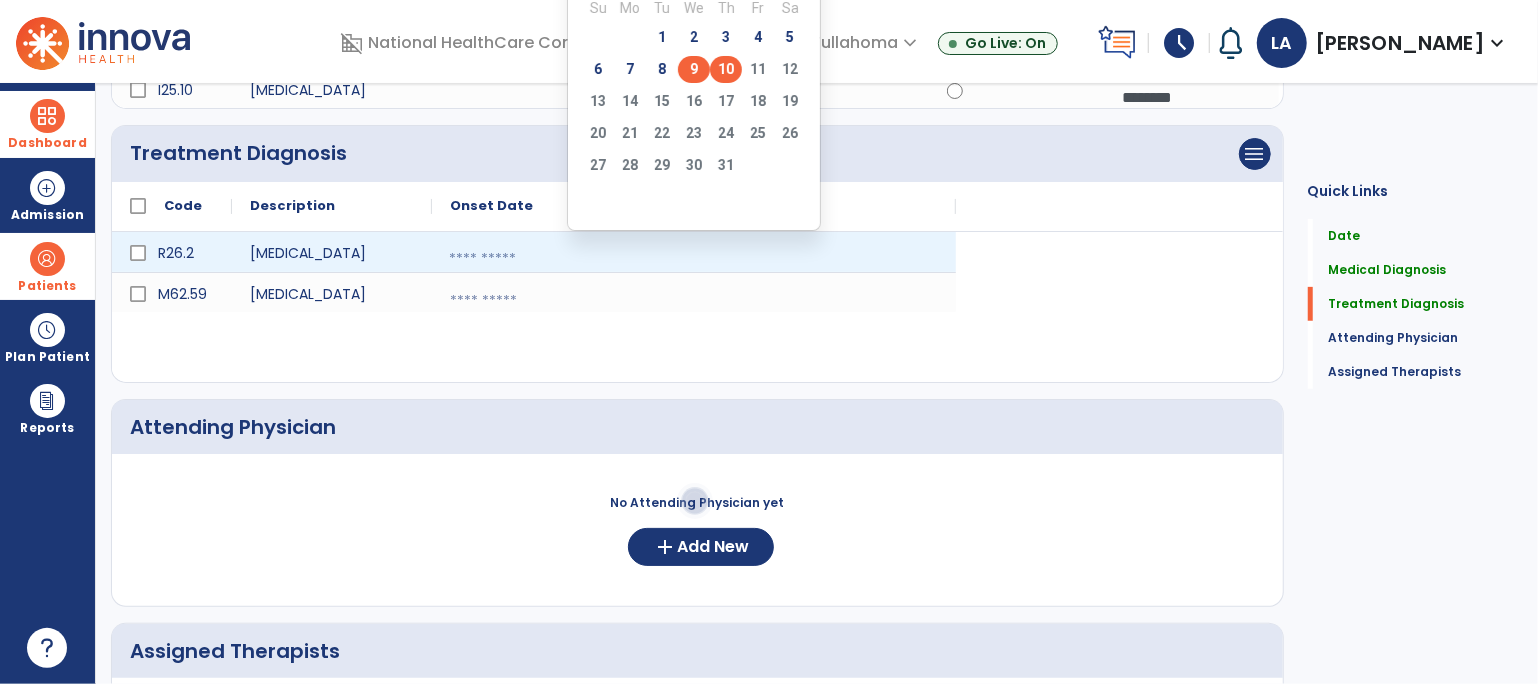 click on "9" 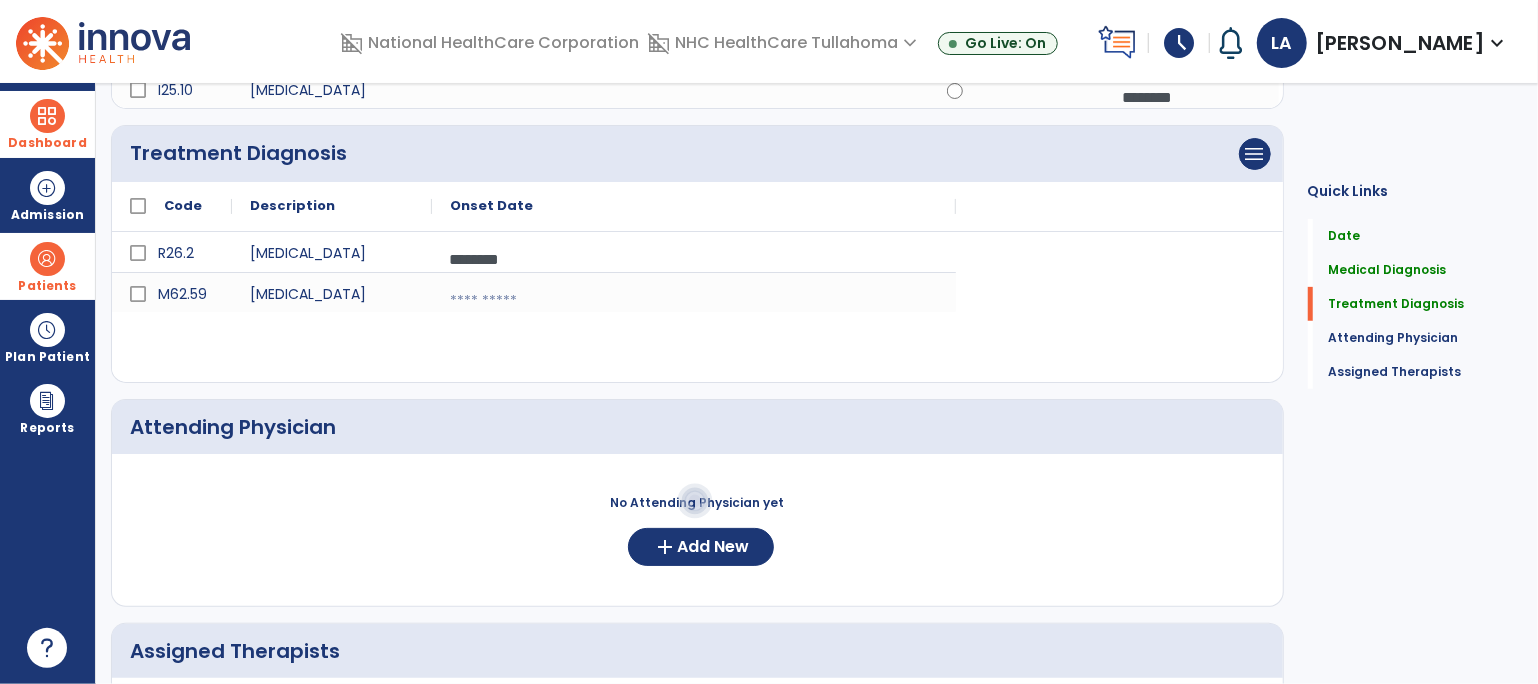 click on "R26.2 [MEDICAL_DATA]  ********  calendar_today
M62.59 [MEDICAL_DATA]   calendar_today" 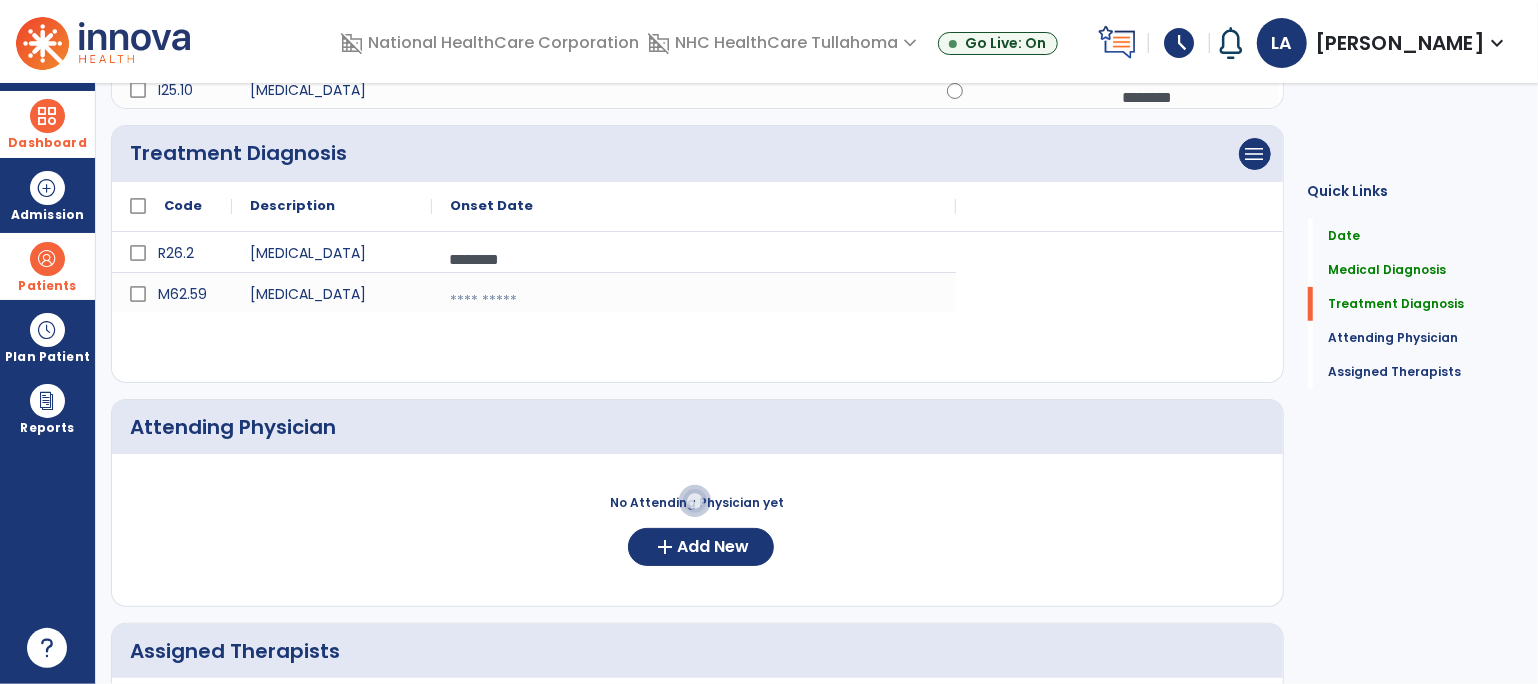 click at bounding box center (1191, 97) 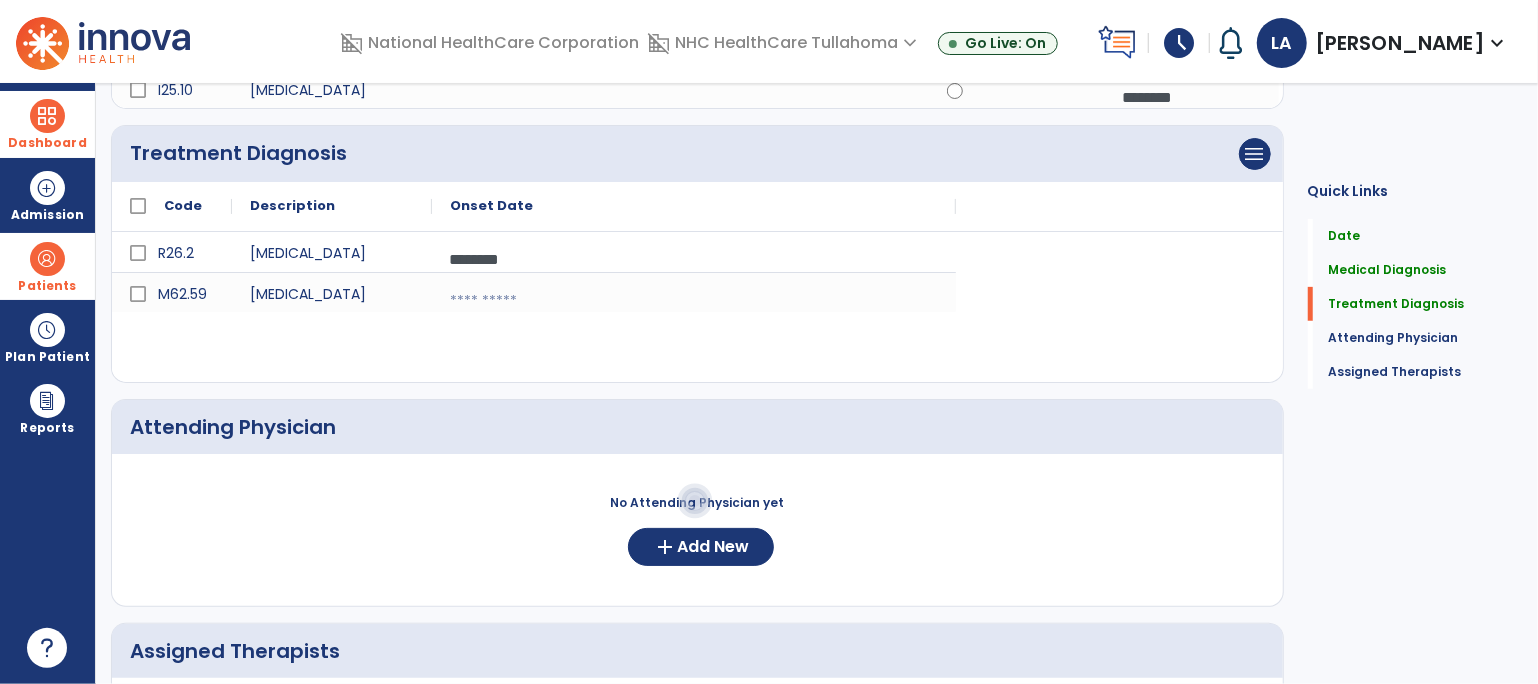 select on "*" 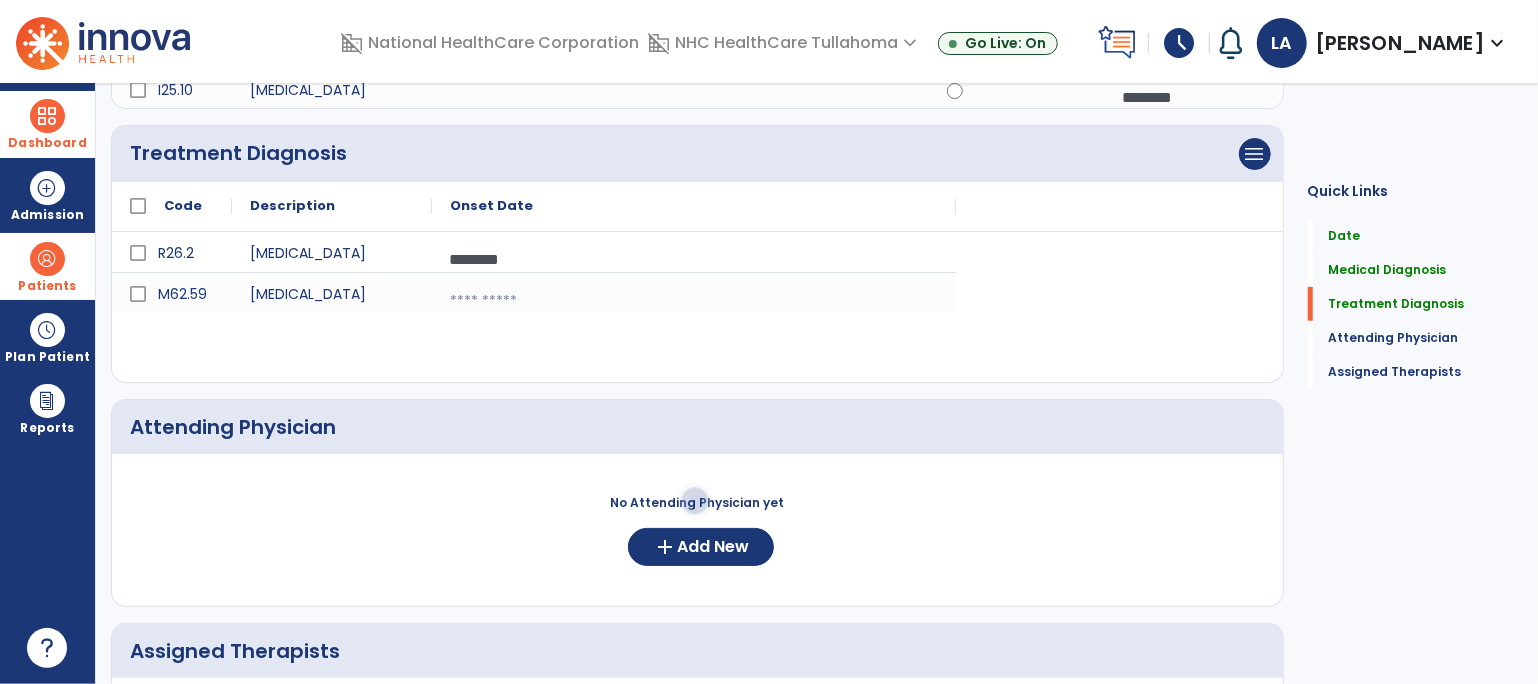 select on "****" 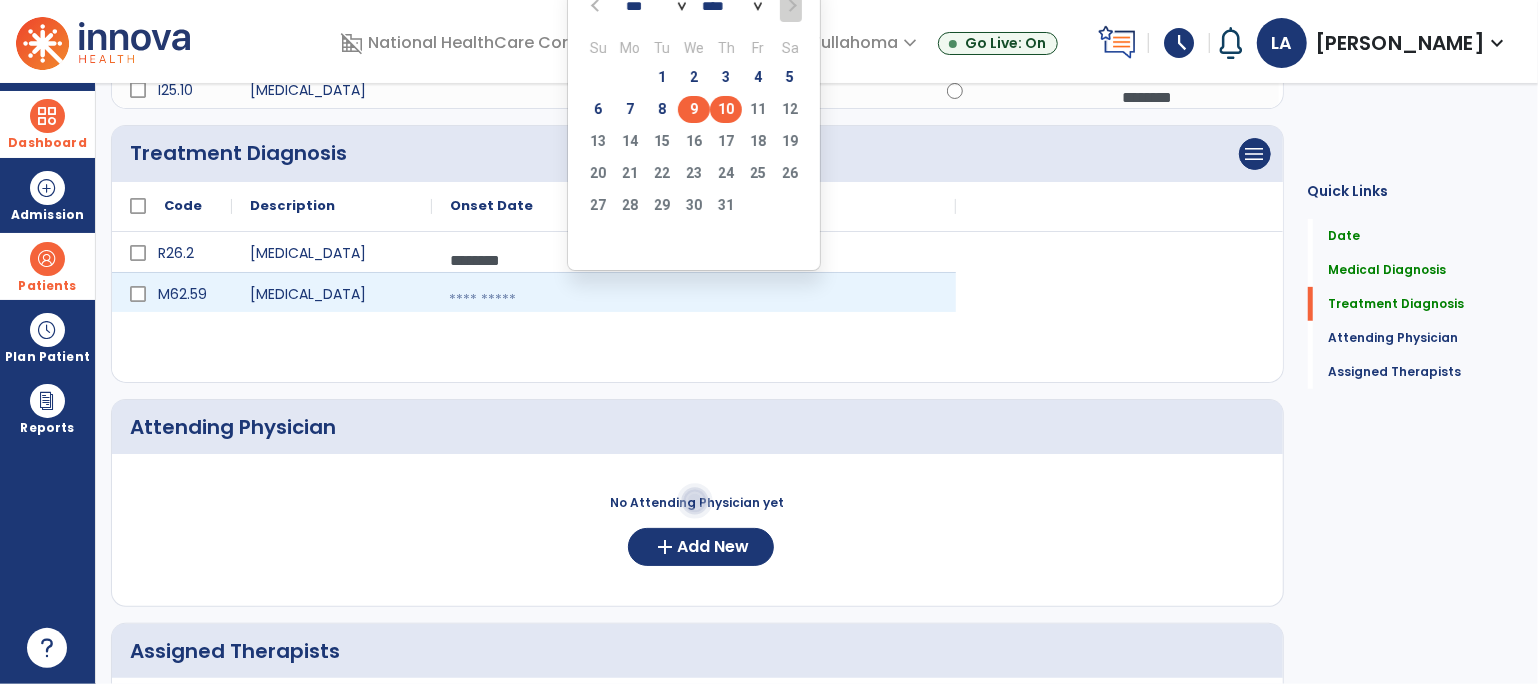 click on "9" 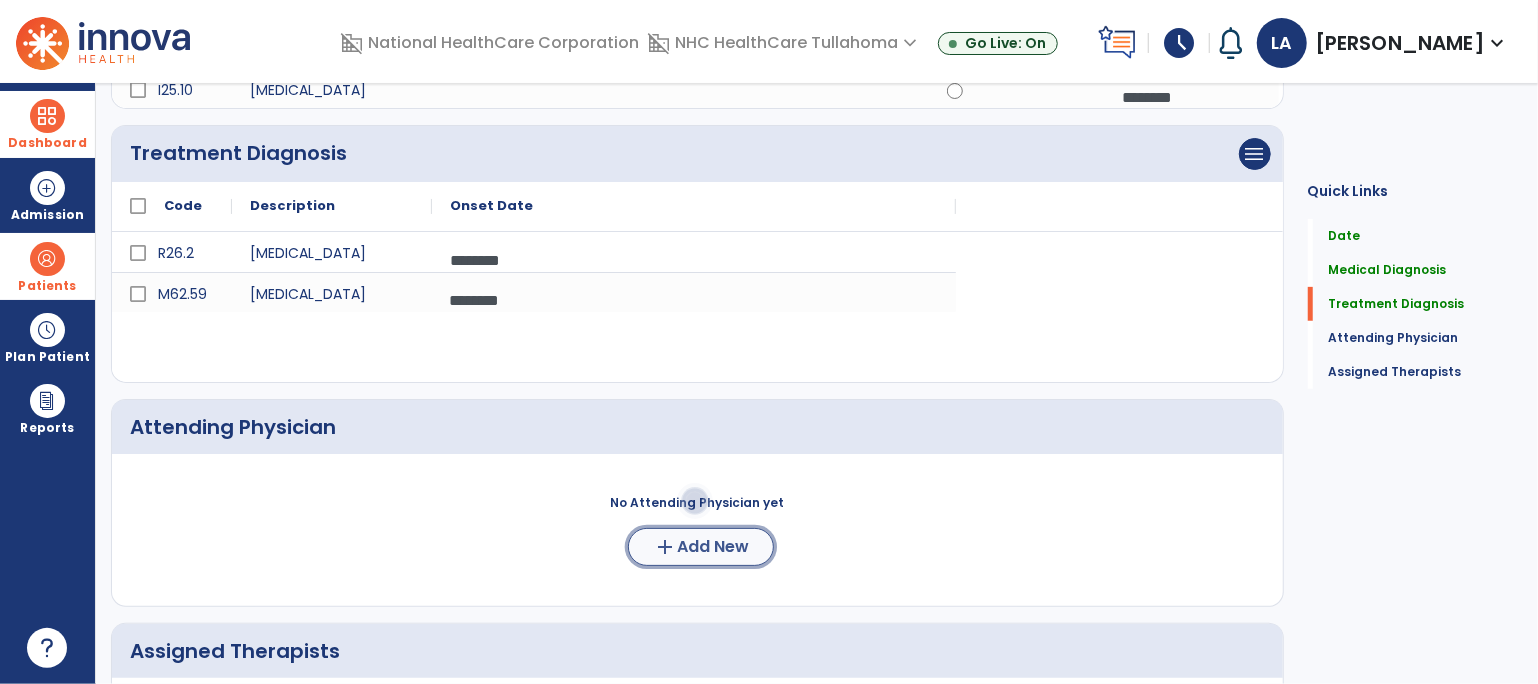 click on "add  Add New" 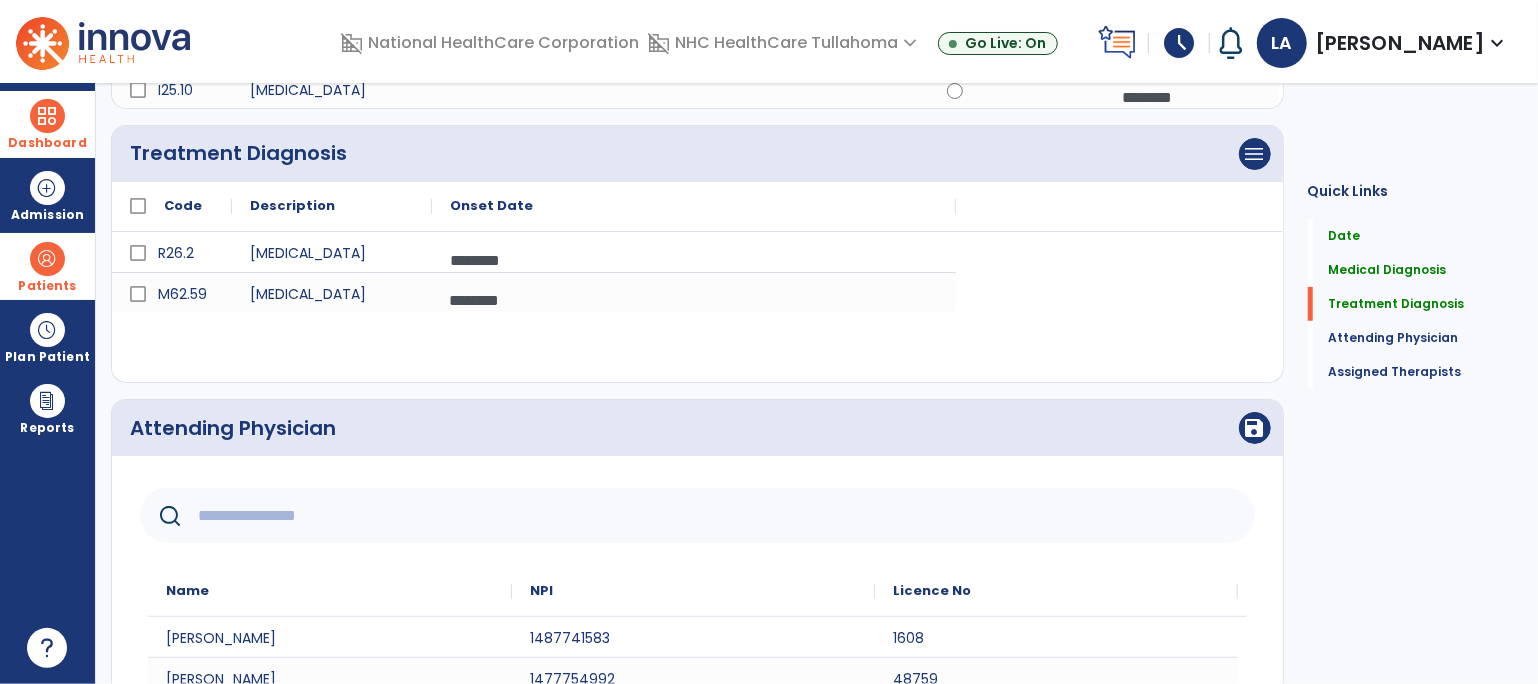 click 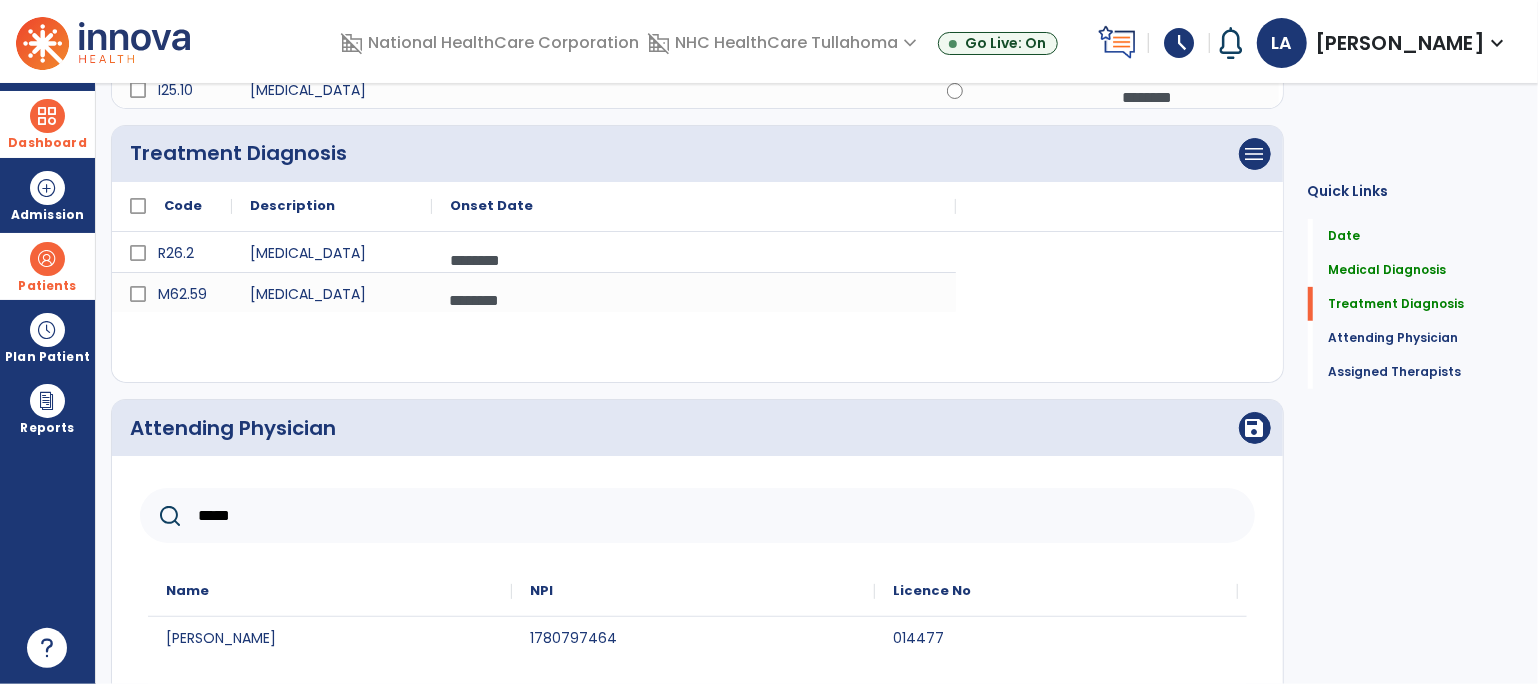 type on "*****" 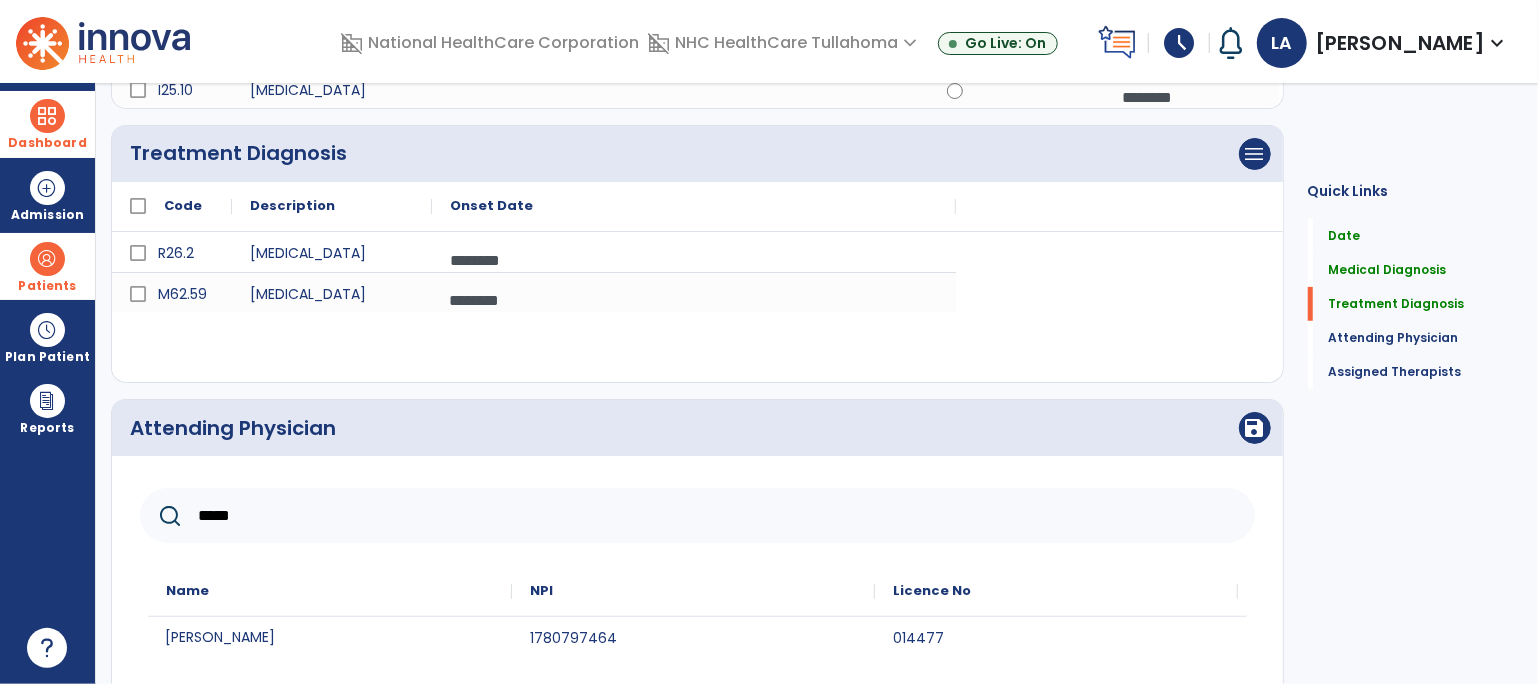 click on "[PERSON_NAME]" 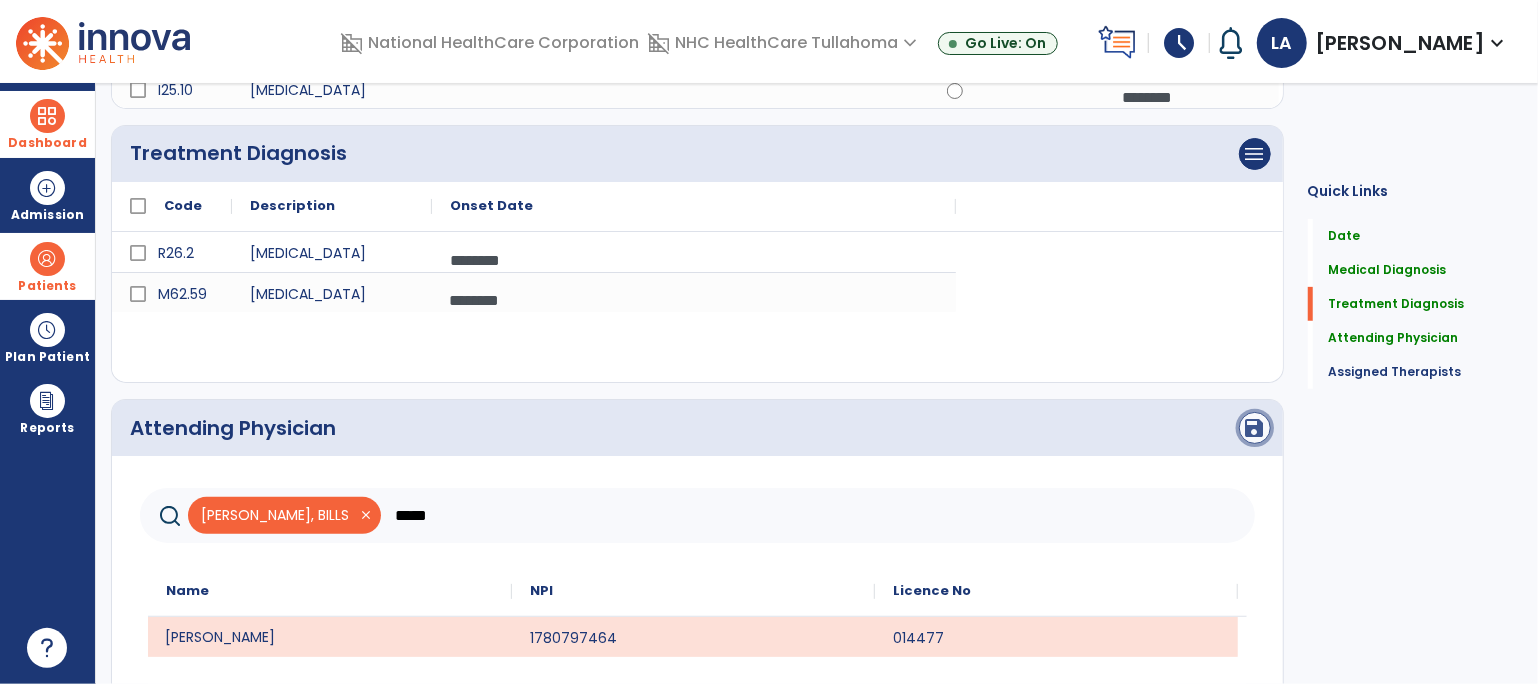 click on "save" 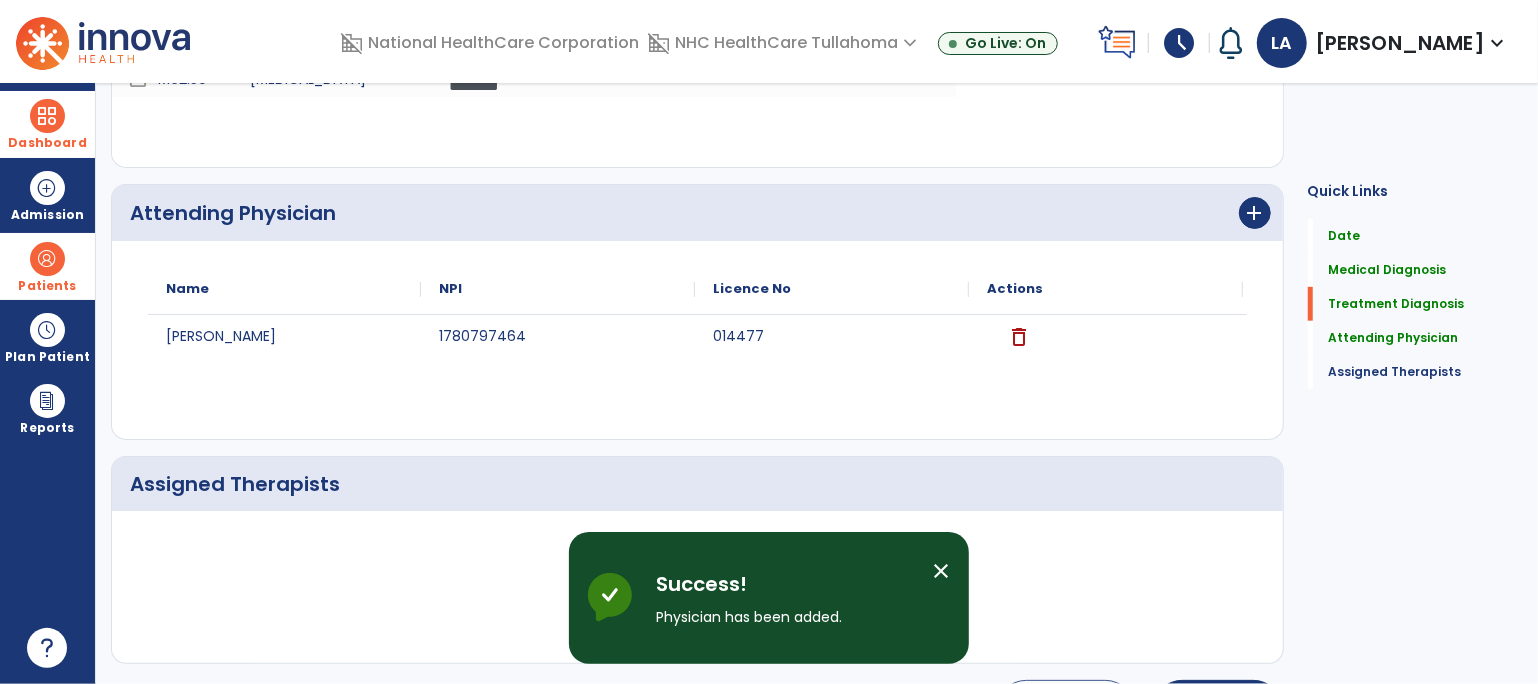 scroll, scrollTop: 719, scrollLeft: 0, axis: vertical 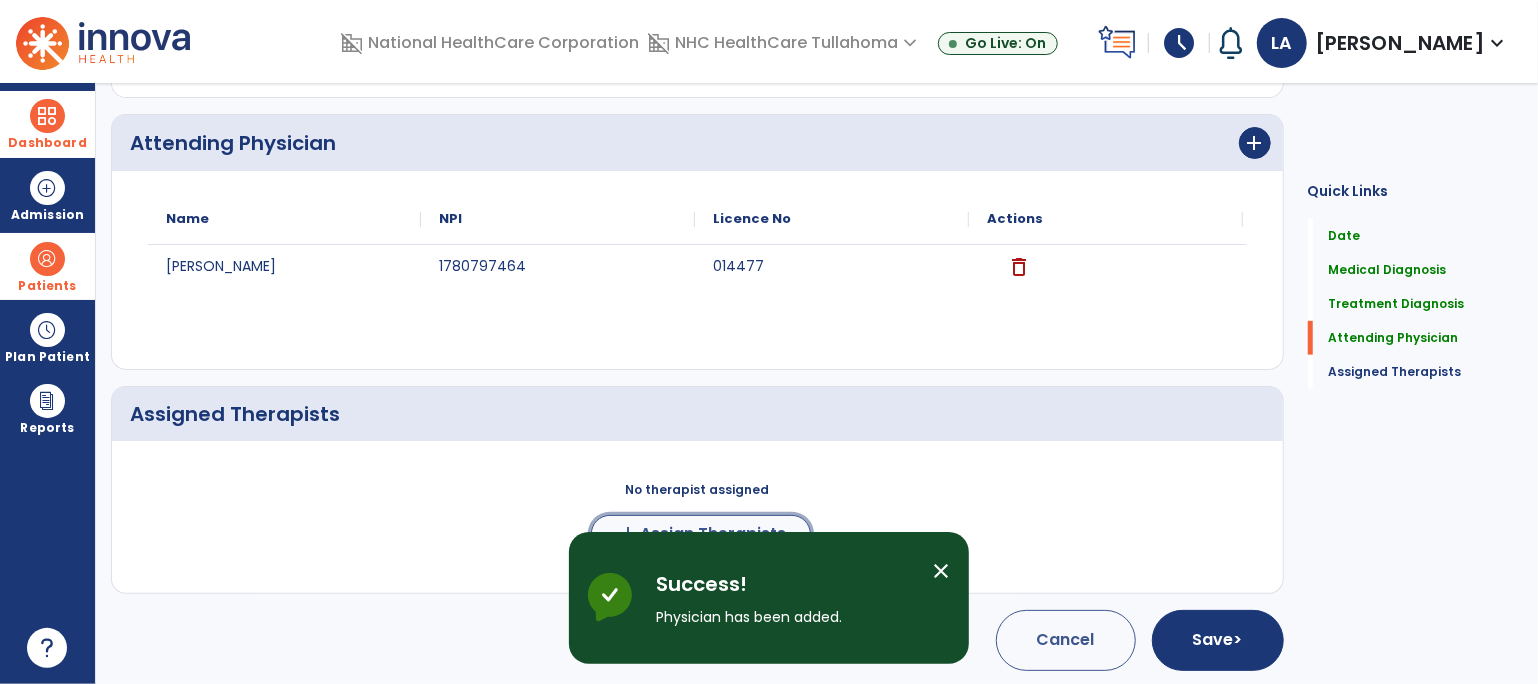 click on "add" 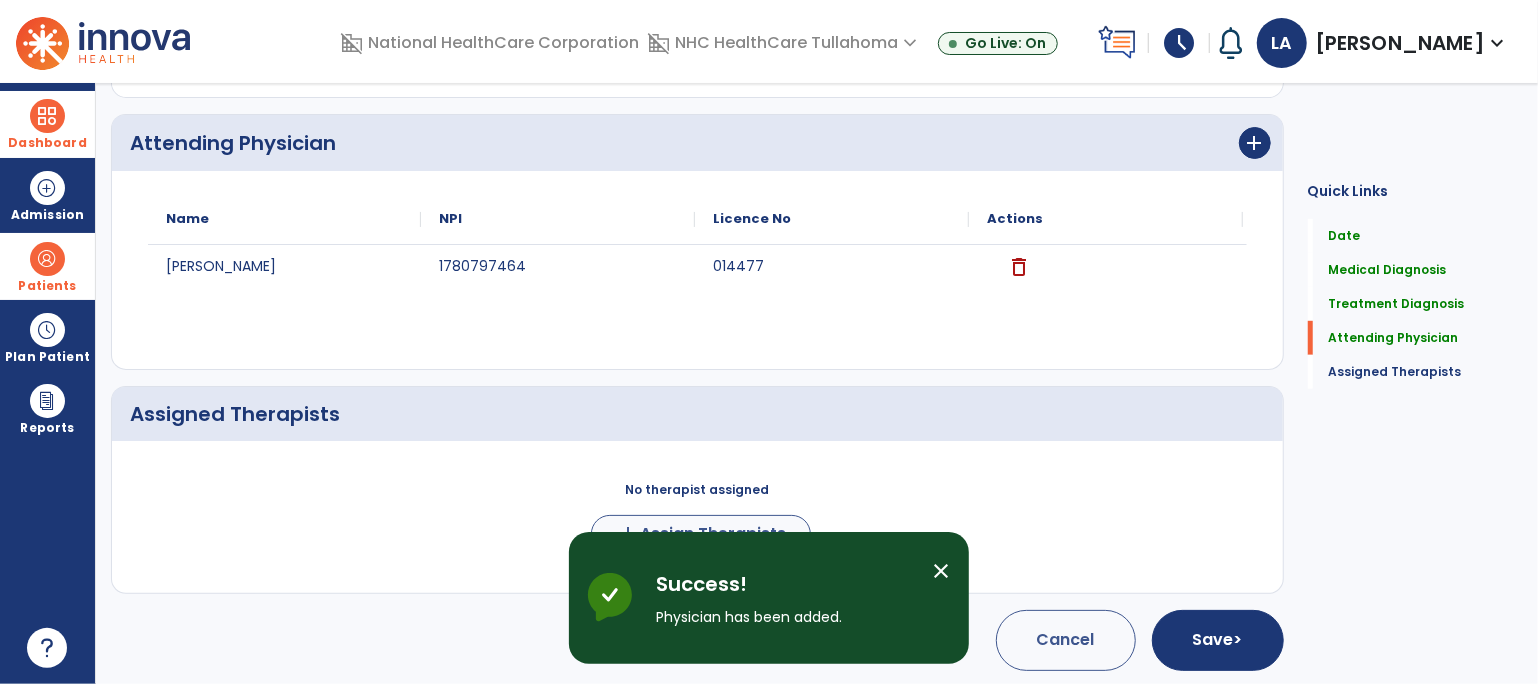 scroll, scrollTop: 715, scrollLeft: 0, axis: vertical 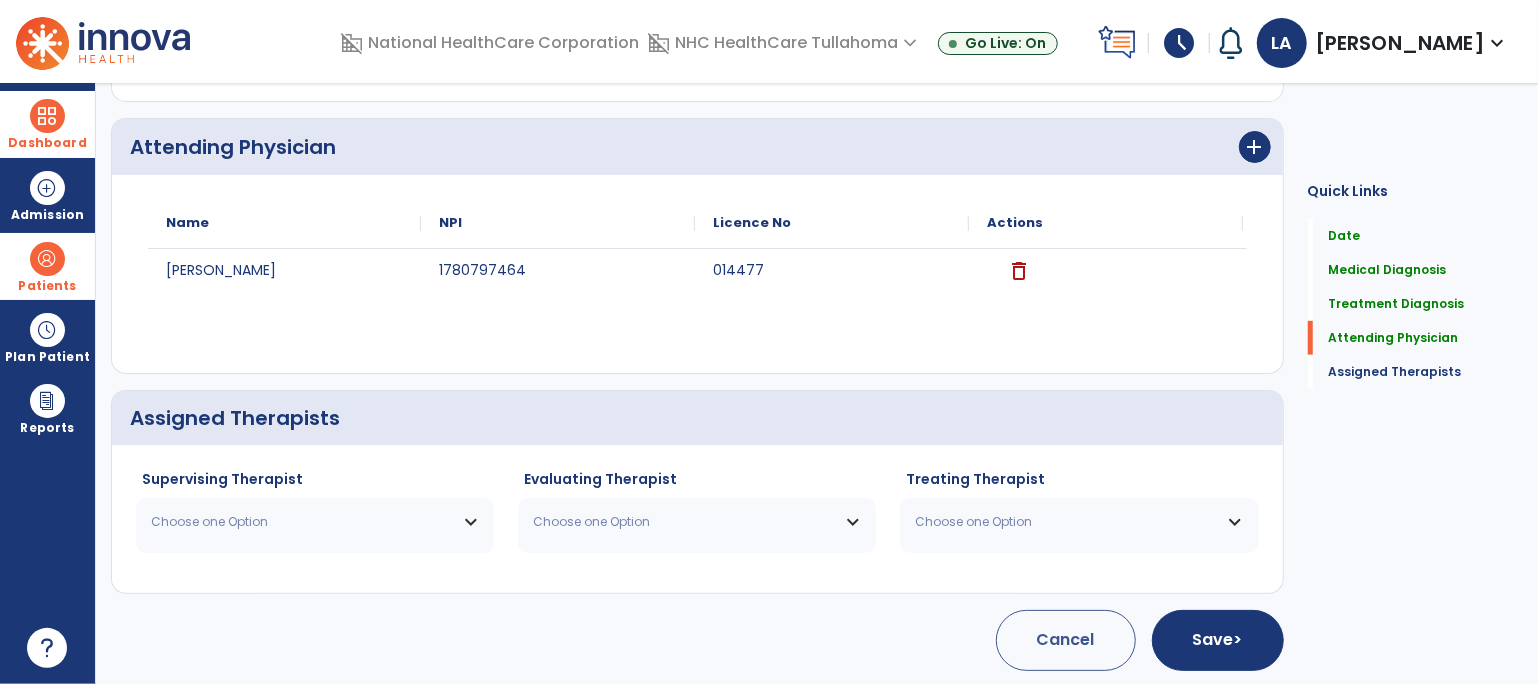 click on "Choose one Option" at bounding box center [302, 522] 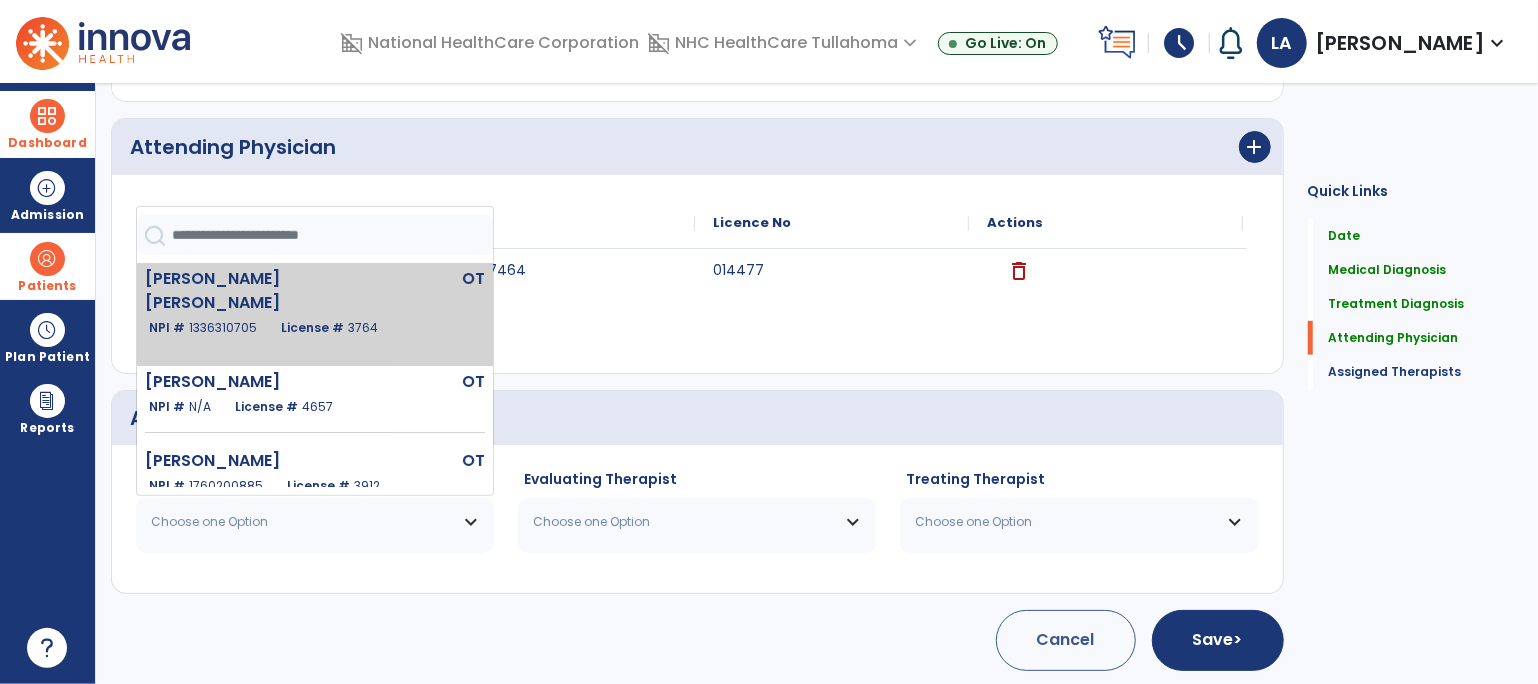 click on "3764" 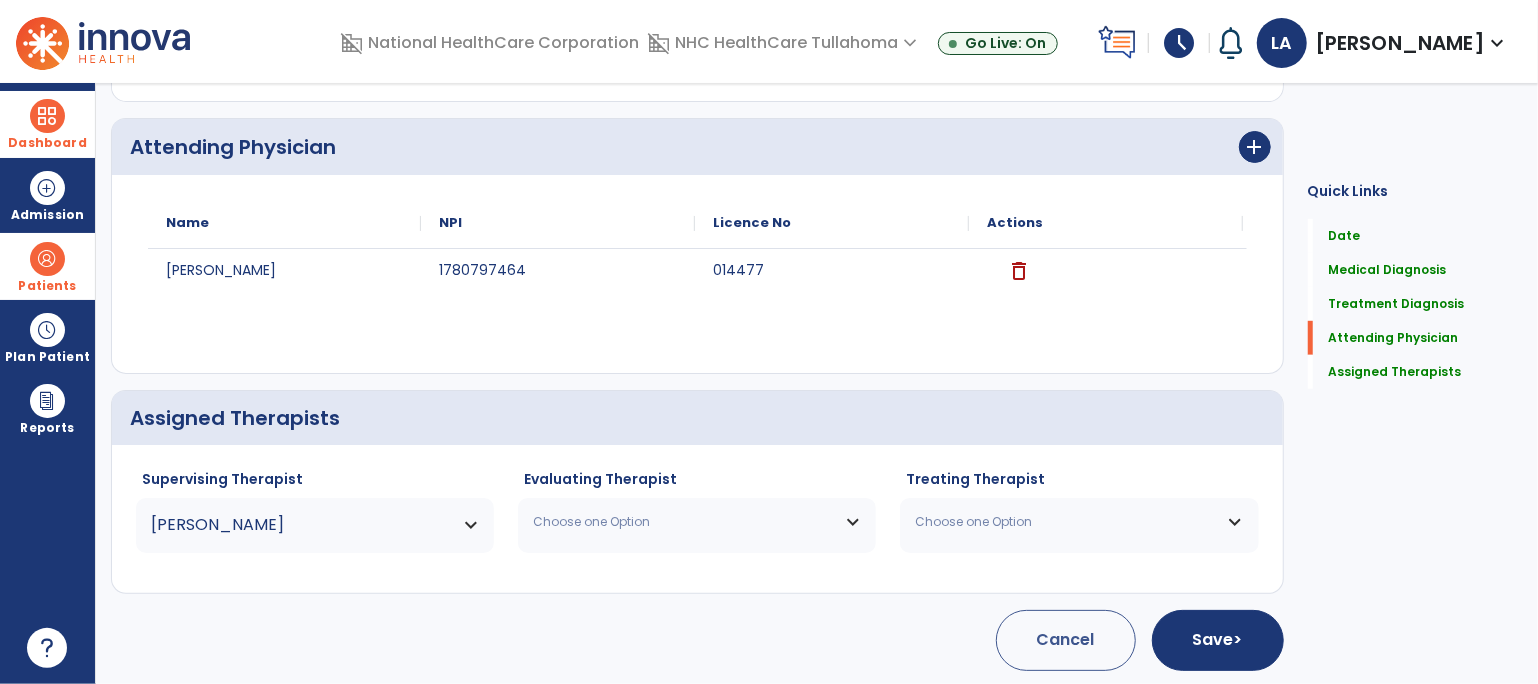 click on "Choose one Option" at bounding box center [697, 522] 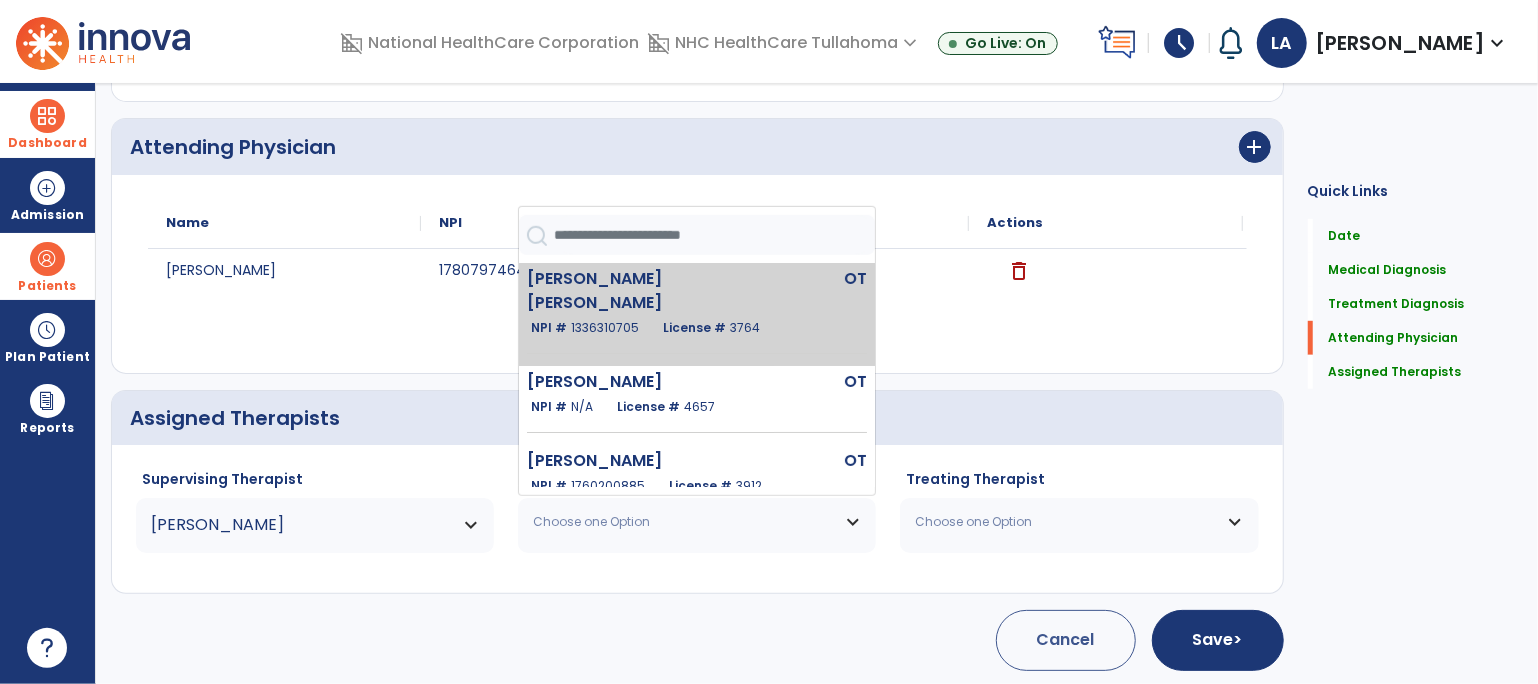click on "License #  3764" 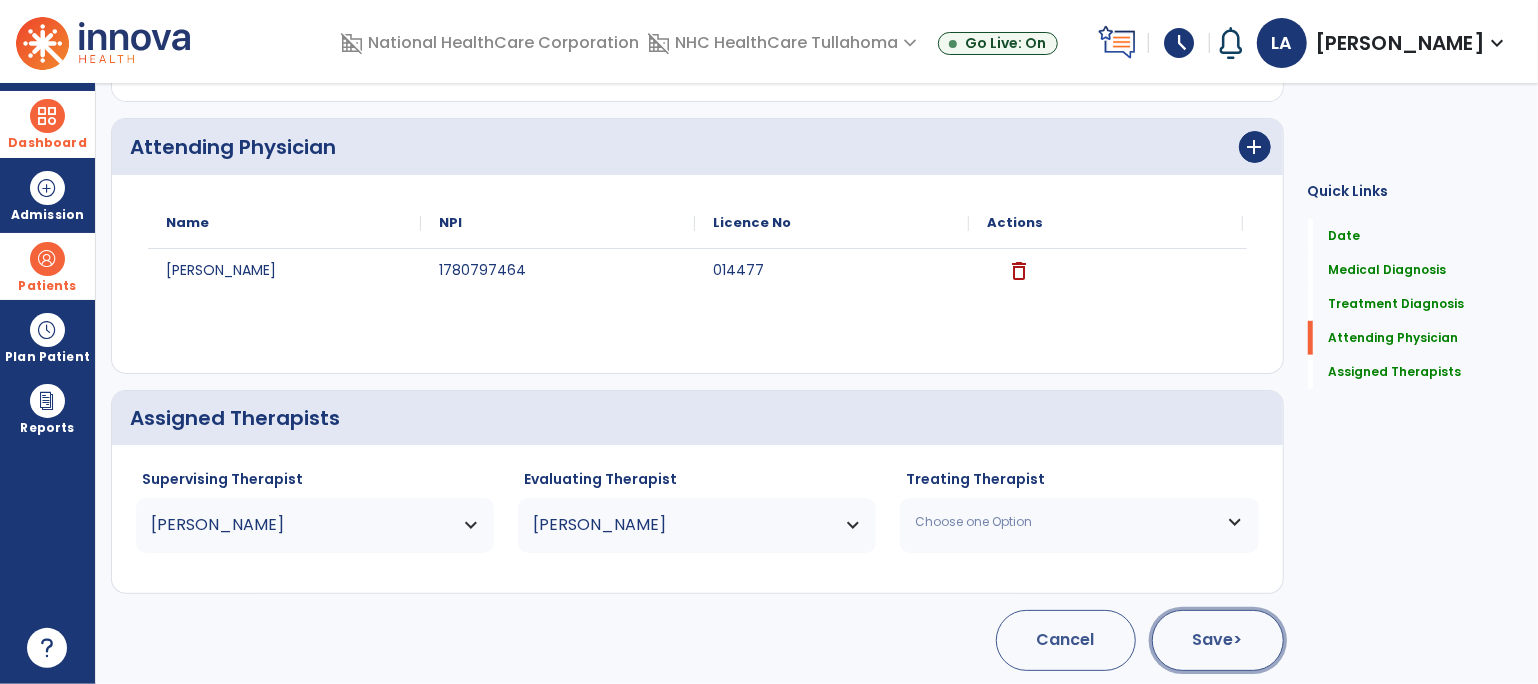 click on "Save  >" 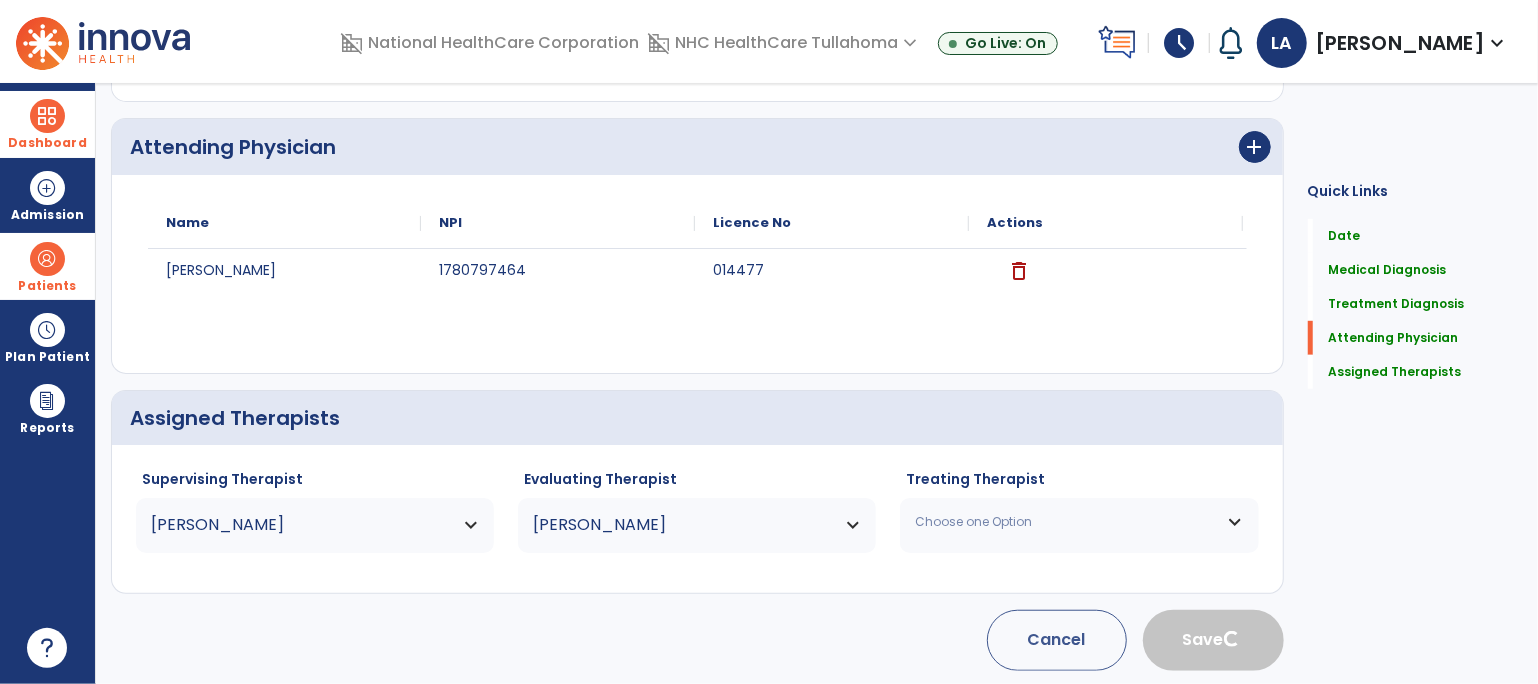 type 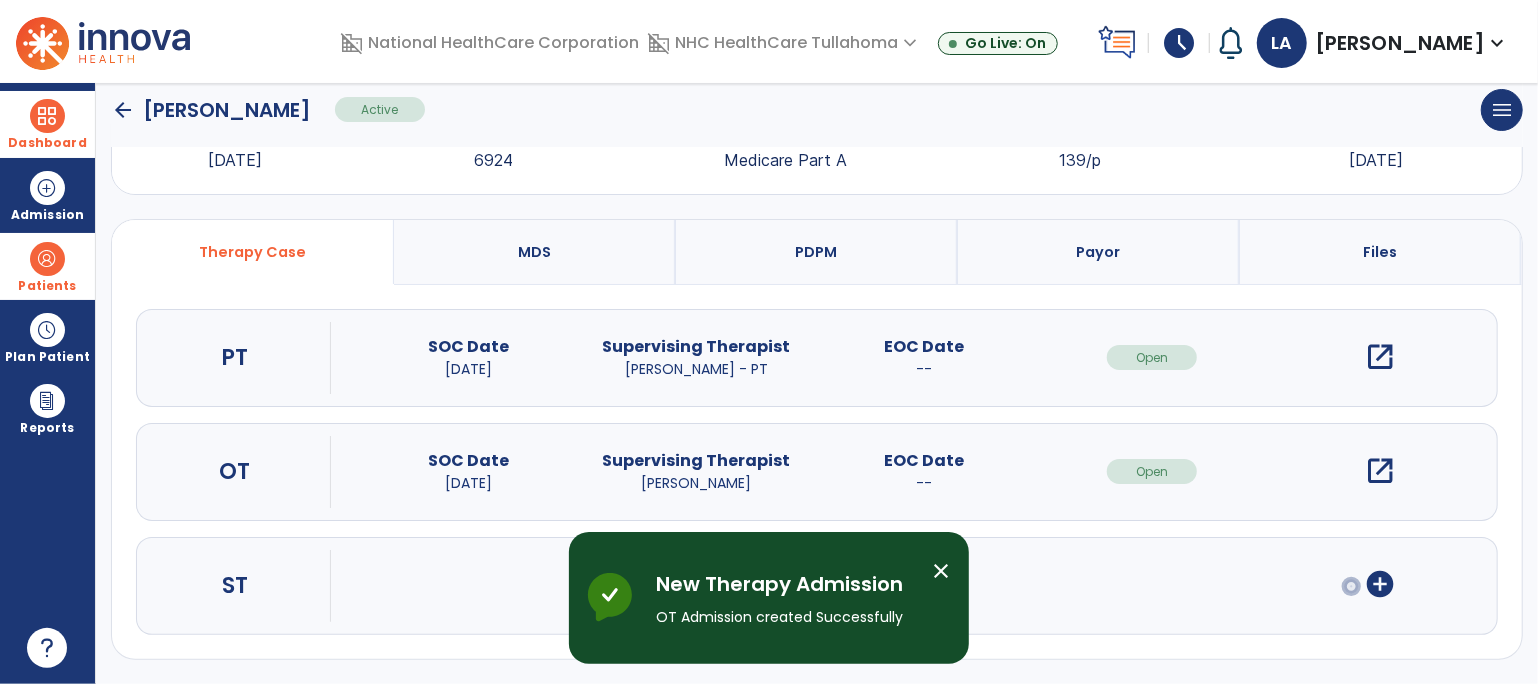 scroll, scrollTop: 73, scrollLeft: 0, axis: vertical 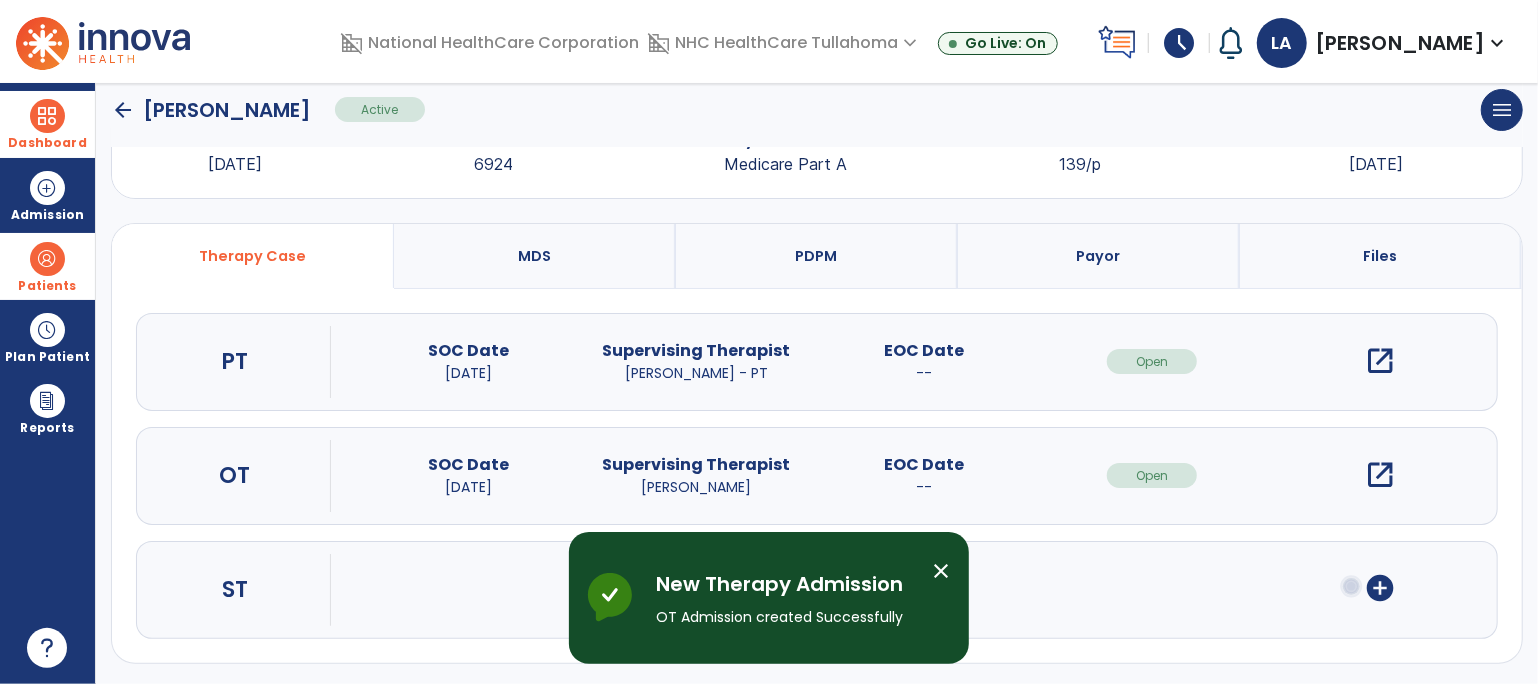 click on "open_in_new" at bounding box center [1380, 475] 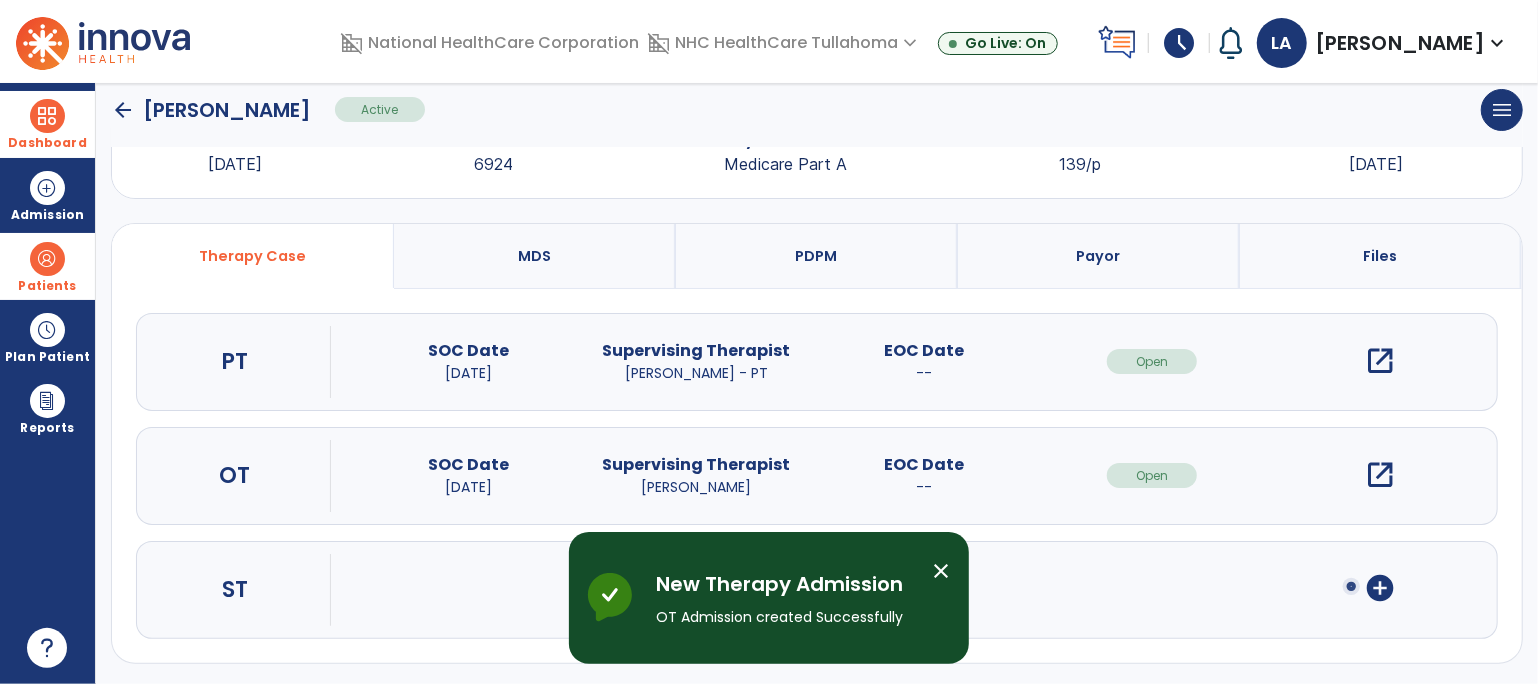 scroll, scrollTop: 0, scrollLeft: 0, axis: both 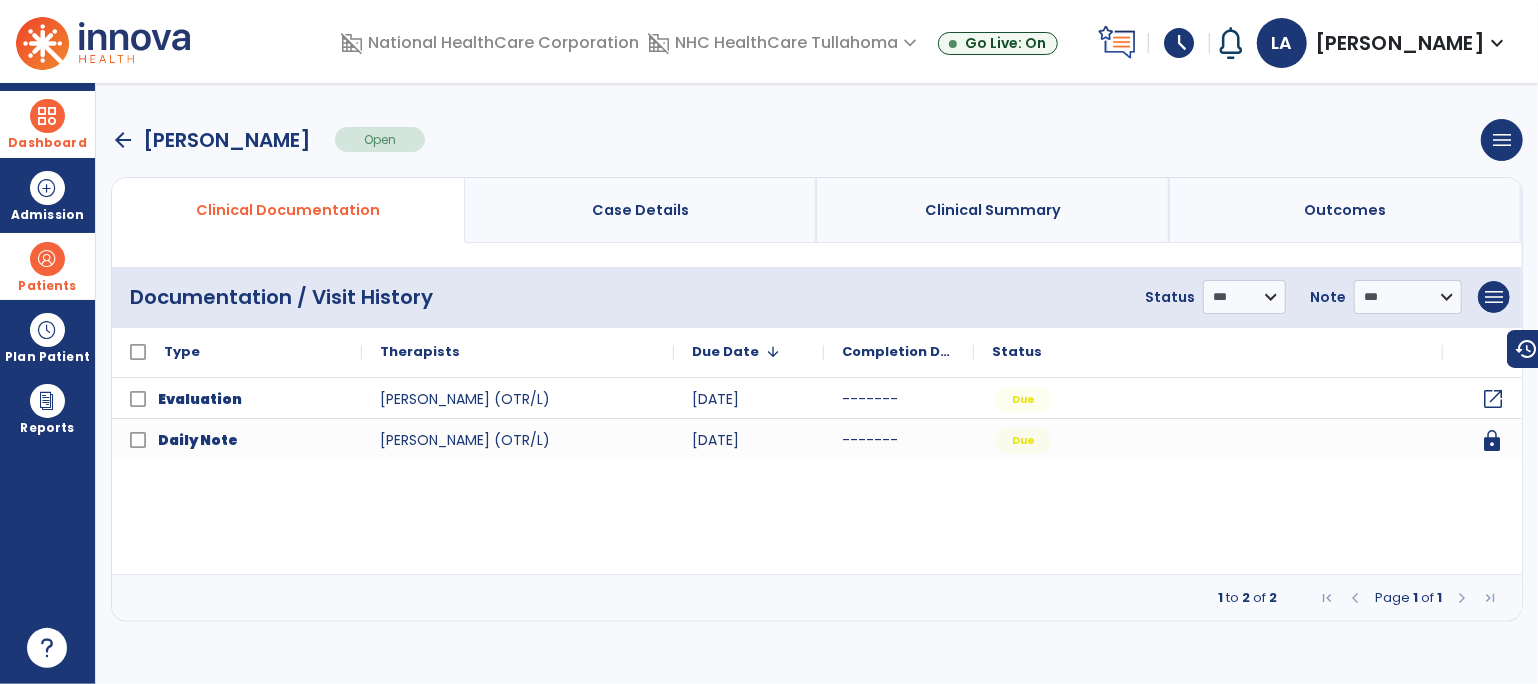 click on "open_in_new" 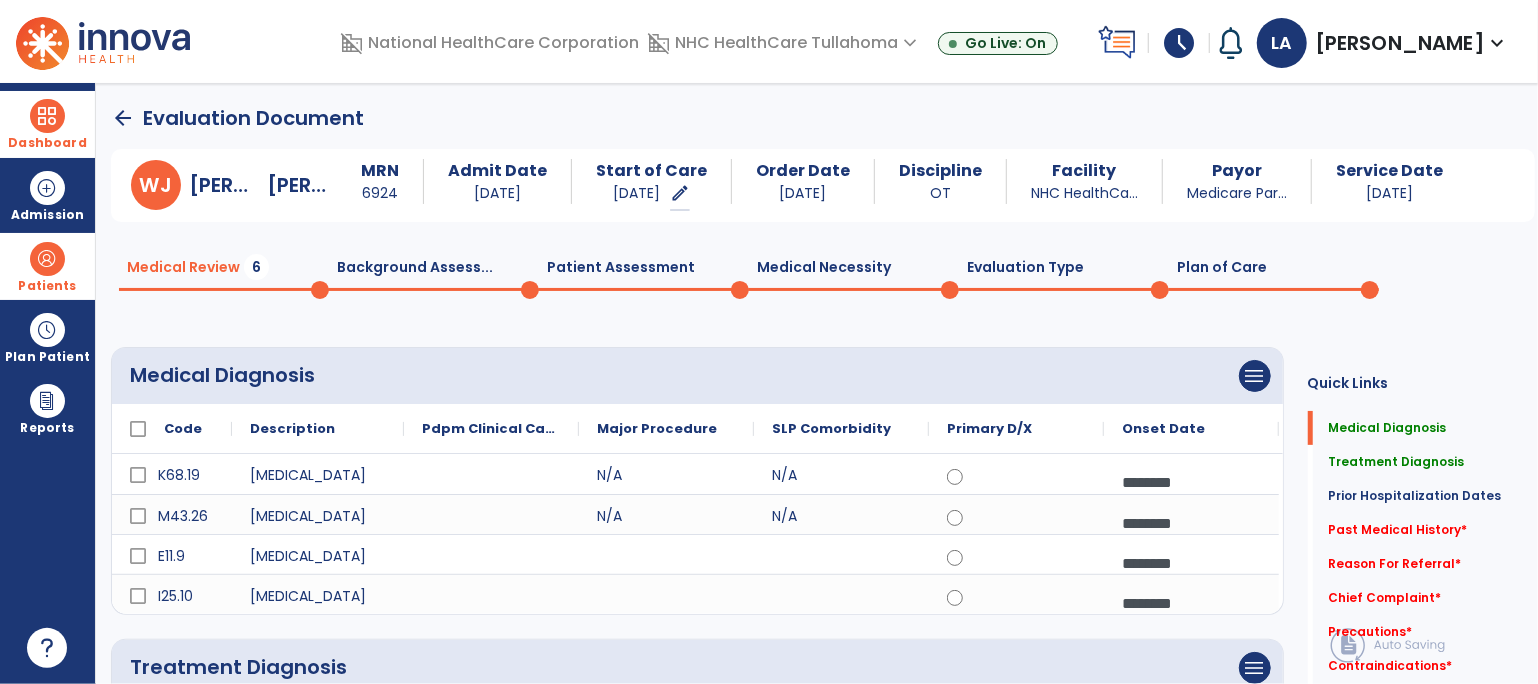 click on "Plan of Care  0" 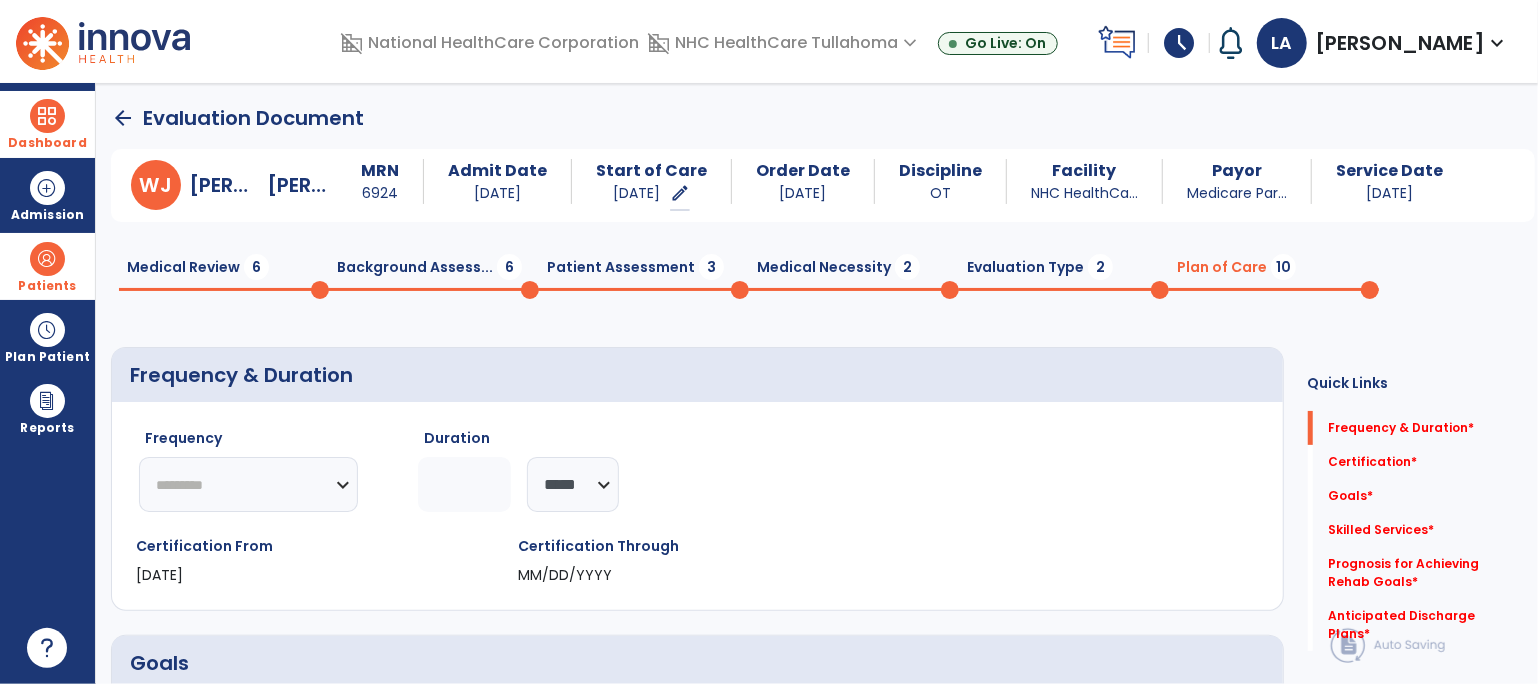 click on "********* ** ** ** ** ** ** **" 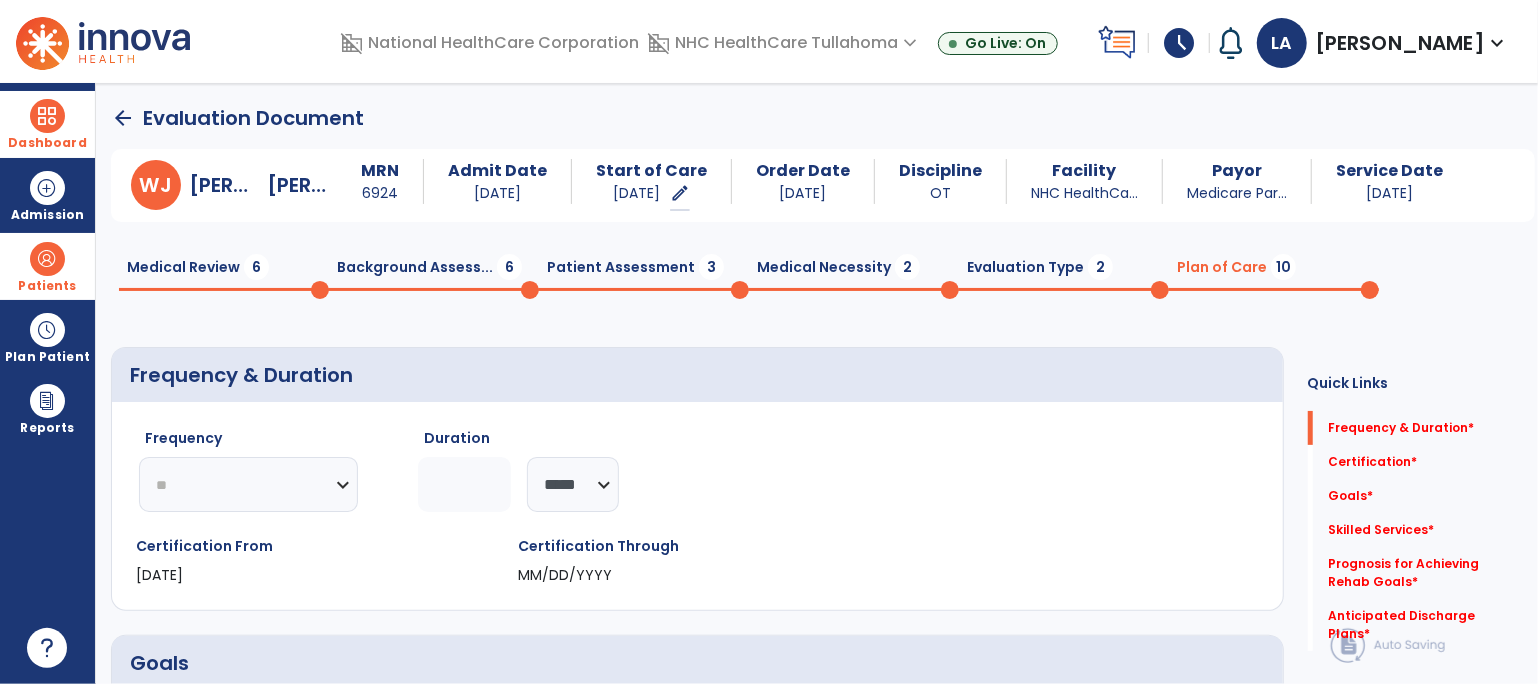 click on "********* ** ** ** ** ** ** **" 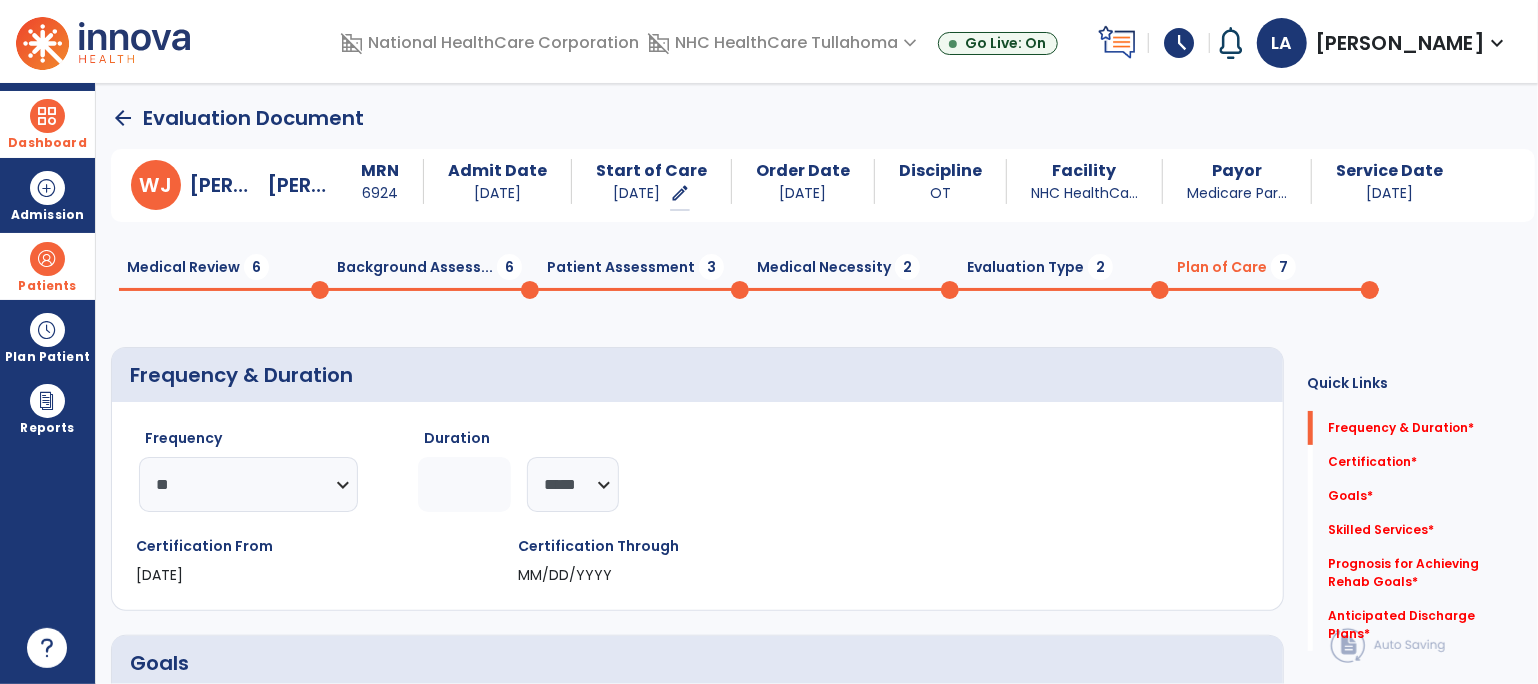 click 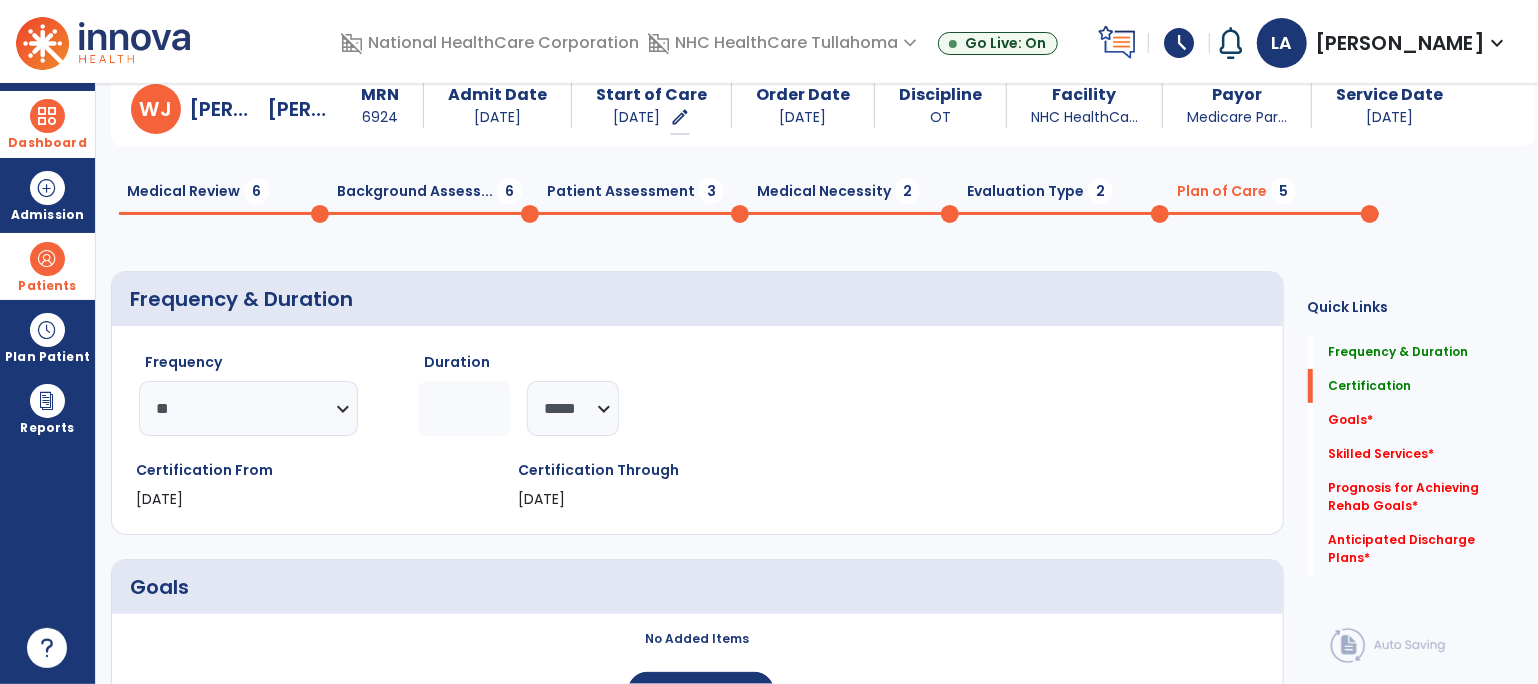 scroll, scrollTop: 0, scrollLeft: 0, axis: both 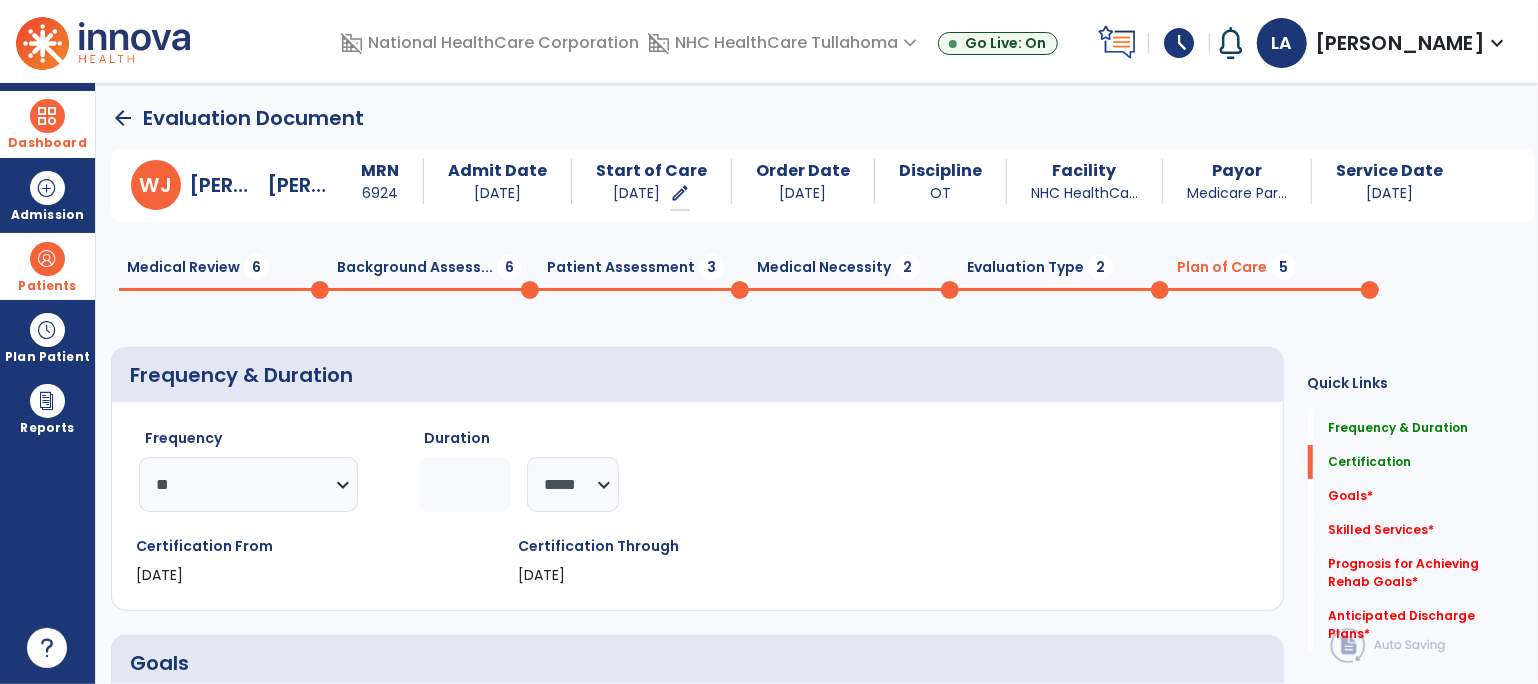 click on "arrow_back" 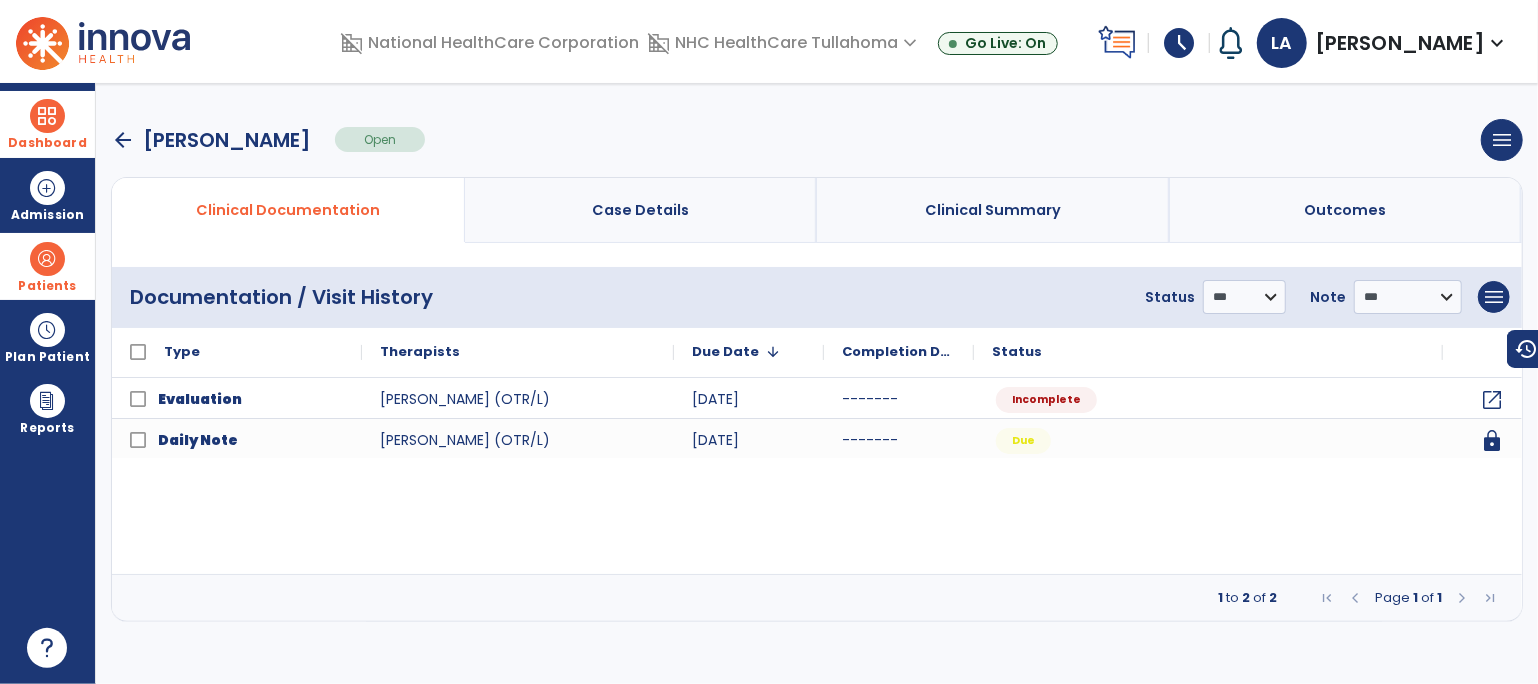 click on "arrow_back" at bounding box center [123, 140] 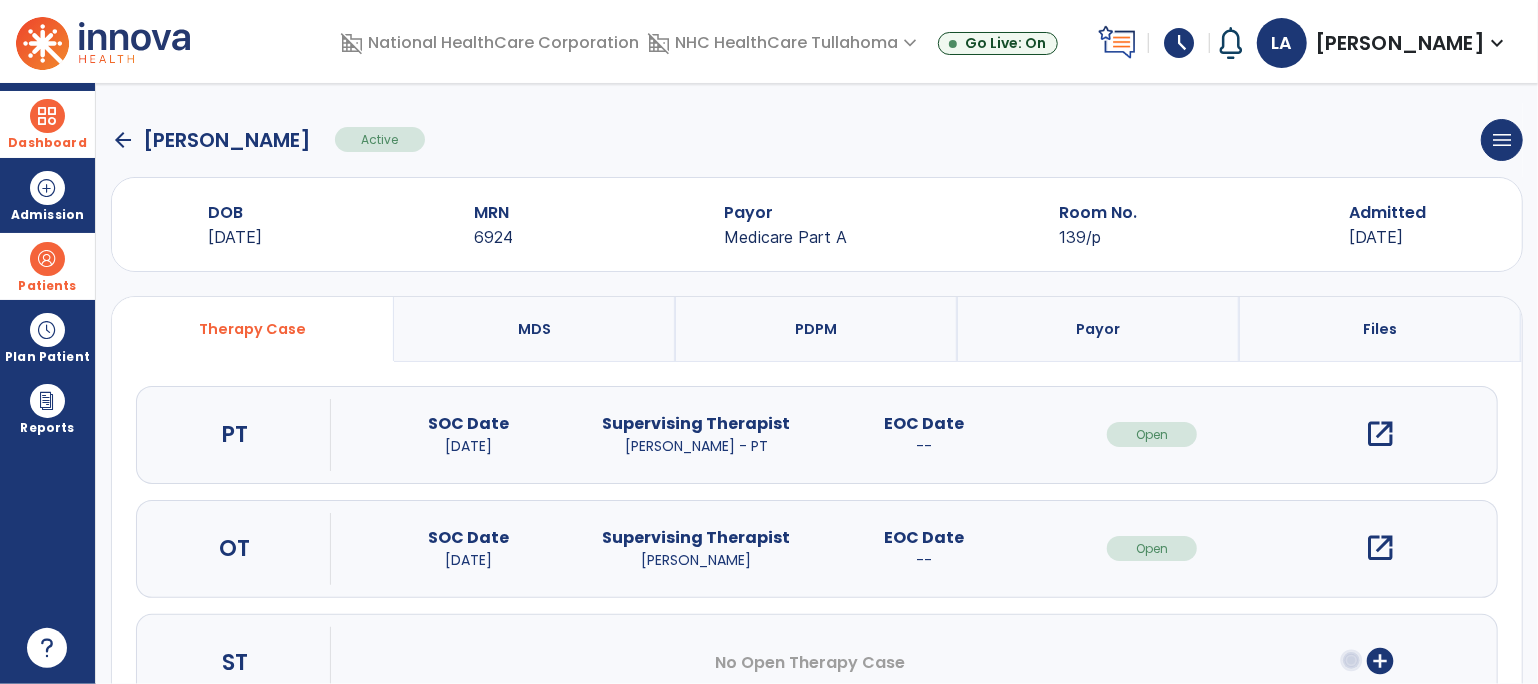 click at bounding box center [47, 259] 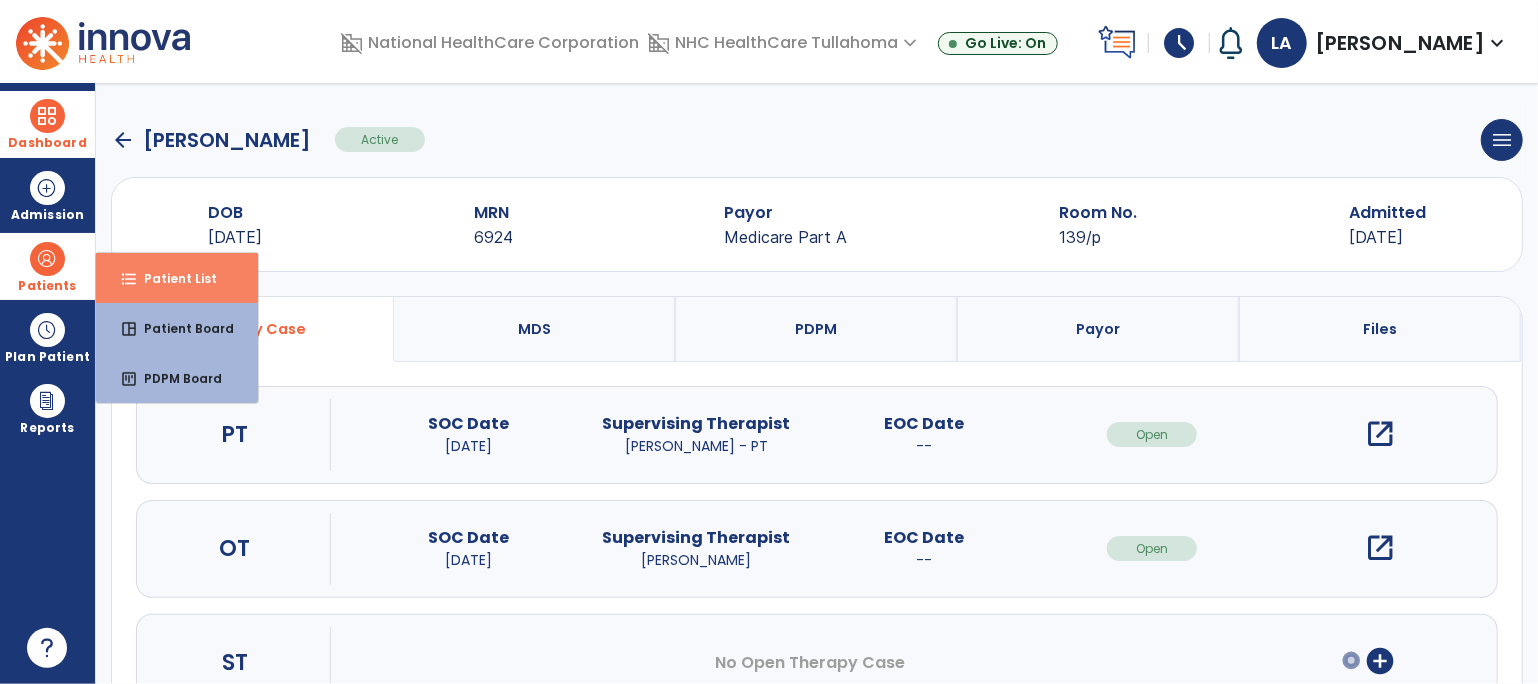 click on "format_list_bulleted  Patient List" at bounding box center (177, 278) 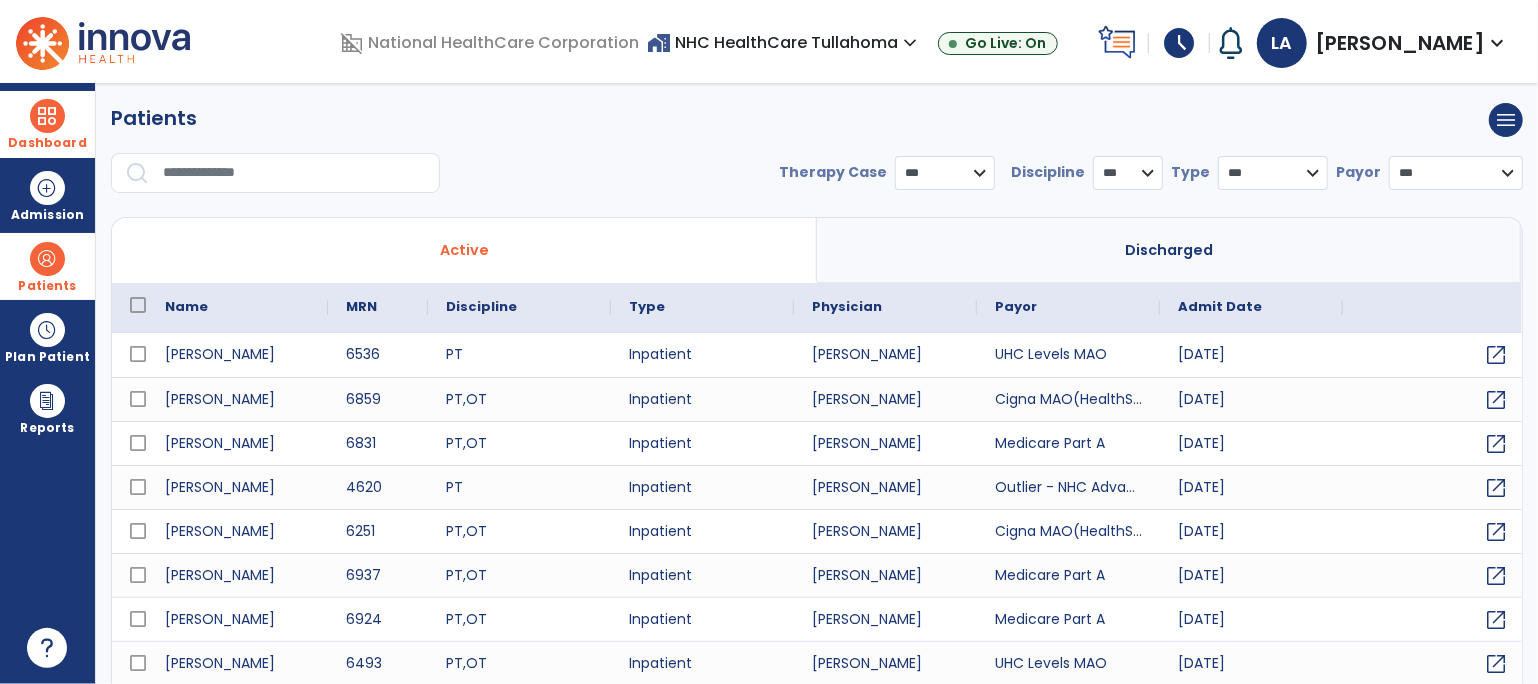 select on "***" 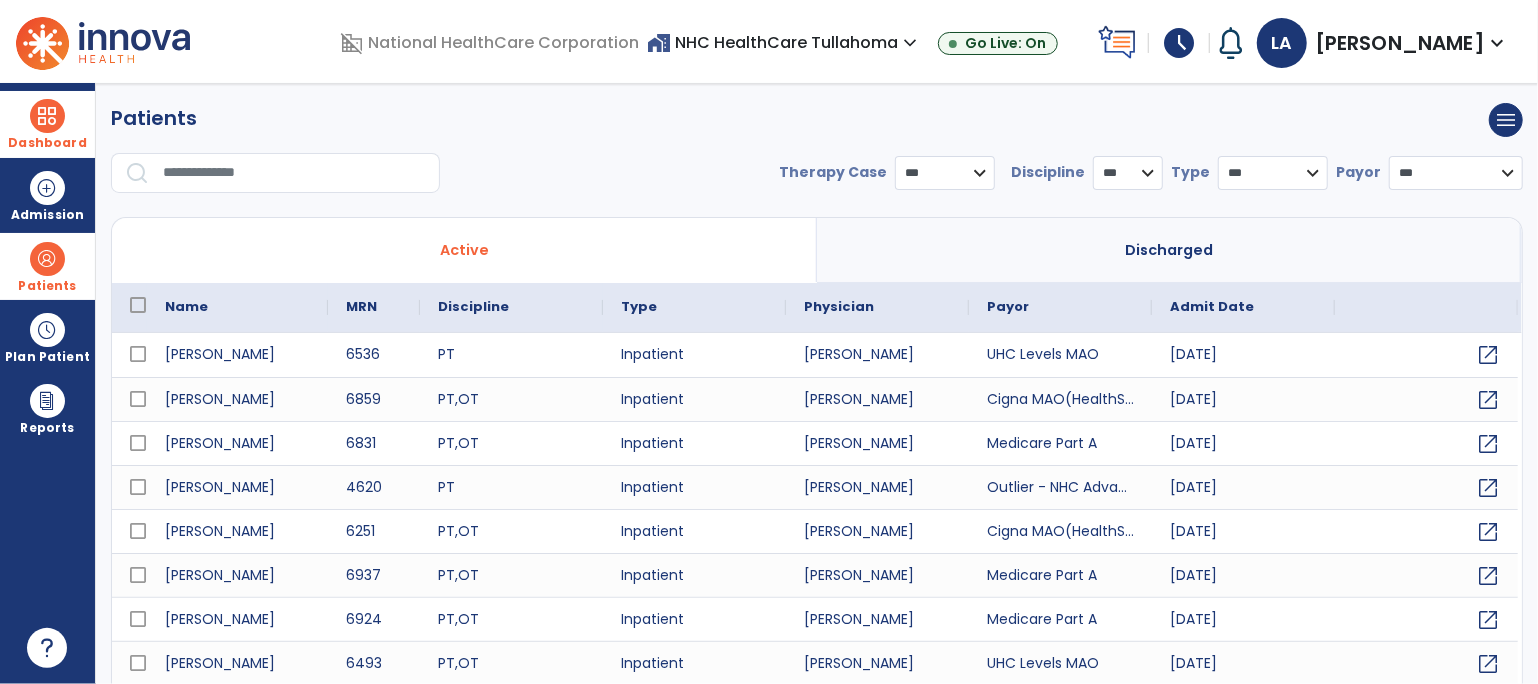 click at bounding box center (294, 173) 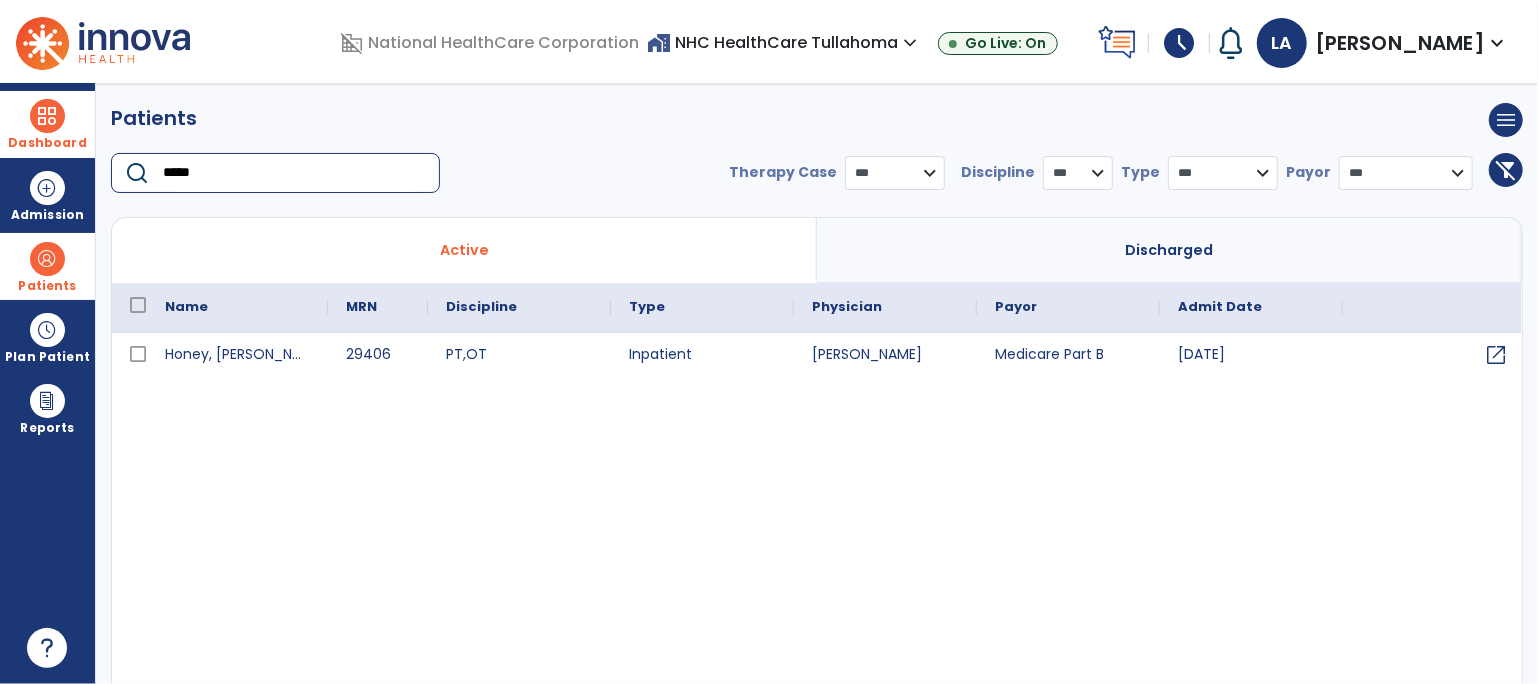 type on "*****" 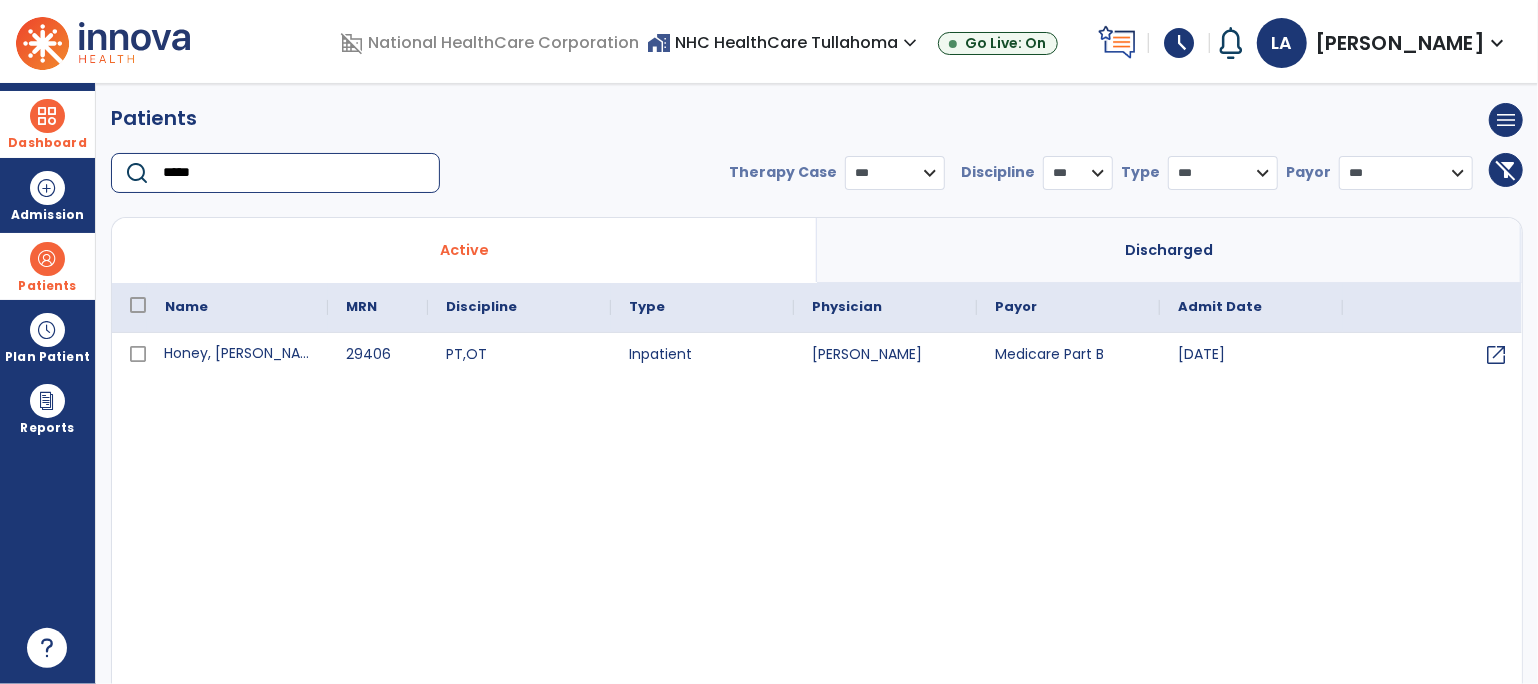 click on "Honey, [PERSON_NAME]" at bounding box center (237, 355) 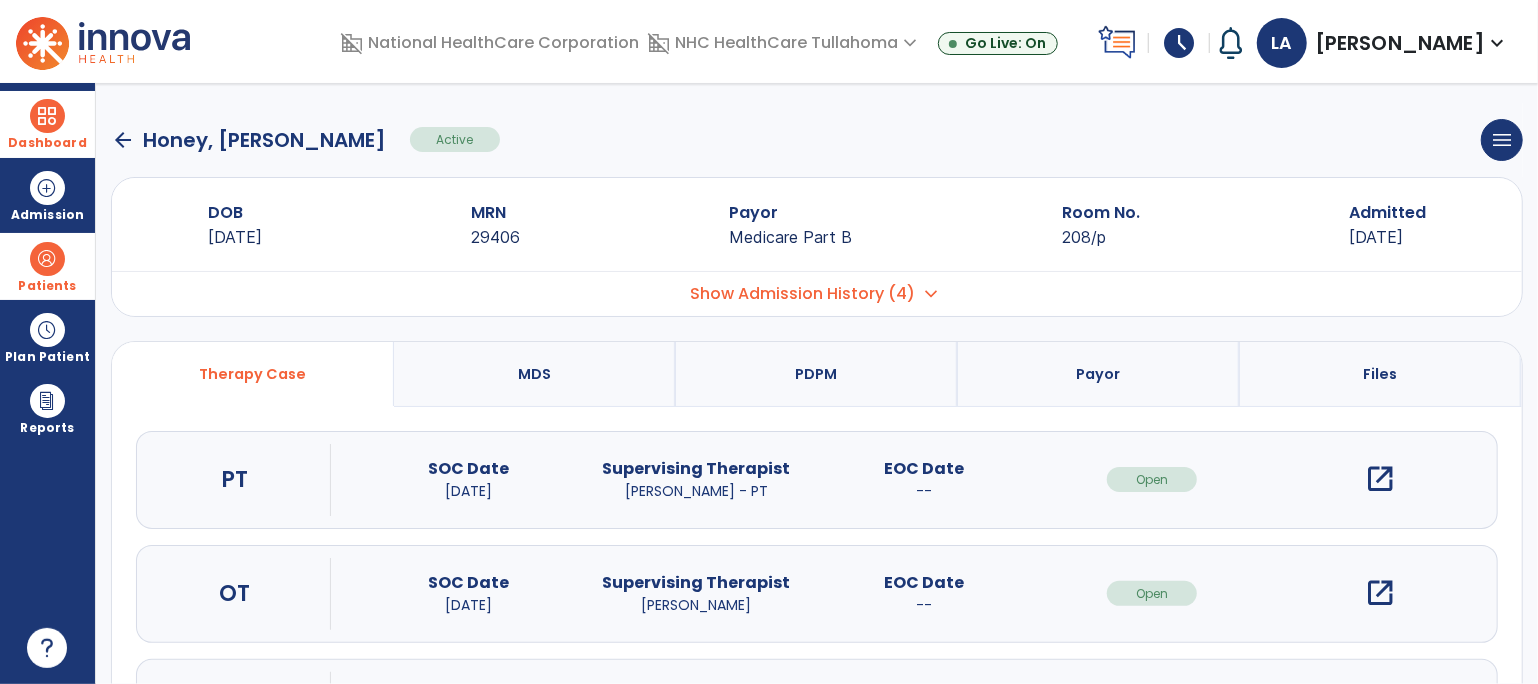 click on "open_in_new" at bounding box center [1380, 593] 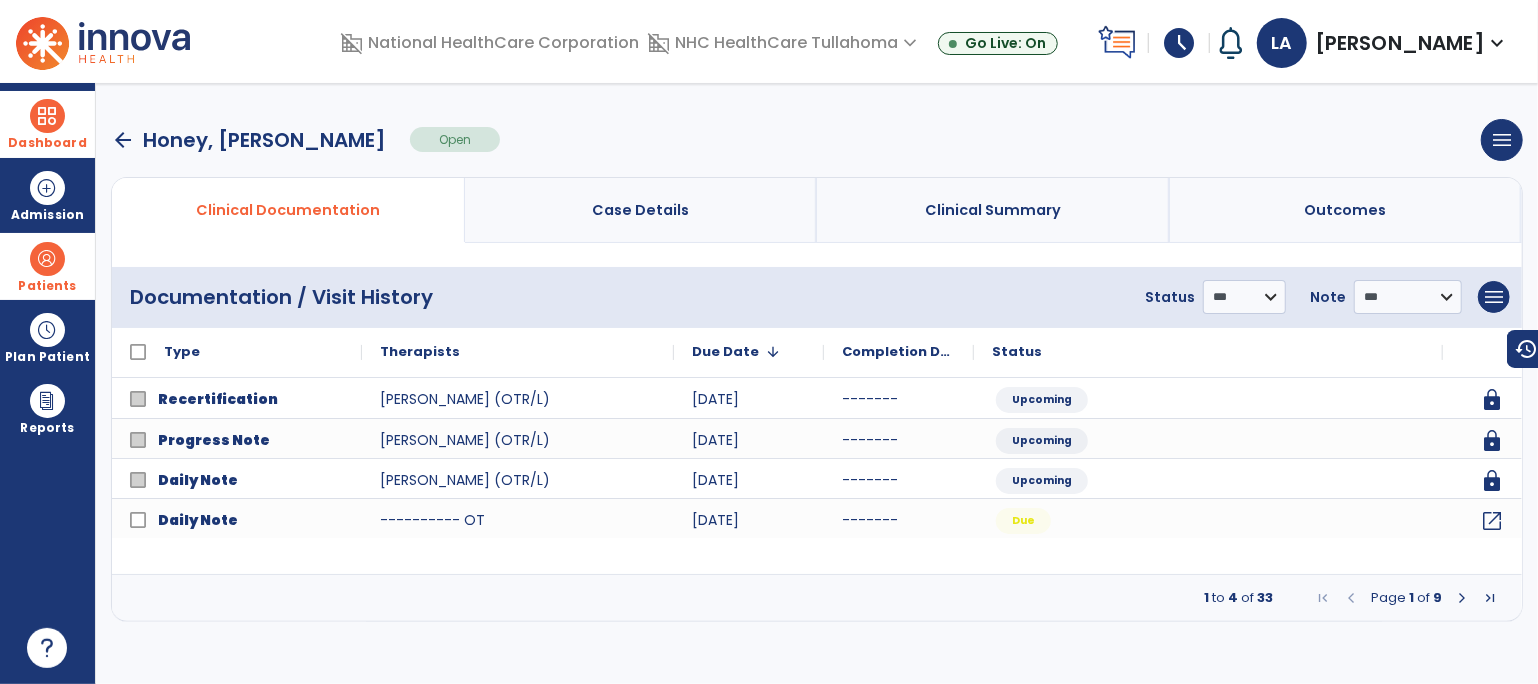 click on "Clinical Summary" at bounding box center (993, 210) 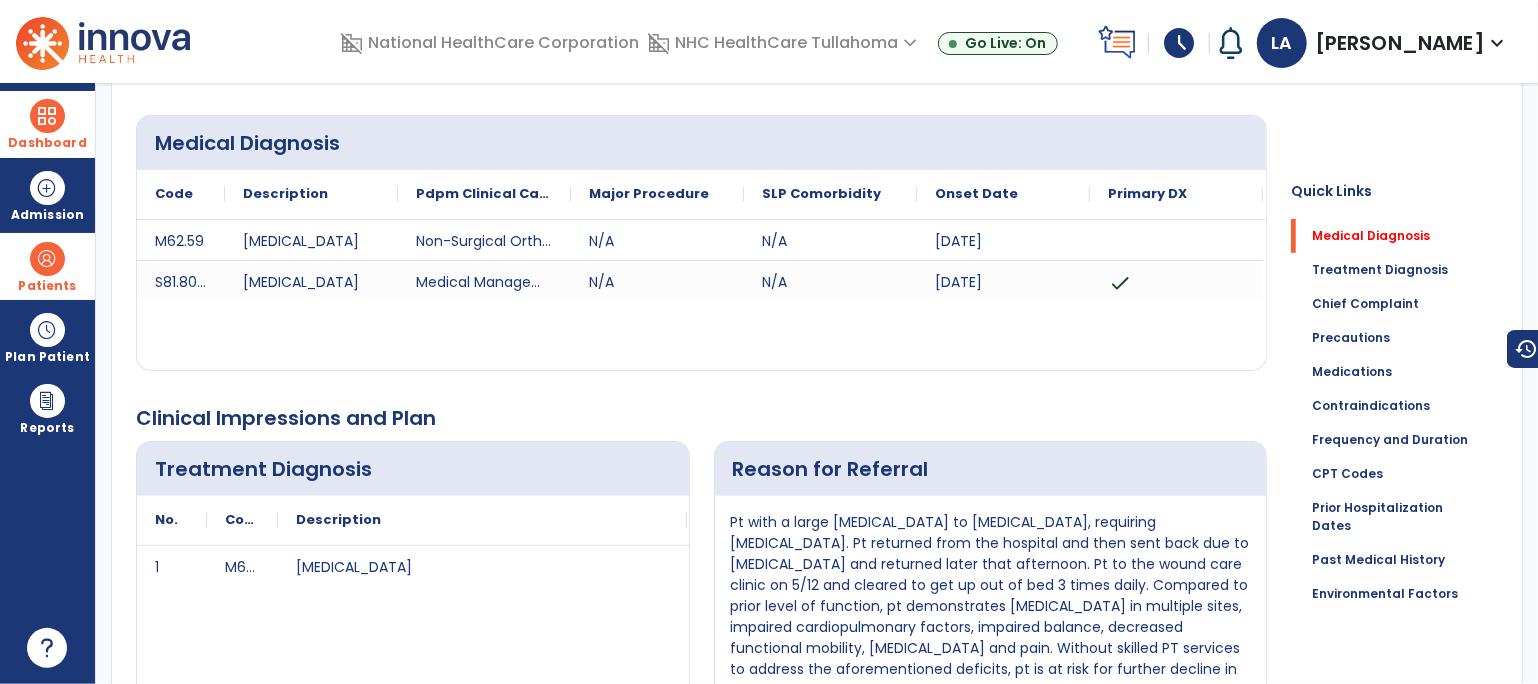 scroll, scrollTop: 0, scrollLeft: 0, axis: both 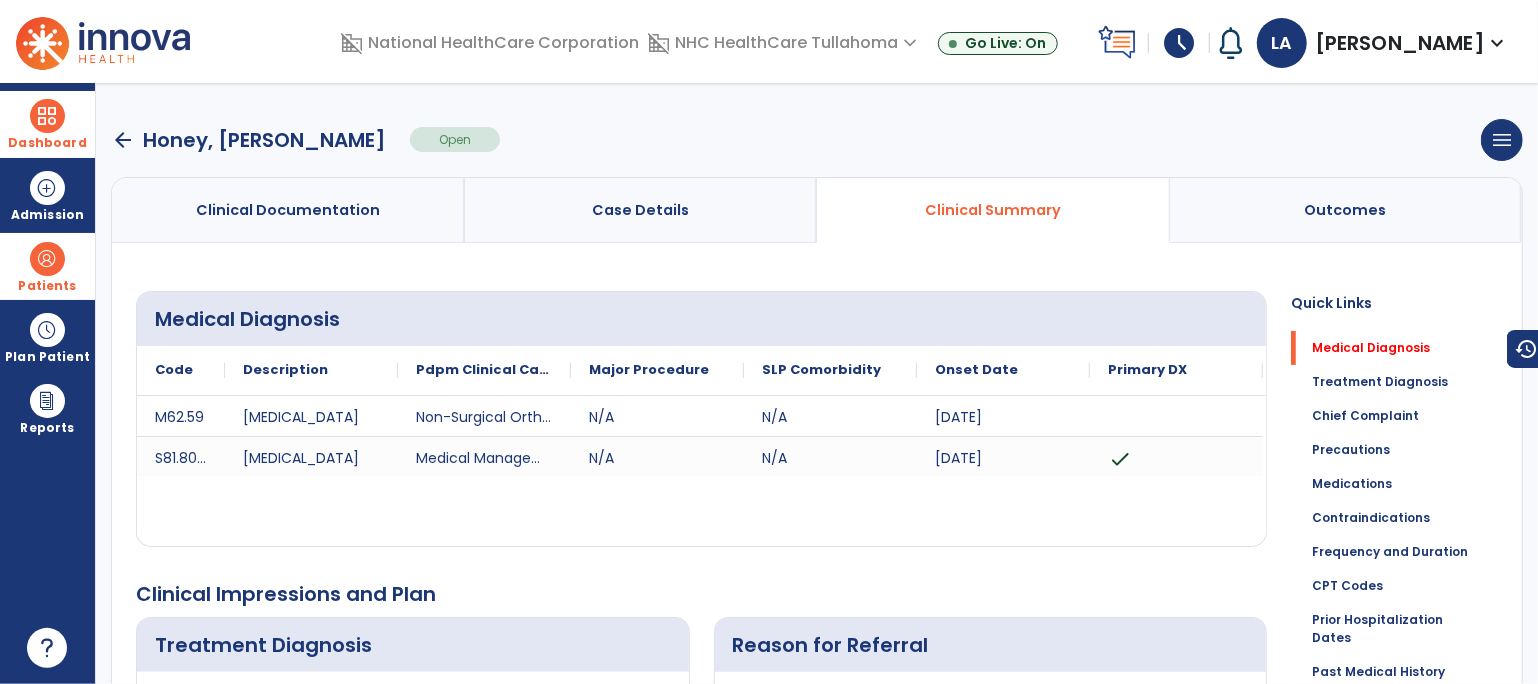 click on "arrow_back" at bounding box center [123, 140] 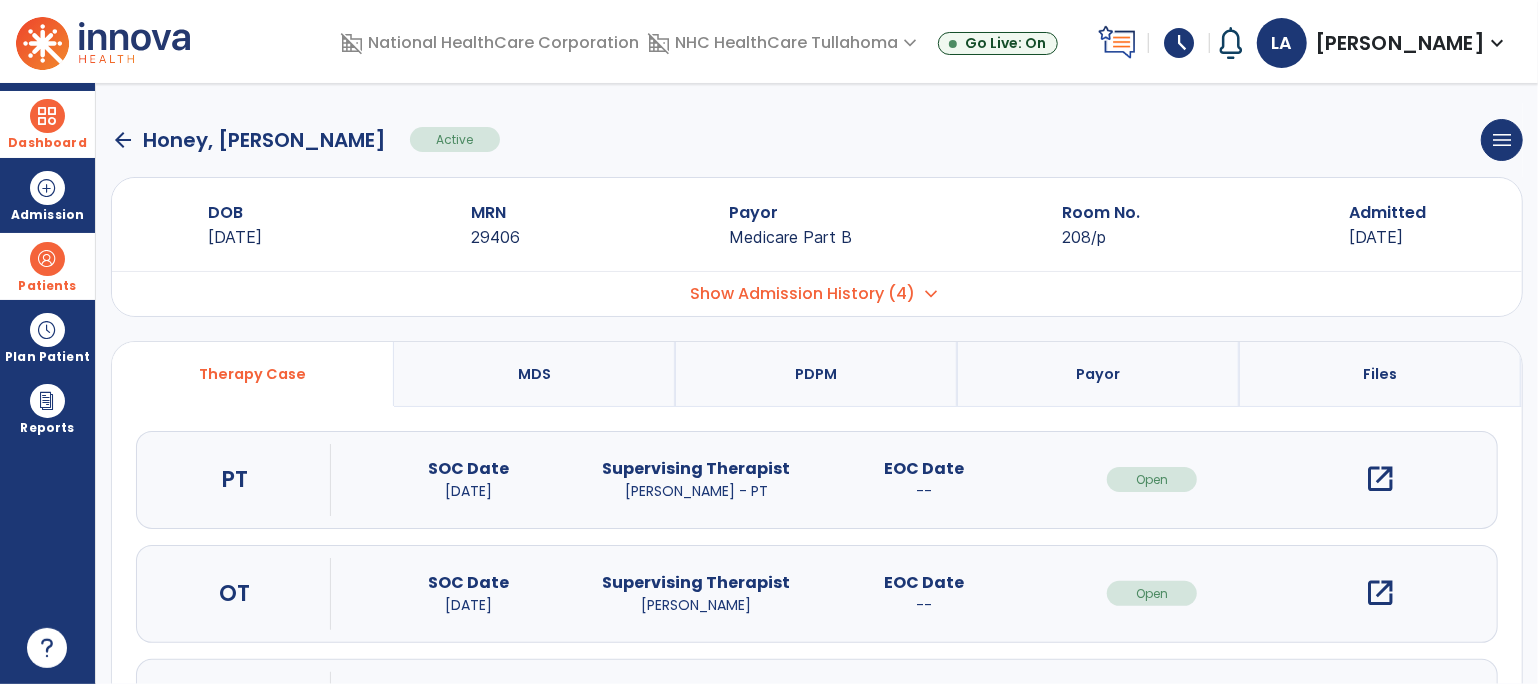 click on "open_in_new" at bounding box center [1380, 593] 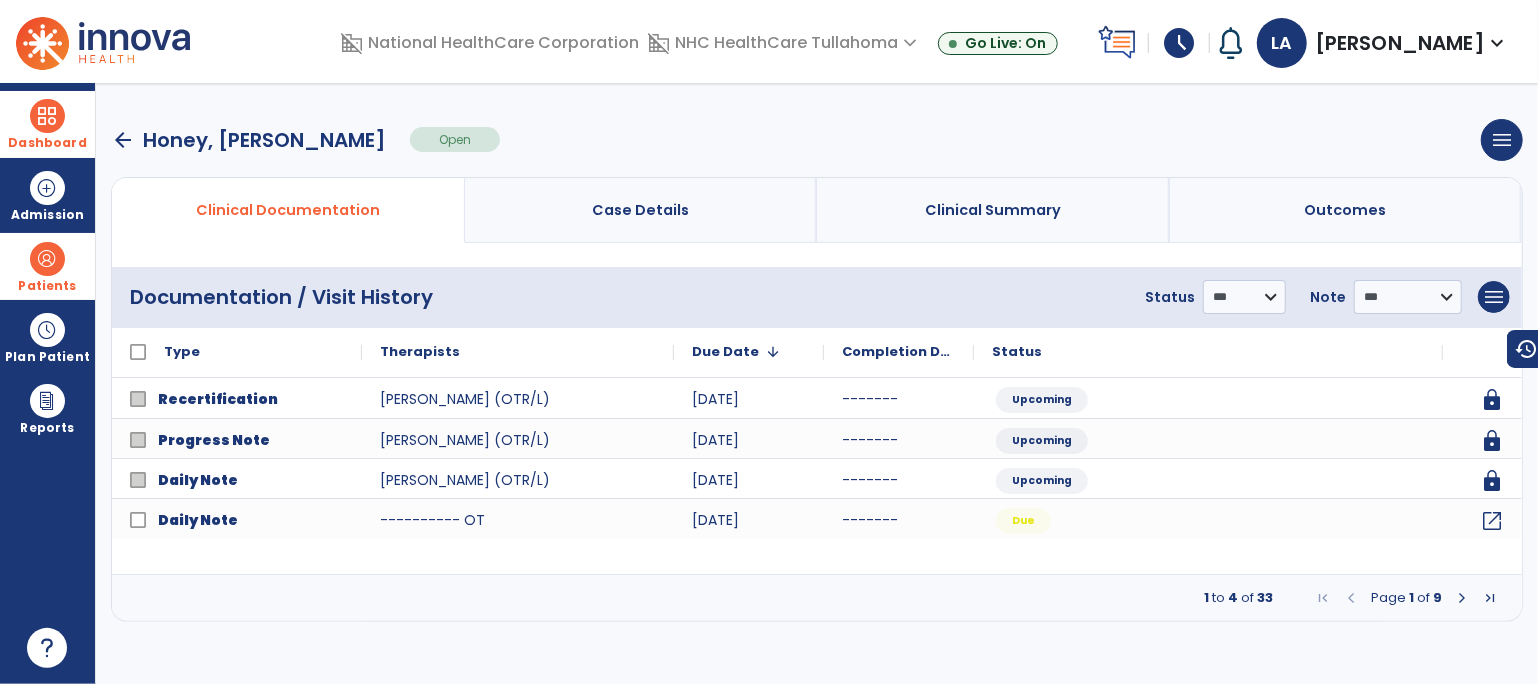 click at bounding box center [1462, 598] 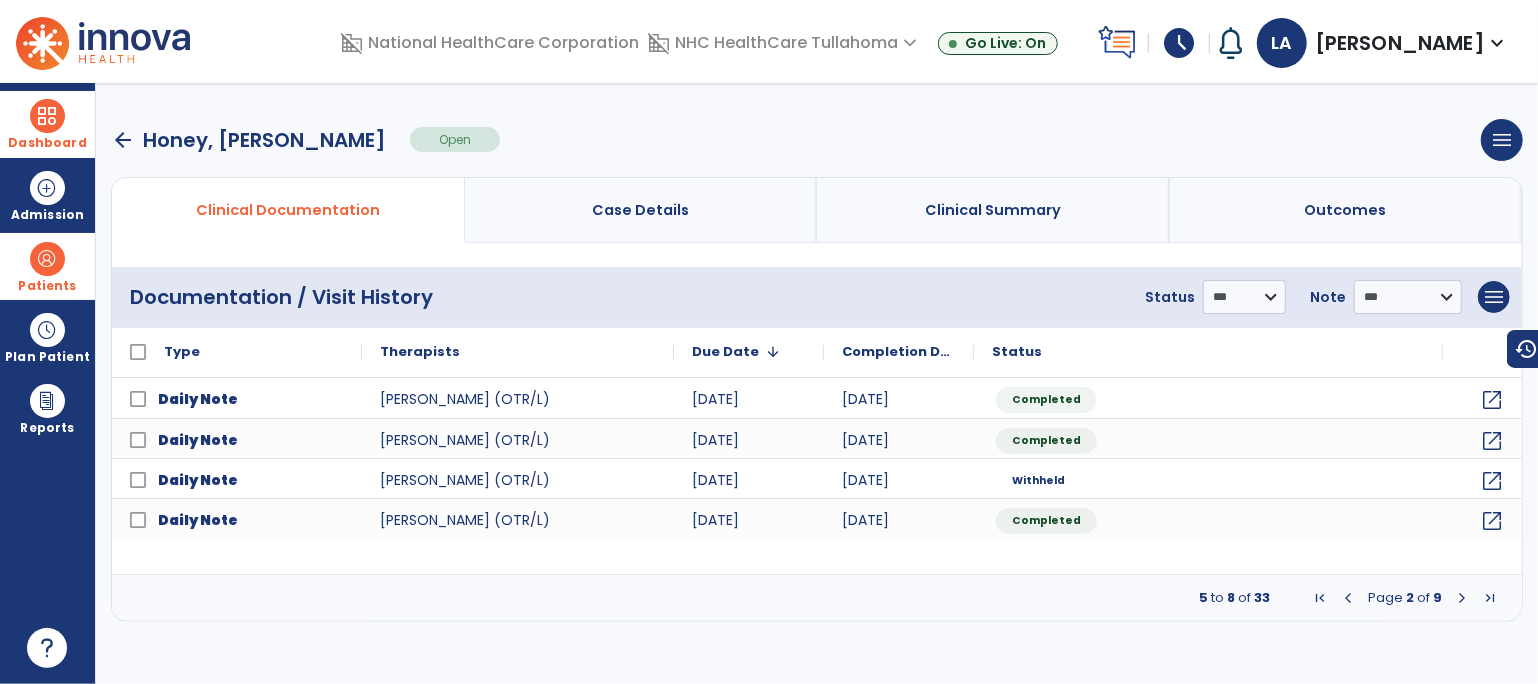 click at bounding box center (1462, 598) 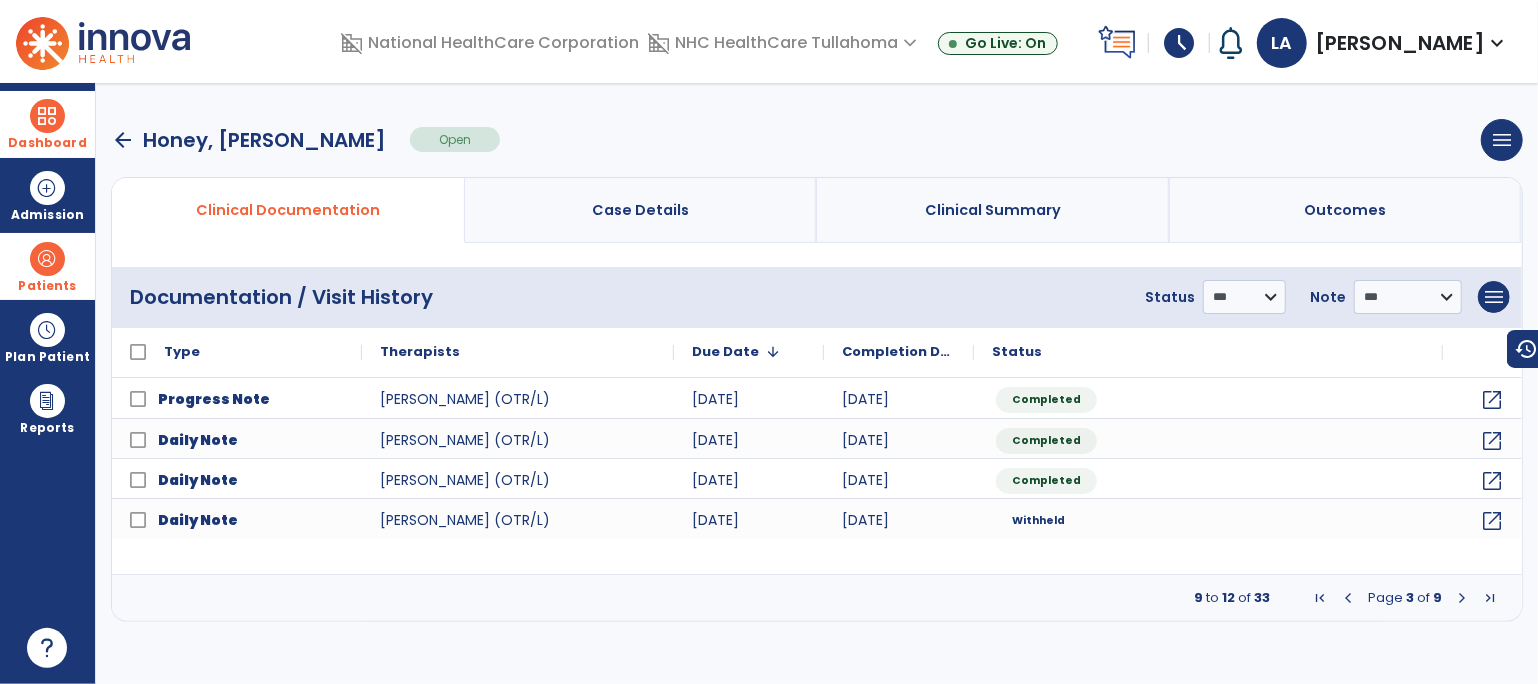 click at bounding box center [1348, 598] 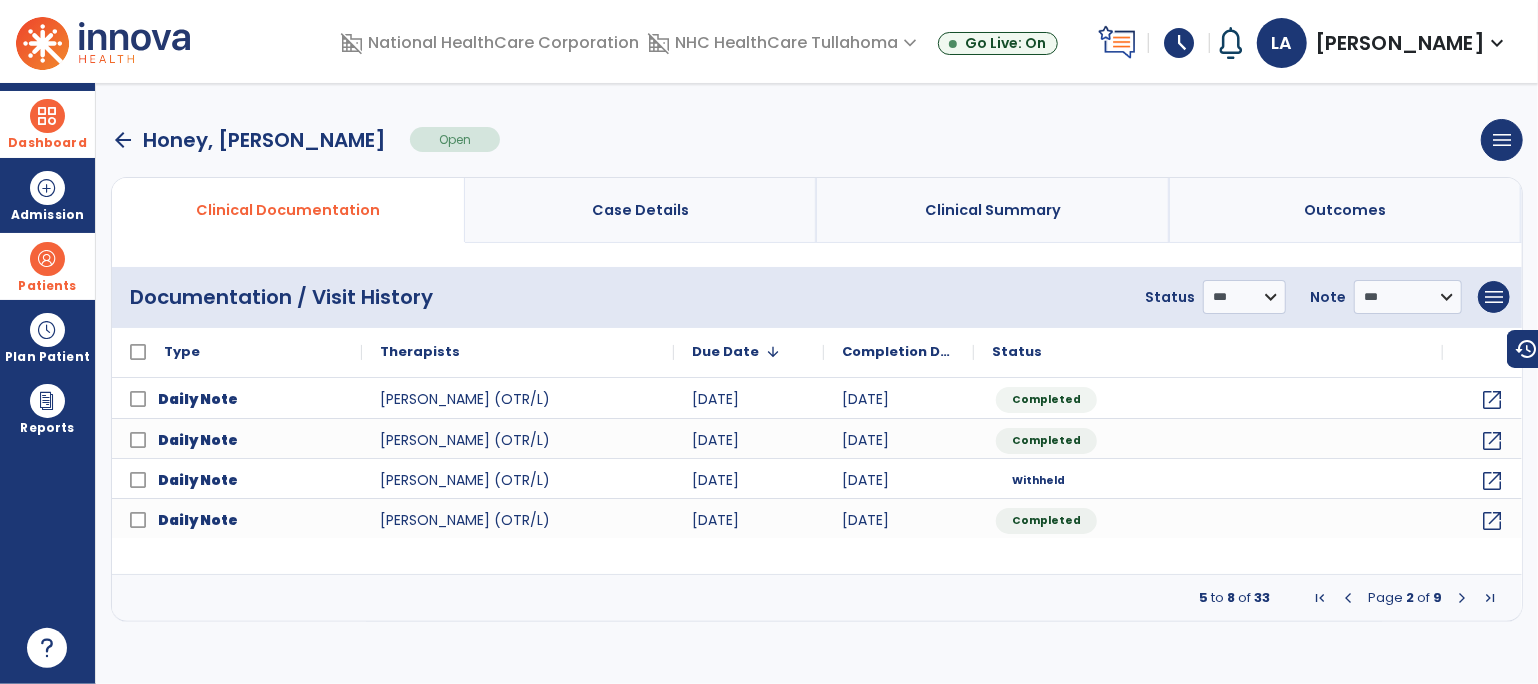 click at bounding box center [1348, 598] 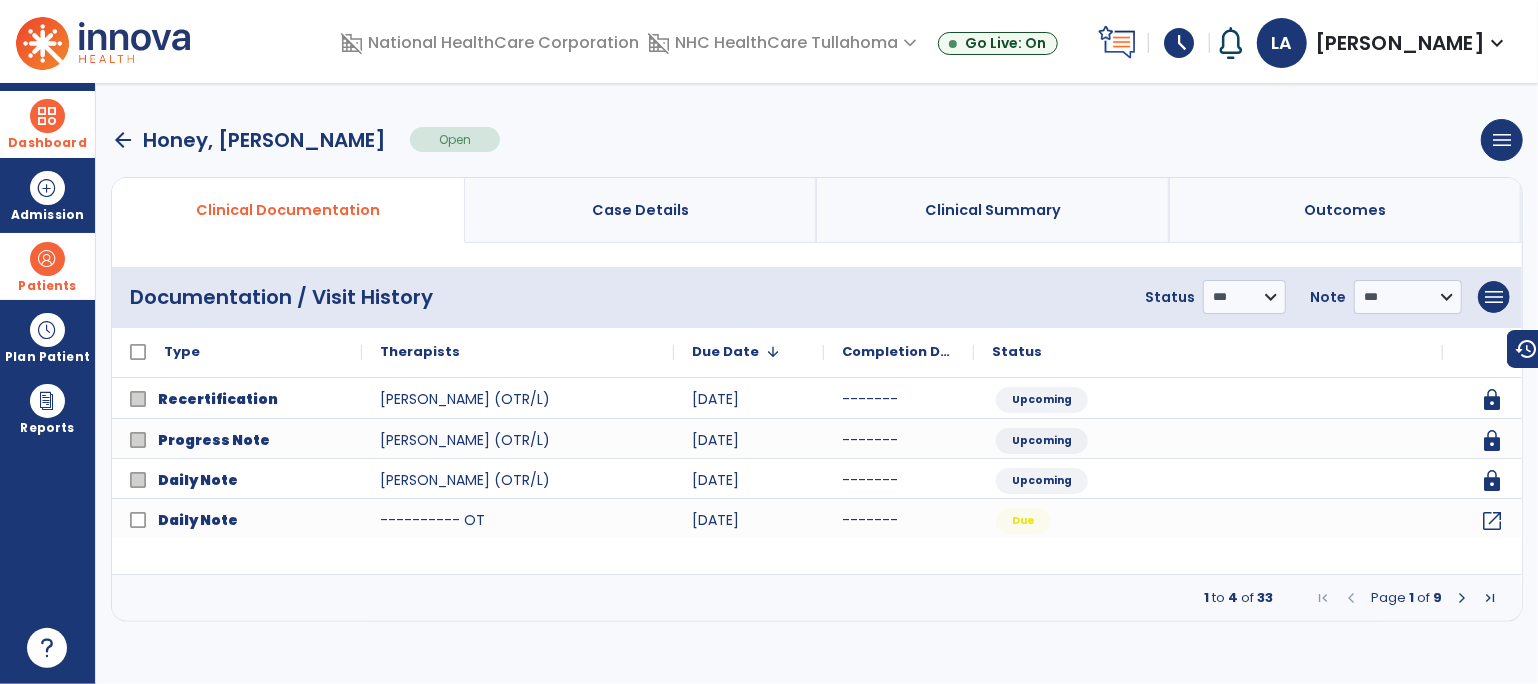 click at bounding box center (47, 259) 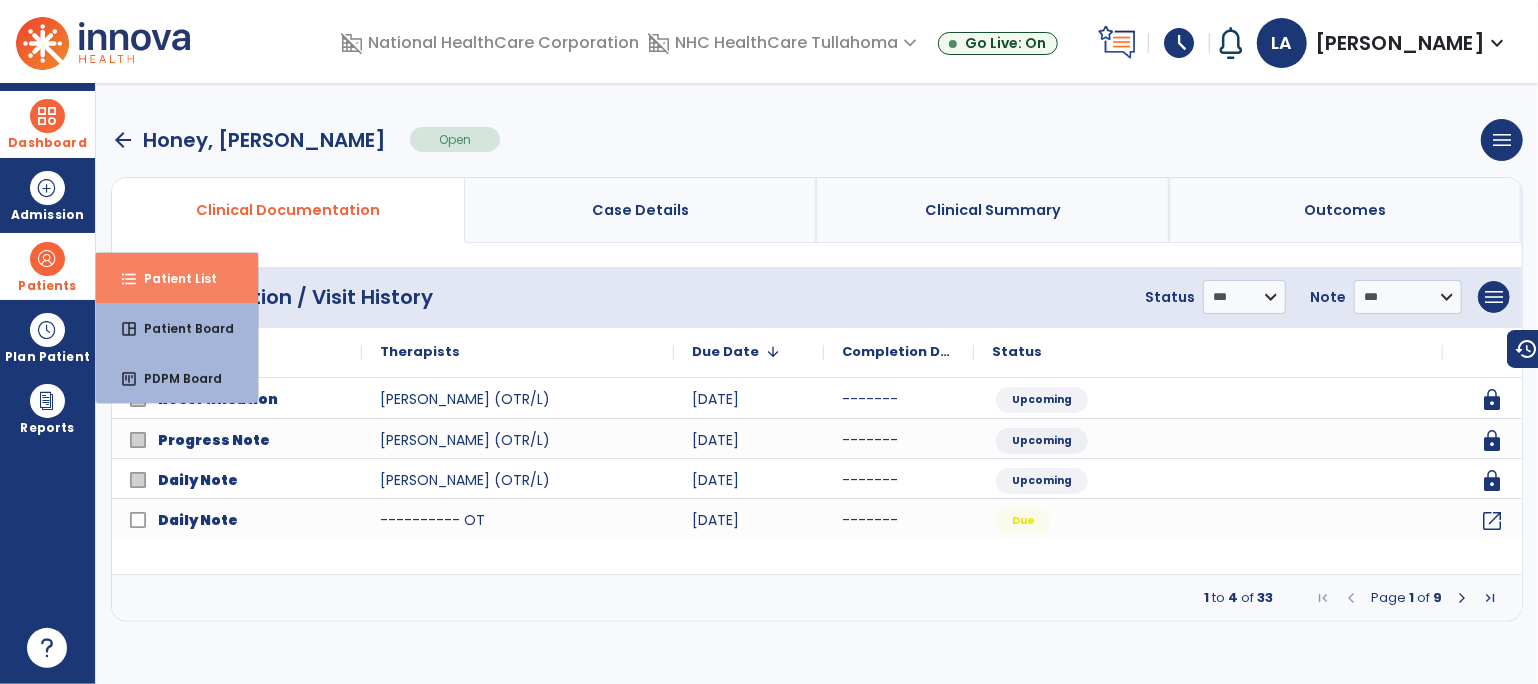 click on "Patient List" at bounding box center [172, 278] 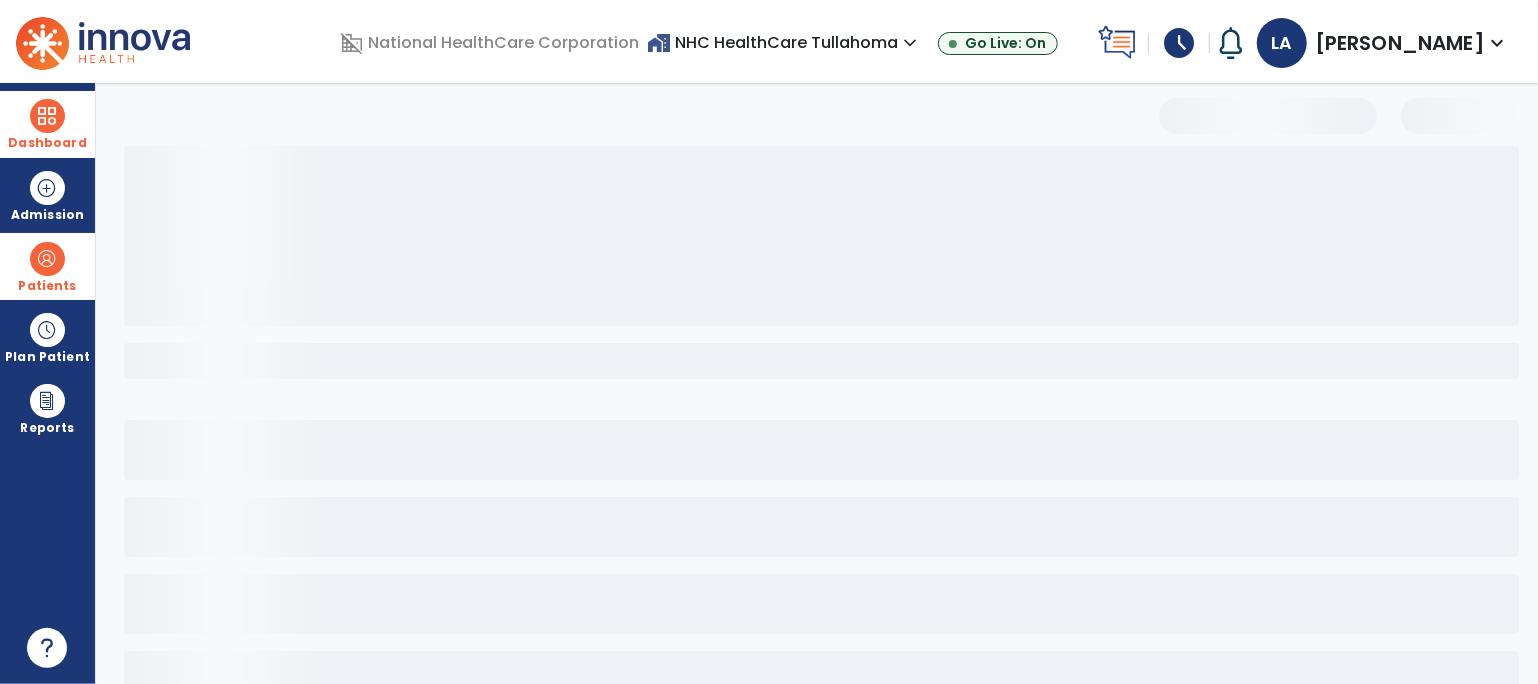 select on "***" 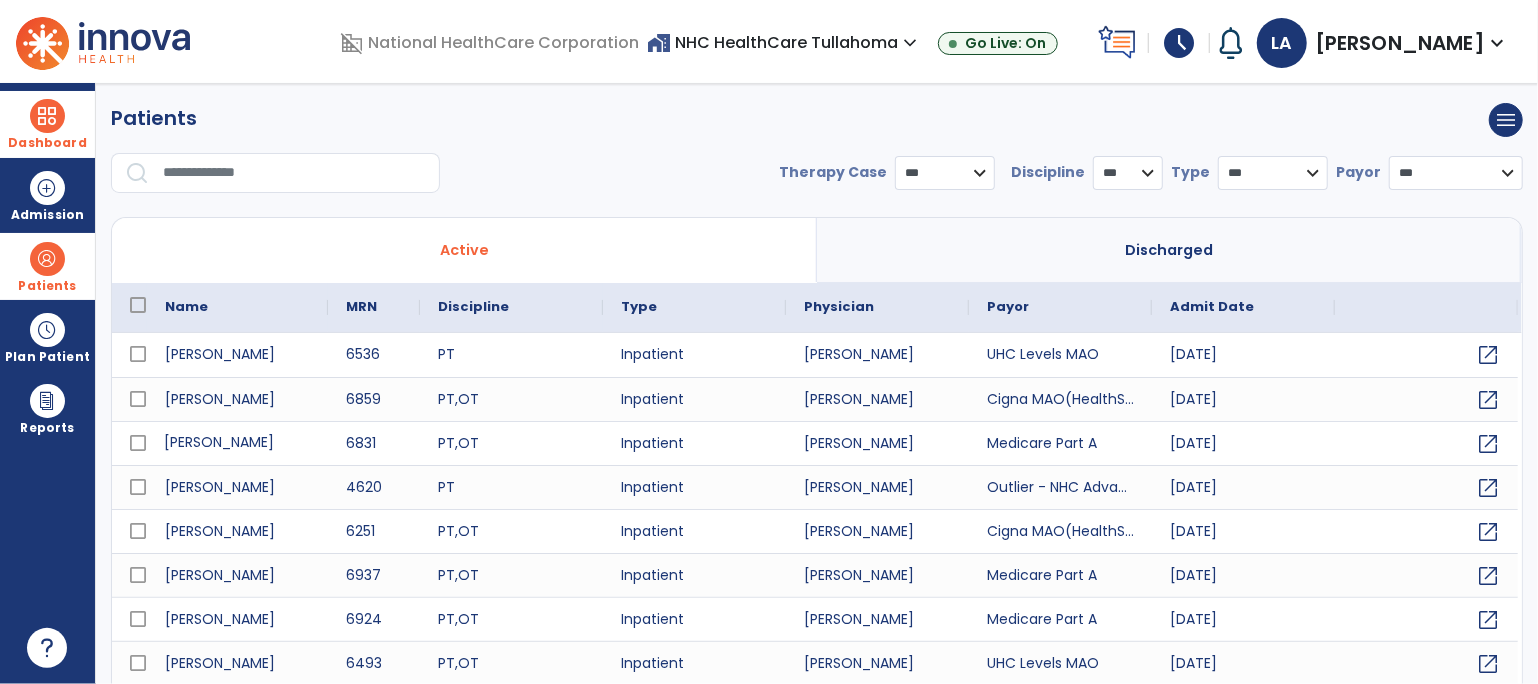 click on "[PERSON_NAME]" at bounding box center (237, 443) 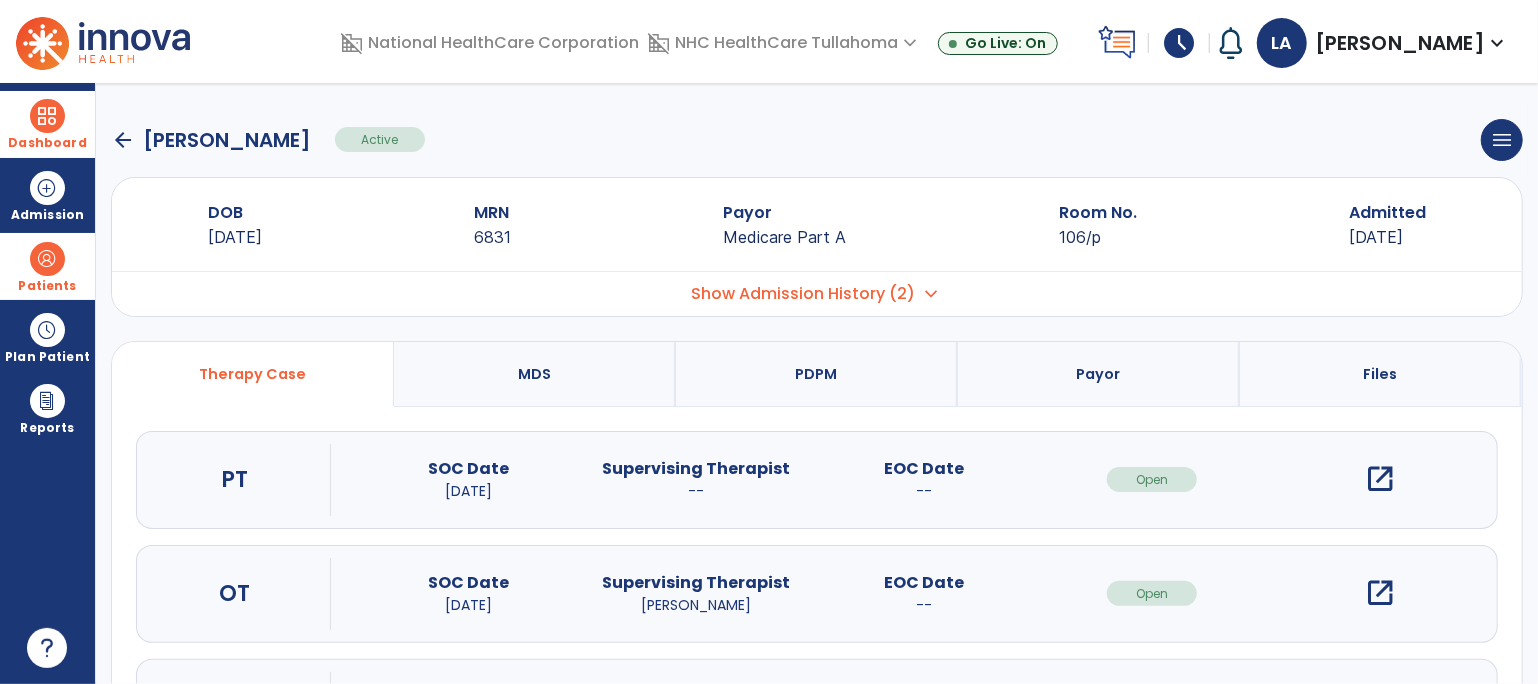 click on "Show Admission History (2)     expand_more" at bounding box center [817, 293] 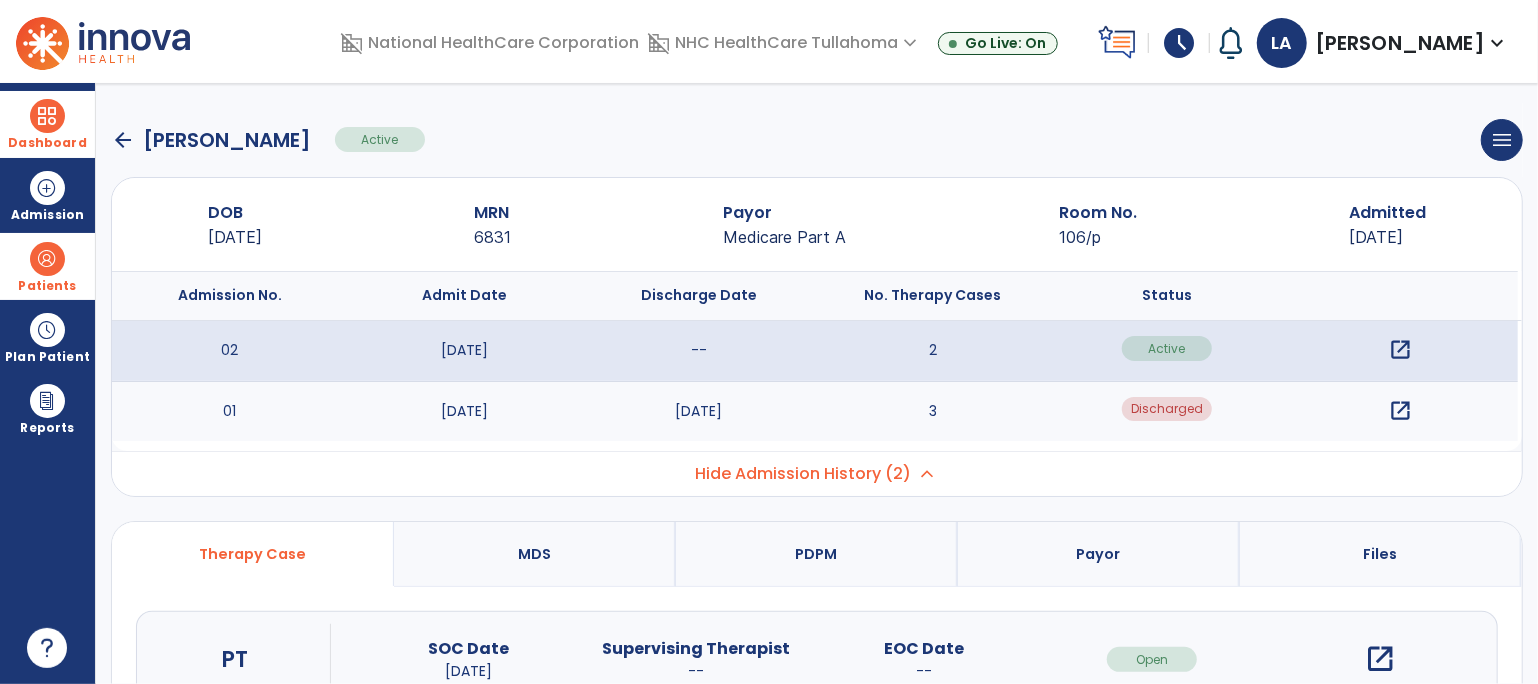 click on "open_in_new" at bounding box center [1401, 411] 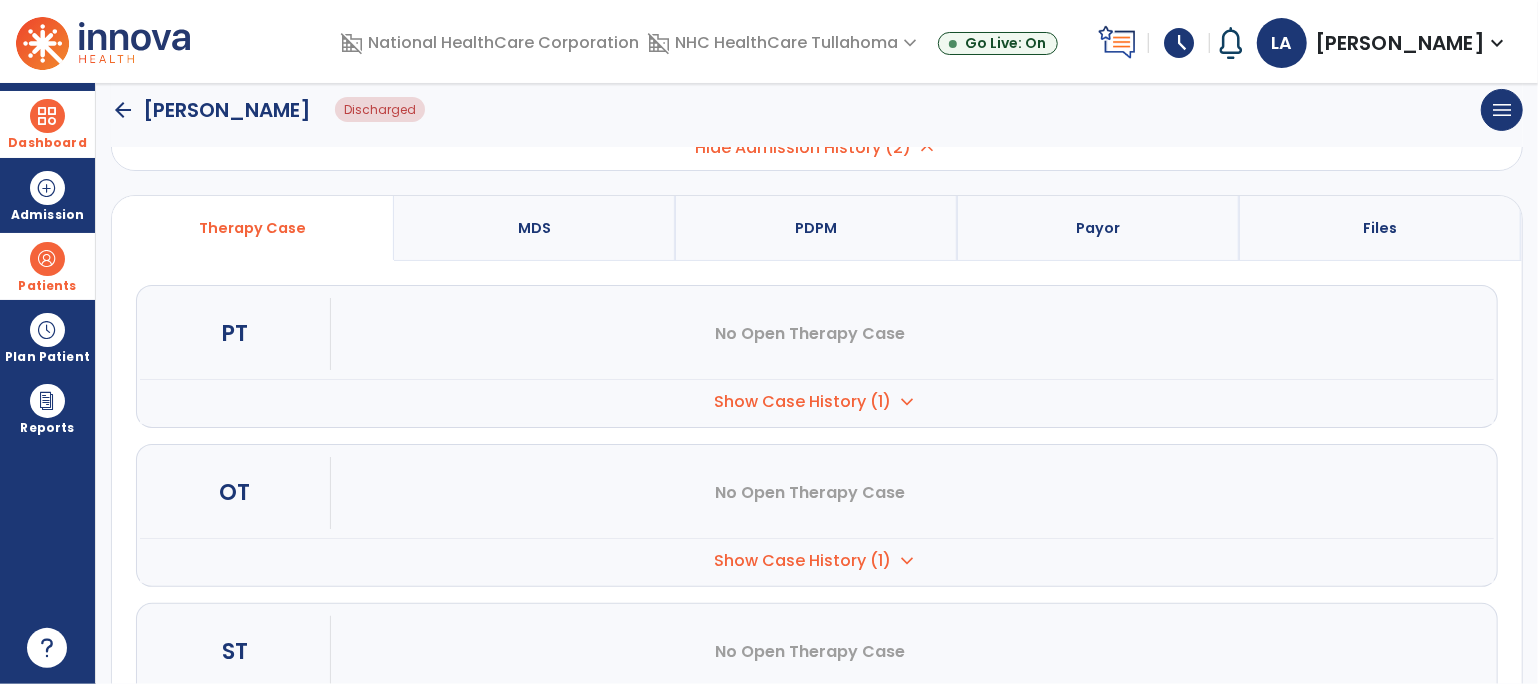 scroll, scrollTop: 367, scrollLeft: 0, axis: vertical 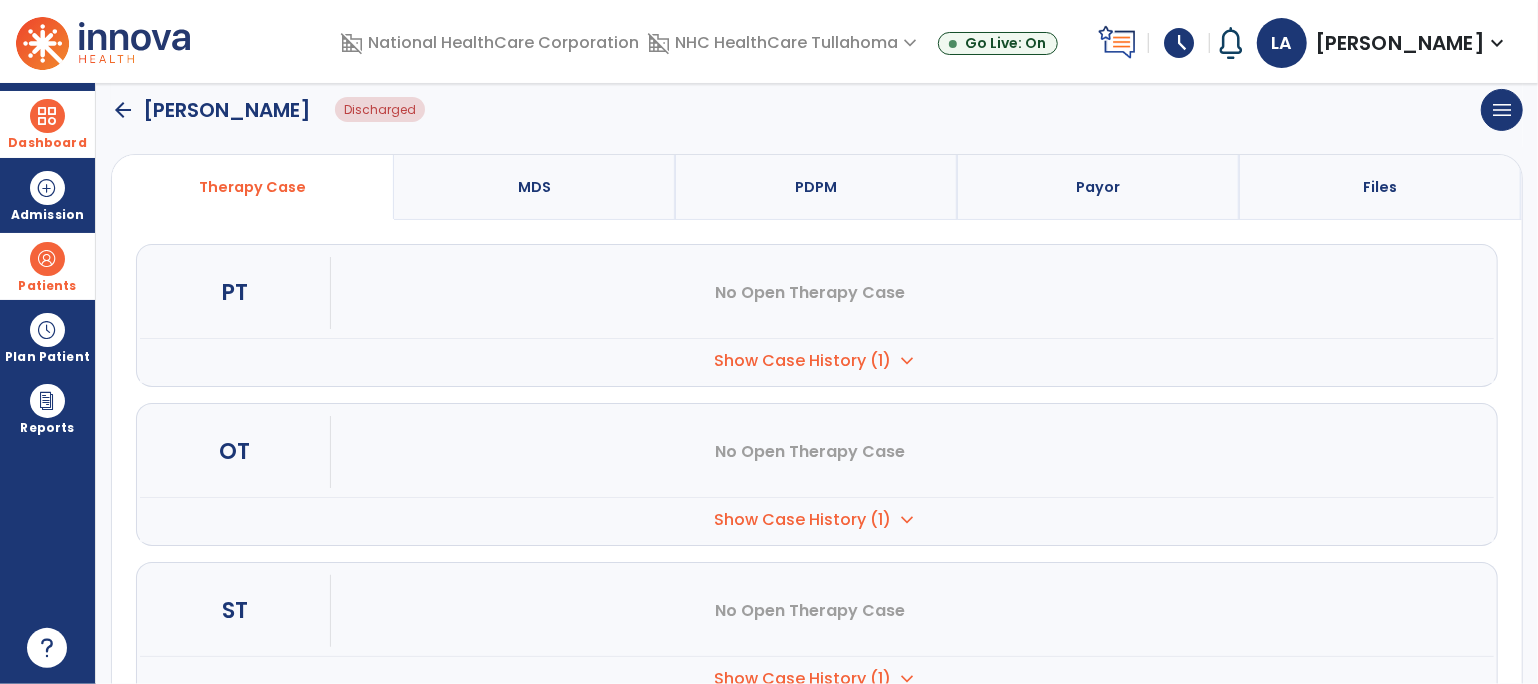 click on "Show Case History (1)" at bounding box center [803, 361] 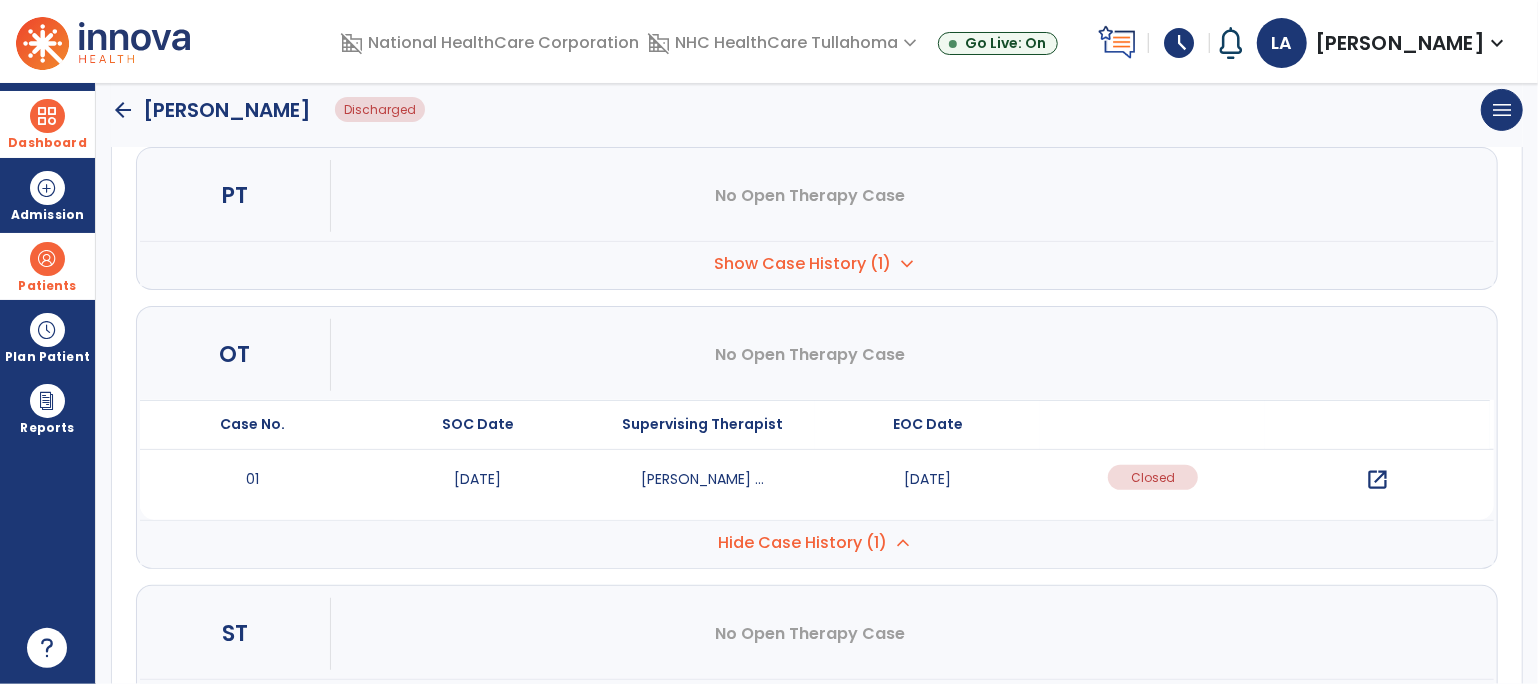 scroll, scrollTop: 478, scrollLeft: 0, axis: vertical 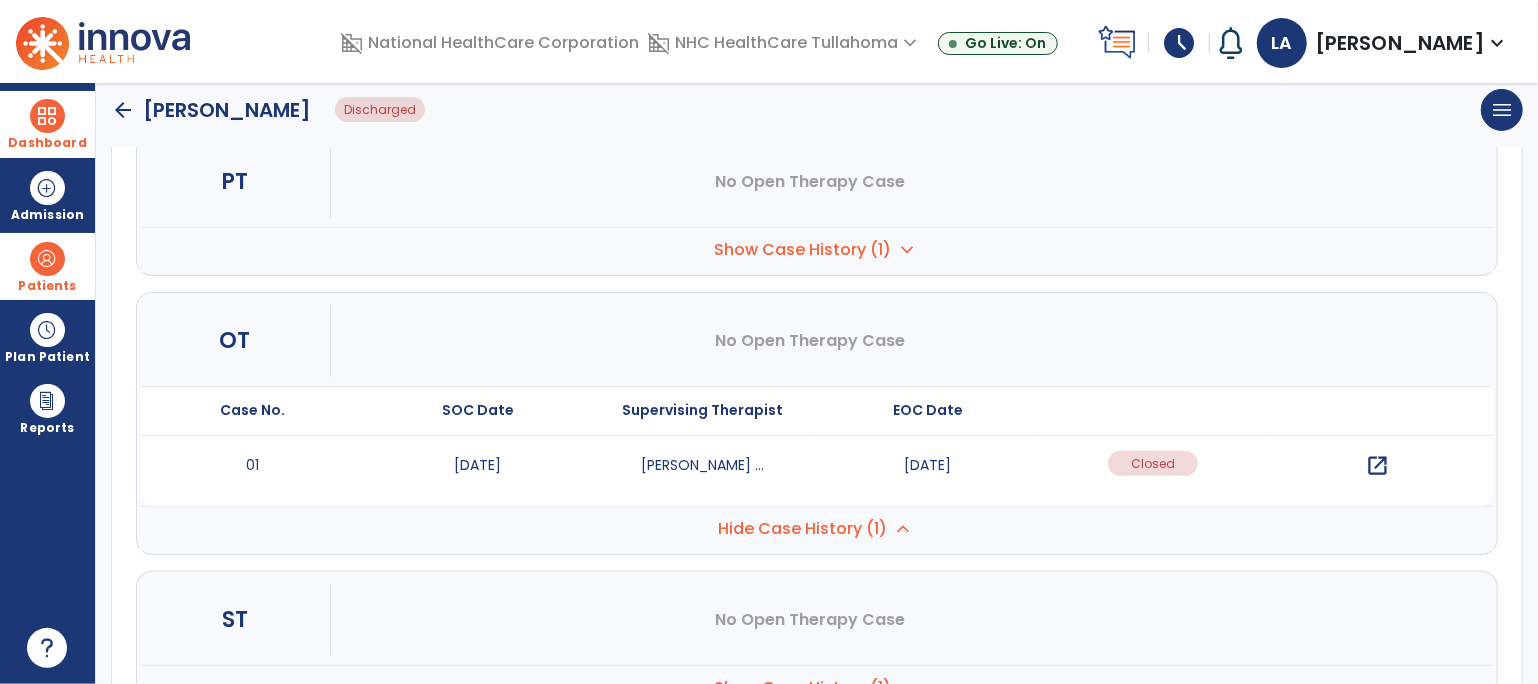 click on "open_in_new" at bounding box center (1373, 307) 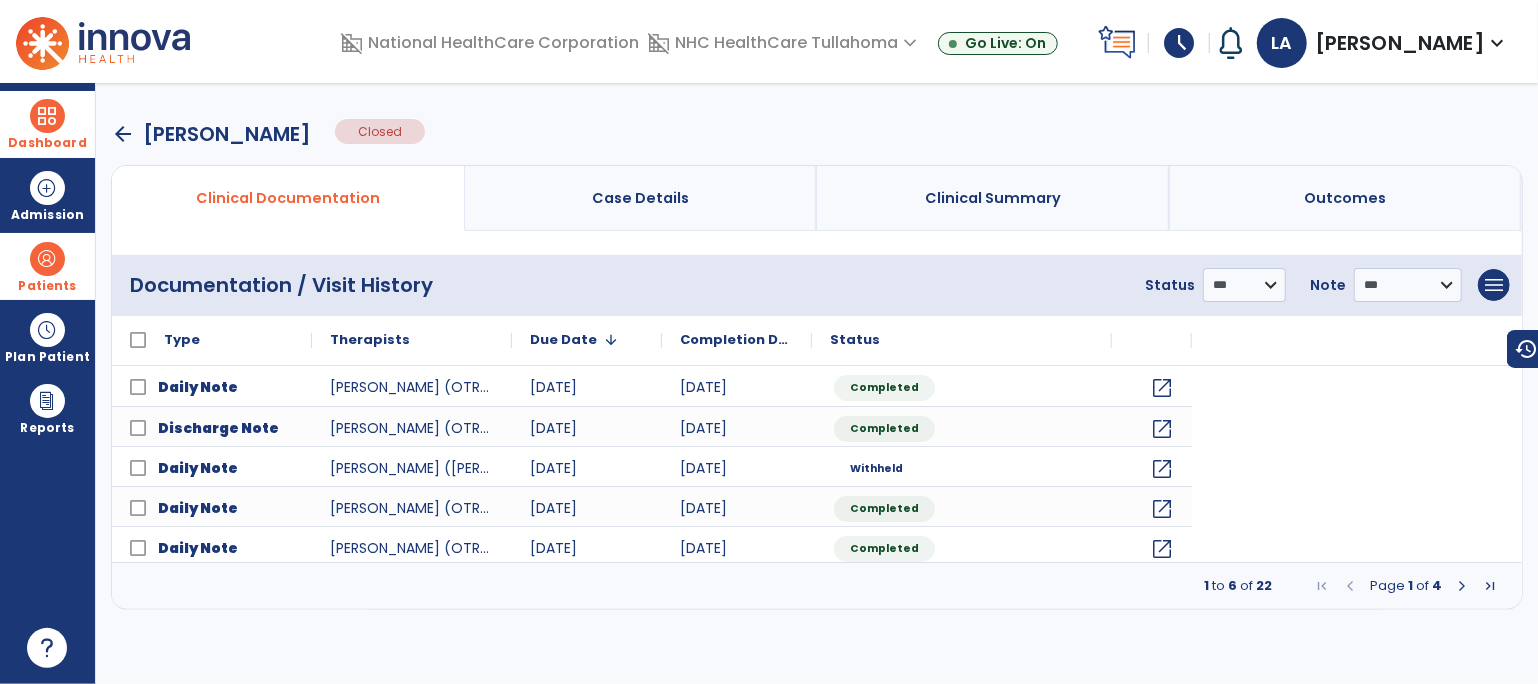 scroll, scrollTop: 0, scrollLeft: 0, axis: both 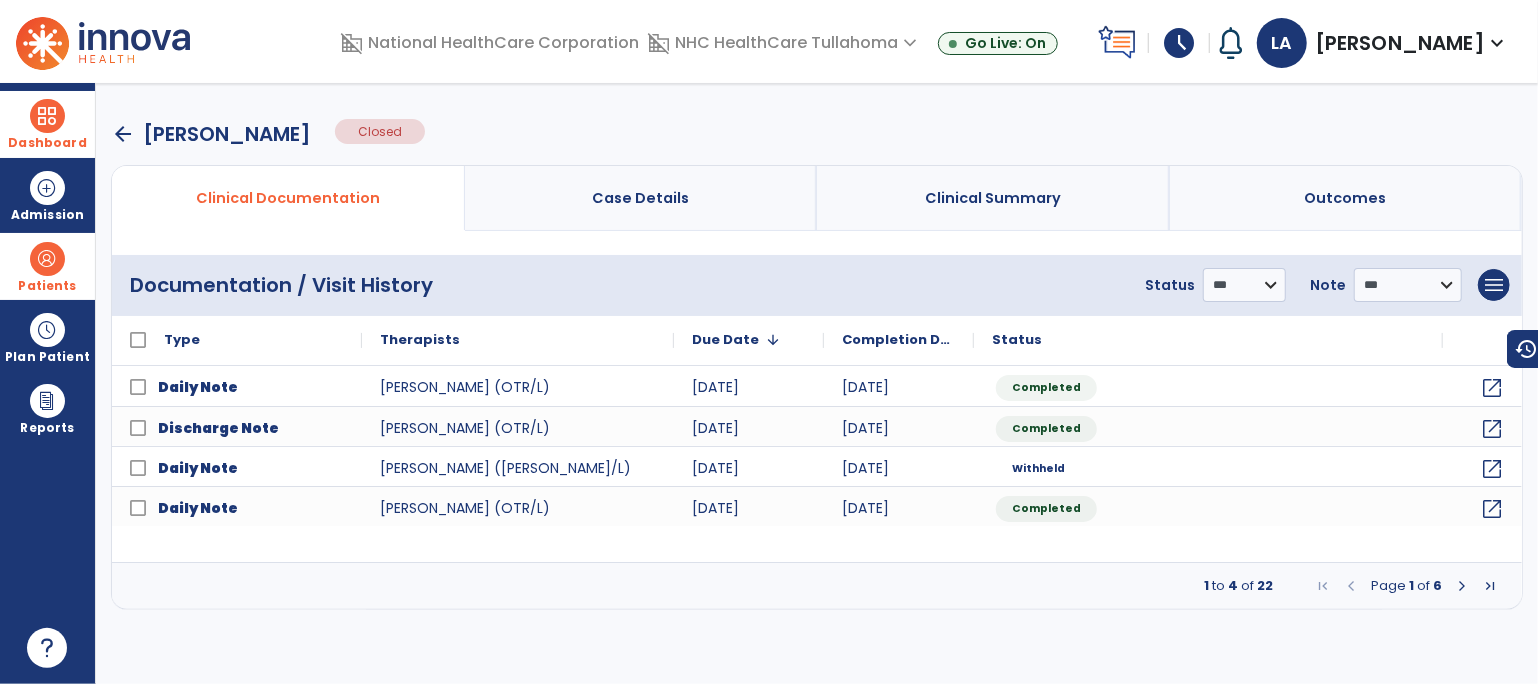 click at bounding box center (1490, 586) 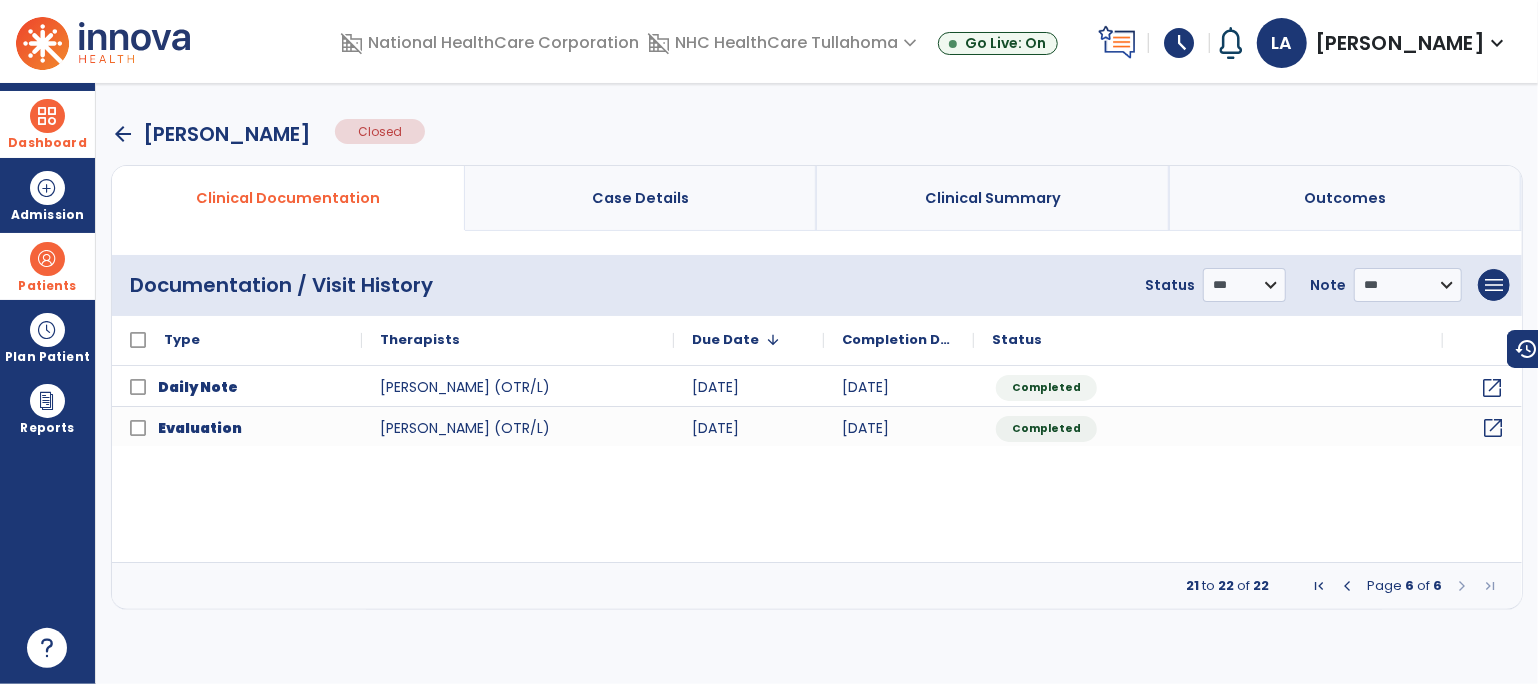 click on "open_in_new" 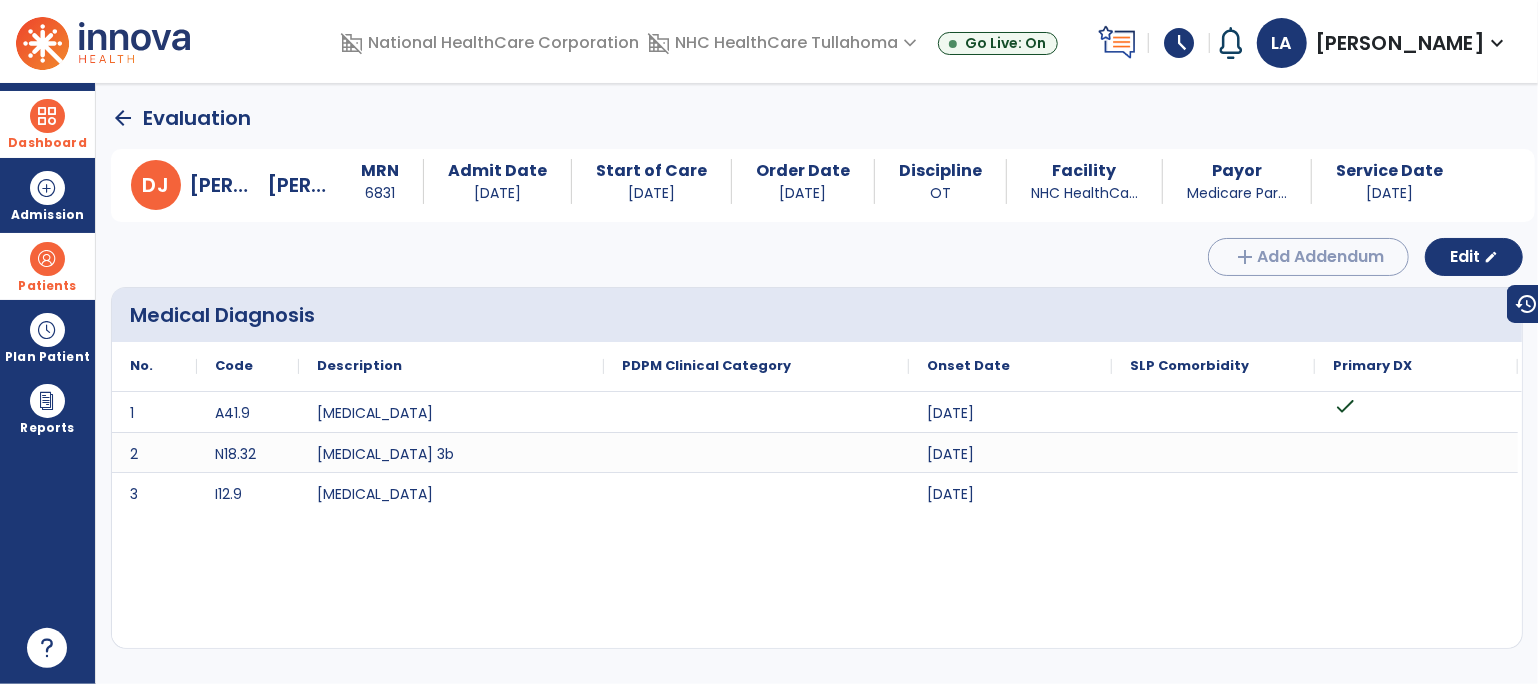 click at bounding box center (756, 560) 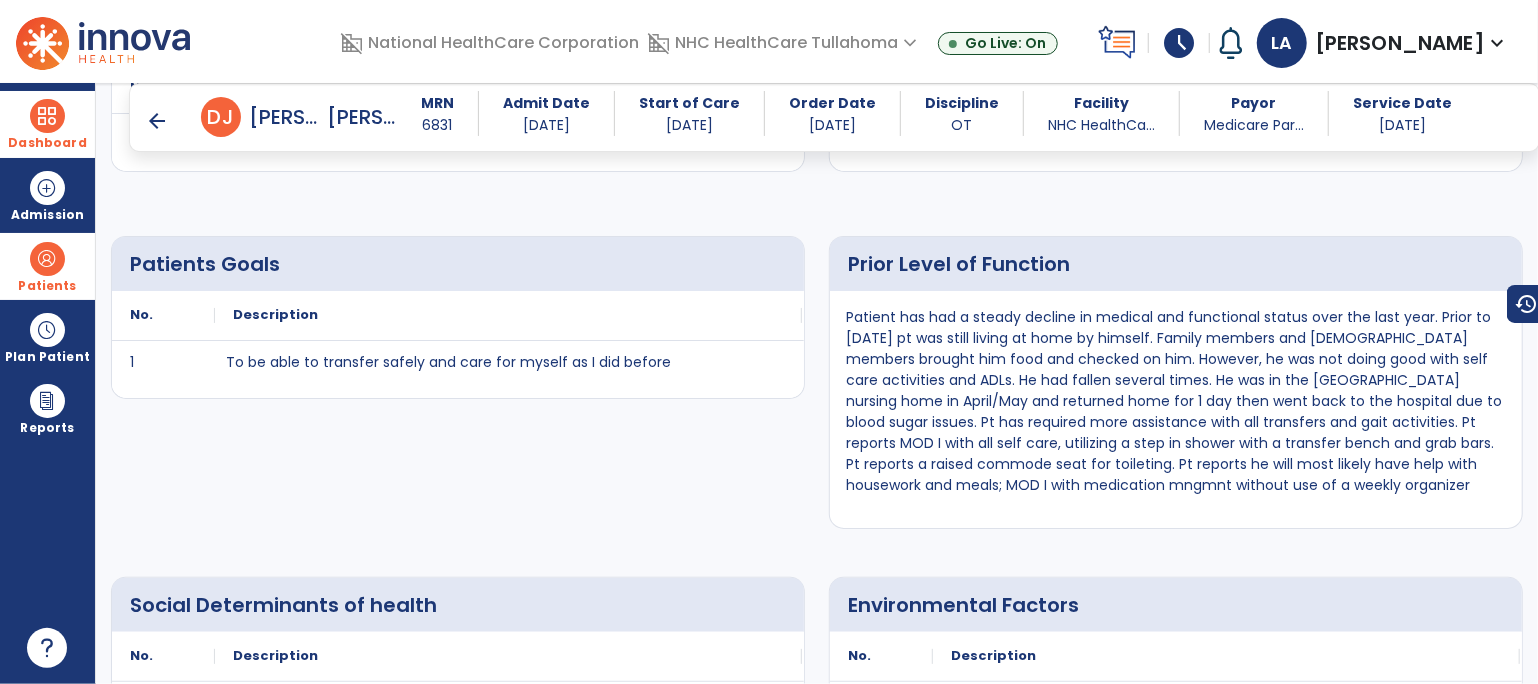scroll, scrollTop: 1545, scrollLeft: 0, axis: vertical 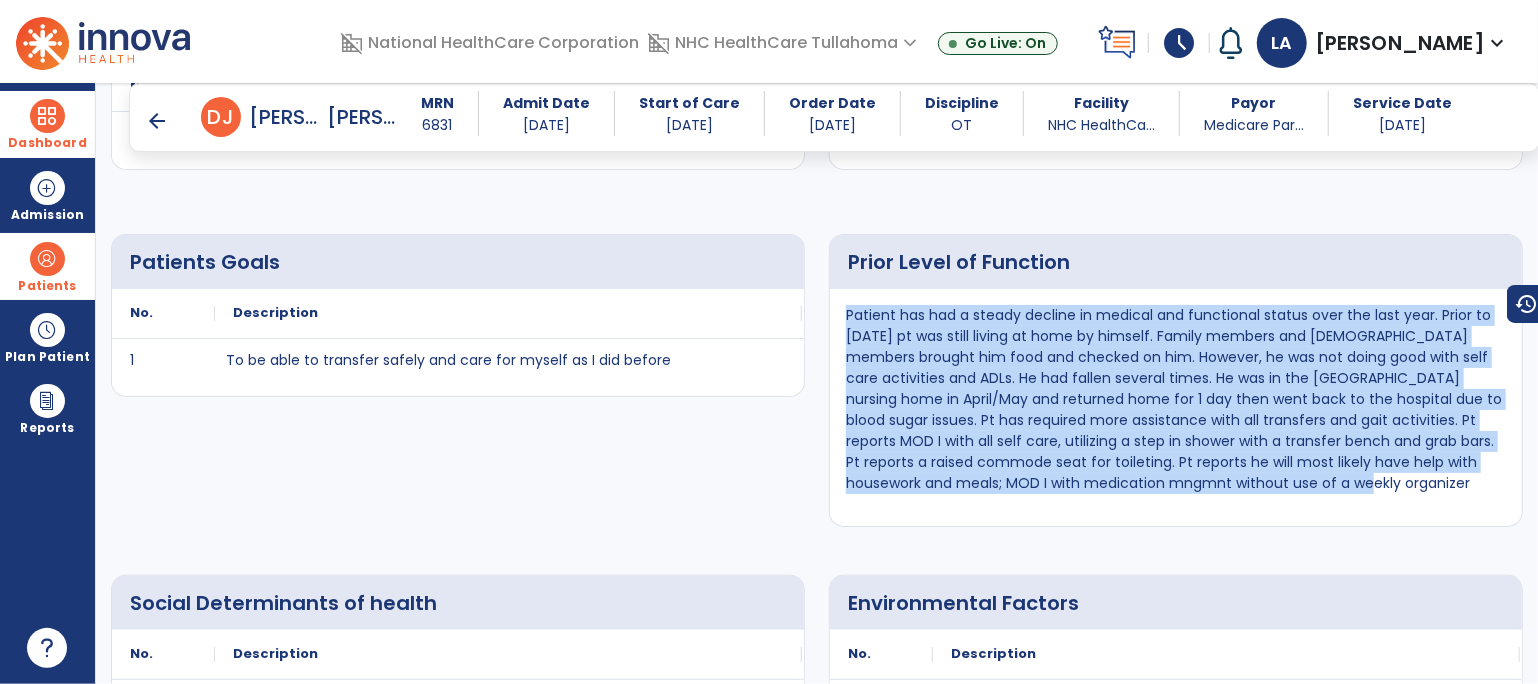 drag, startPoint x: 841, startPoint y: 311, endPoint x: 1387, endPoint y: 502, distance: 578.4436 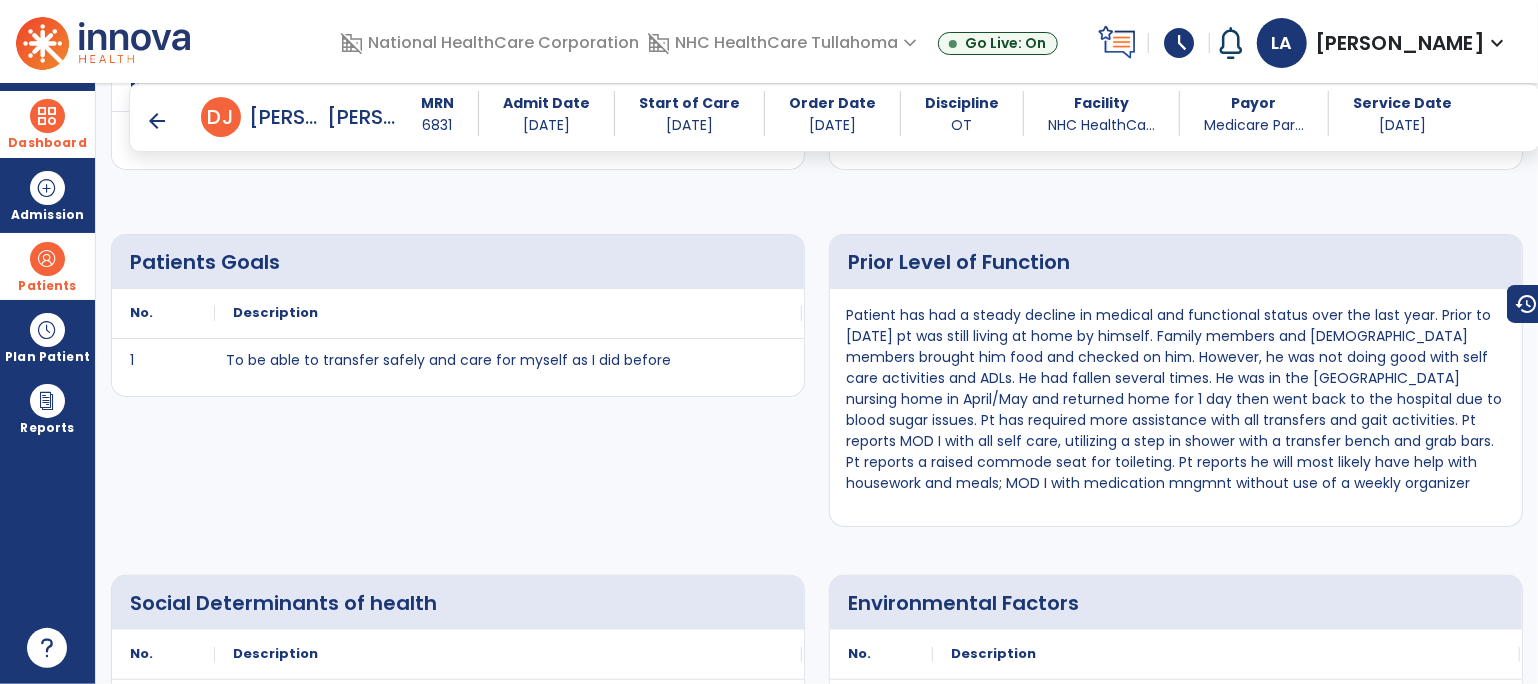 click at bounding box center [47, 116] 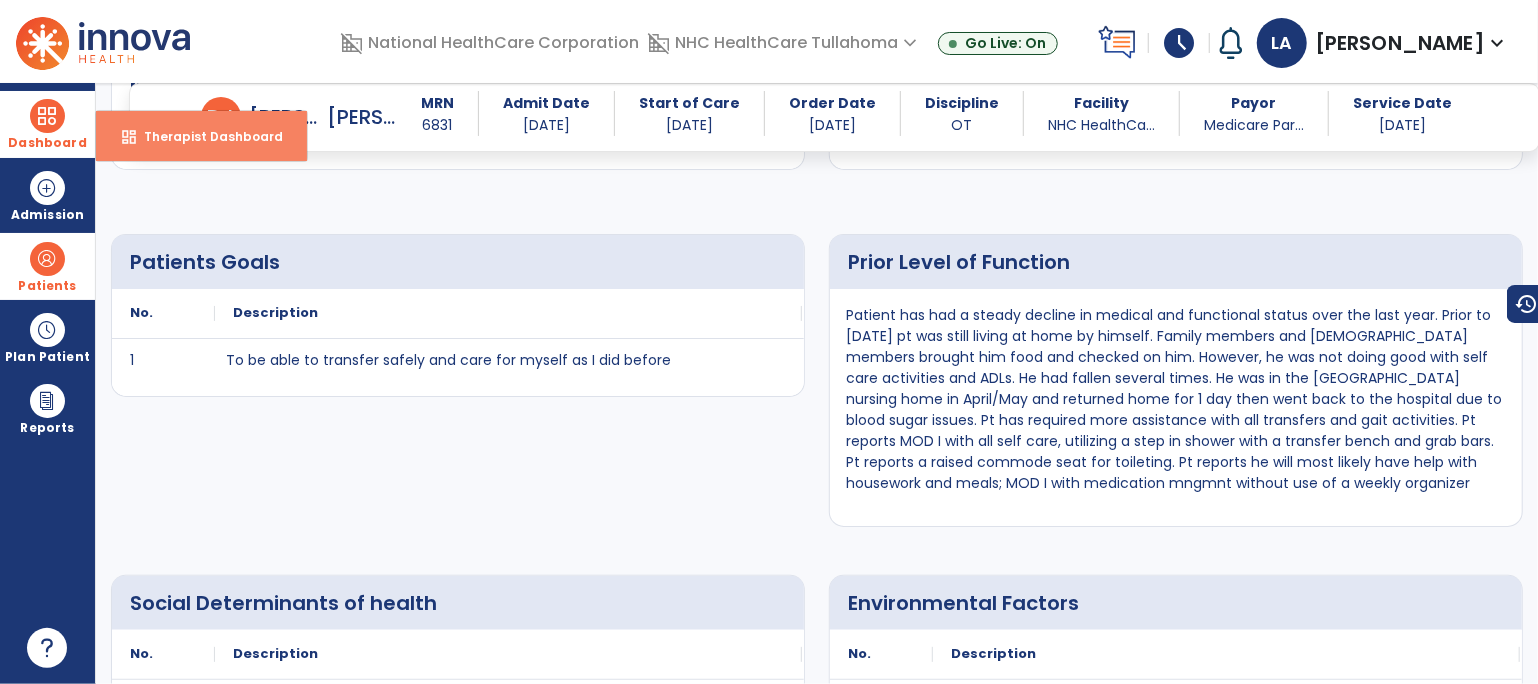 click on "Therapist Dashboard" at bounding box center [205, 136] 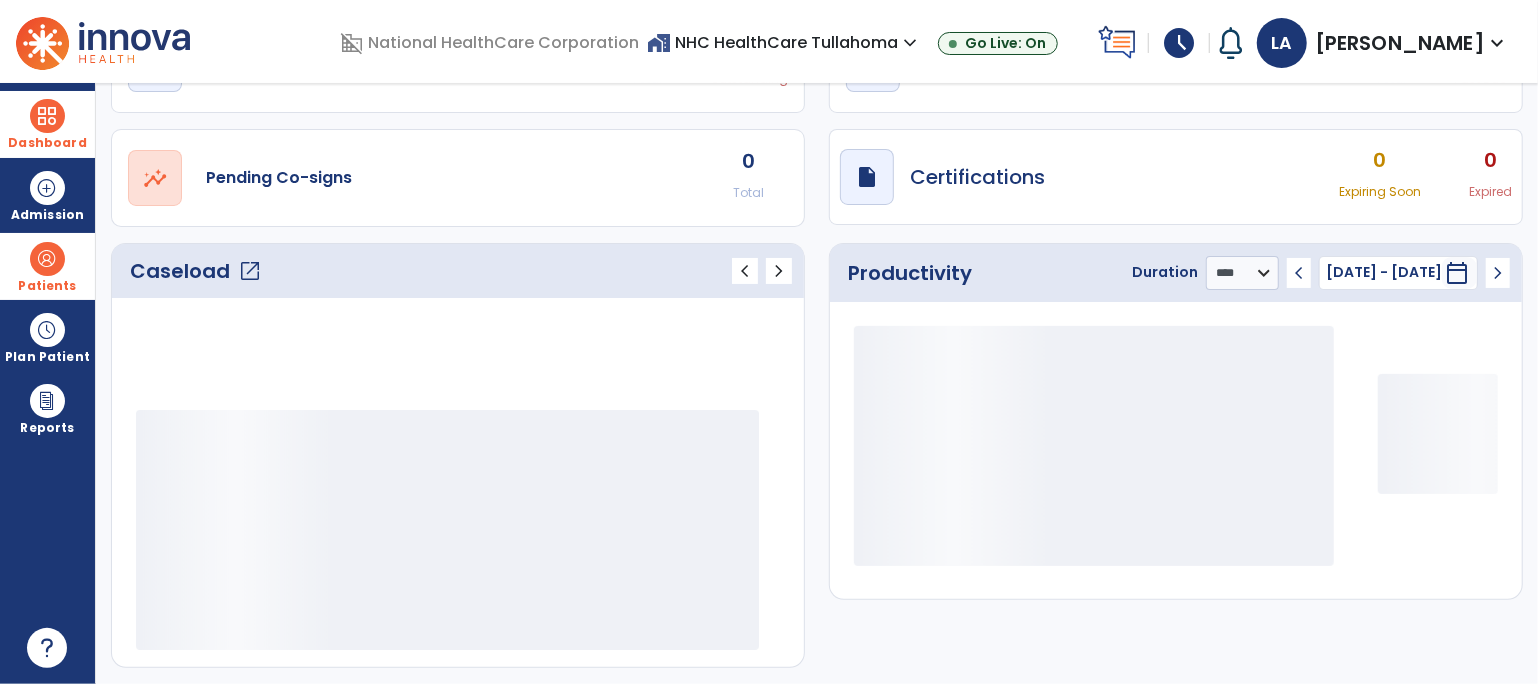 scroll, scrollTop: 122, scrollLeft: 0, axis: vertical 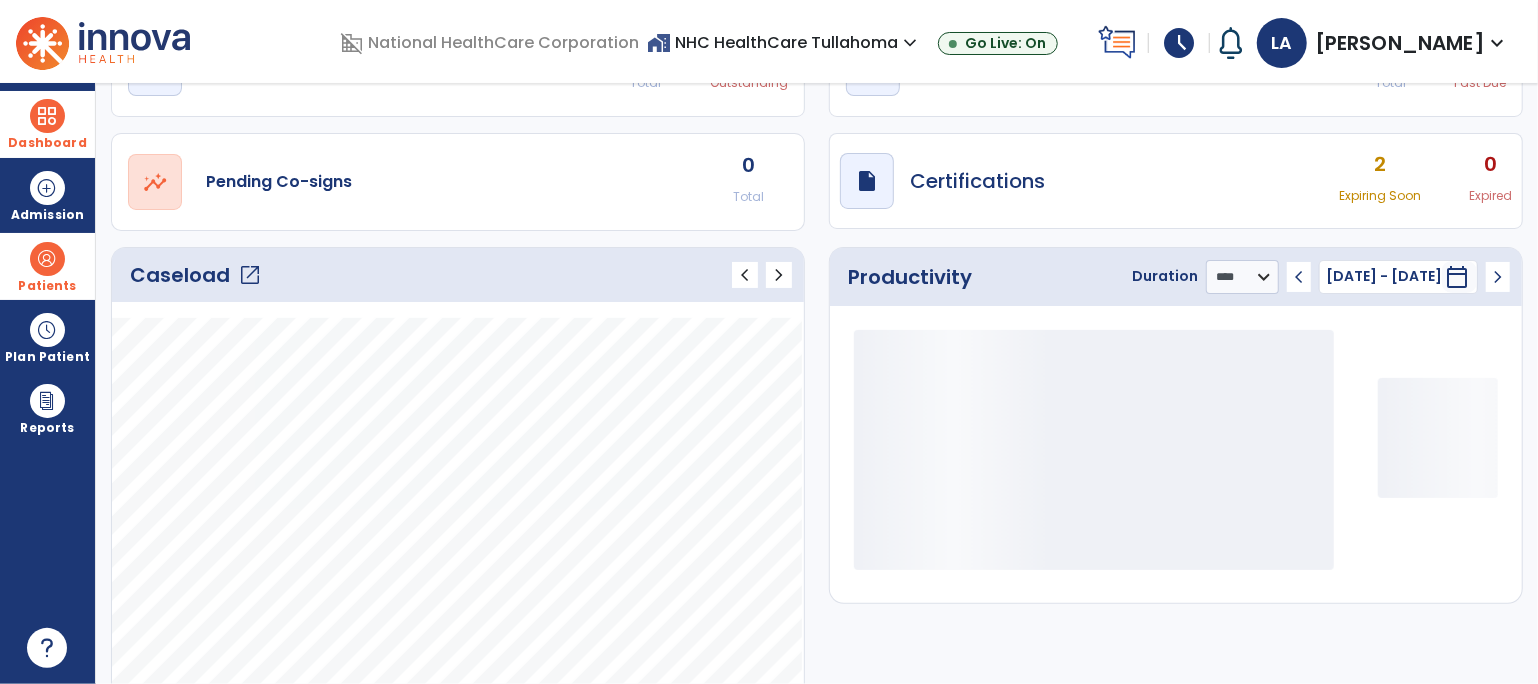 click on "open_in_new" 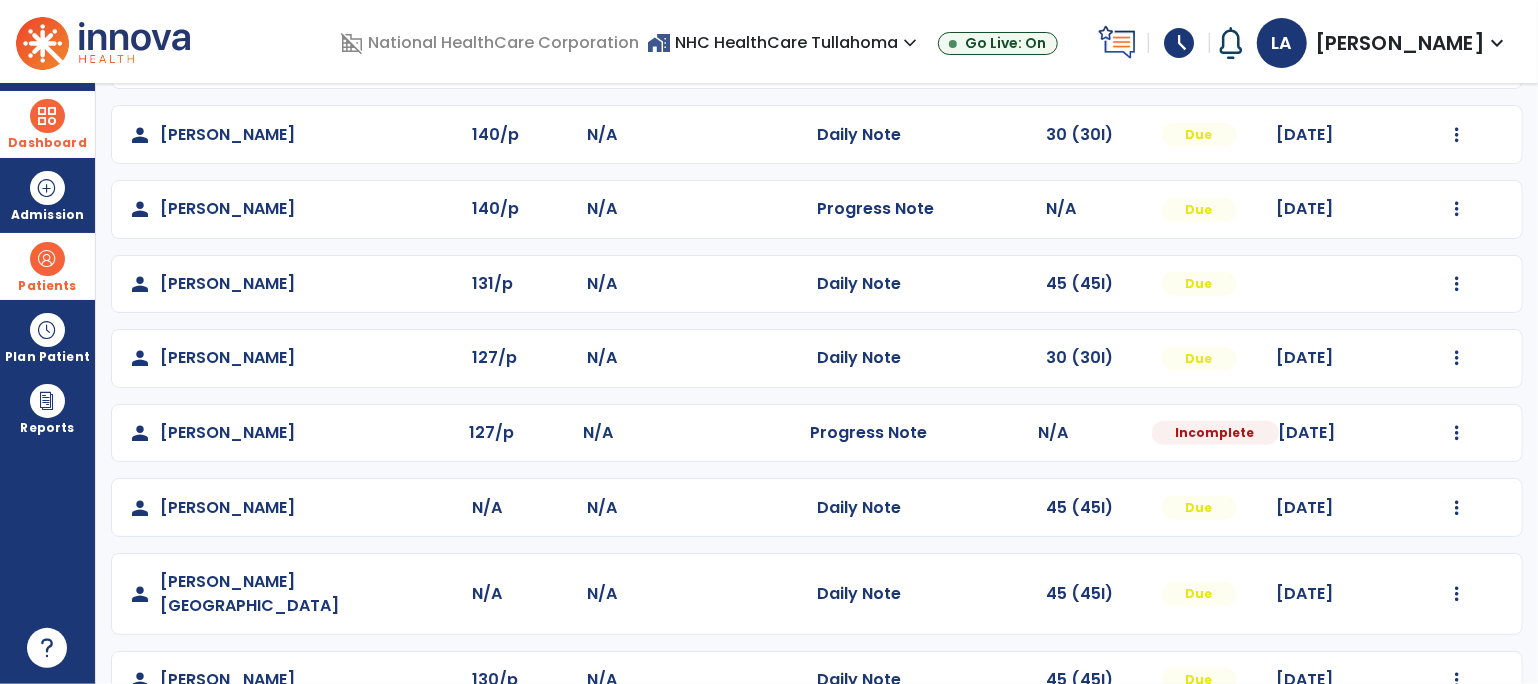 scroll, scrollTop: 540, scrollLeft: 0, axis: vertical 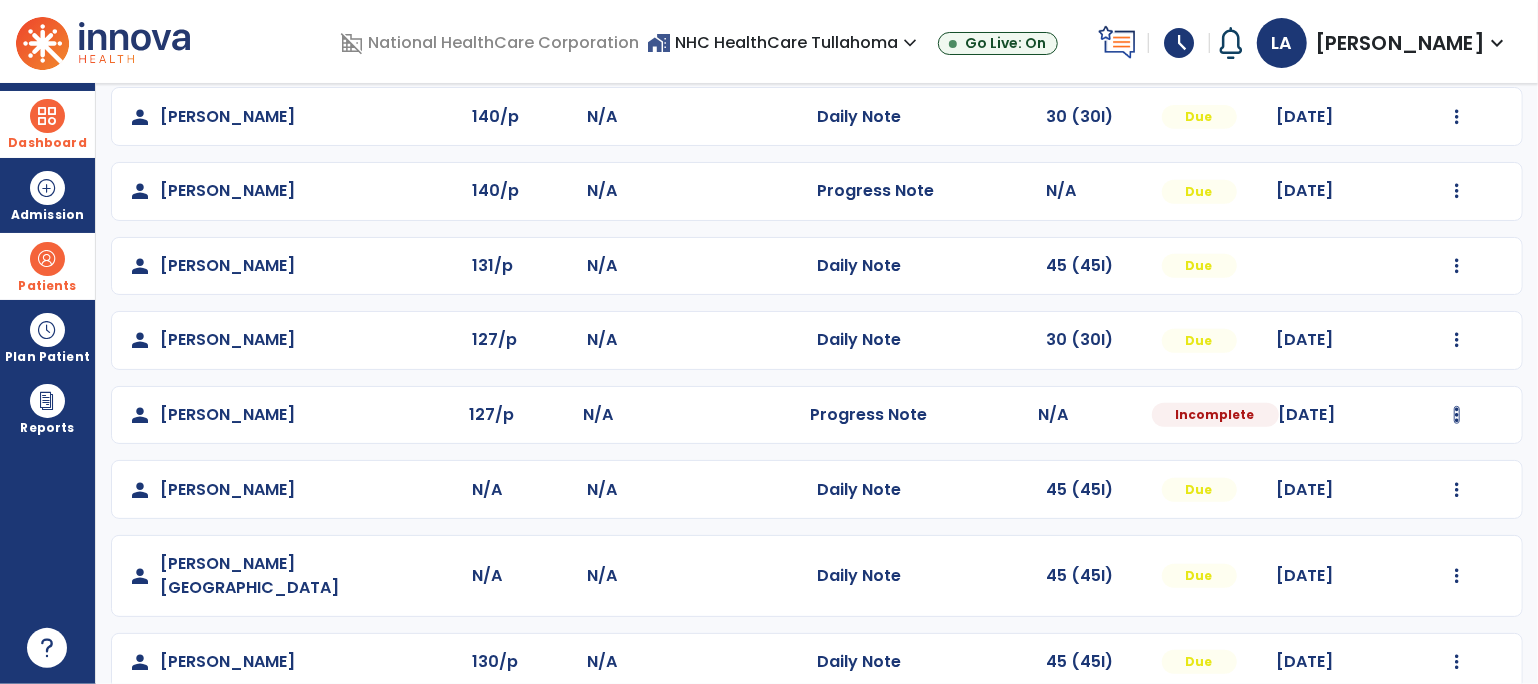 click at bounding box center [1457, -107] 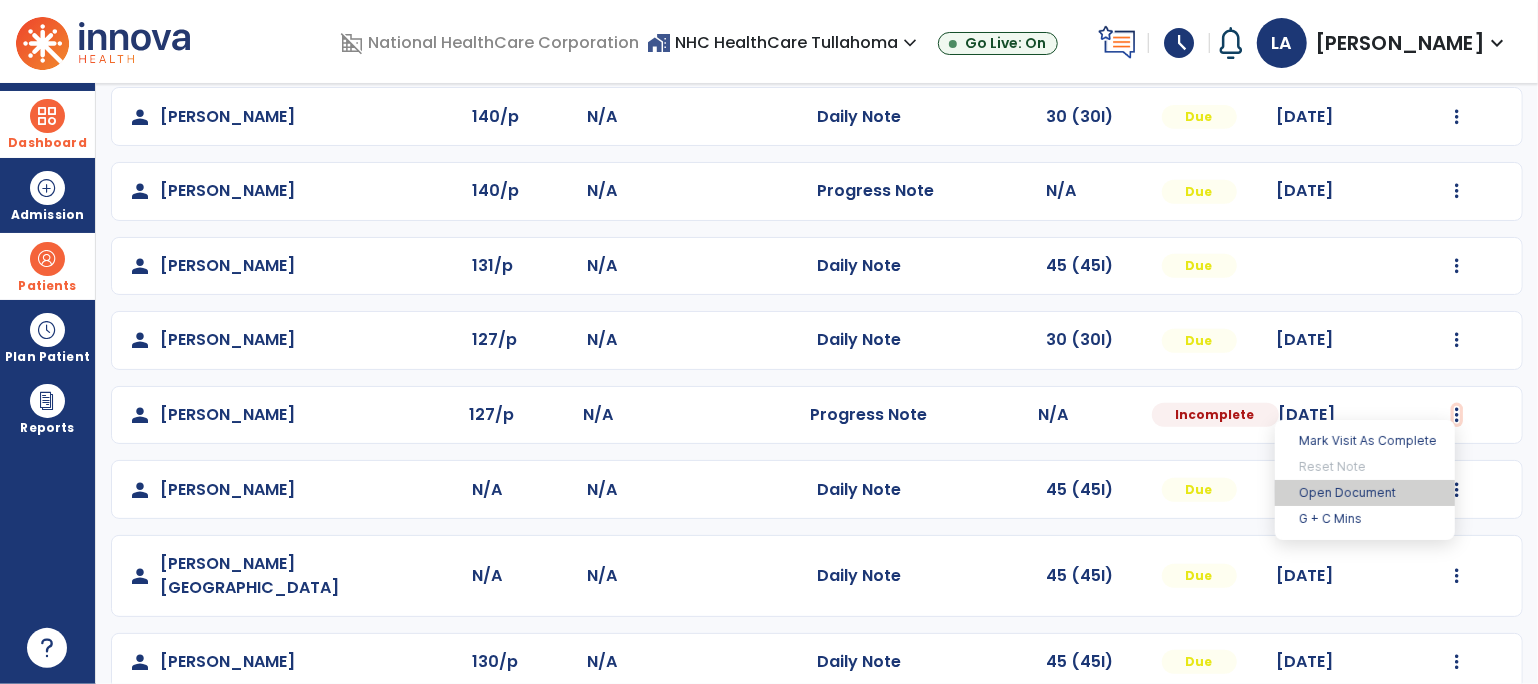 click on "Open Document" at bounding box center [1365, 493] 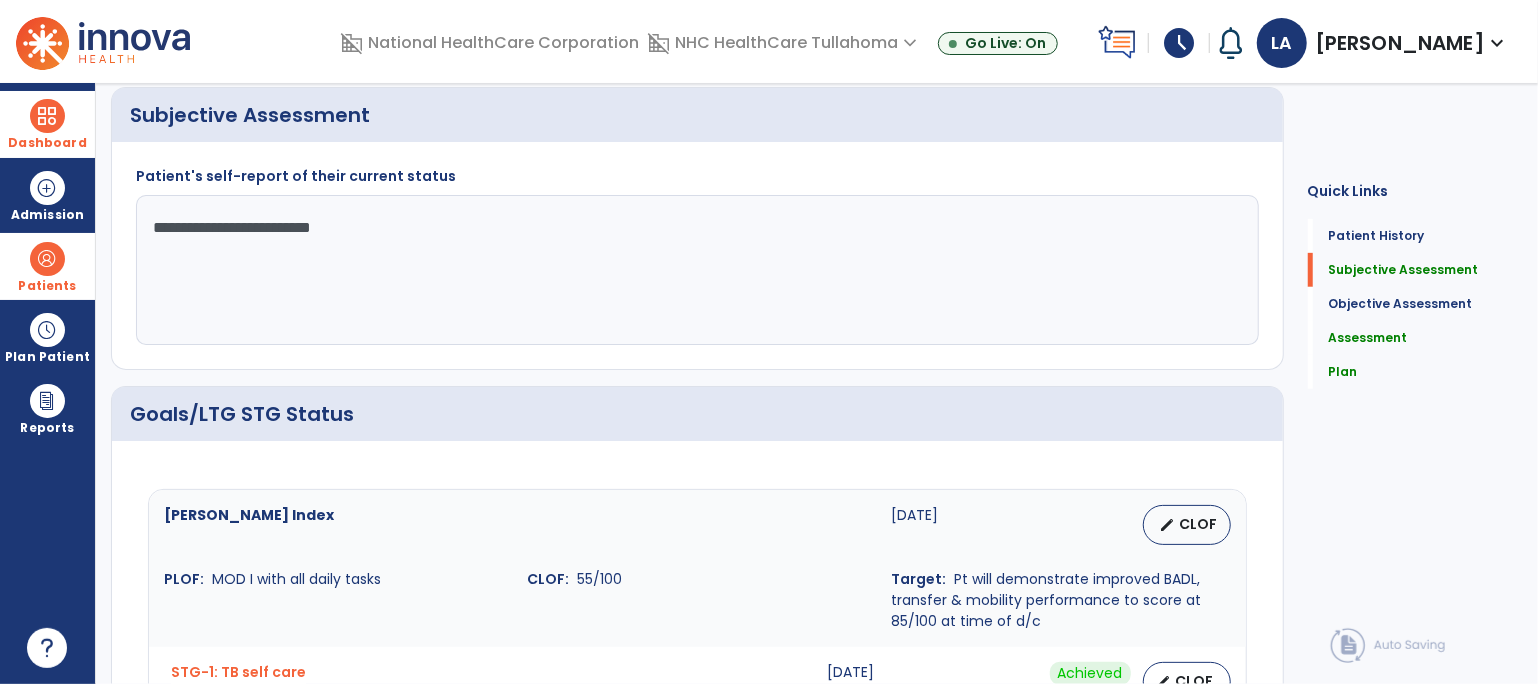 scroll, scrollTop: 783, scrollLeft: 0, axis: vertical 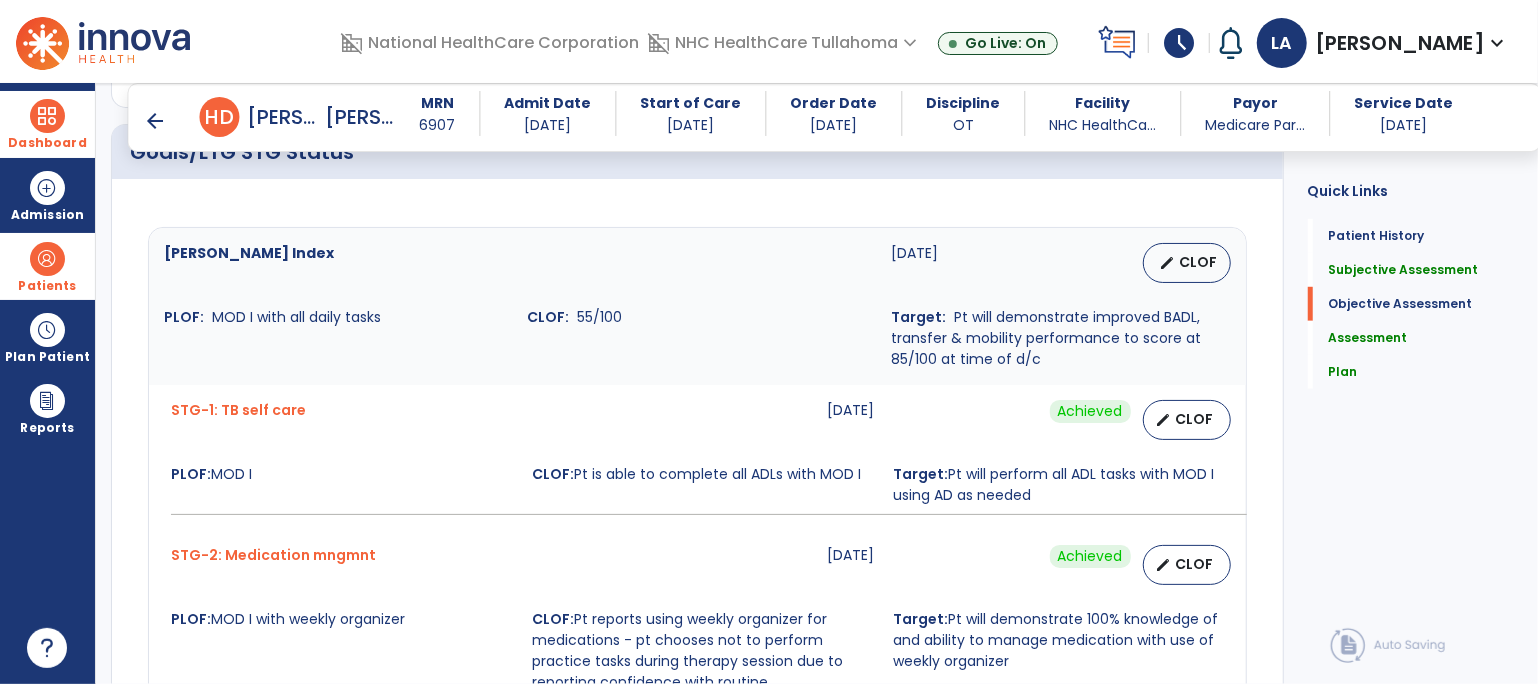 click on "CLOF" at bounding box center [1199, 262] 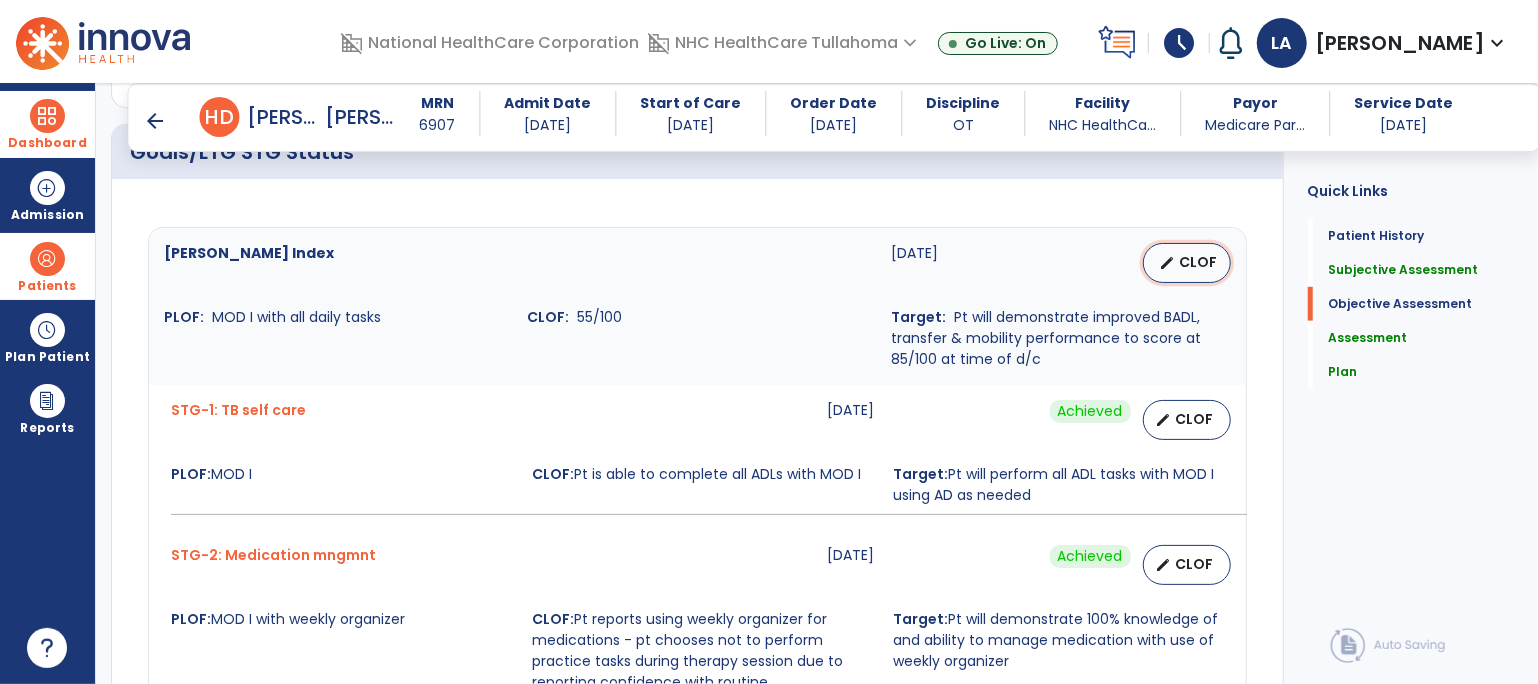 select on "********" 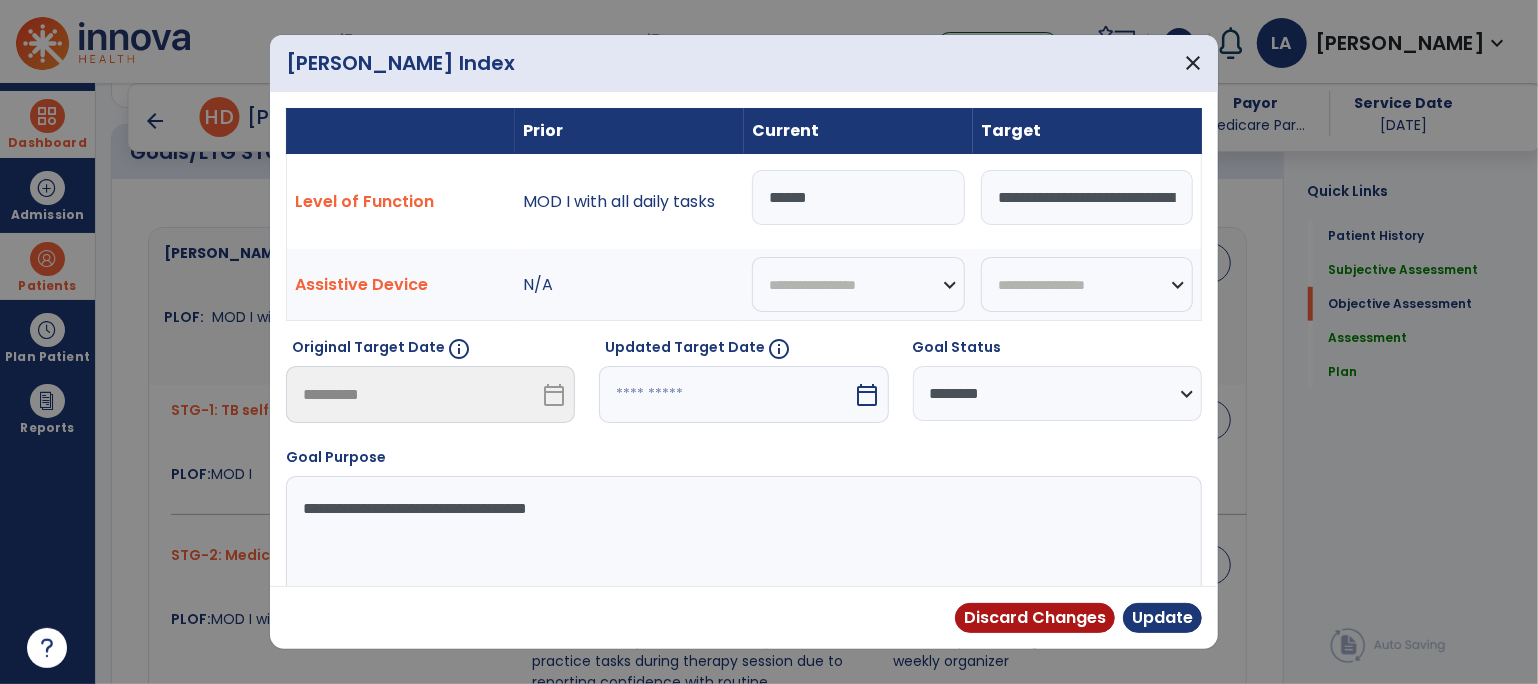 click on "******" at bounding box center (858, 197) 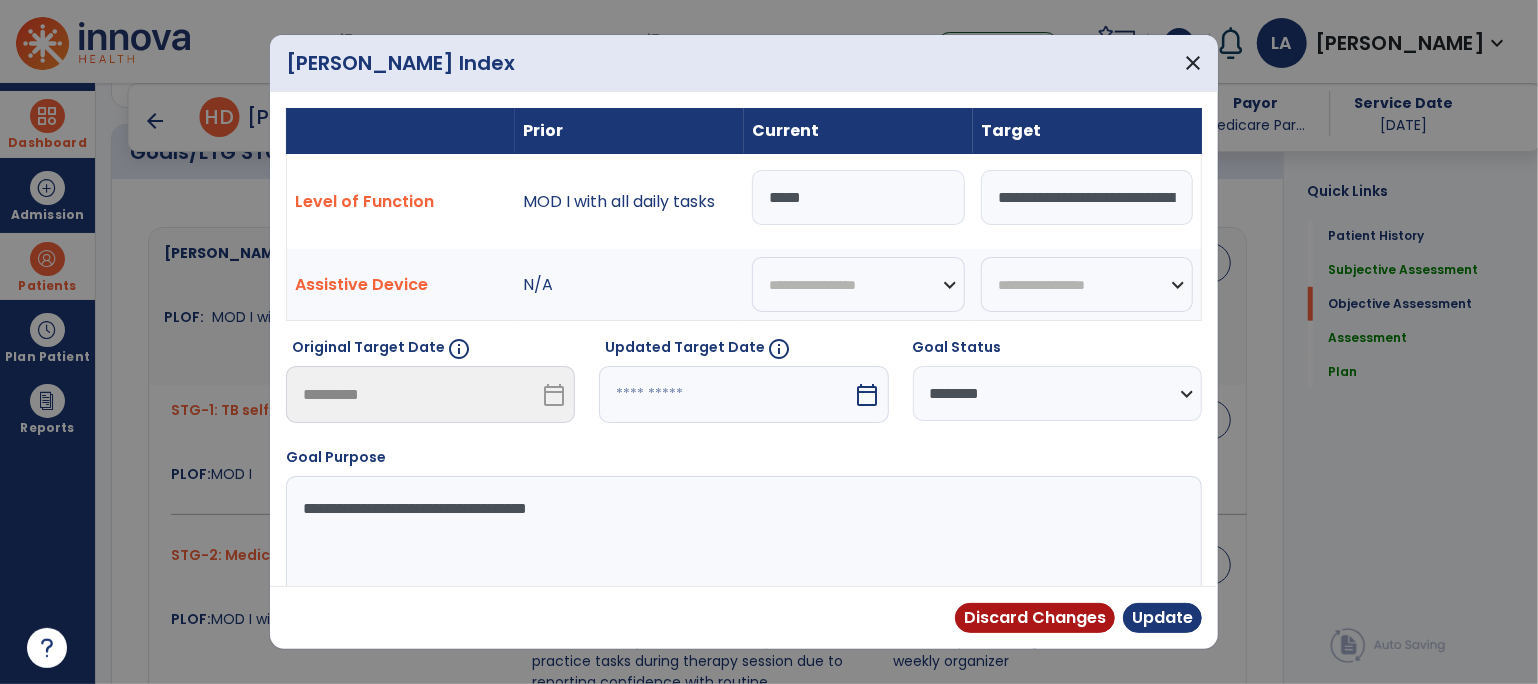 type on "******" 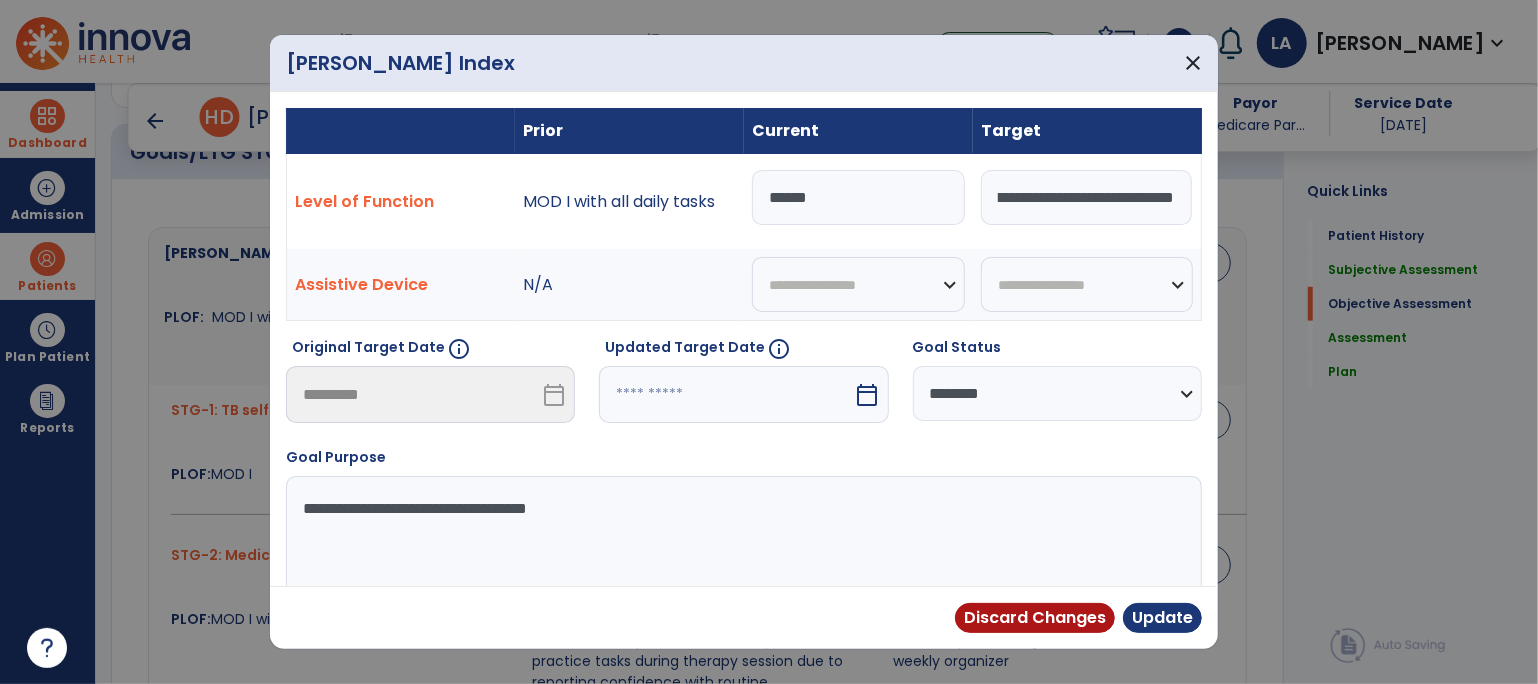 scroll, scrollTop: 0, scrollLeft: 507, axis: horizontal 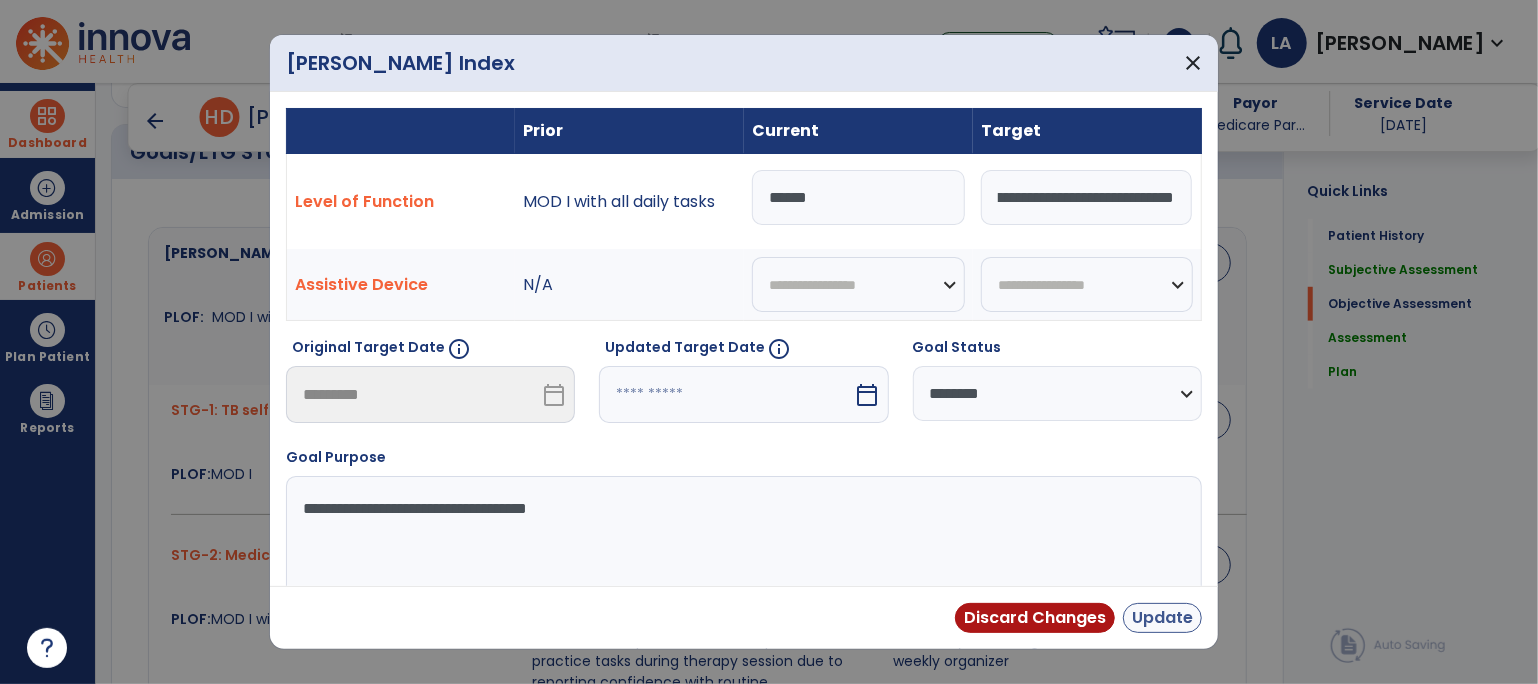 click on "Update" at bounding box center (1162, 618) 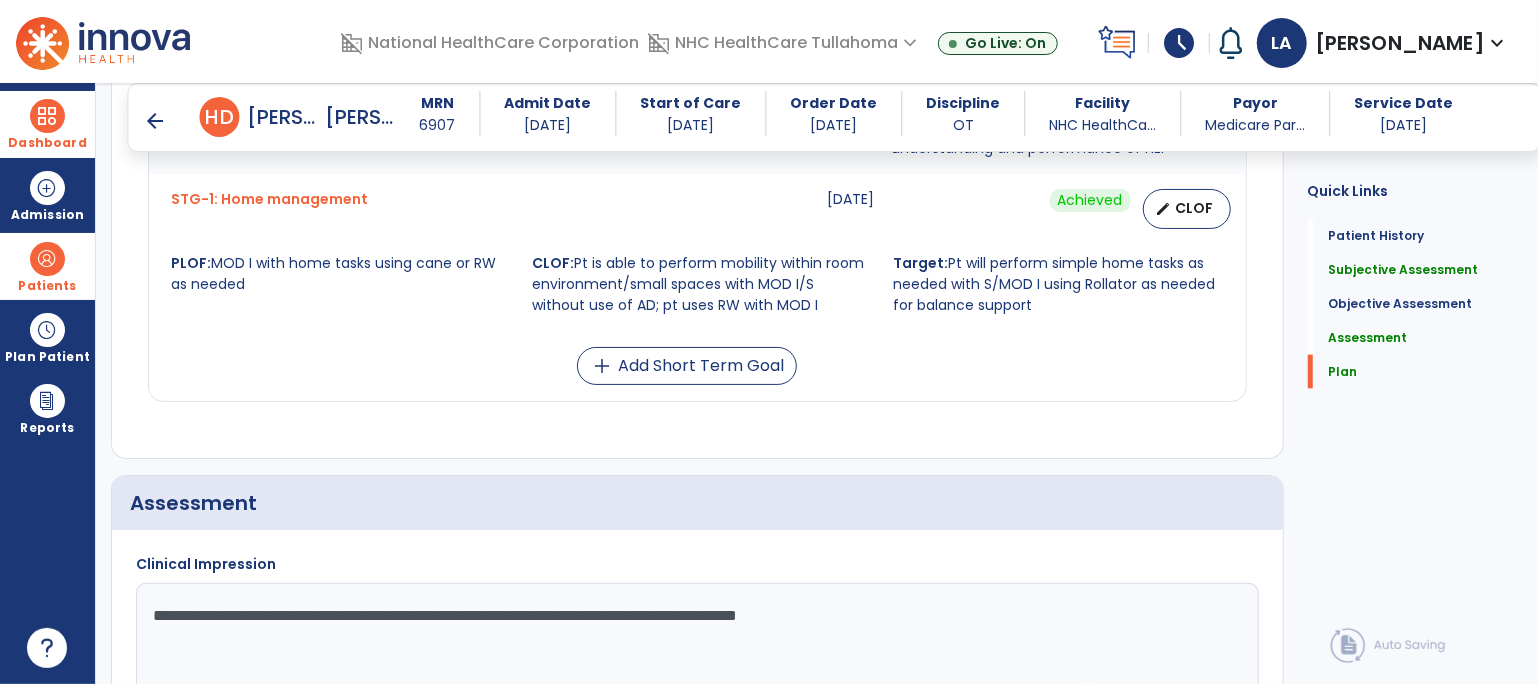 scroll, scrollTop: 2036, scrollLeft: 0, axis: vertical 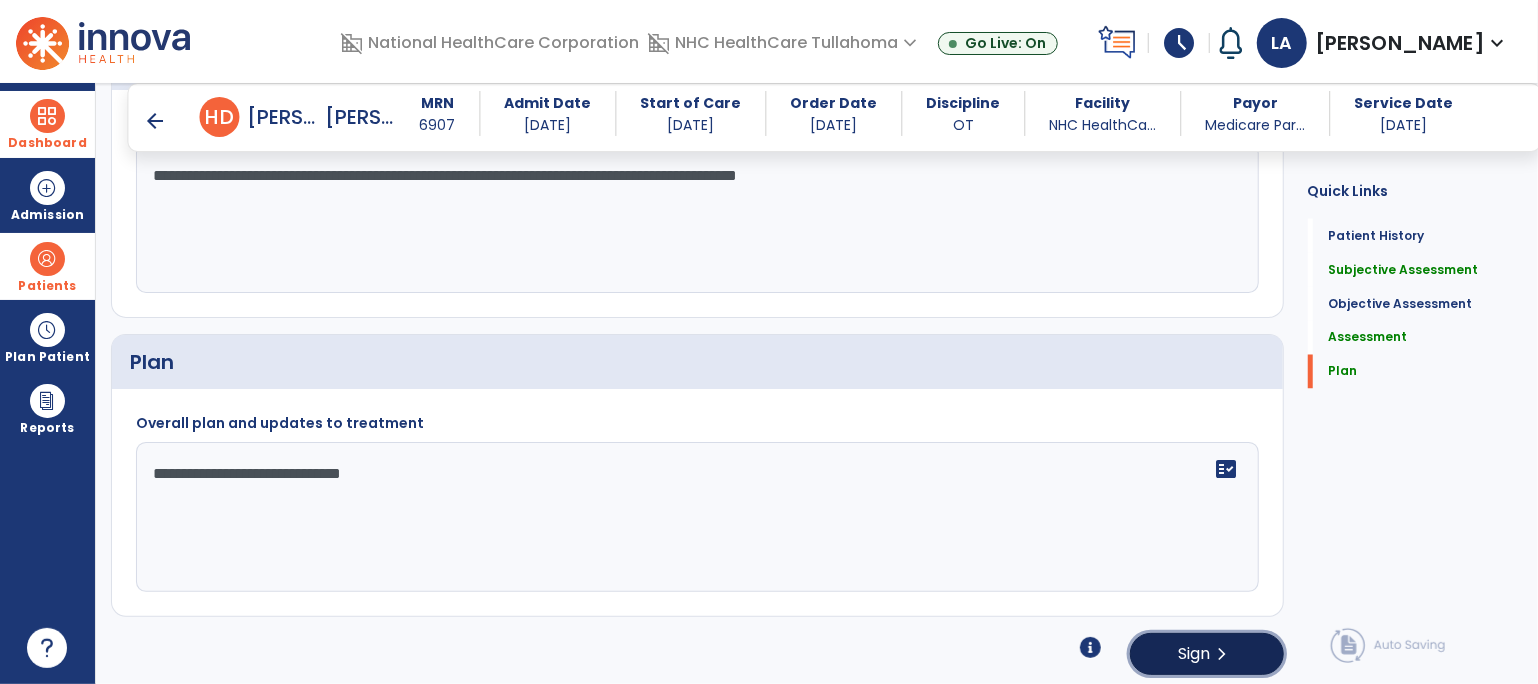 click on "Sign" 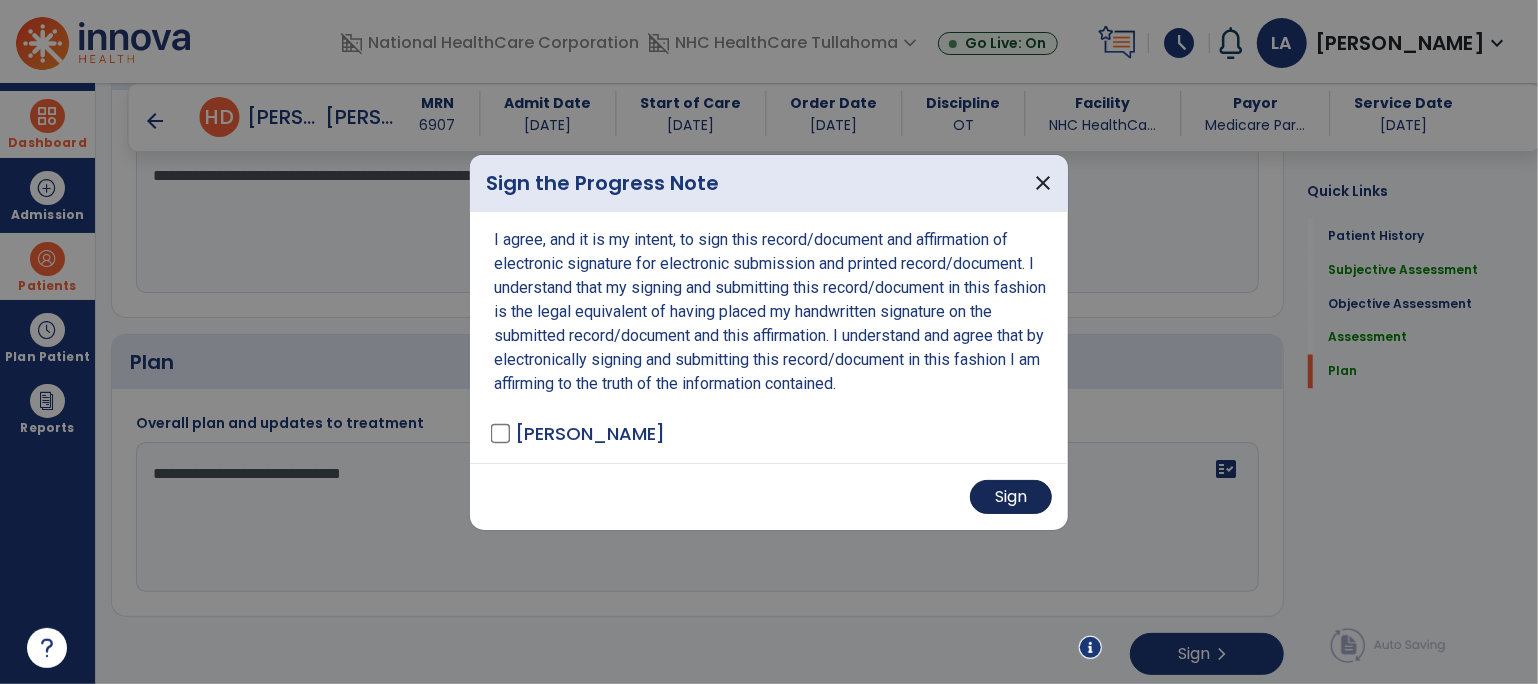 click on "Sign" at bounding box center (1011, 497) 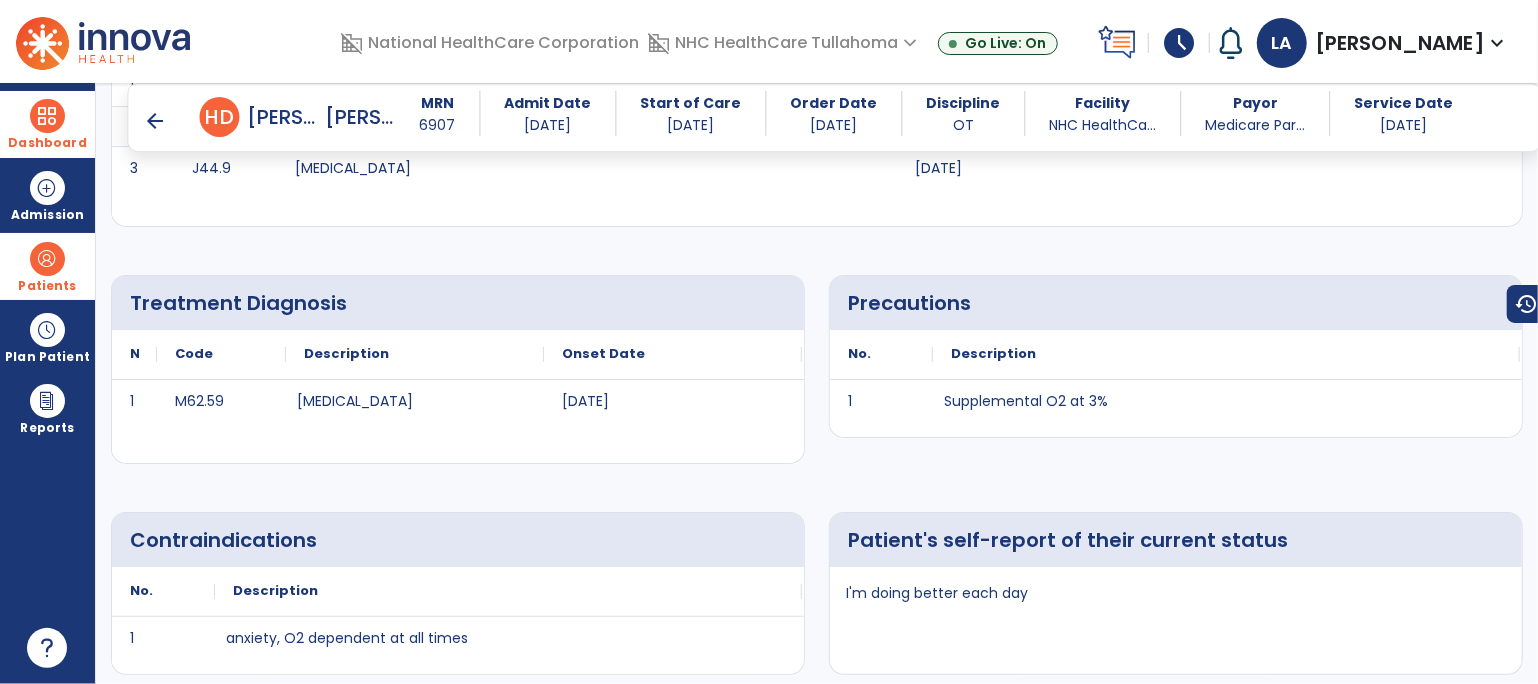 scroll, scrollTop: 317, scrollLeft: 0, axis: vertical 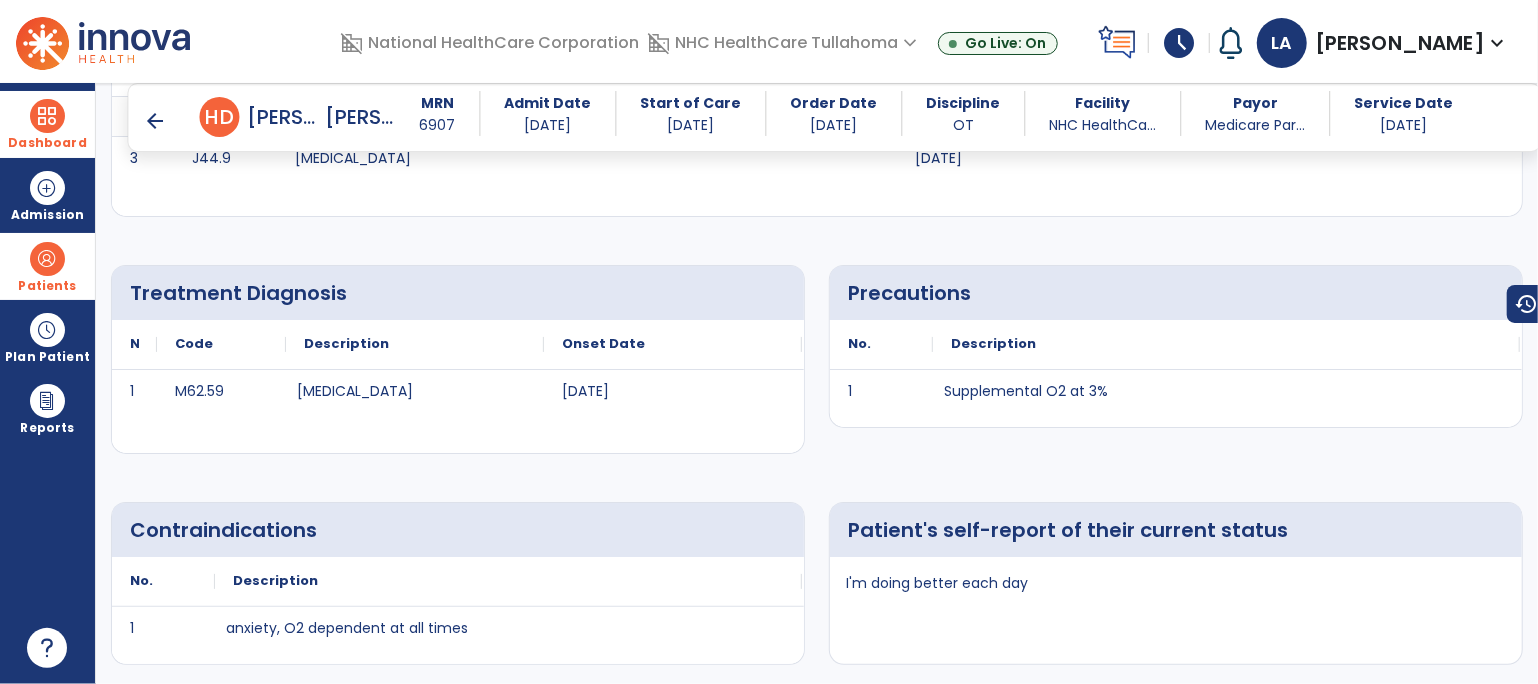 click on "domain_disabled   National HealthCare Corporation   domain_disabled   NHC HealthCare [GEOGRAPHIC_DATA]   expand_more   NHC HealthCare Tullahoma  Go Live: On schedule My Time:   [DATE]    ***** stop  Stop   Open your timecard  arrow_right Notifications Mark as read Co-Treatment Conflict: [PERSON_NAME] [DATE] 8:32 AM | NHC HealthCare Tullahoma Co-Treatment Conflict: [PERSON_NAME][DATE] 8:52 PM | NHC HealthCare Tullahoma Co-Treatment Conflict: [PERSON_NAME][DATE] 11:21 PM | NHC HealthCare Tullahoma Co-Treatment Conflict: [PERSON_NAME] [DATE] 7:31 PM | NHC HealthCare Tullahoma Co-Treatment Conflict: [PERSON_NAME][GEOGRAPHIC_DATA][DATE] 8:50 PM | NHC HealthCare Tullahoma See all Notifications  [PERSON_NAME]    expand_more   home   Home   person   Profile   help   Help   logout   Log out" at bounding box center (769, 41) 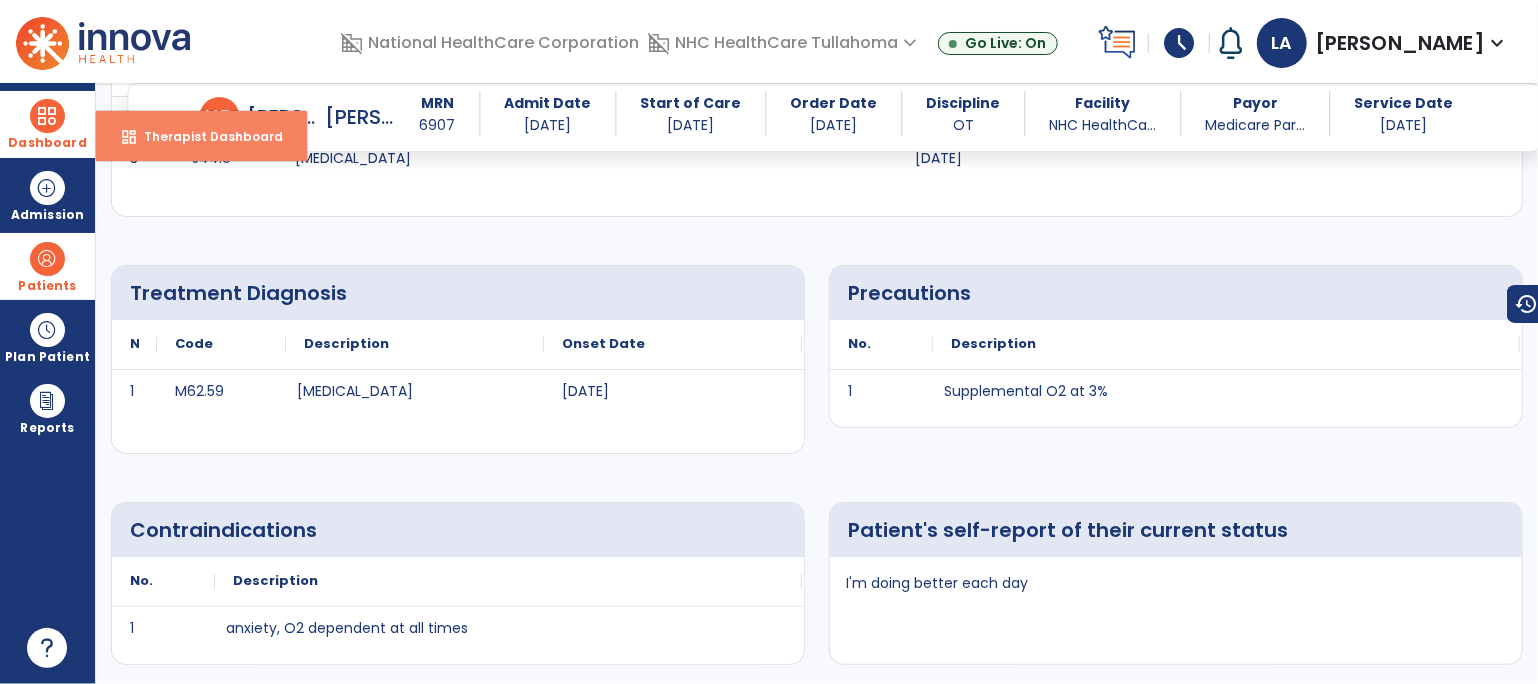 click on "Therapist Dashboard" at bounding box center [205, 136] 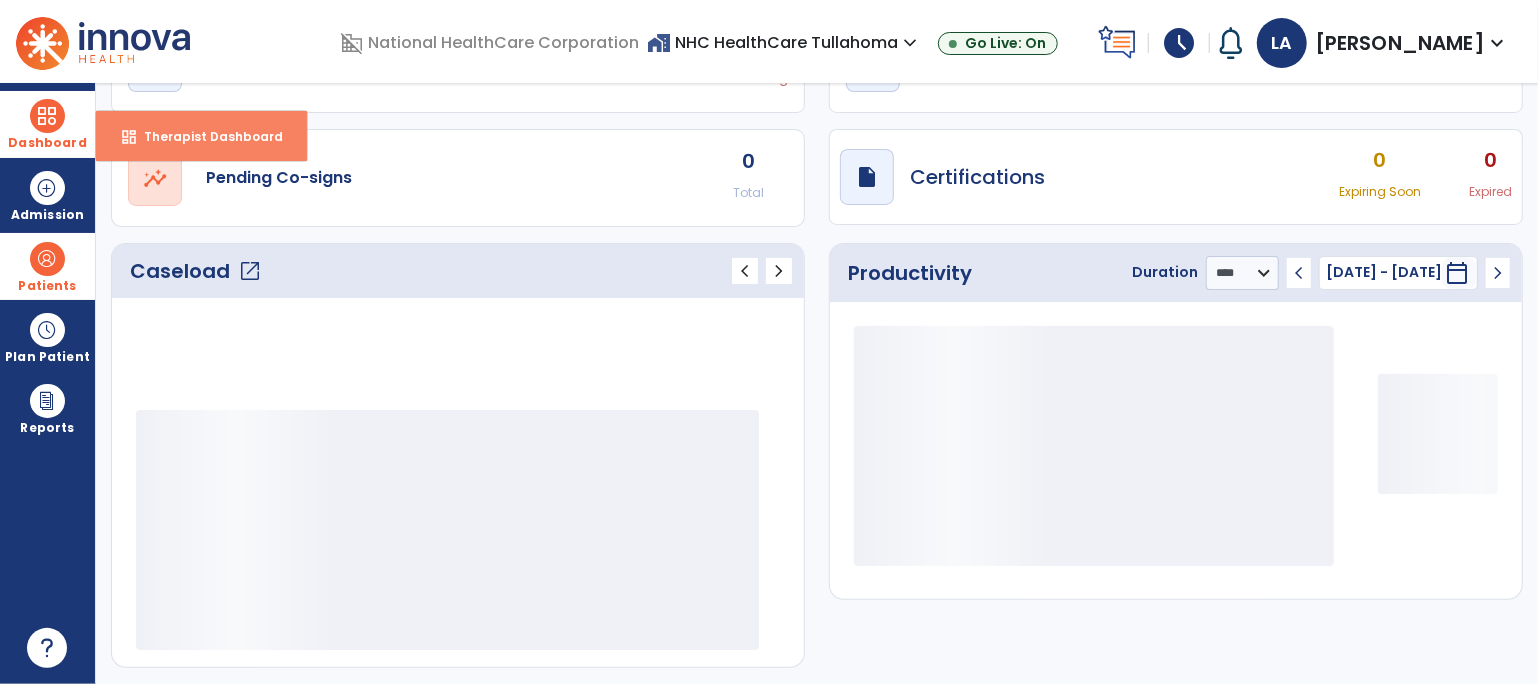 scroll, scrollTop: 122, scrollLeft: 0, axis: vertical 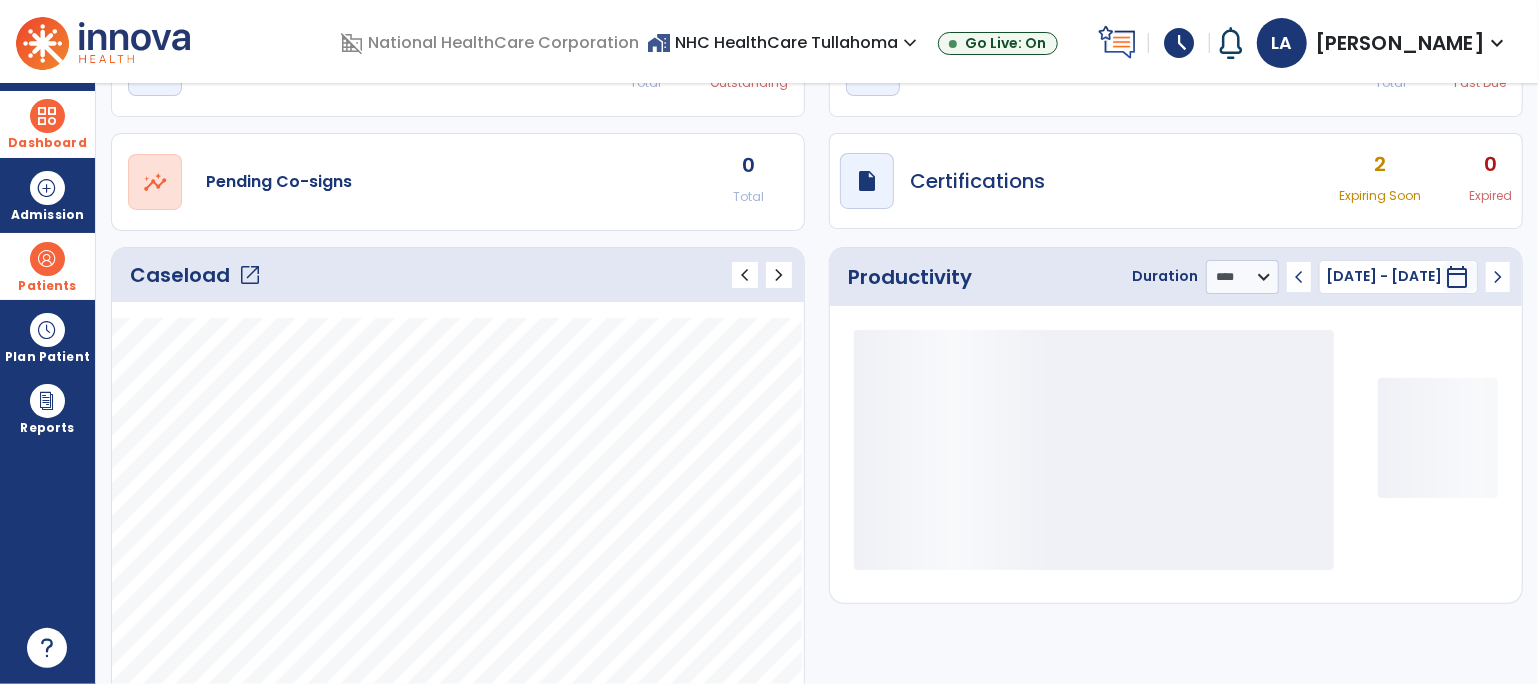 click on "open_in_new" 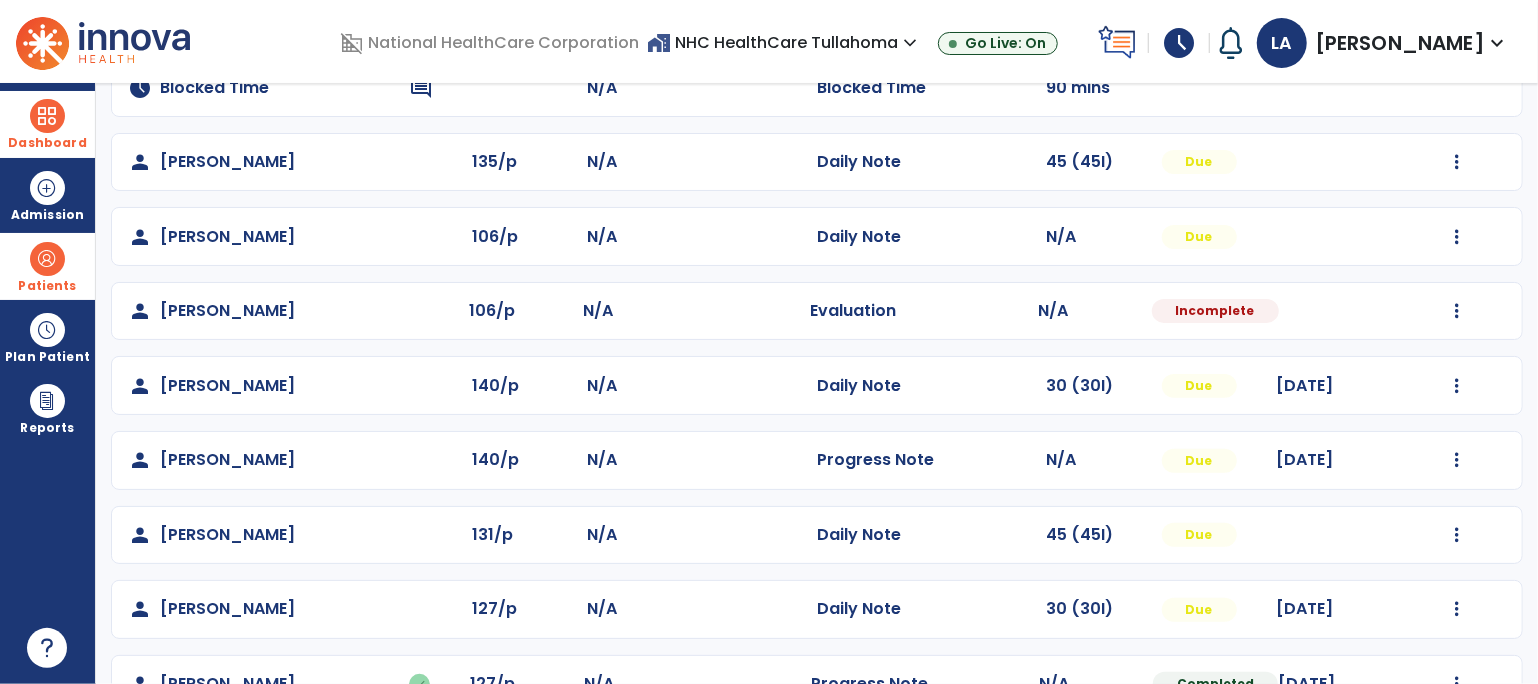 scroll, scrollTop: 402, scrollLeft: 0, axis: vertical 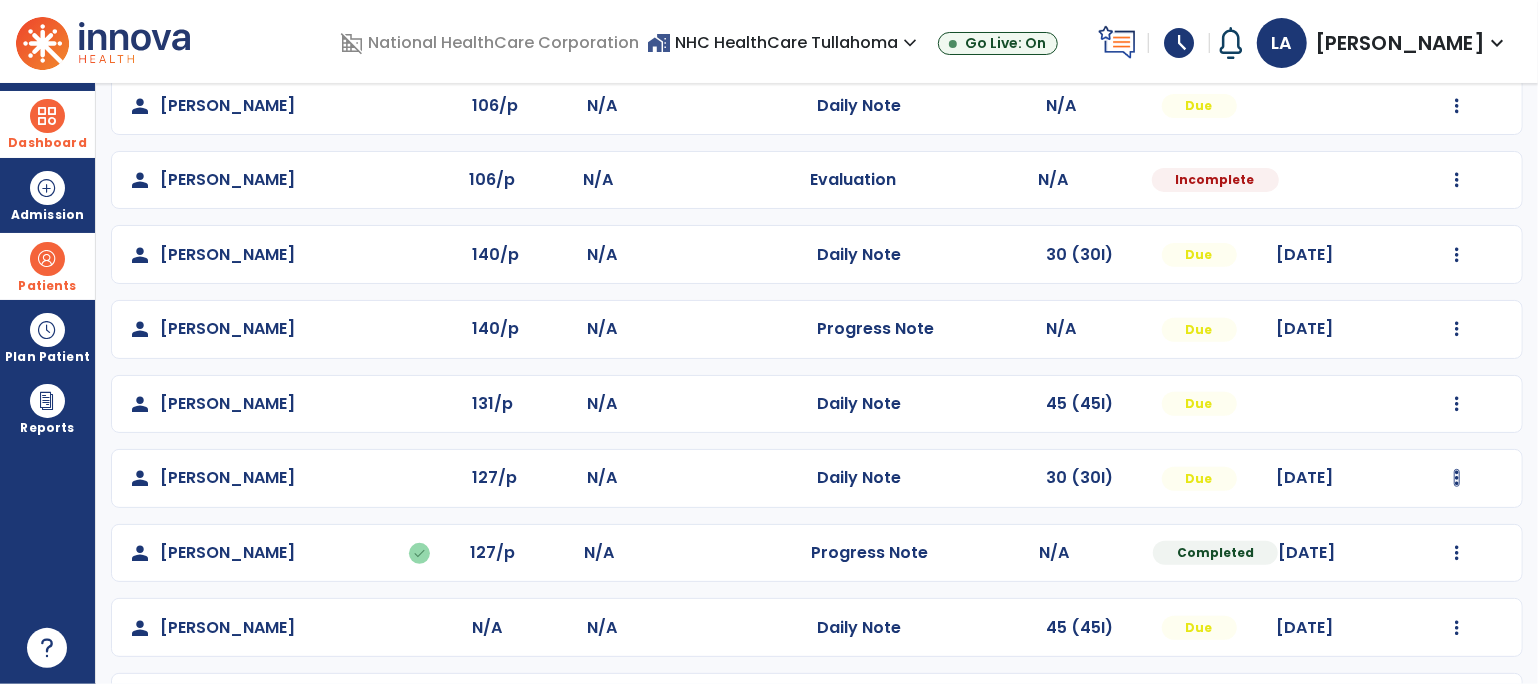 click at bounding box center (1457, 31) 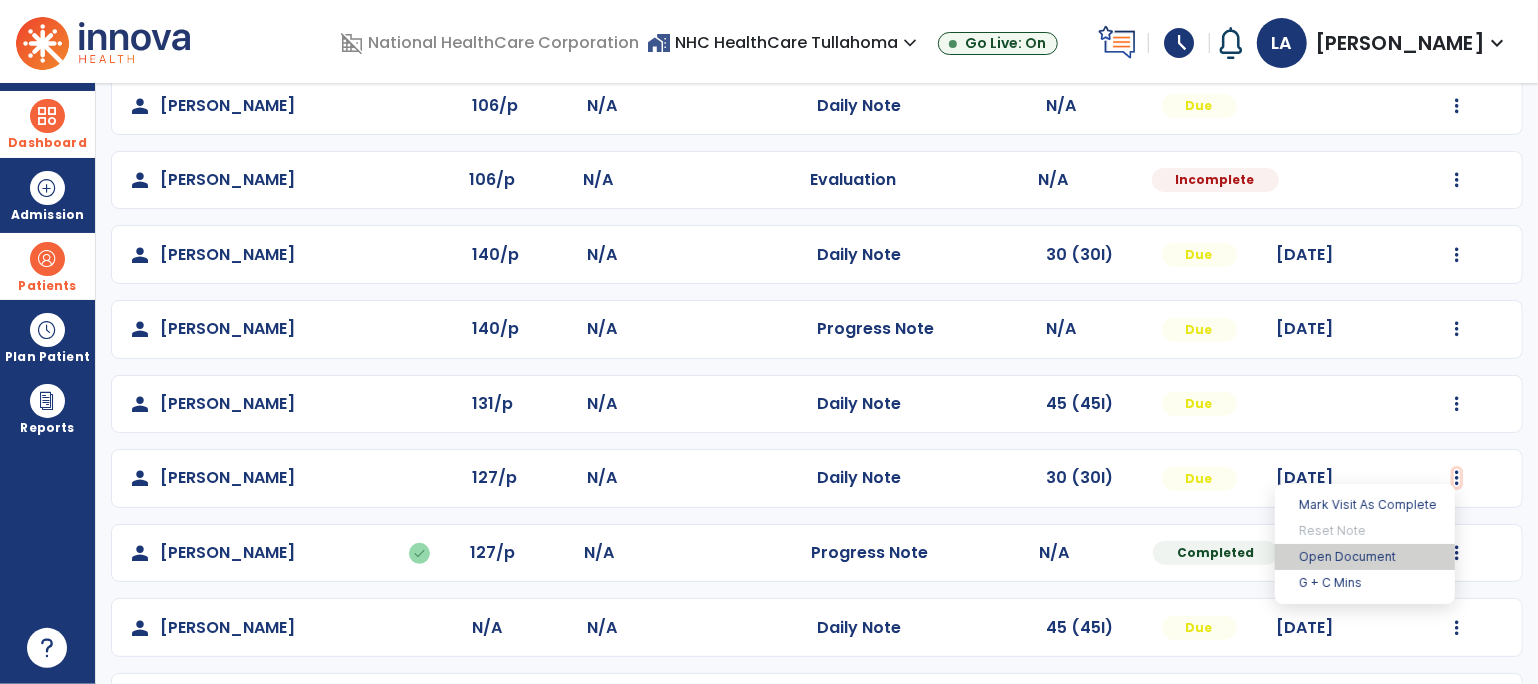 click on "Open Document" at bounding box center (1365, 557) 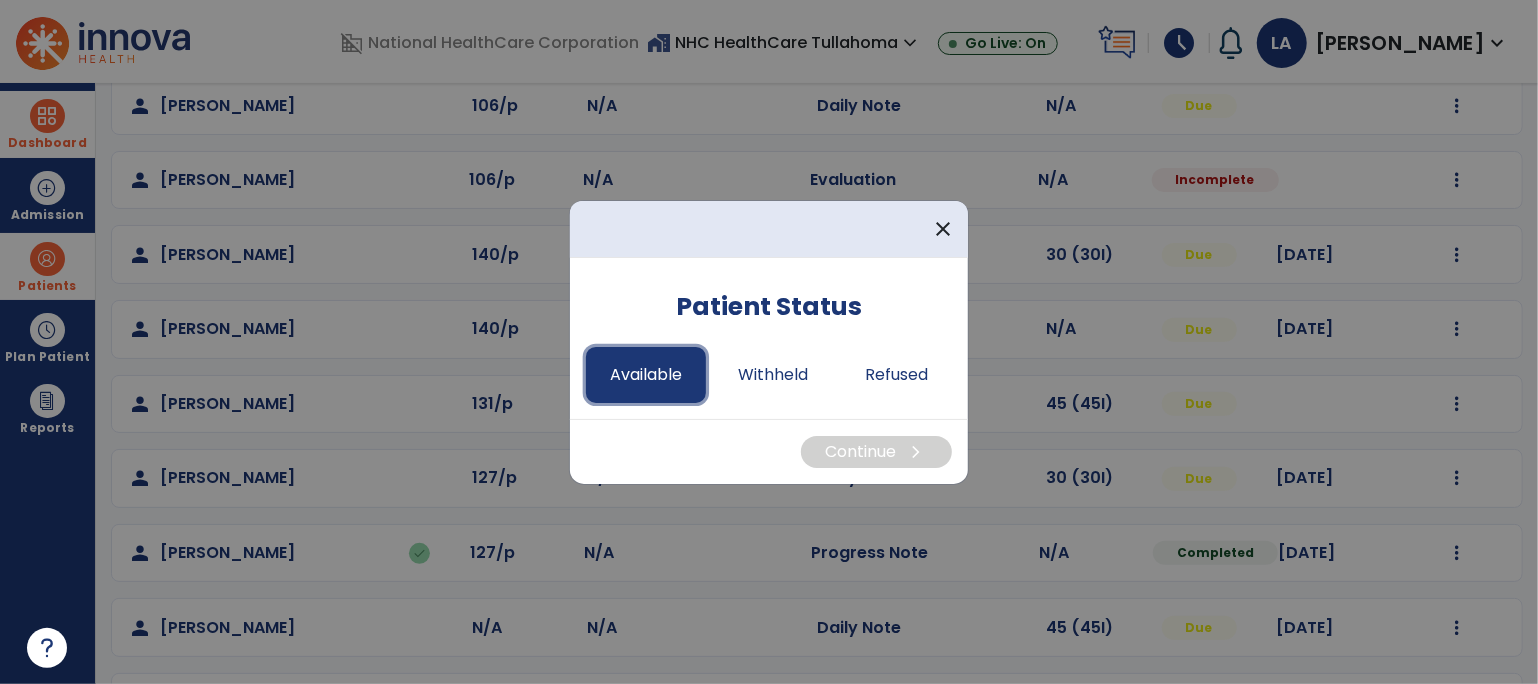 click on "Available" at bounding box center [646, 375] 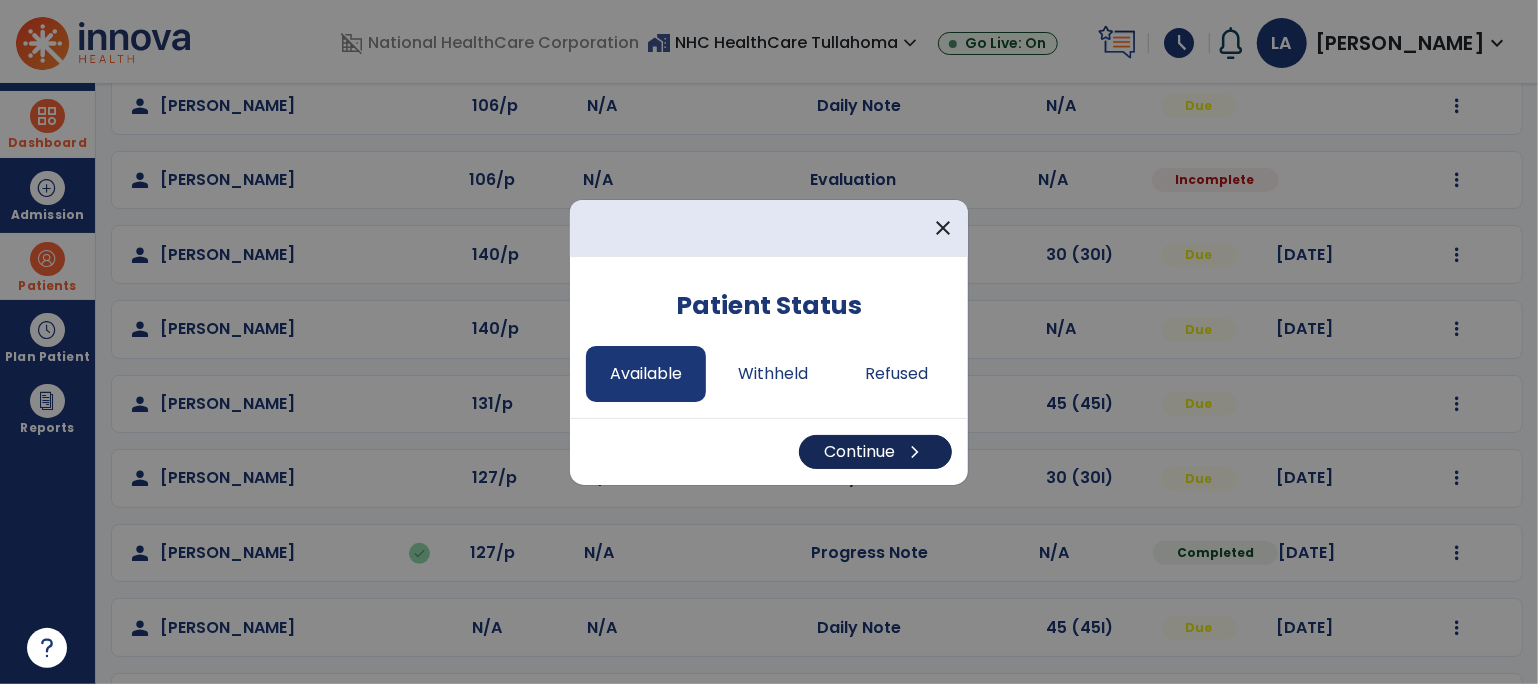click on "Continue   chevron_right" at bounding box center (875, 452) 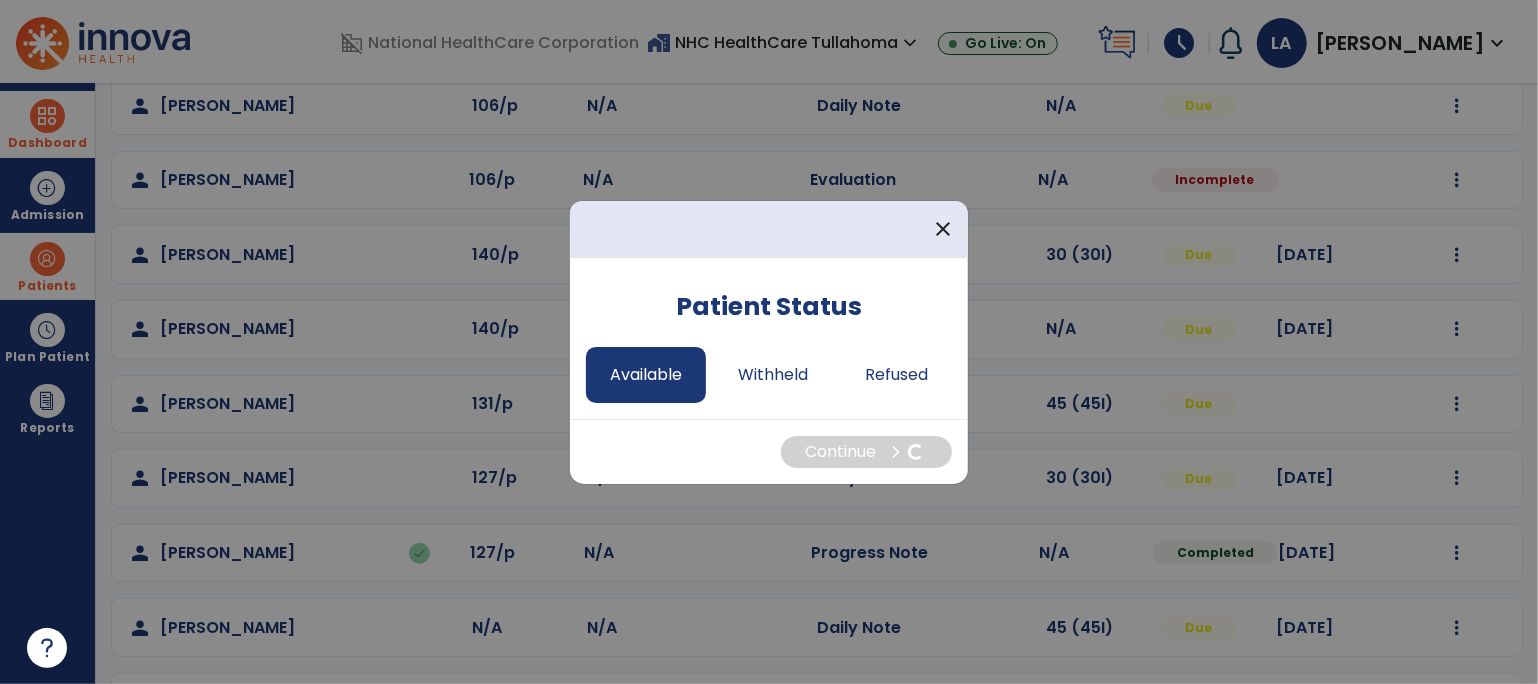 select on "*" 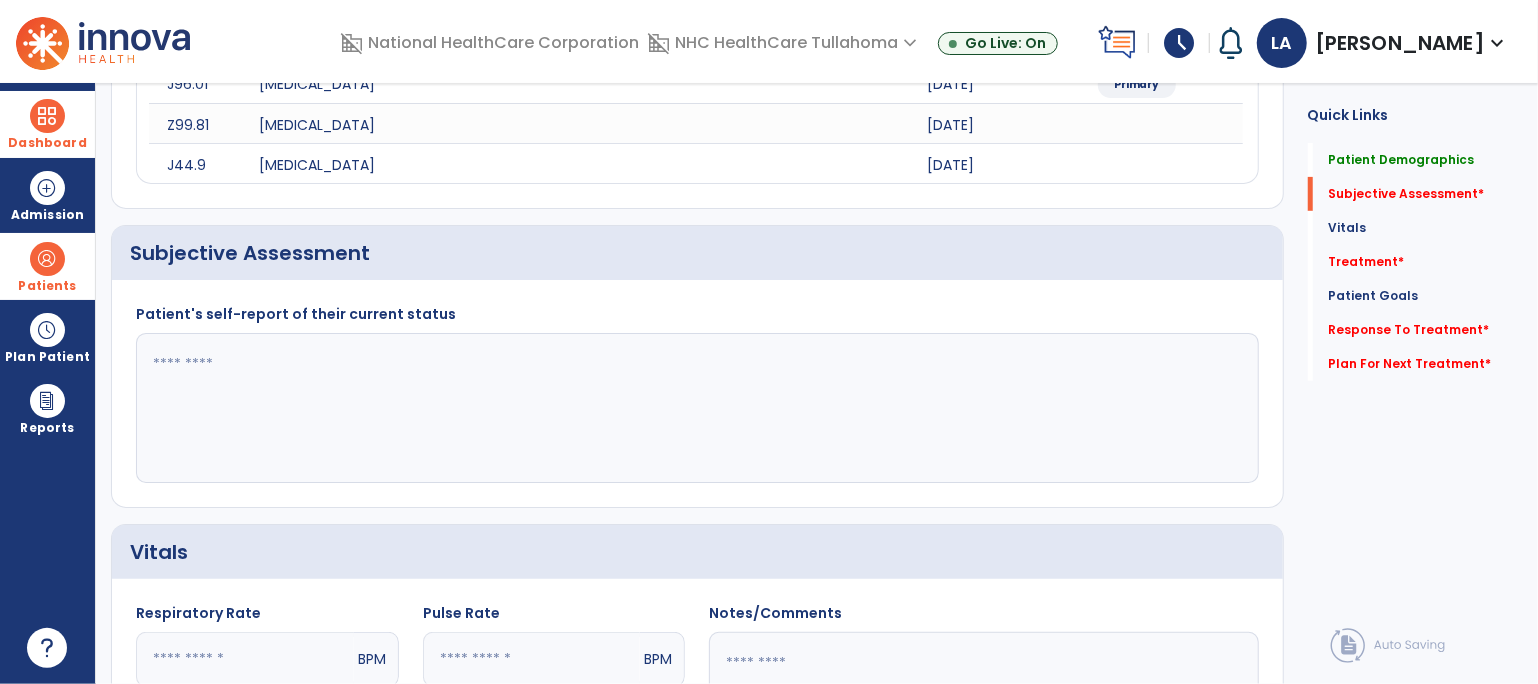 click 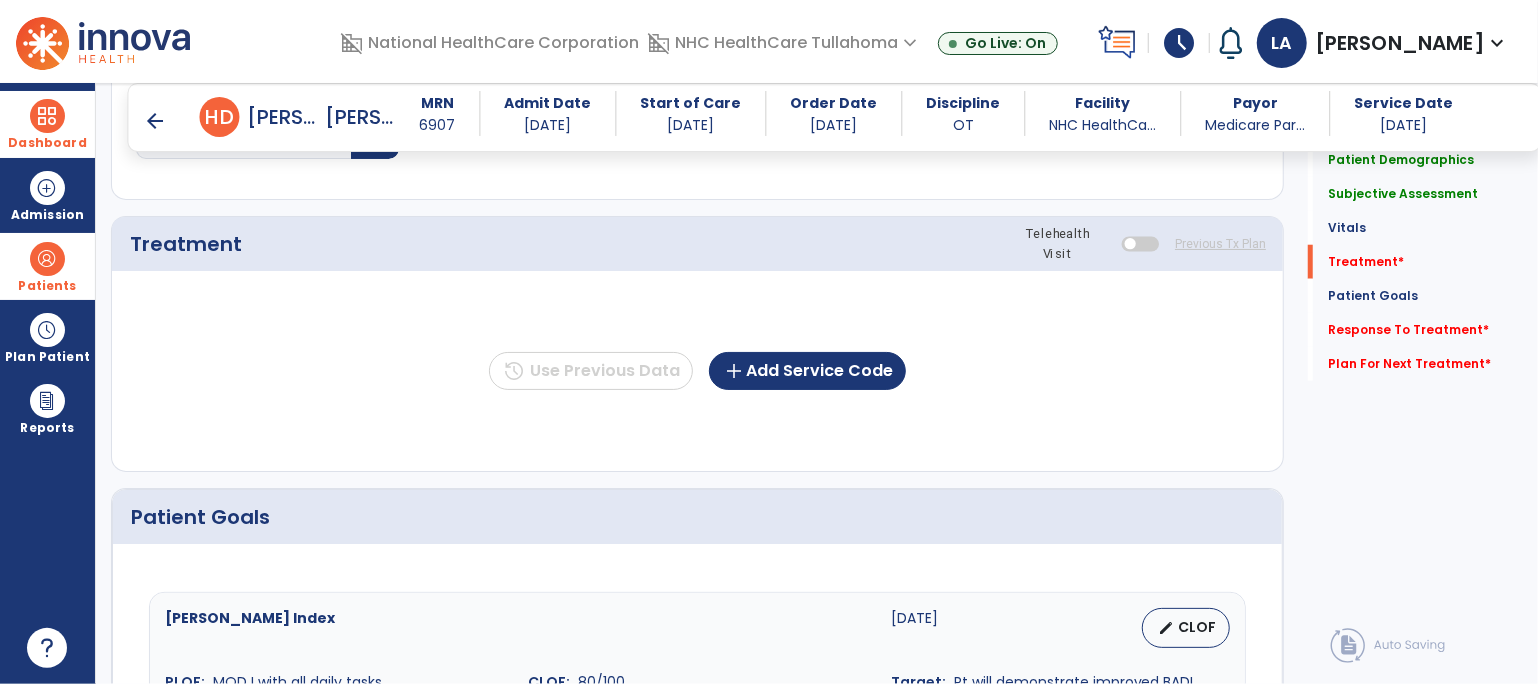 scroll, scrollTop: 1133, scrollLeft: 0, axis: vertical 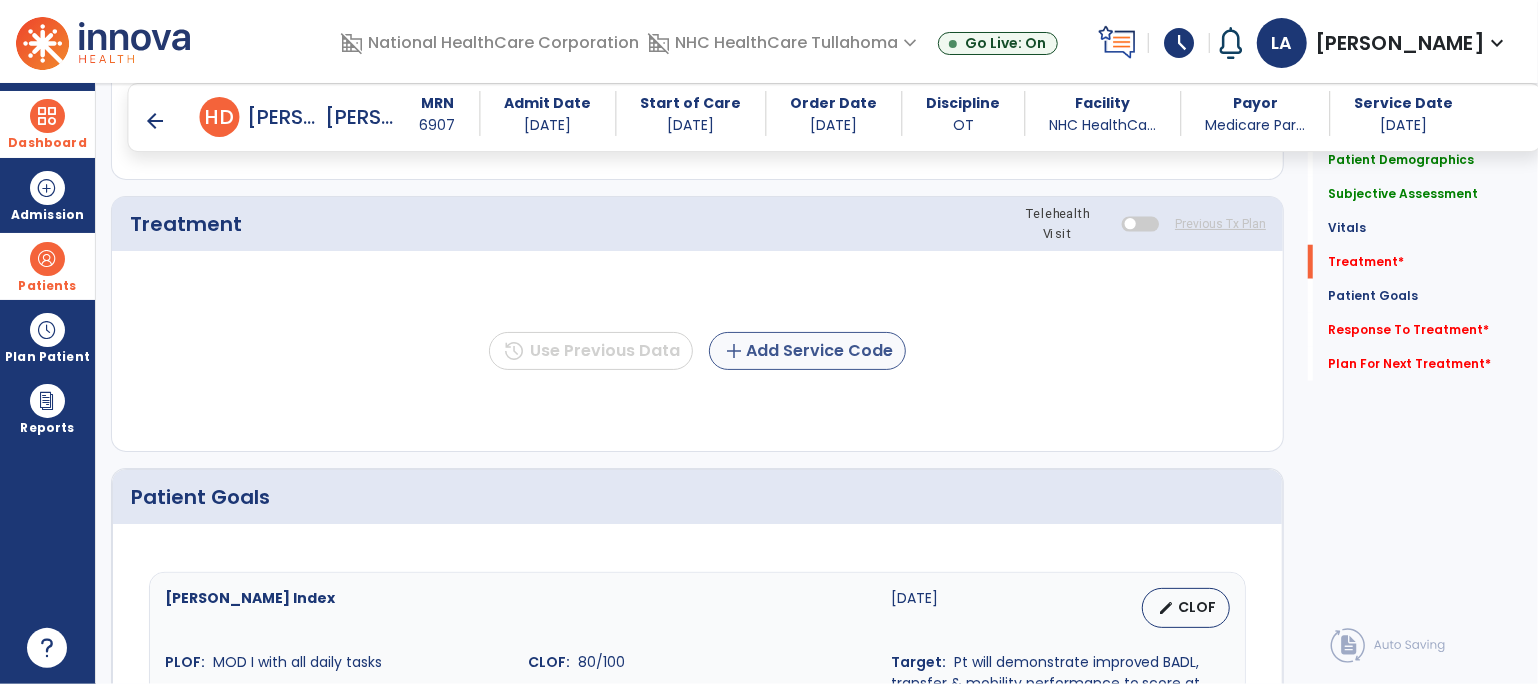 type on "**********" 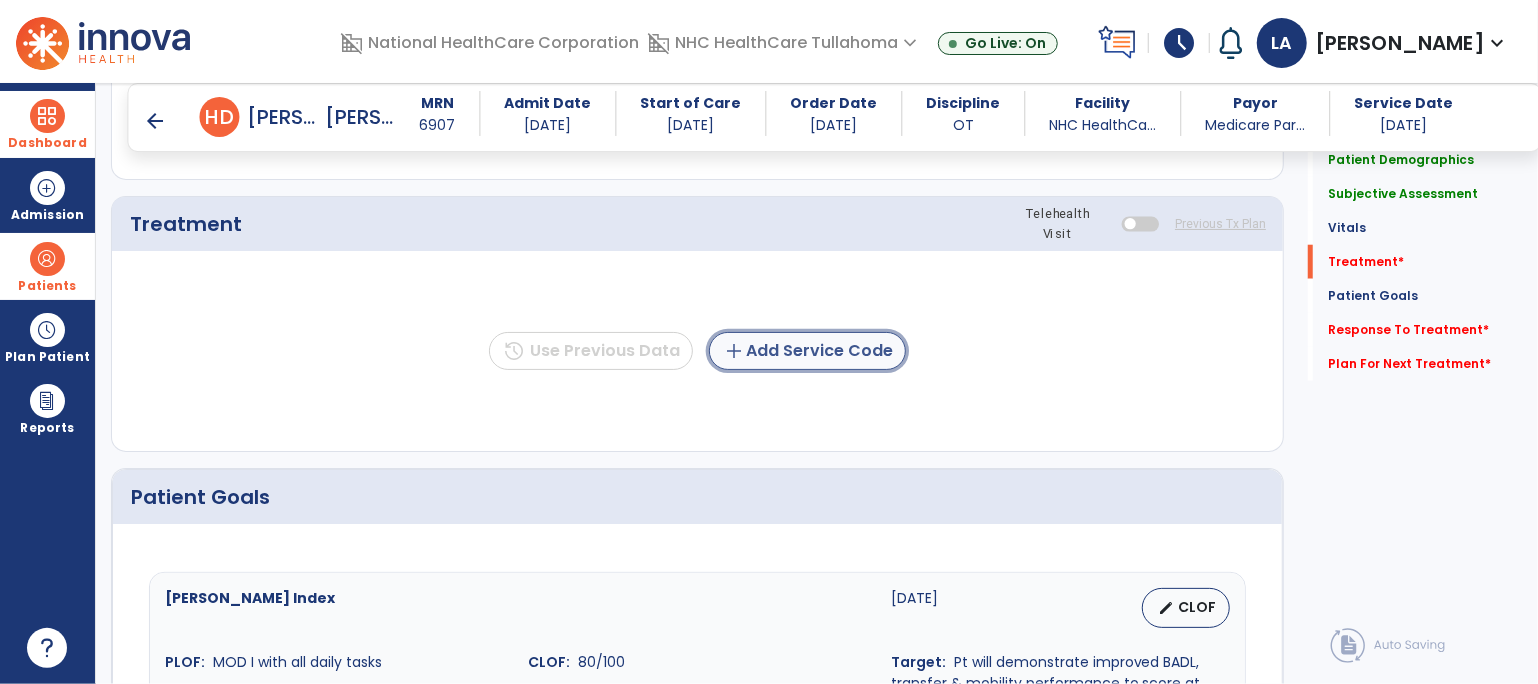 click on "add" 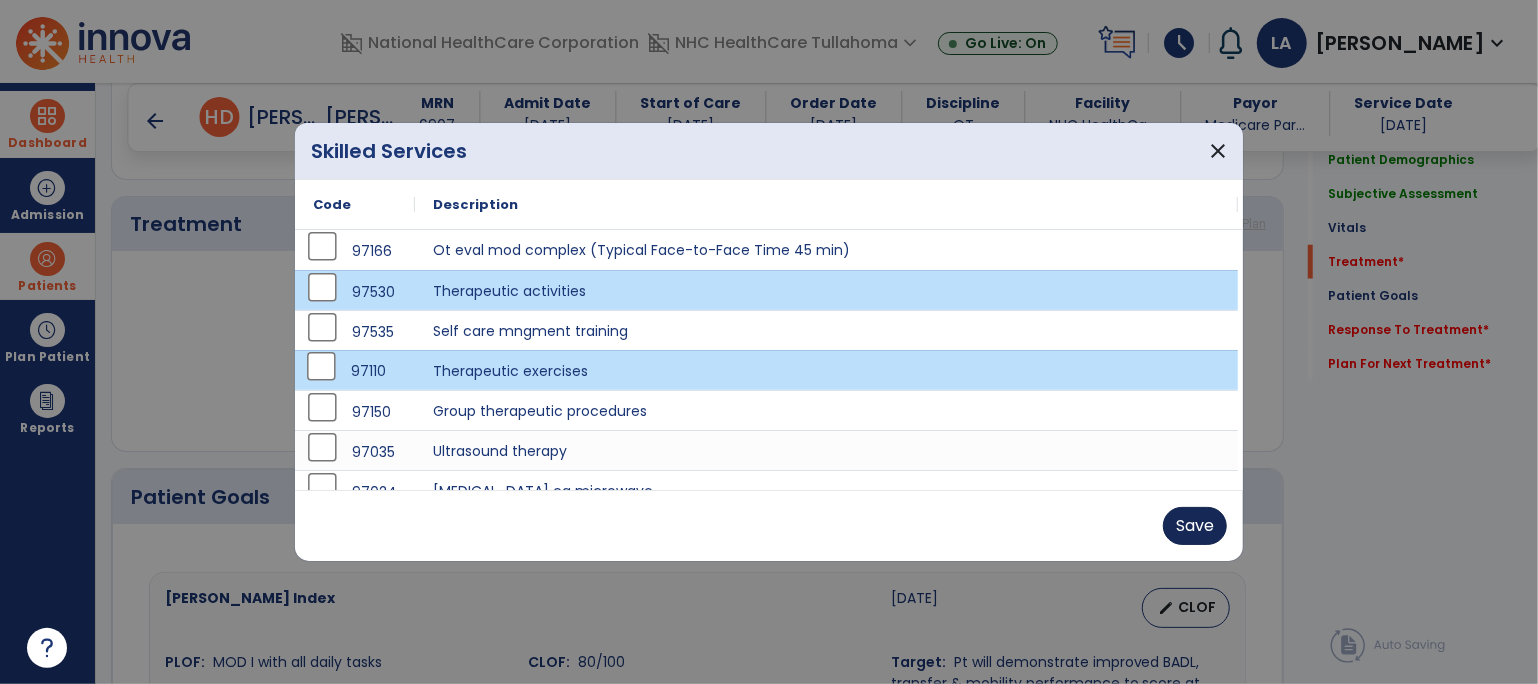 click on "Save" at bounding box center [1195, 526] 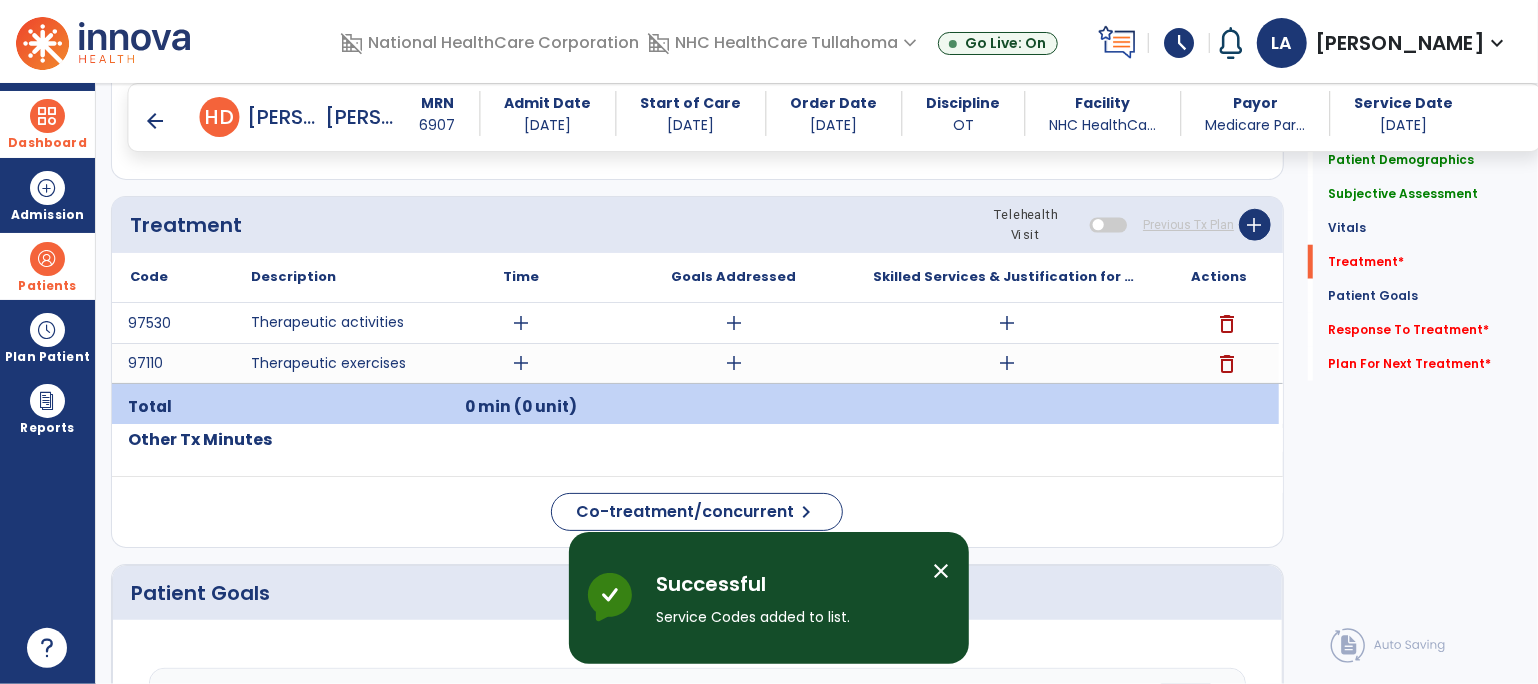 click on "add" at bounding box center (521, 323) 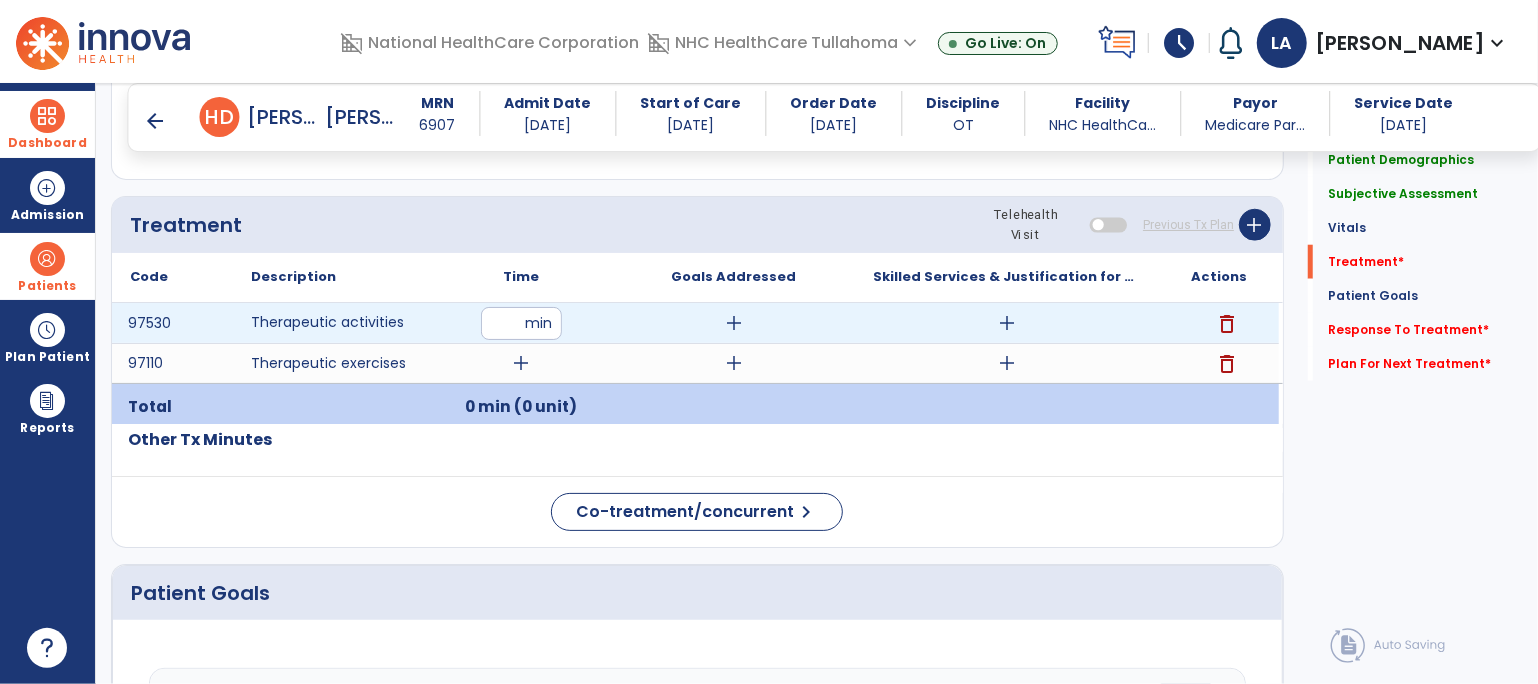 type on "**" 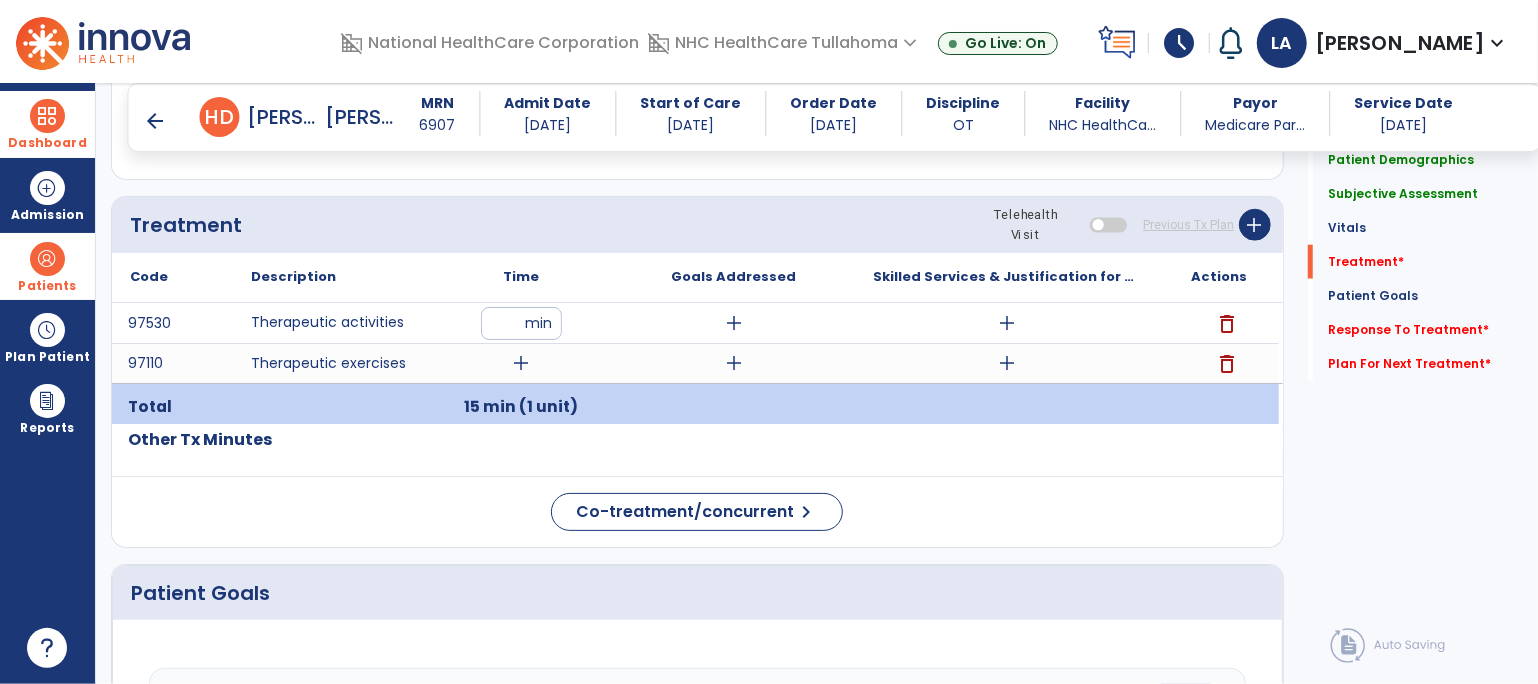 click on "add" at bounding box center [521, 363] 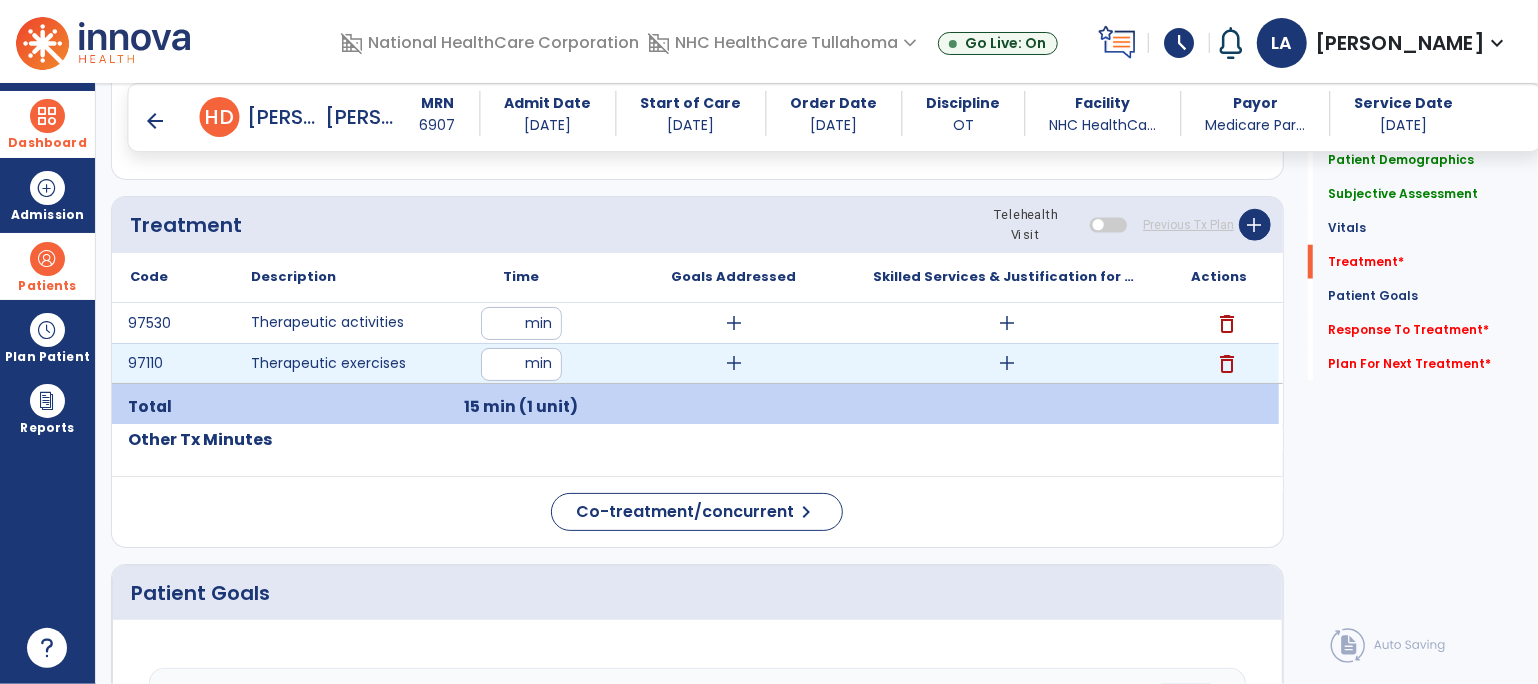 type on "**" 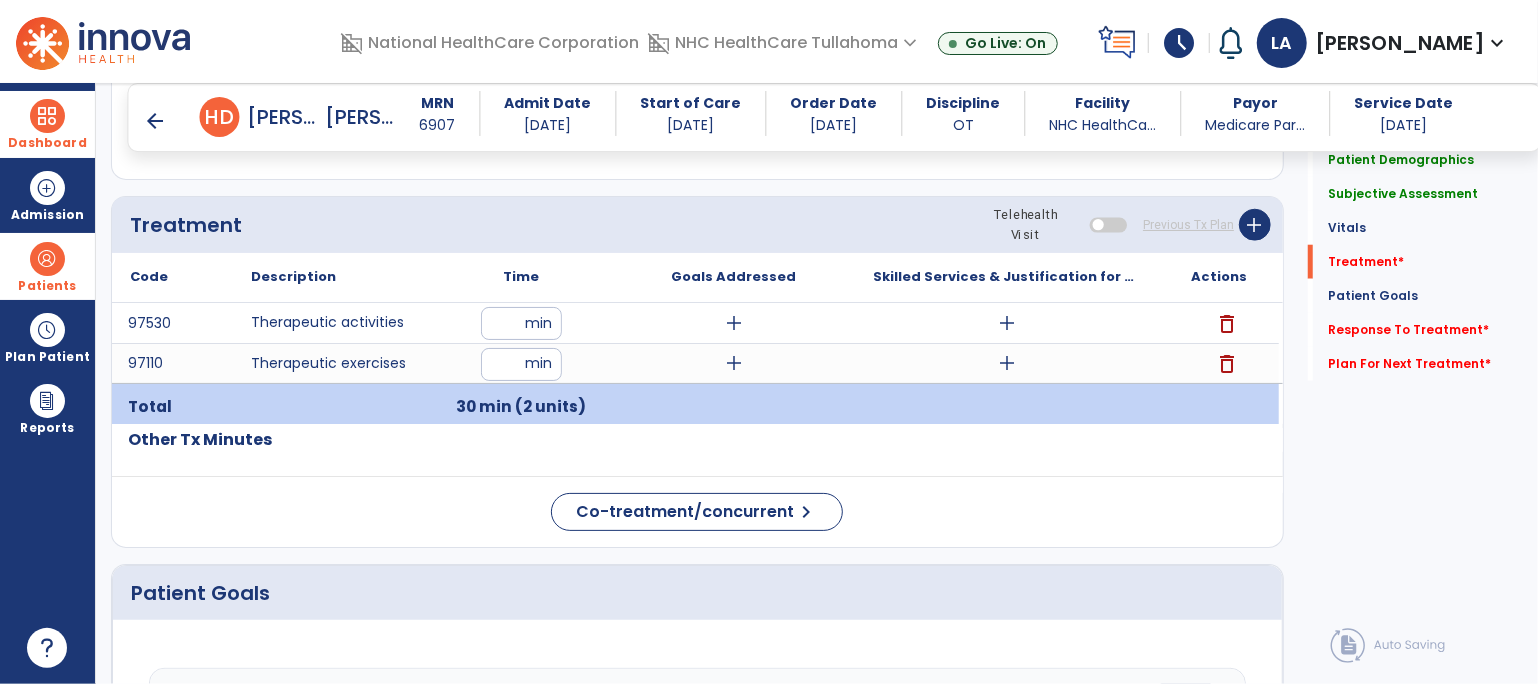click on "add" at bounding box center (1007, 323) 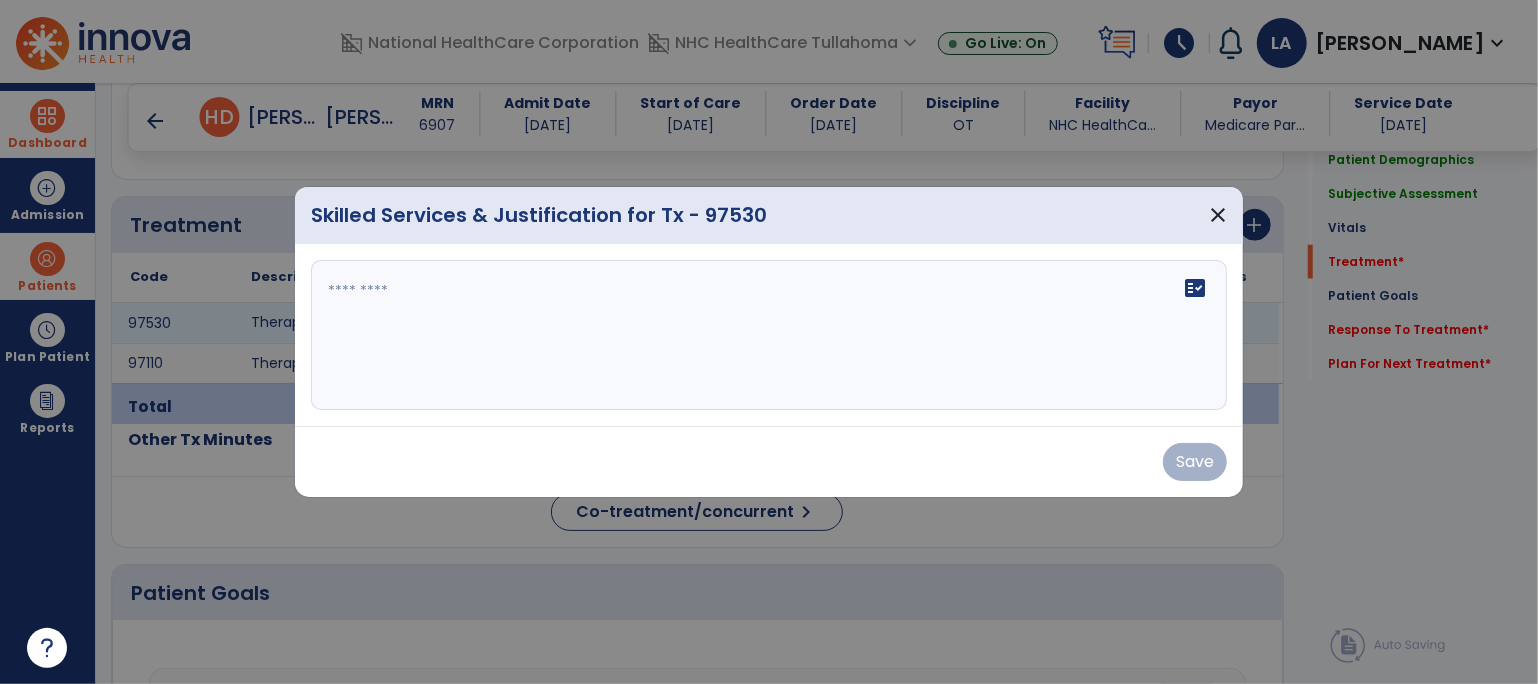 click at bounding box center [769, 335] 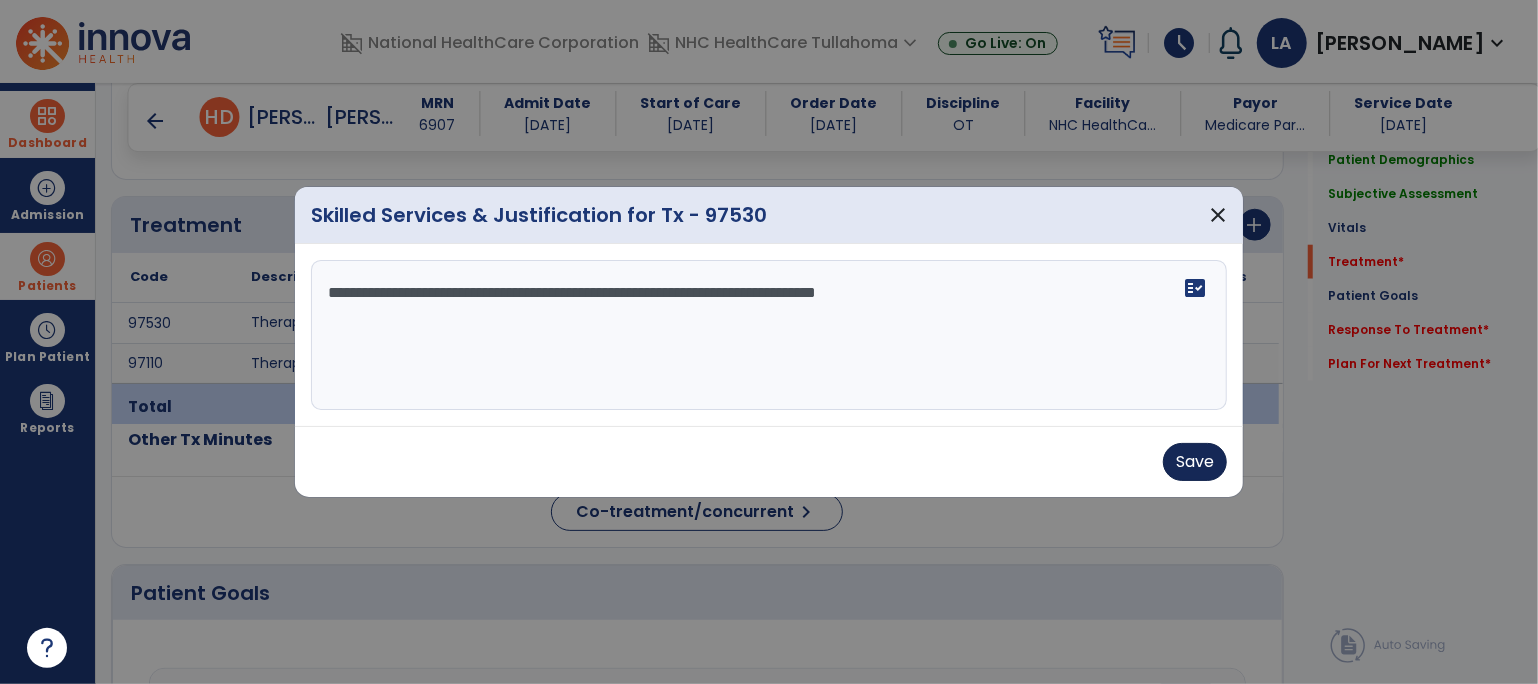 type on "**********" 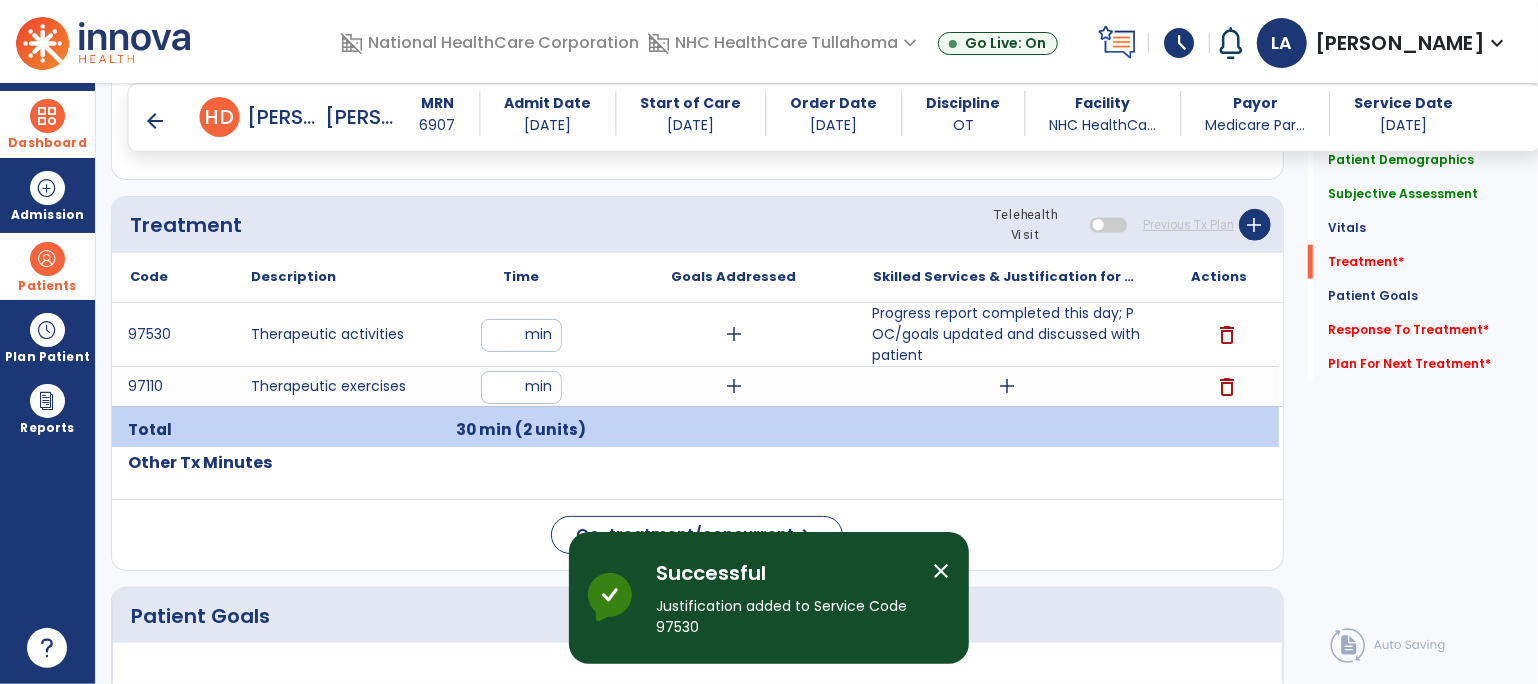 click on "add" at bounding box center (1007, 386) 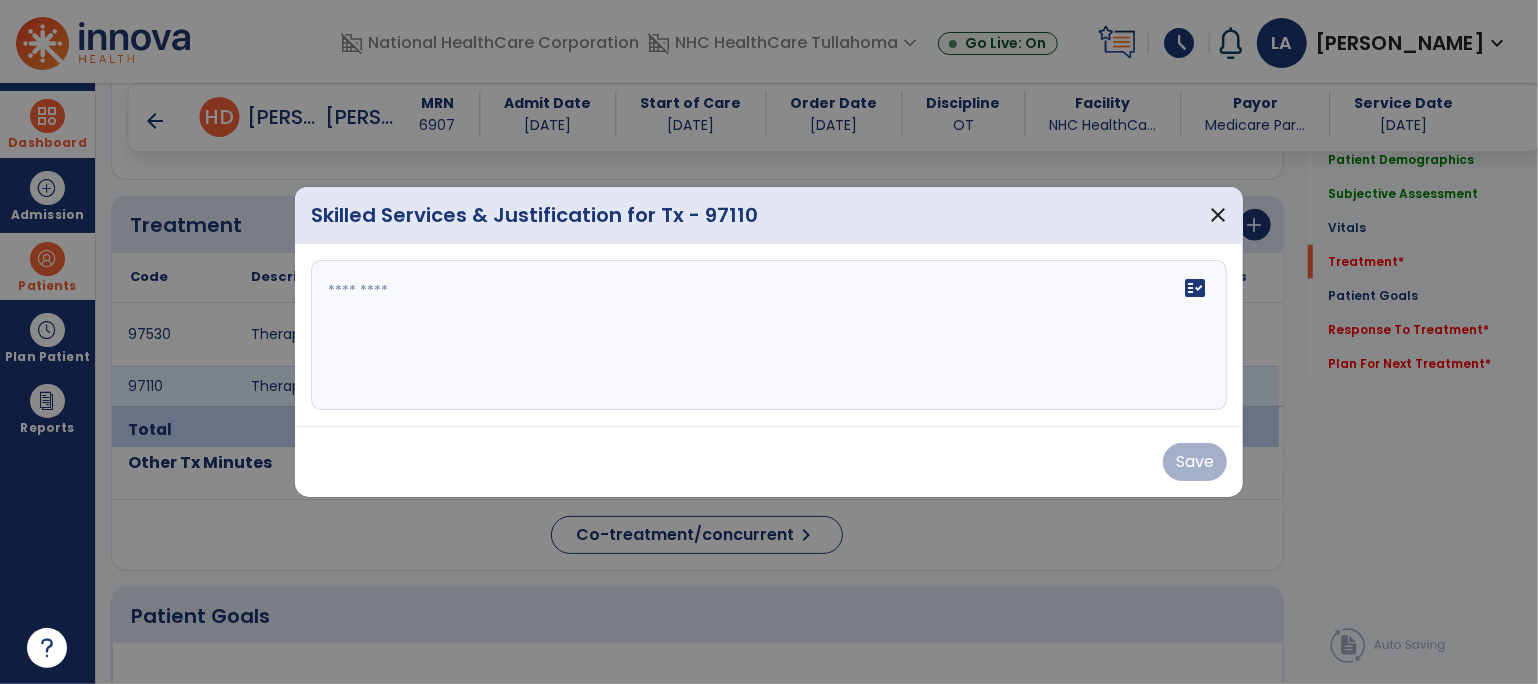 click at bounding box center (769, 335) 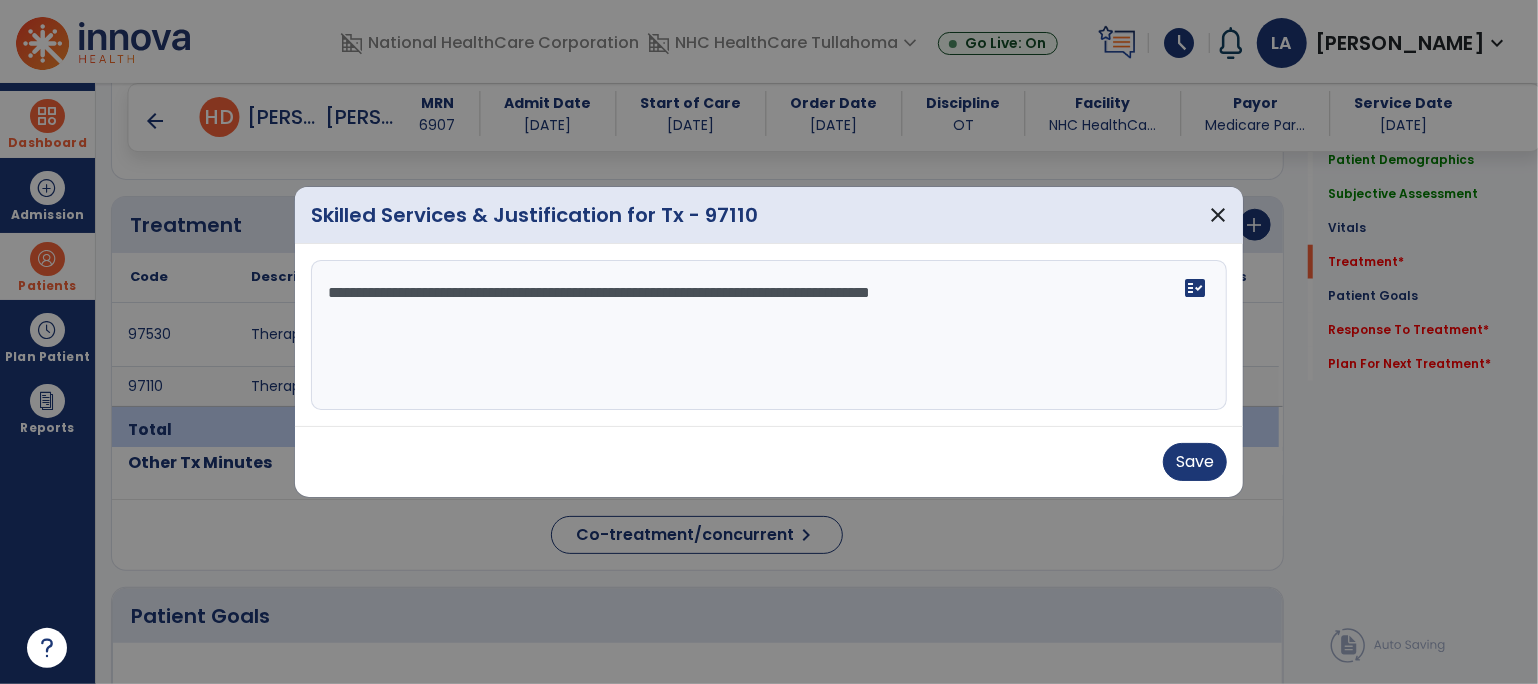 click on "**********" at bounding box center [769, 335] 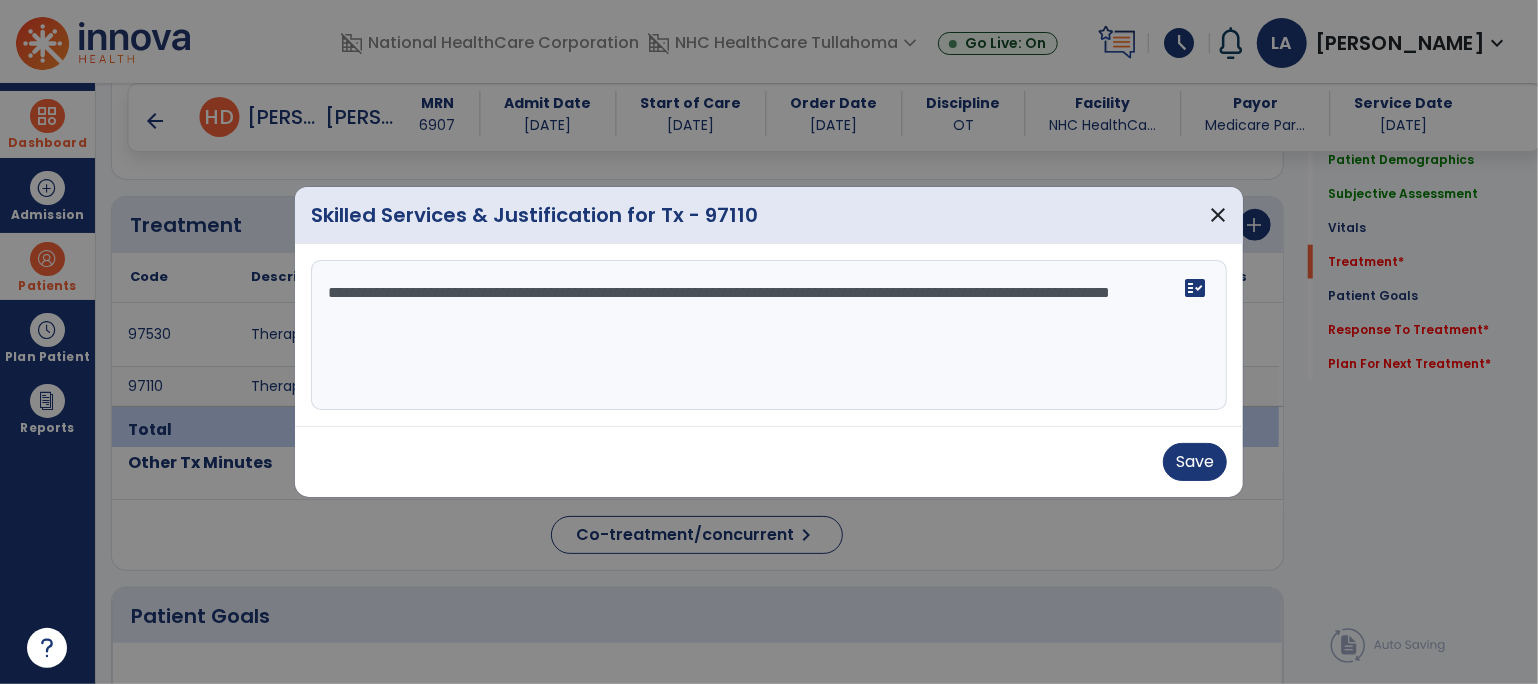 click on "**********" at bounding box center (769, 335) 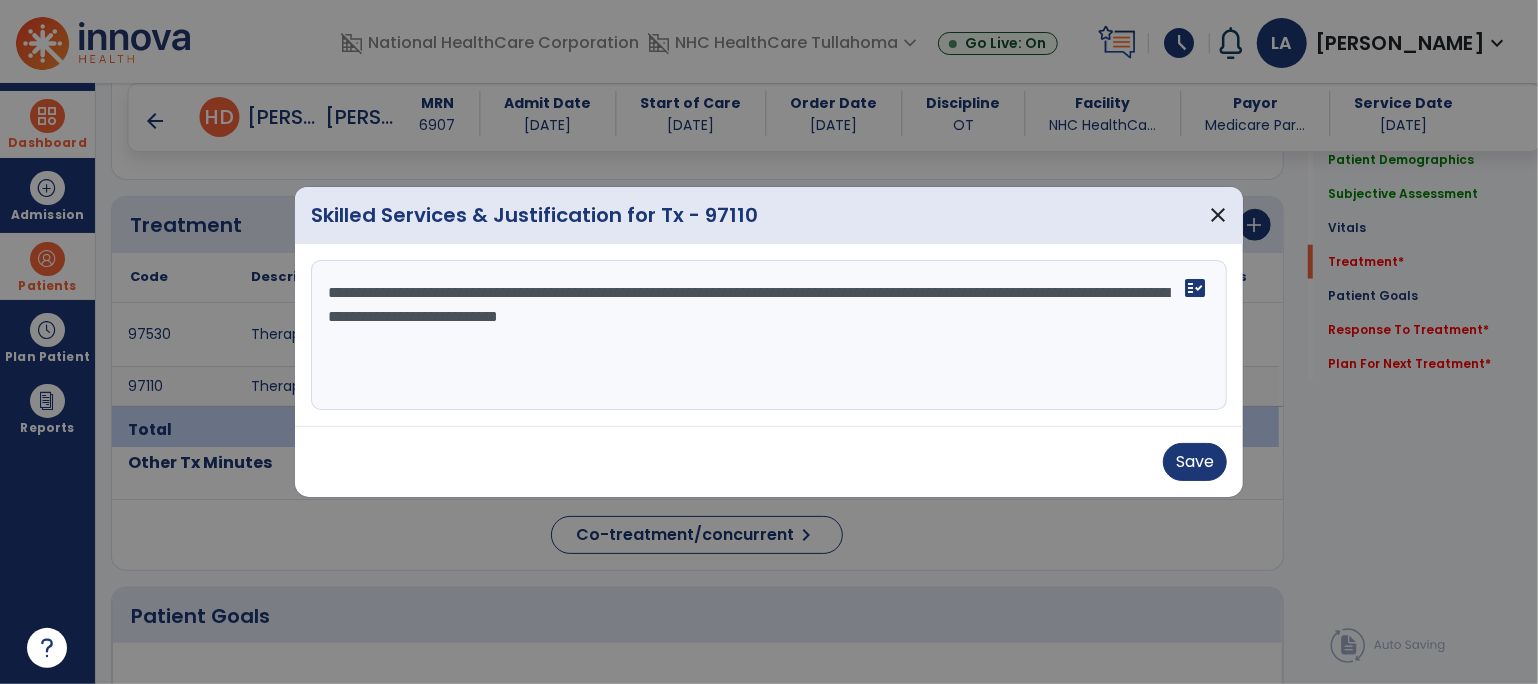 type on "**********" 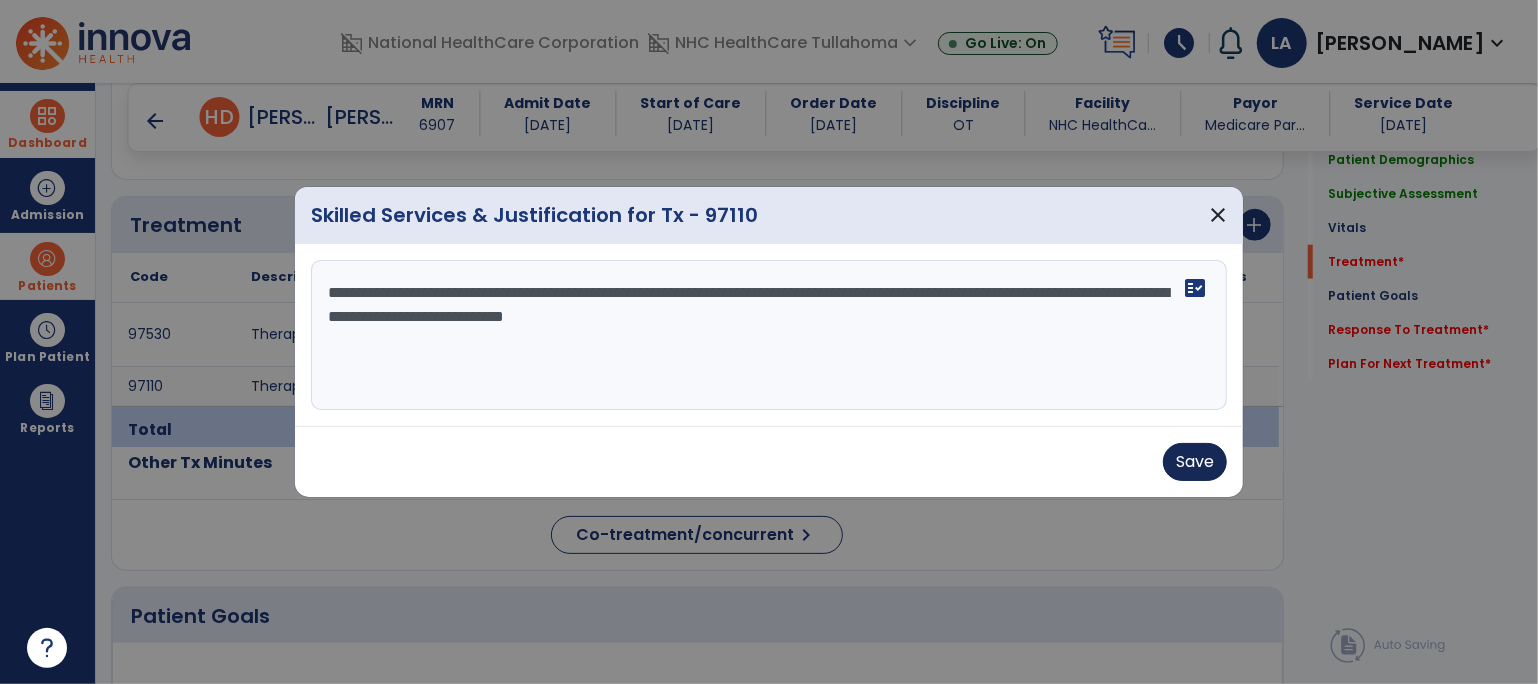 click on "Save" at bounding box center [1195, 462] 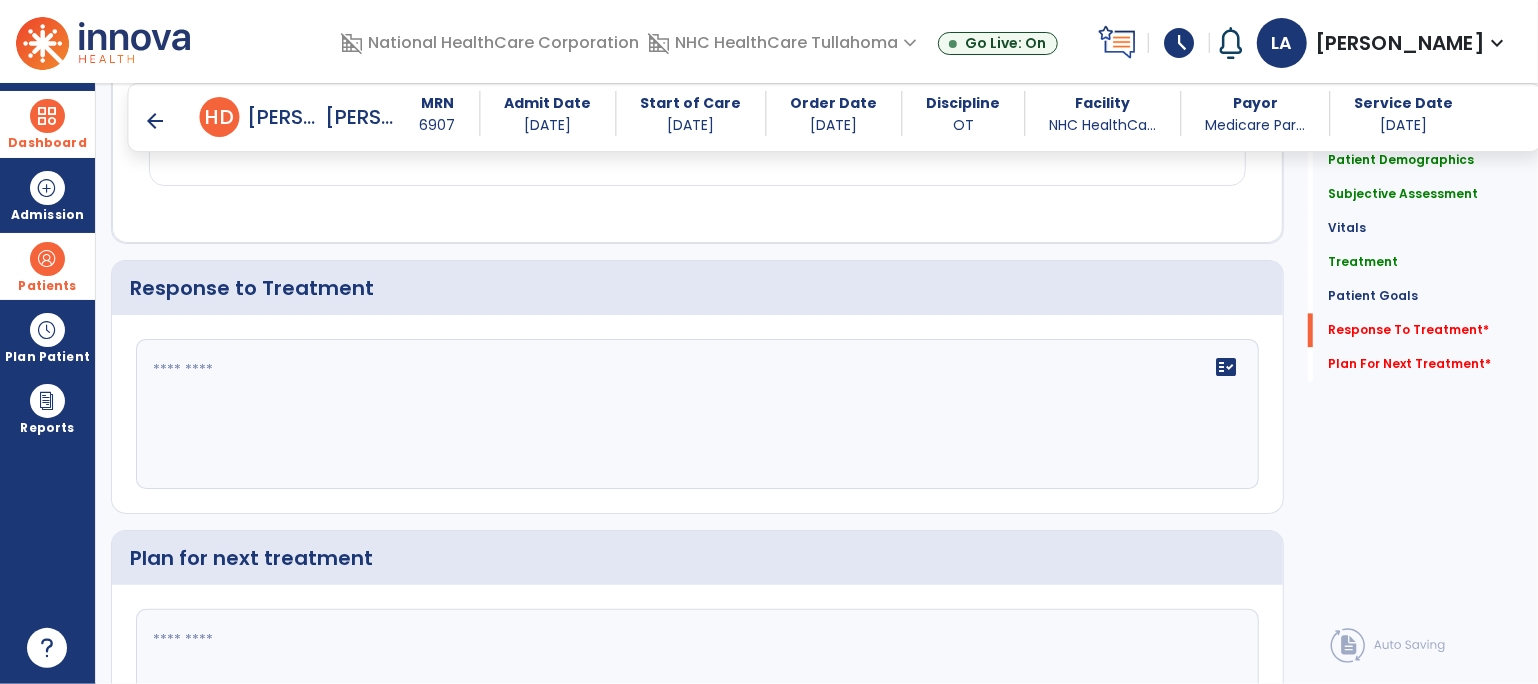 scroll, scrollTop: 2574, scrollLeft: 0, axis: vertical 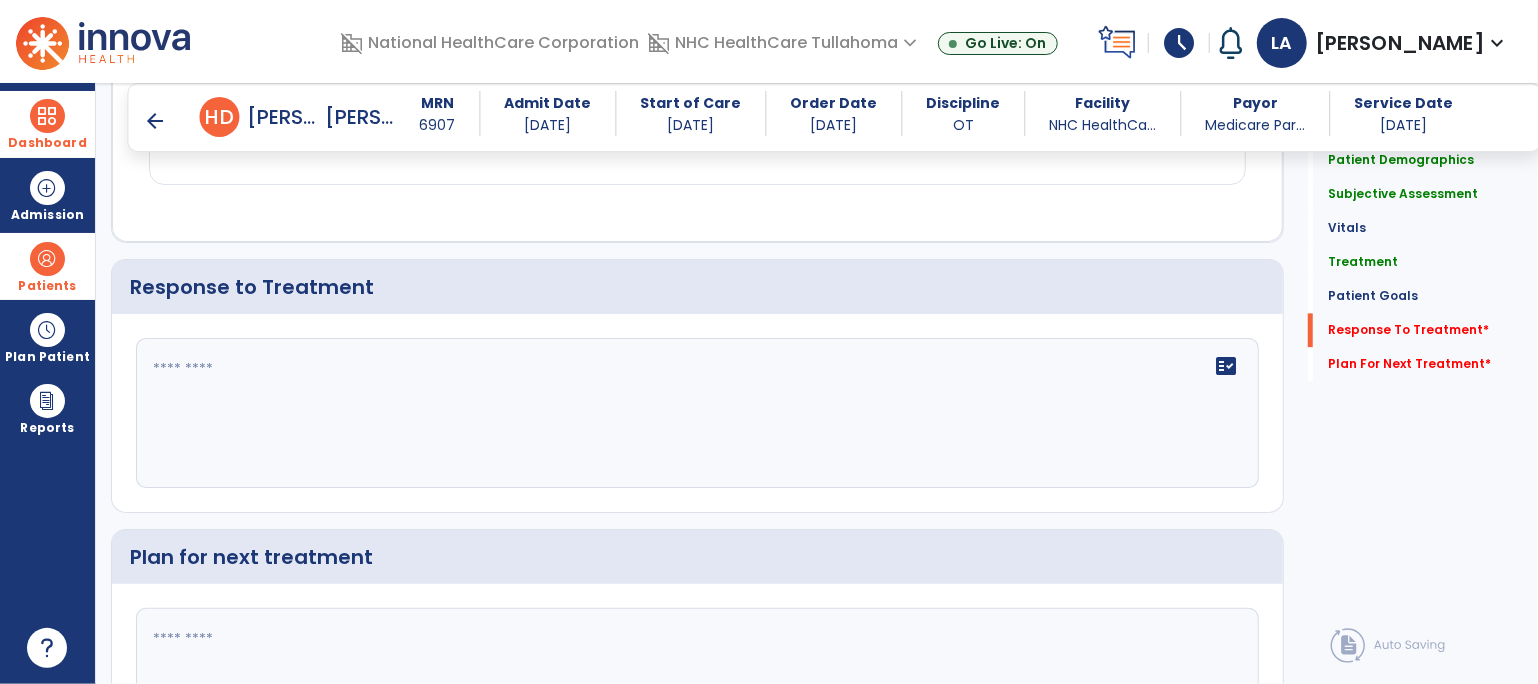 click on "fact_check" 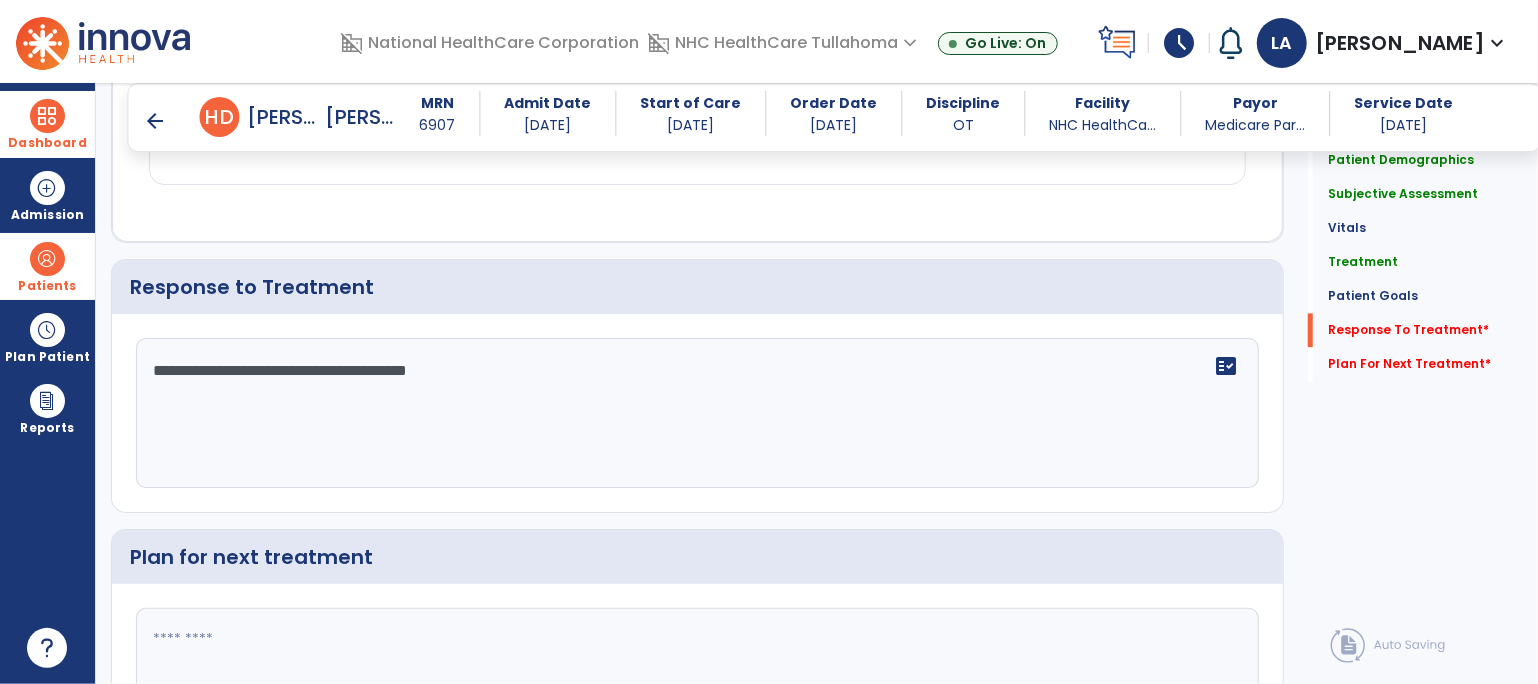 type on "**********" 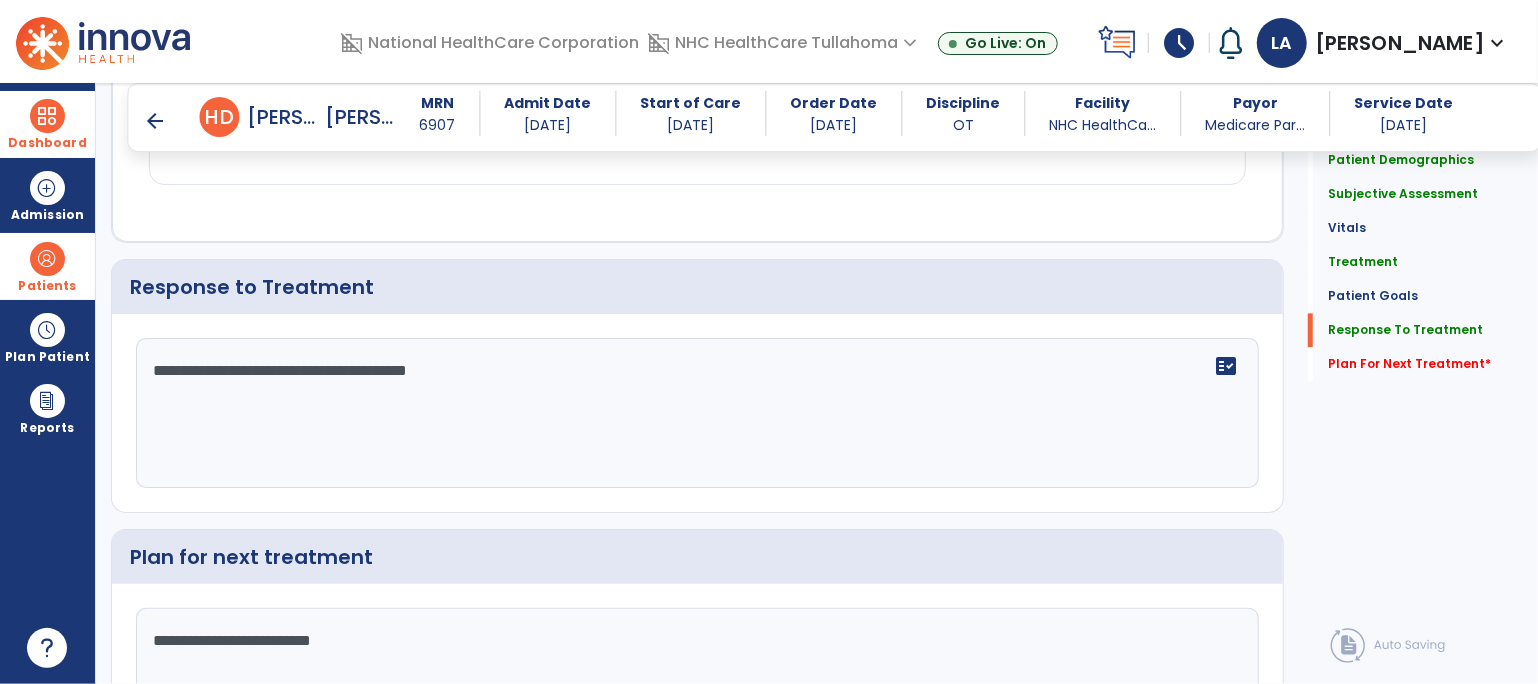 scroll, scrollTop: 2732, scrollLeft: 0, axis: vertical 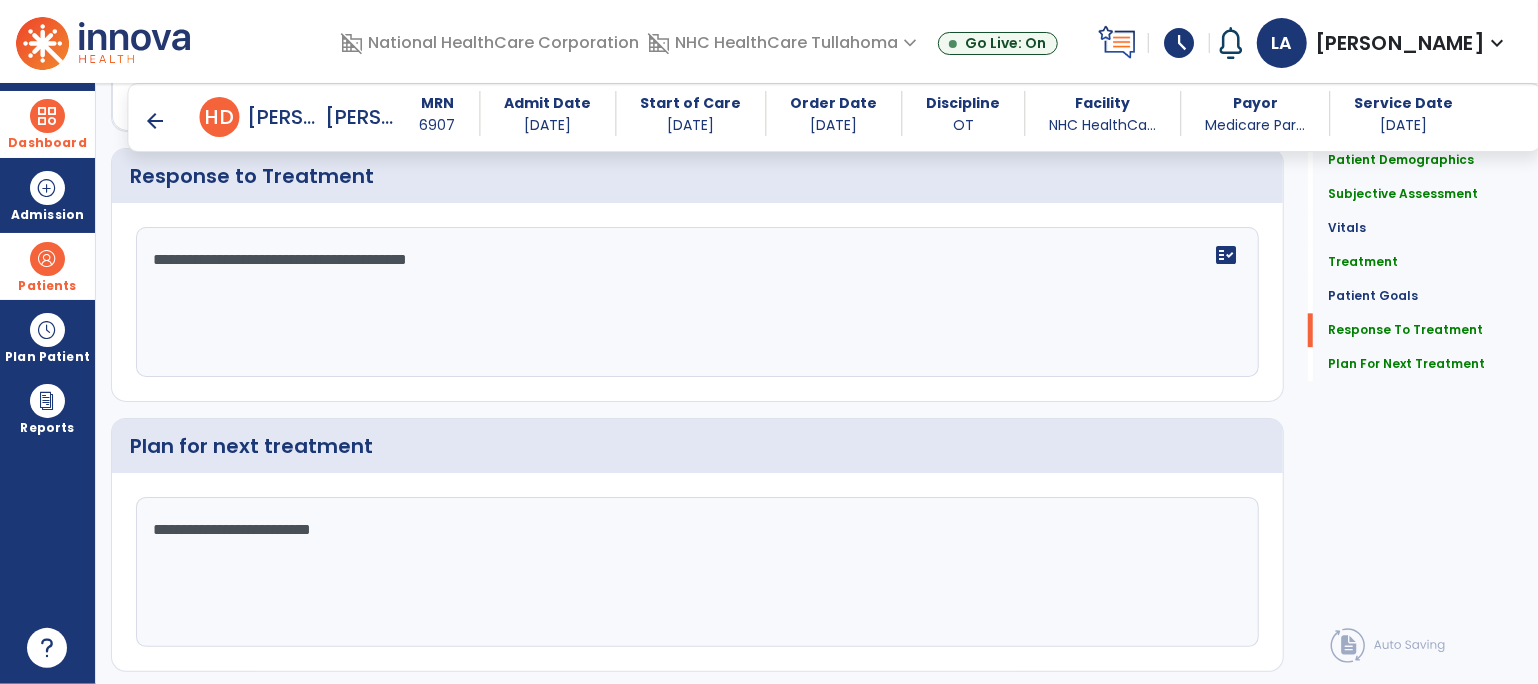 type on "**********" 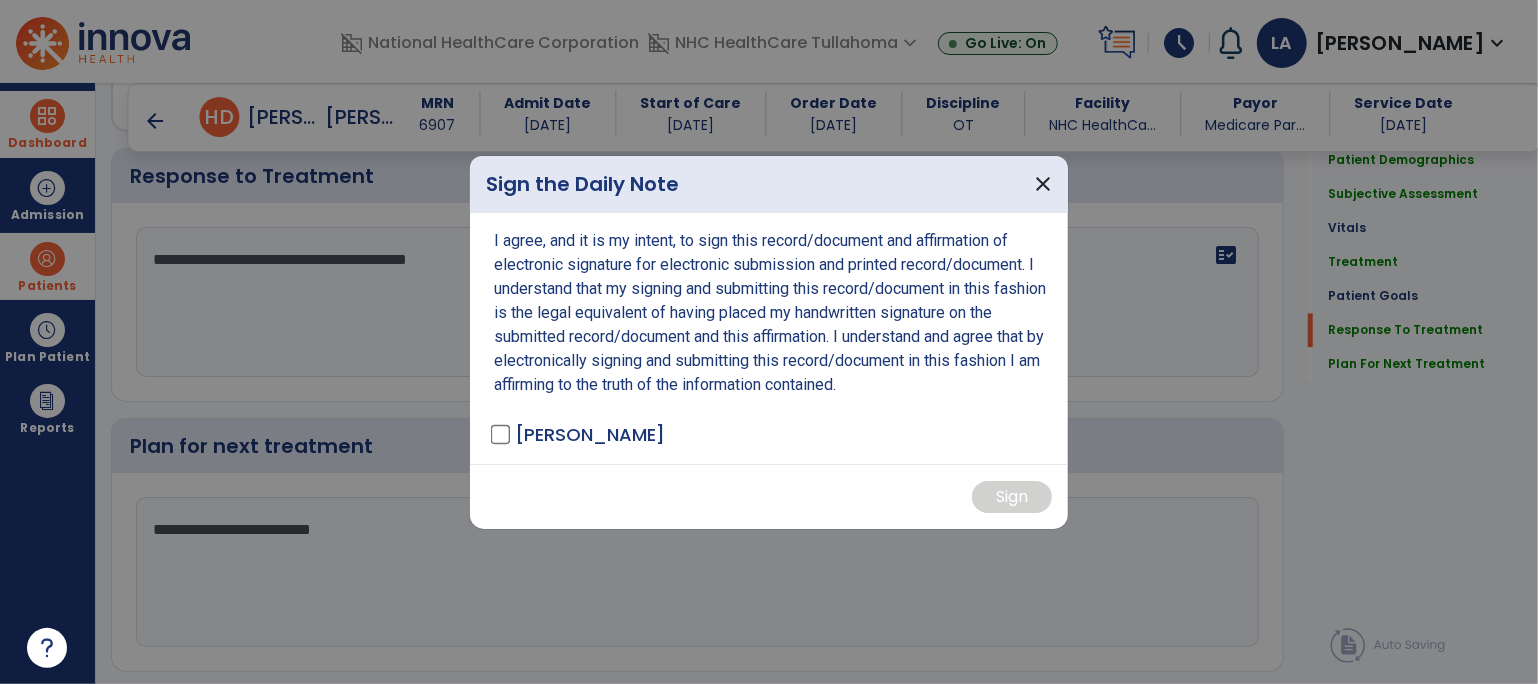 scroll, scrollTop: 2732, scrollLeft: 0, axis: vertical 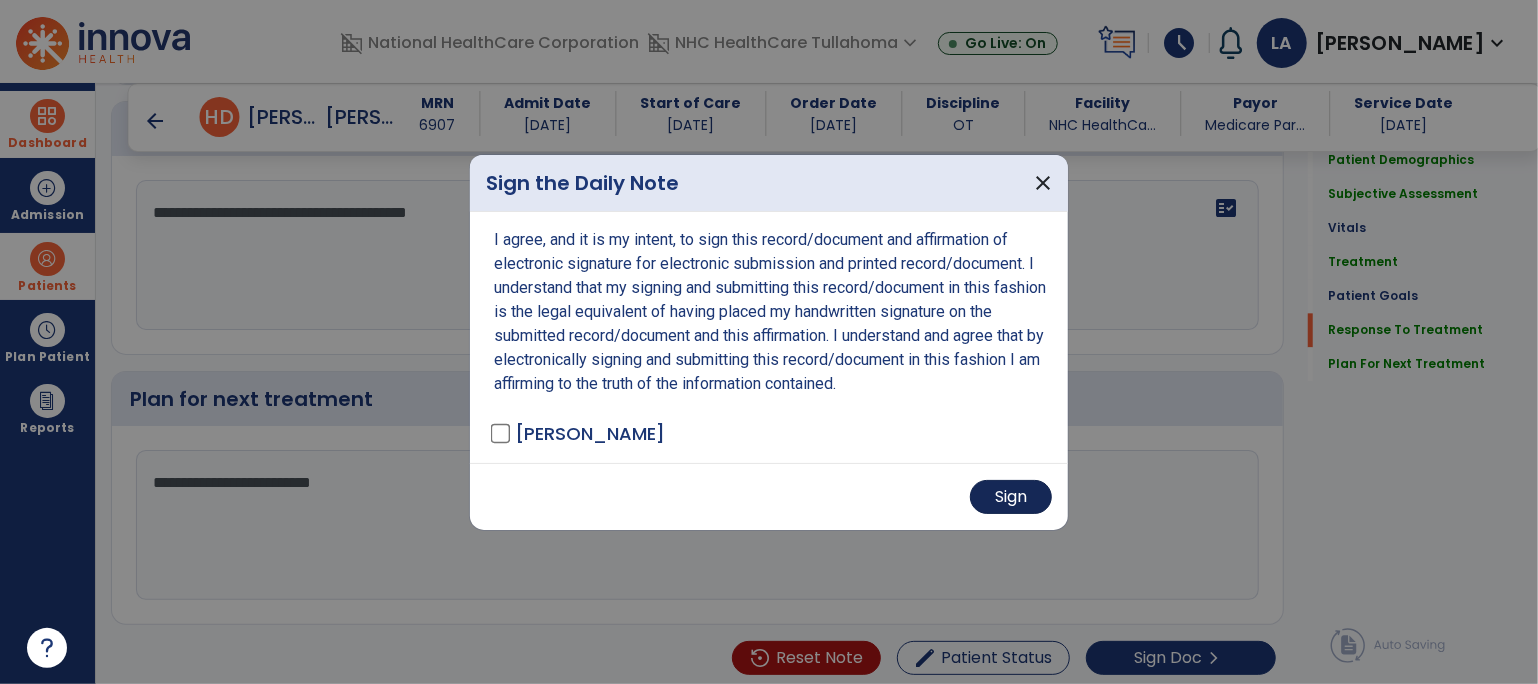 click on "Sign" at bounding box center (1011, 497) 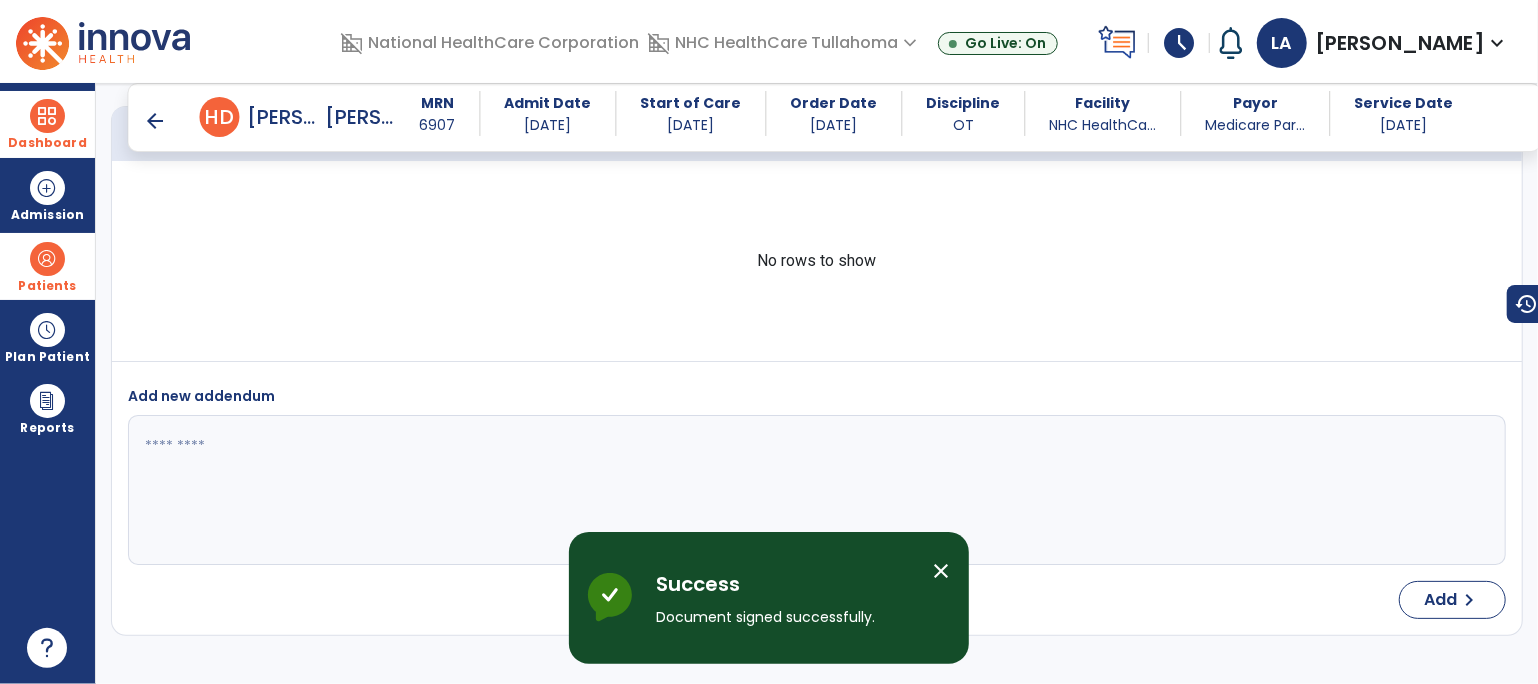 scroll, scrollTop: 3774, scrollLeft: 0, axis: vertical 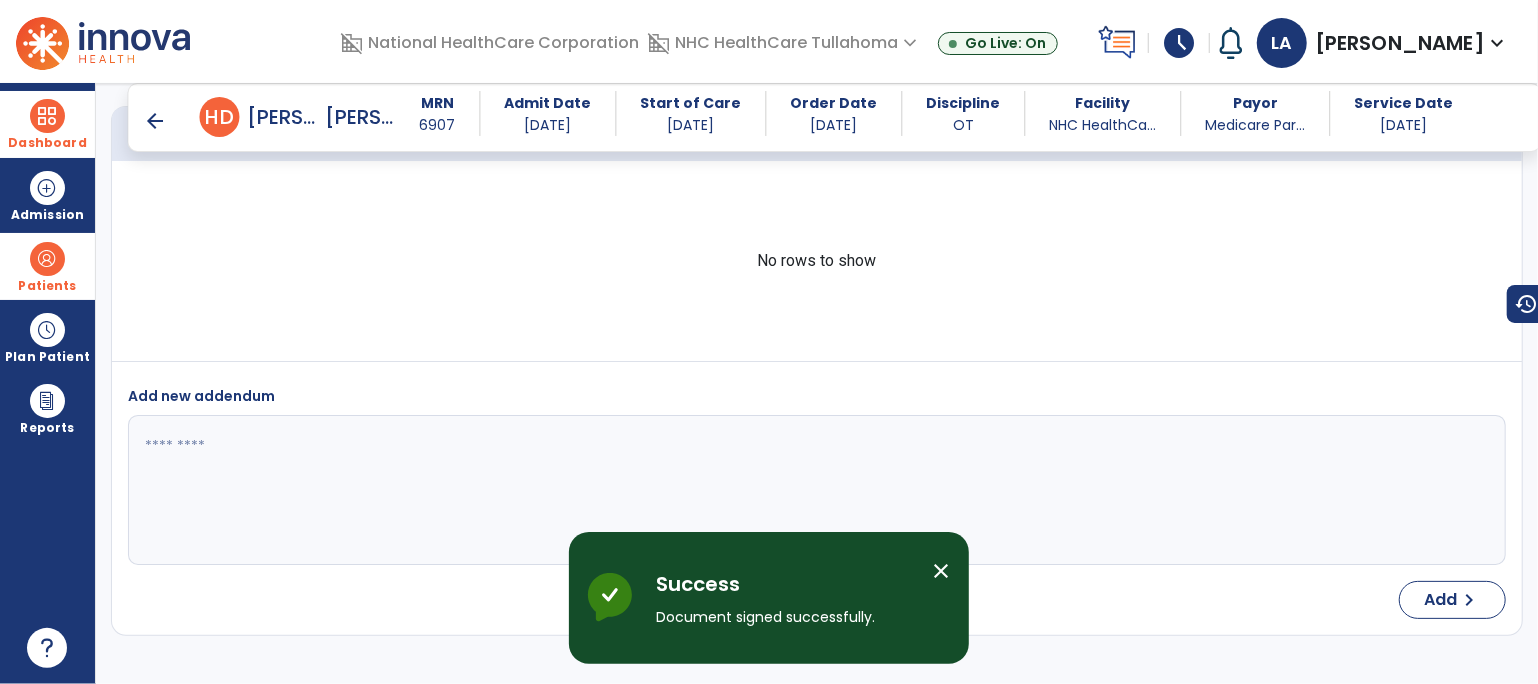 click on "arrow_back" at bounding box center (156, 121) 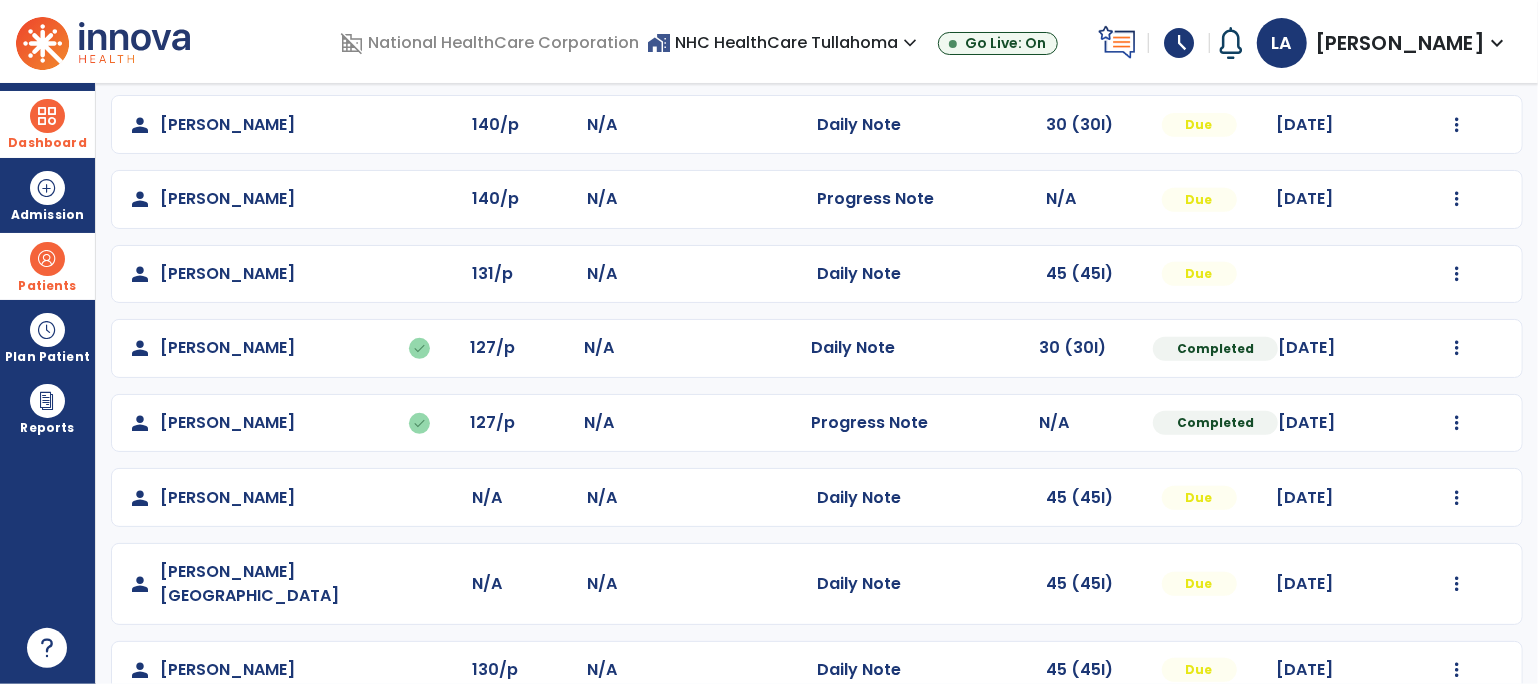 scroll, scrollTop: 540, scrollLeft: 0, axis: vertical 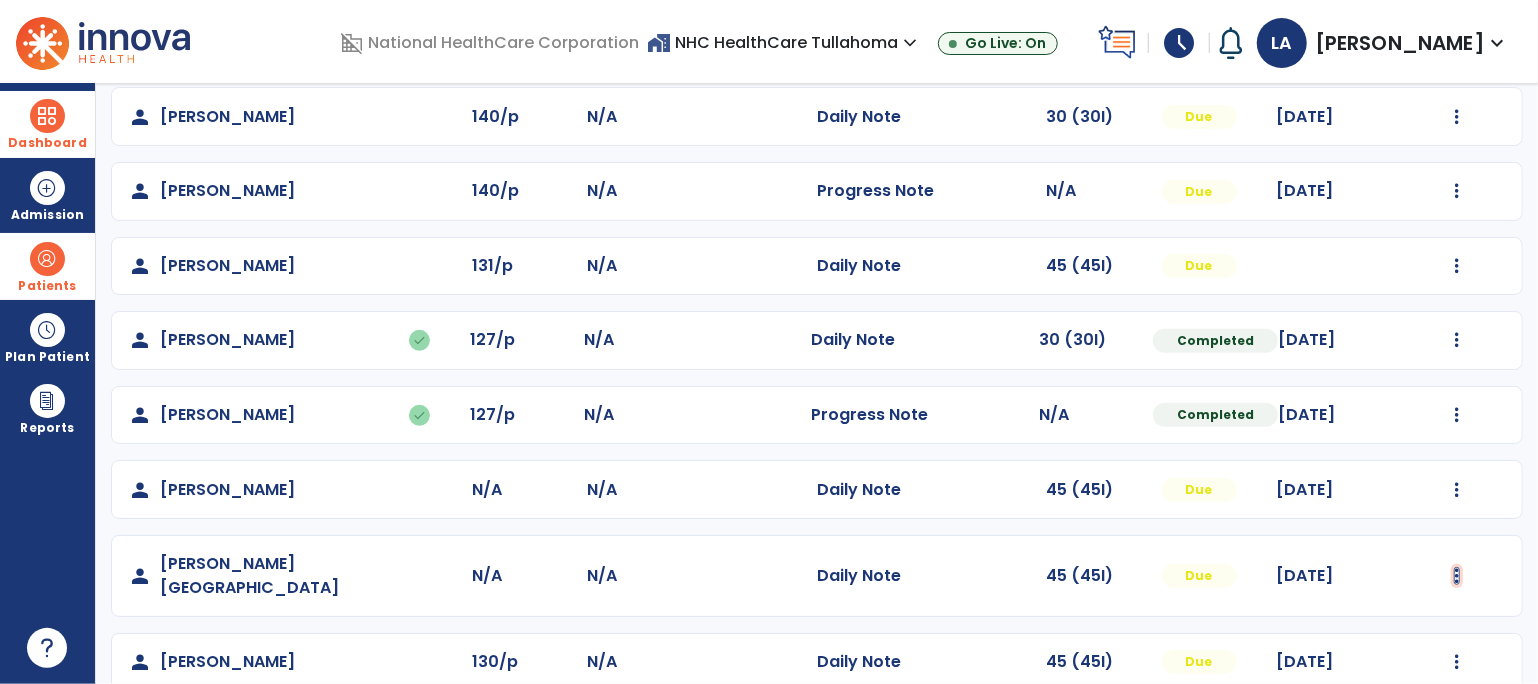 click at bounding box center [1457, -107] 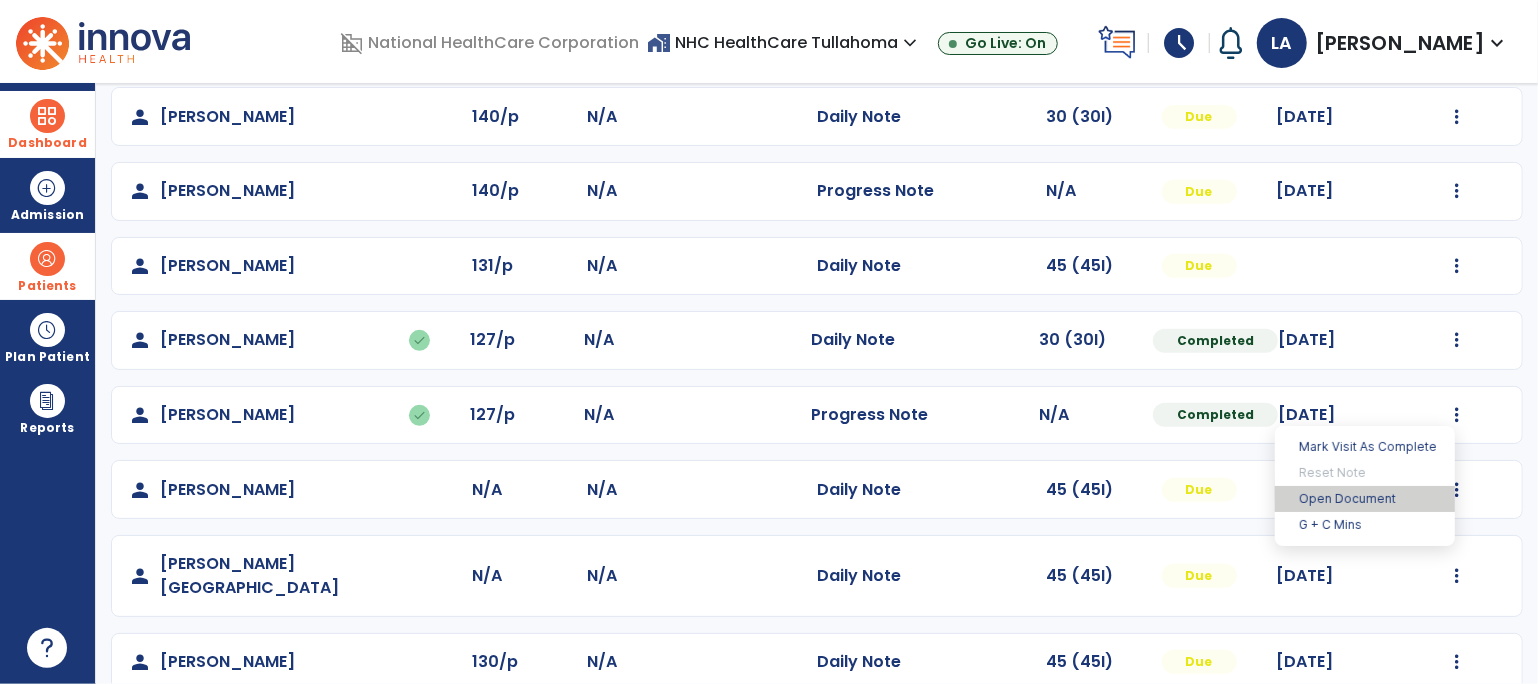 click on "Open Document" at bounding box center [1365, 499] 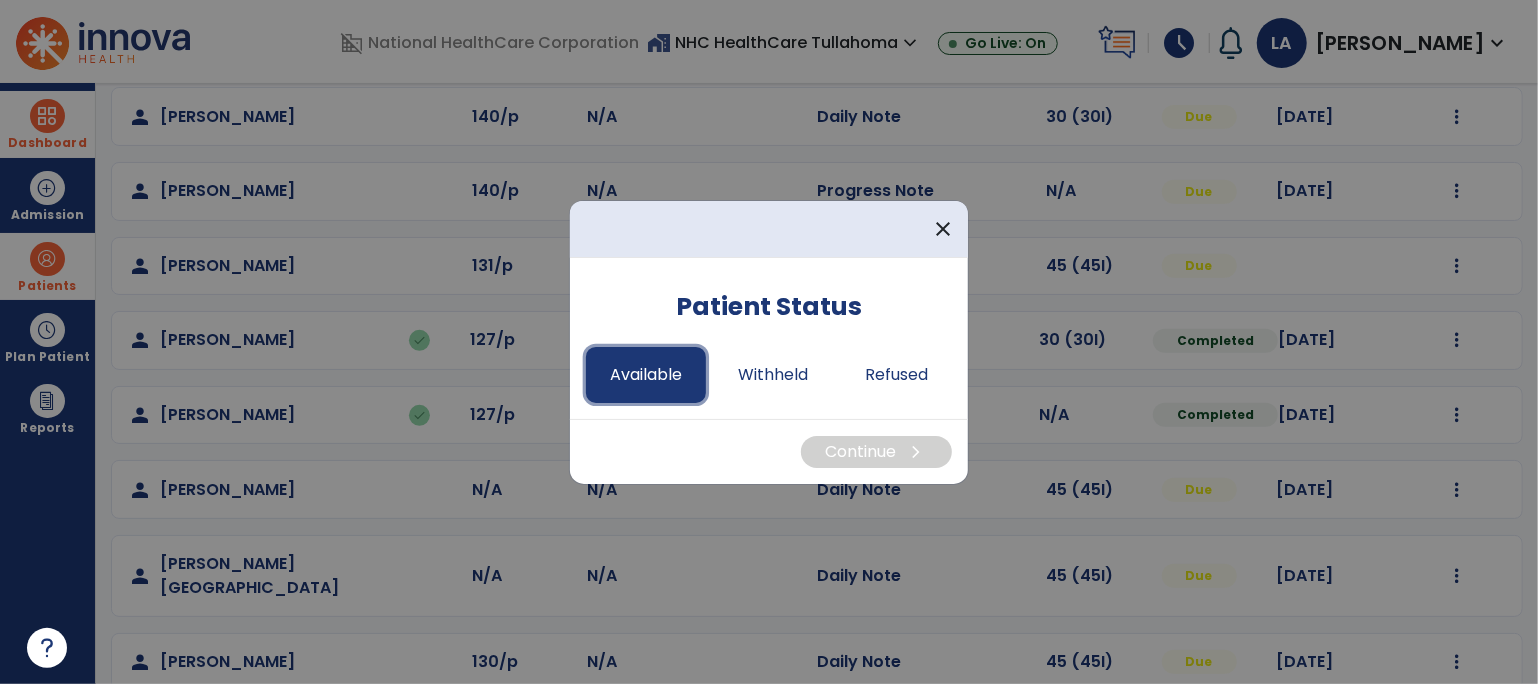 click on "Available" at bounding box center [646, 375] 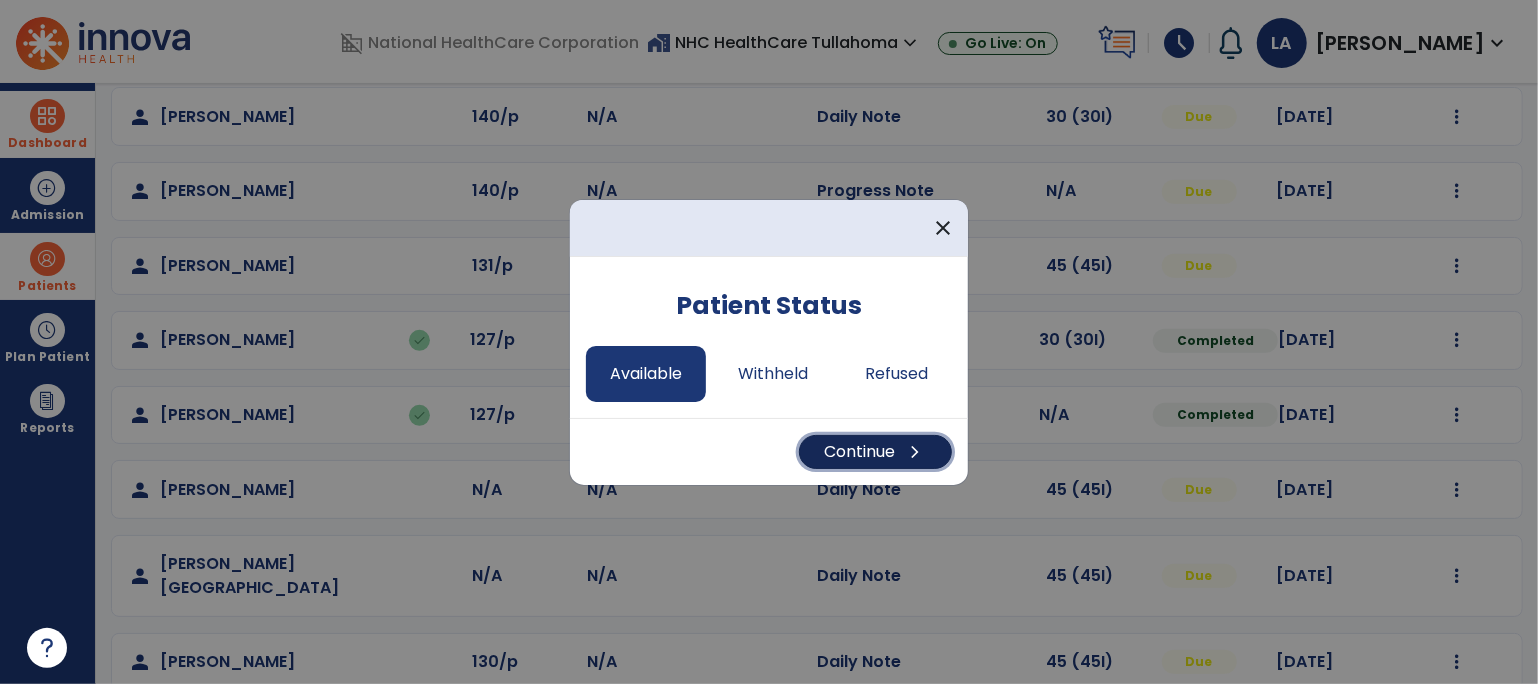 click on "Continue   chevron_right" at bounding box center (875, 452) 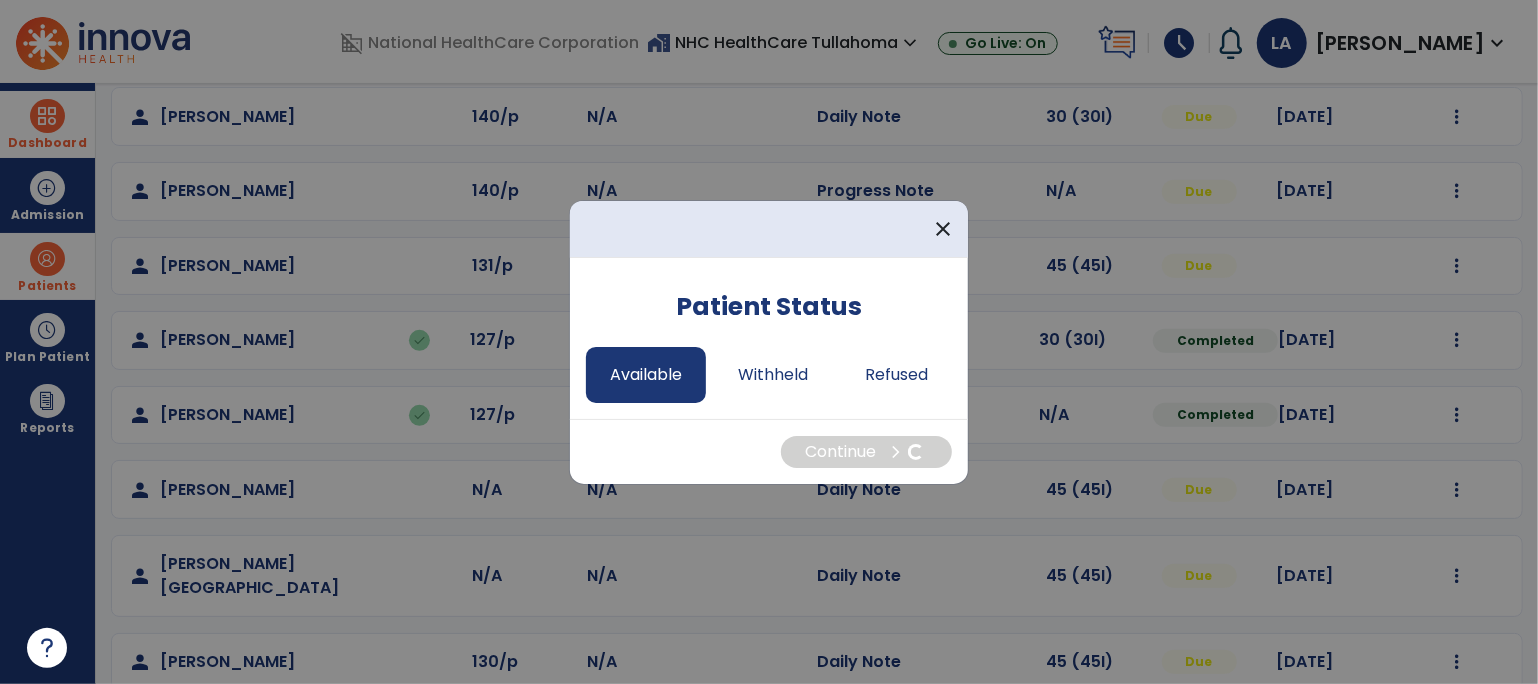 select on "*" 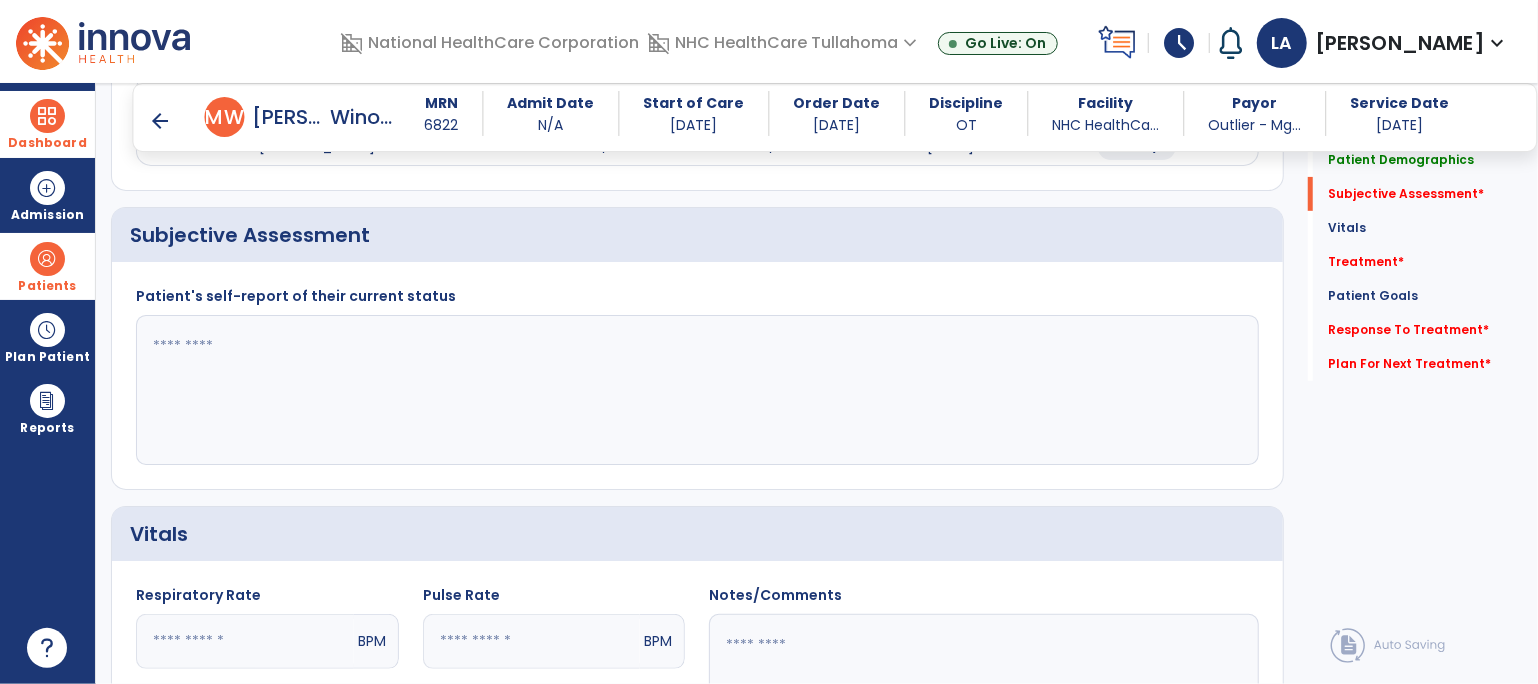 scroll, scrollTop: 318, scrollLeft: 0, axis: vertical 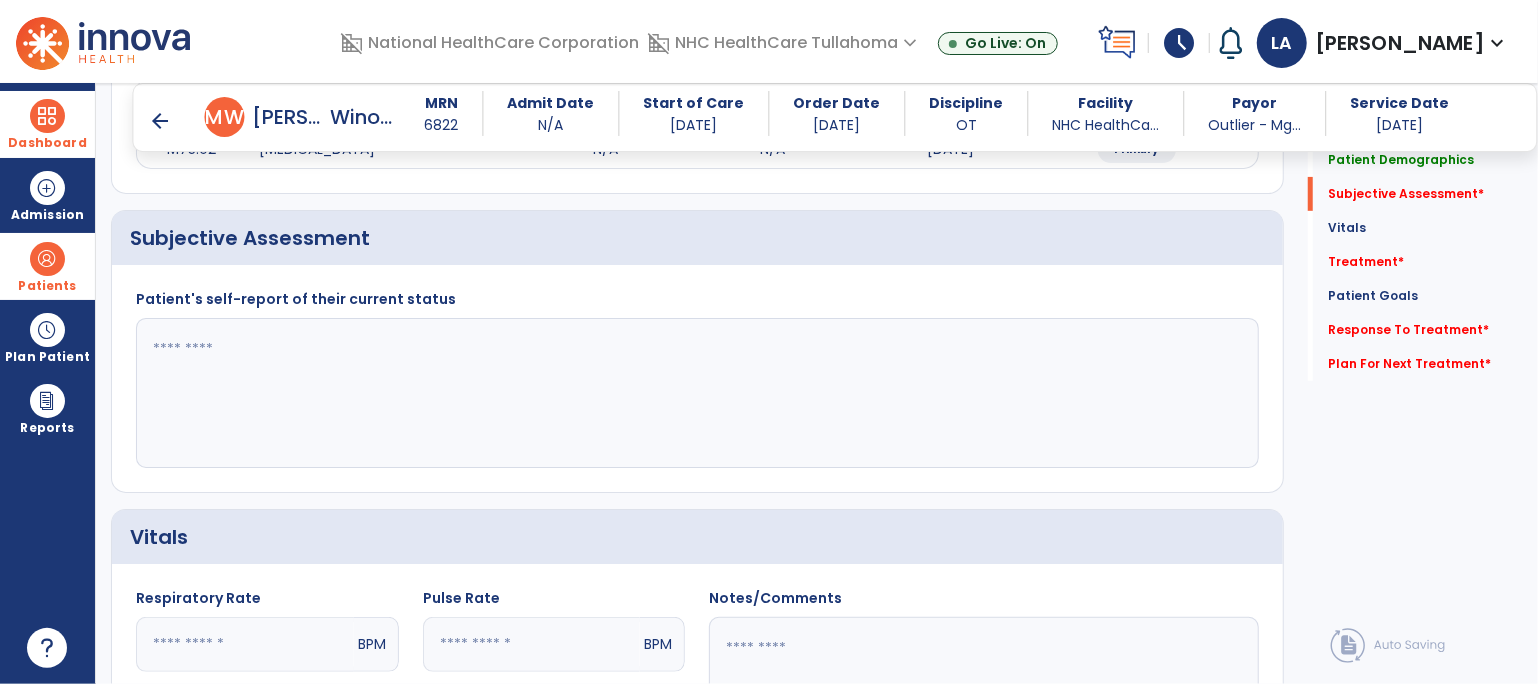 click 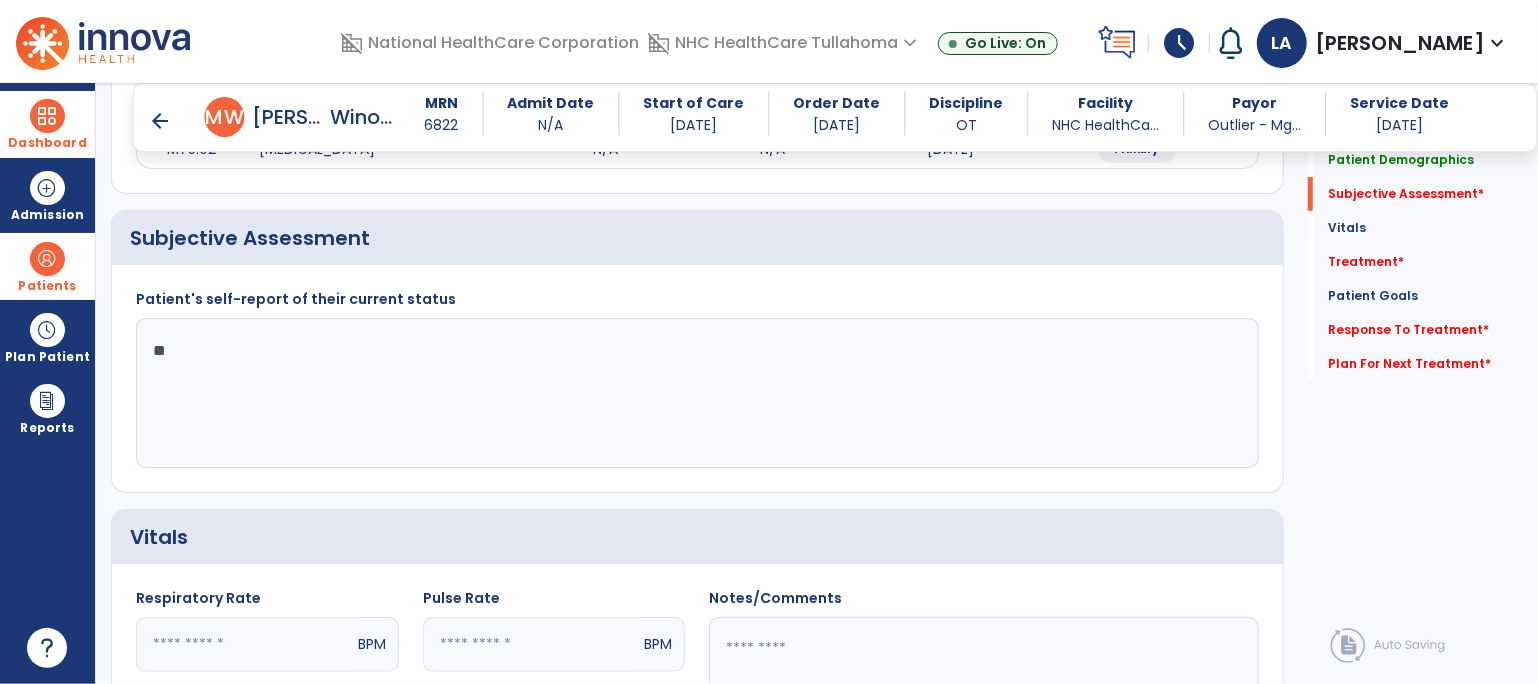 type on "*" 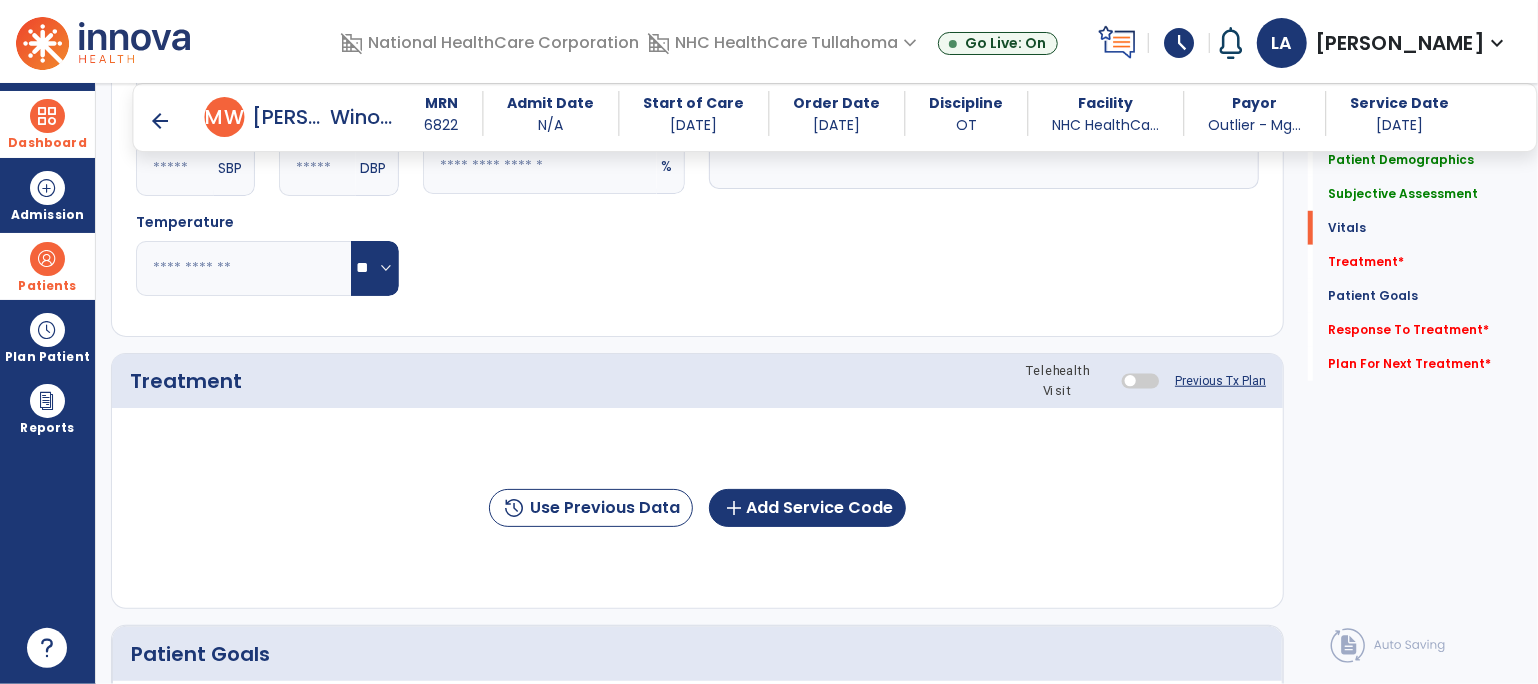 scroll, scrollTop: 901, scrollLeft: 0, axis: vertical 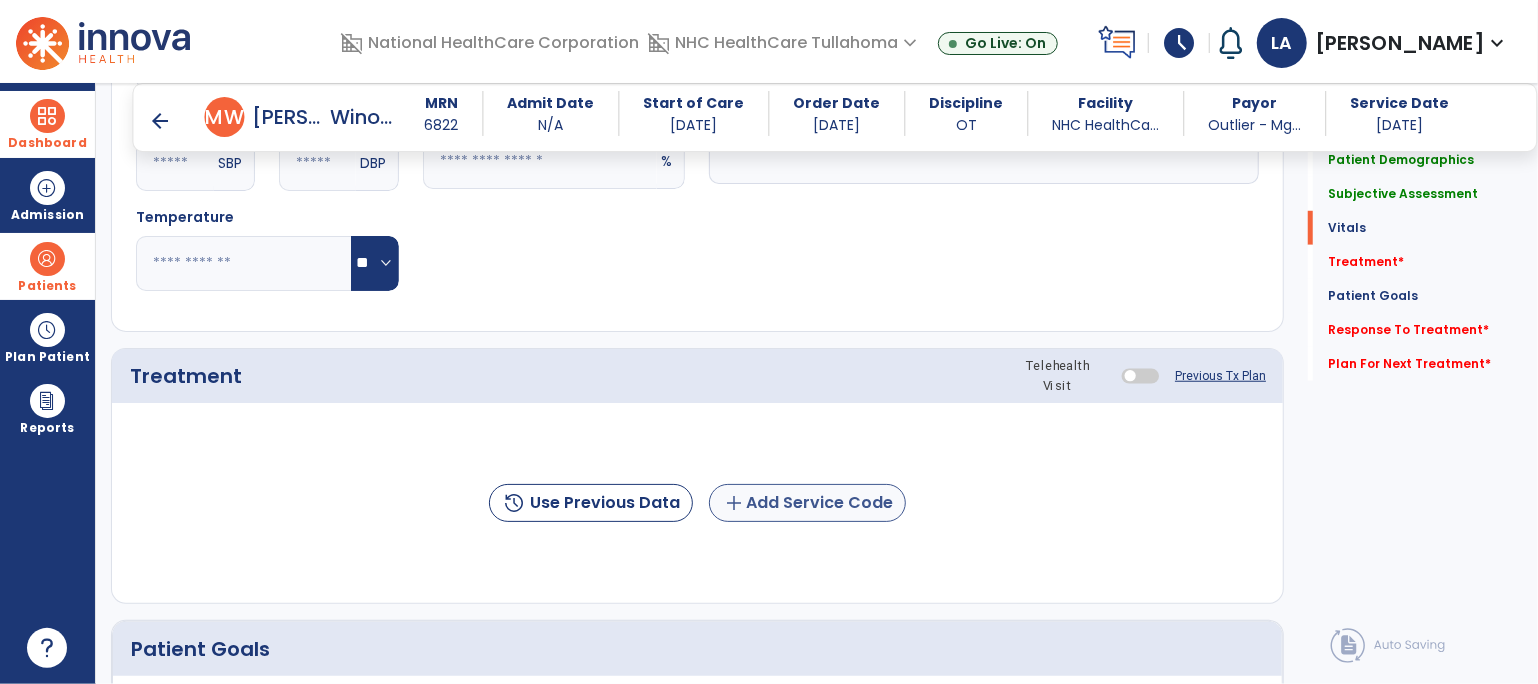 type on "**********" 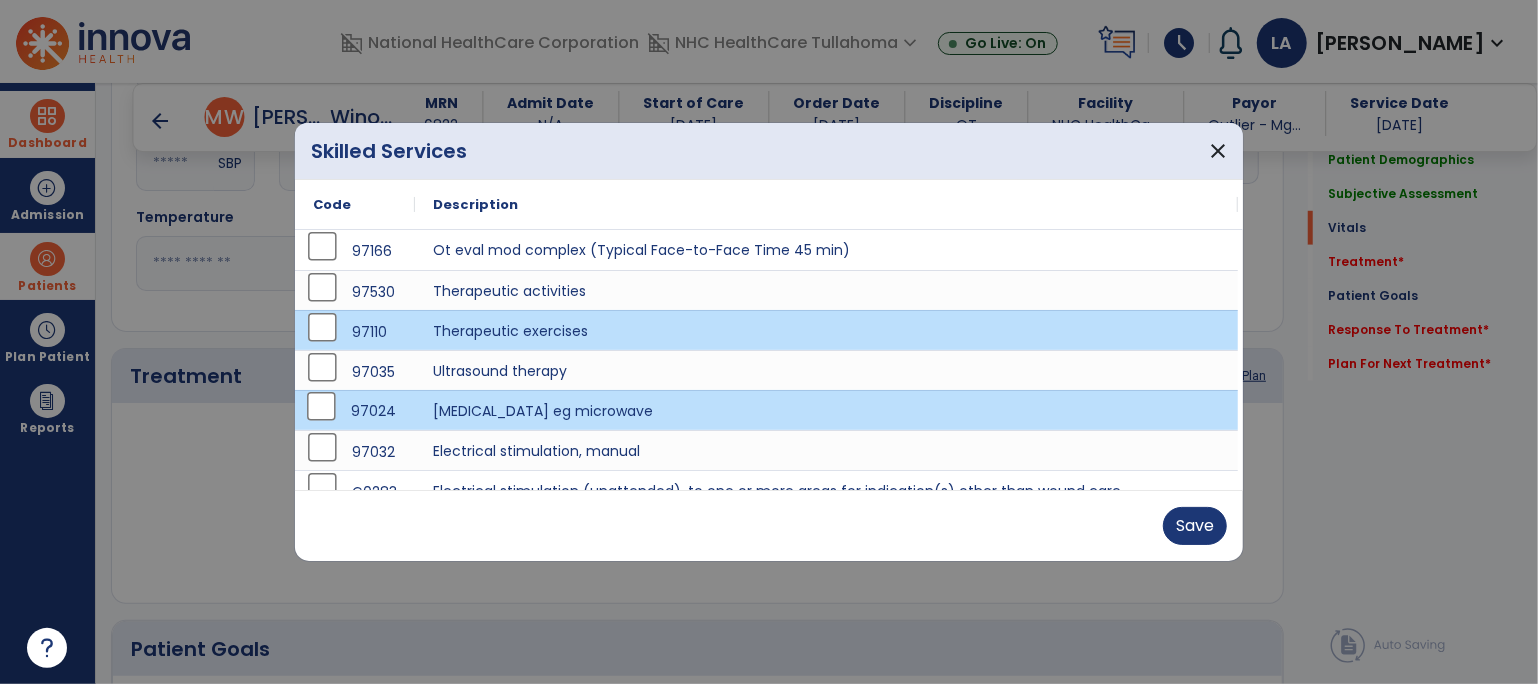 scroll, scrollTop: 20, scrollLeft: 0, axis: vertical 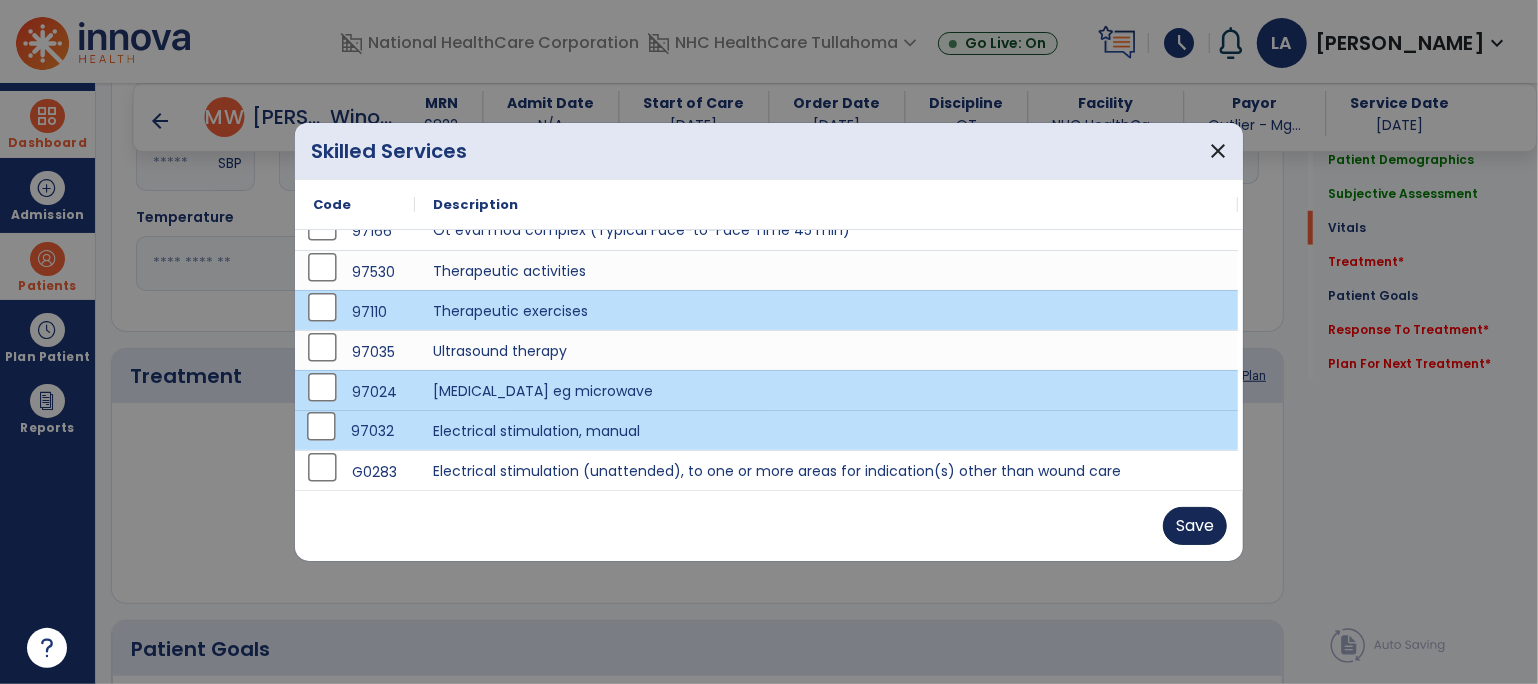 click on "Save" at bounding box center (1195, 526) 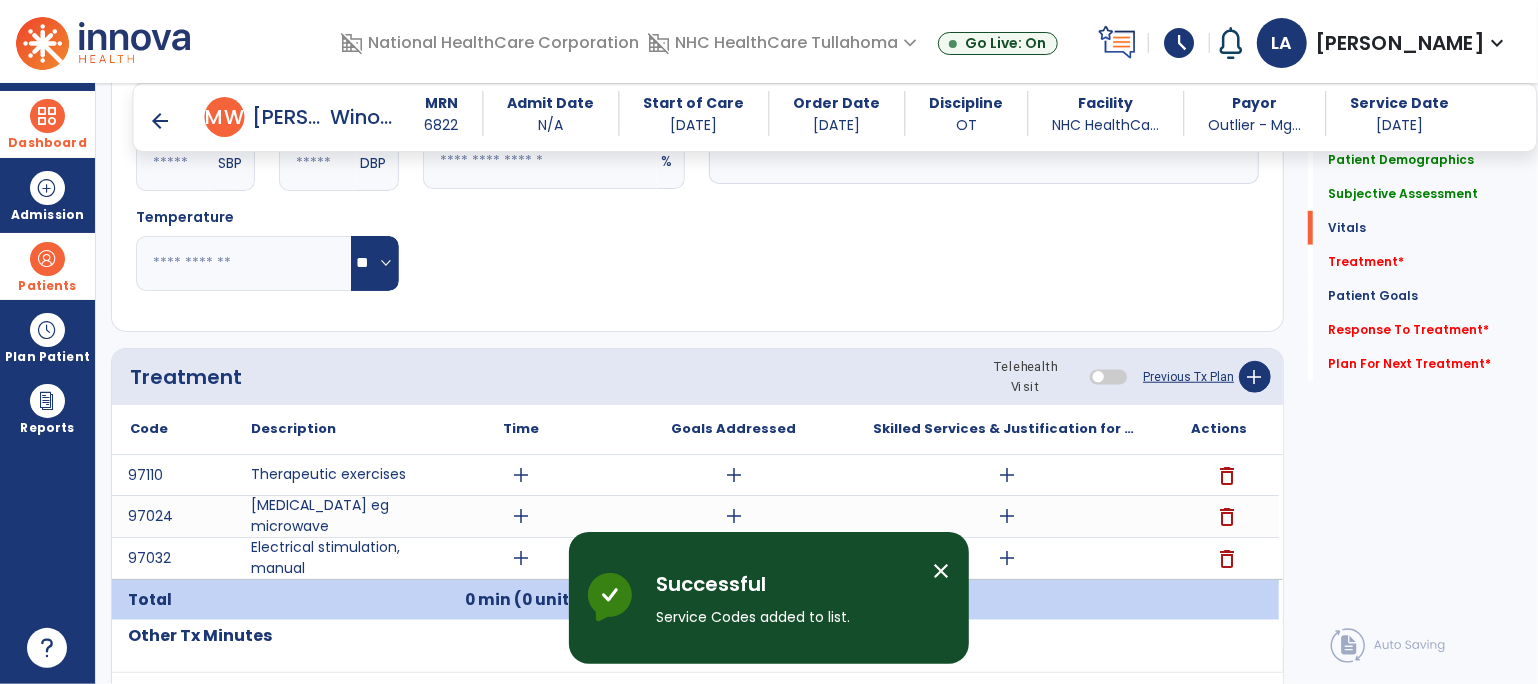 click on "add" at bounding box center [521, 475] 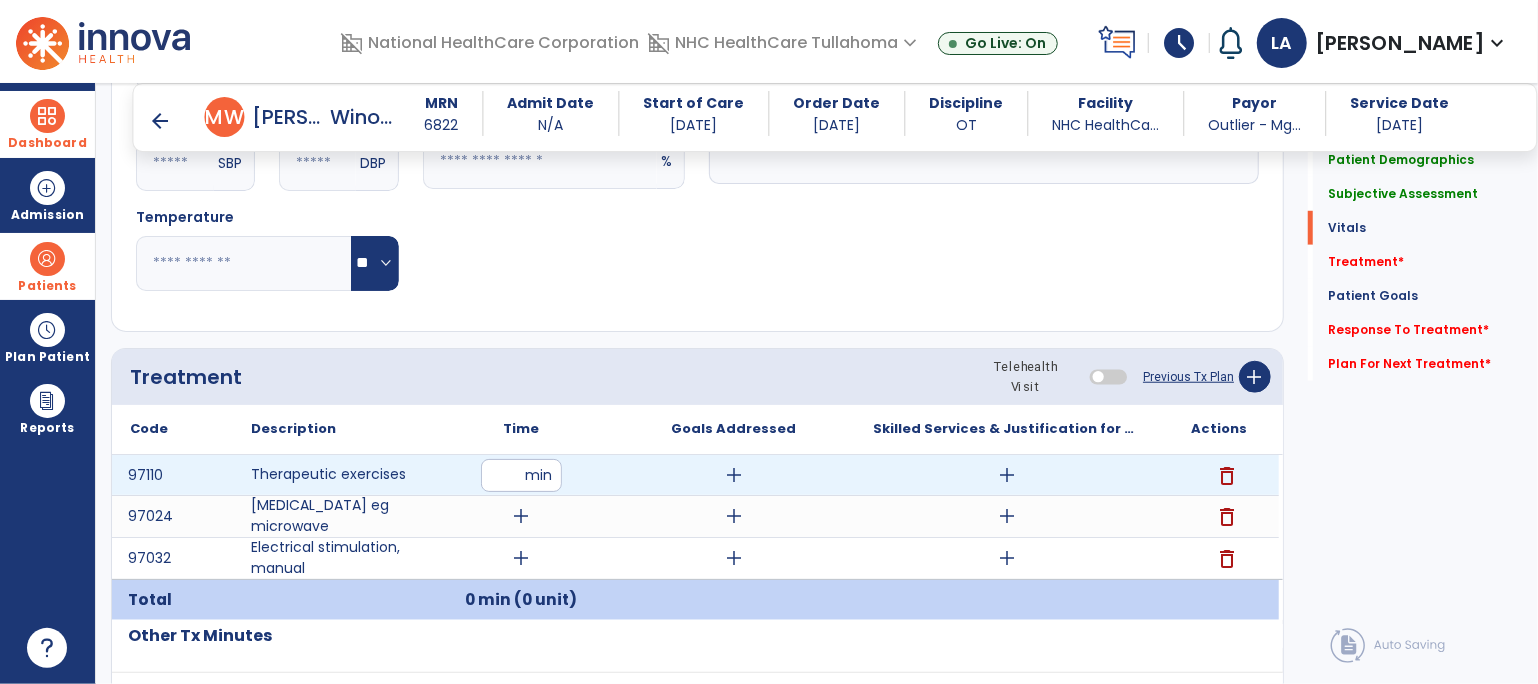 type on "**" 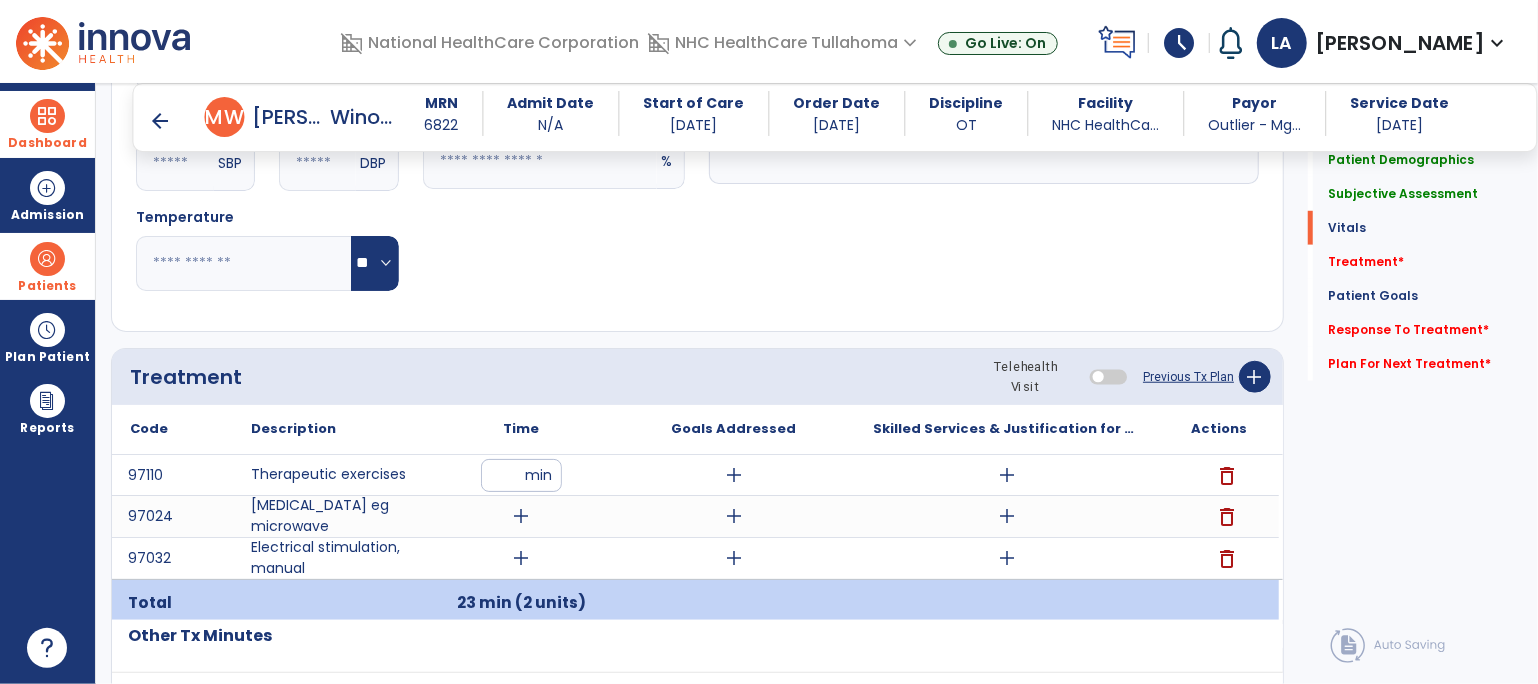 click on "add" at bounding box center [521, 516] 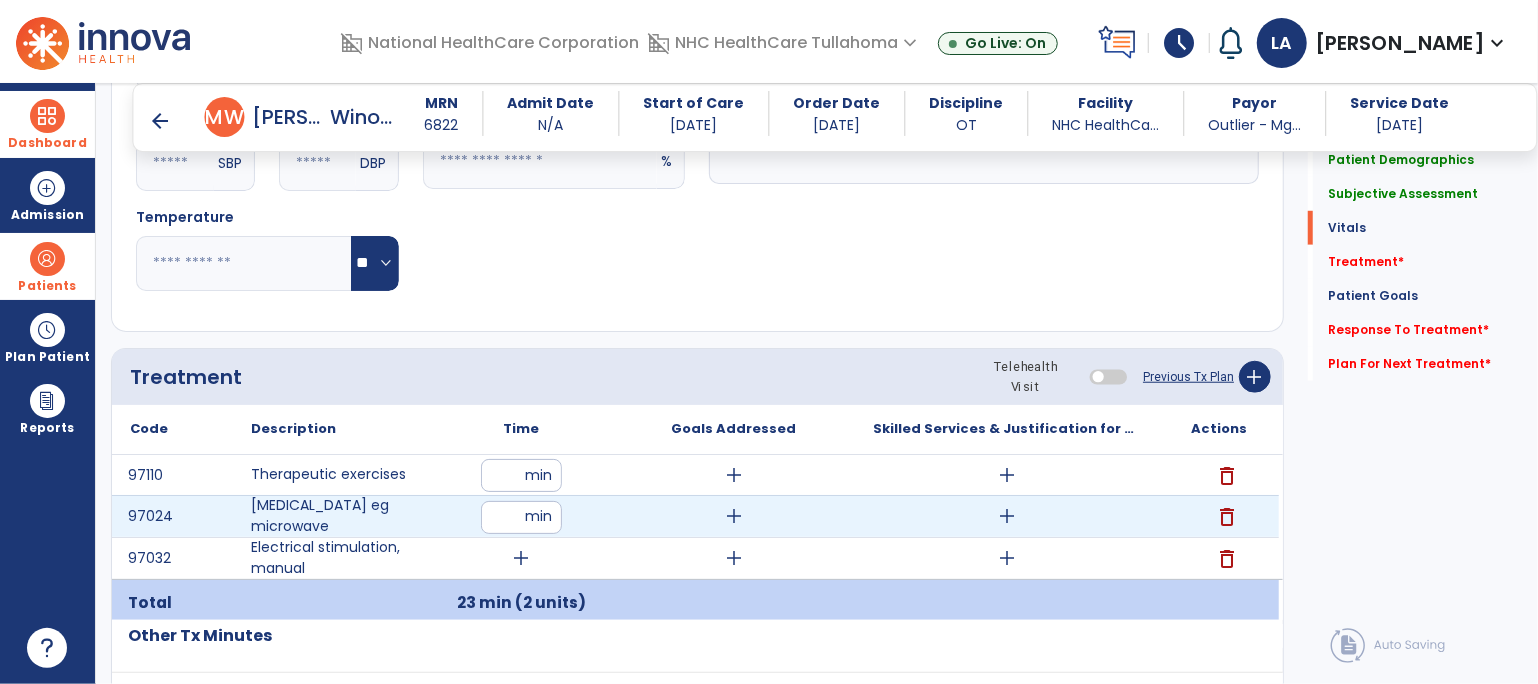 type on "*" 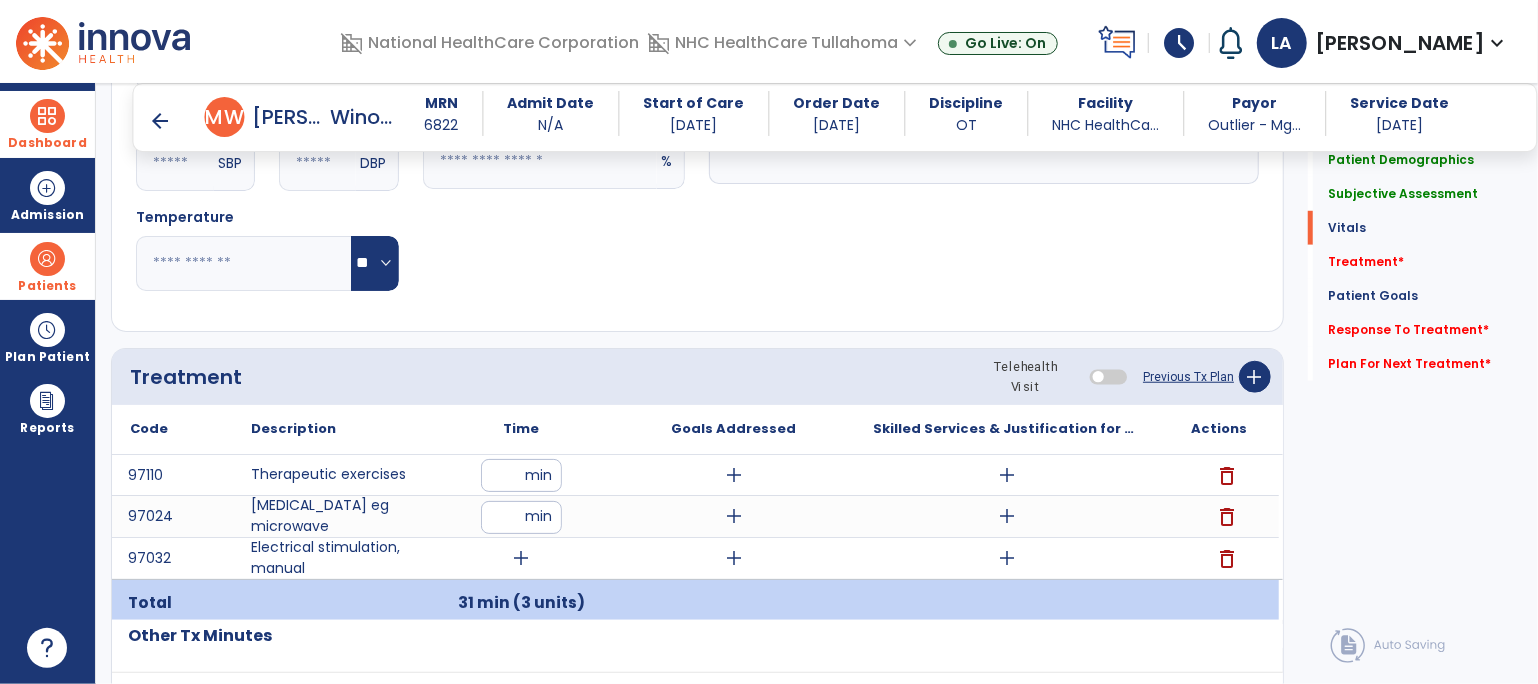 click on "add" at bounding box center (521, 558) 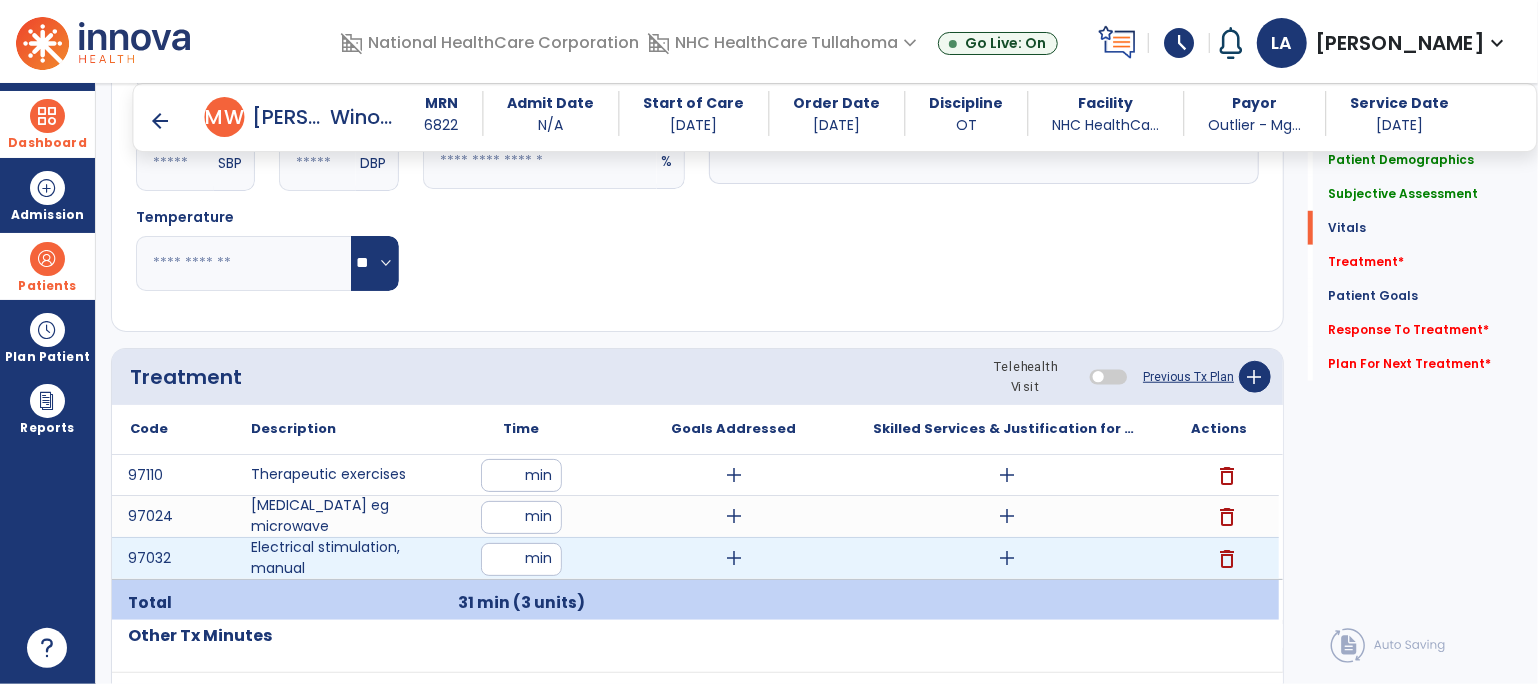 type on "*" 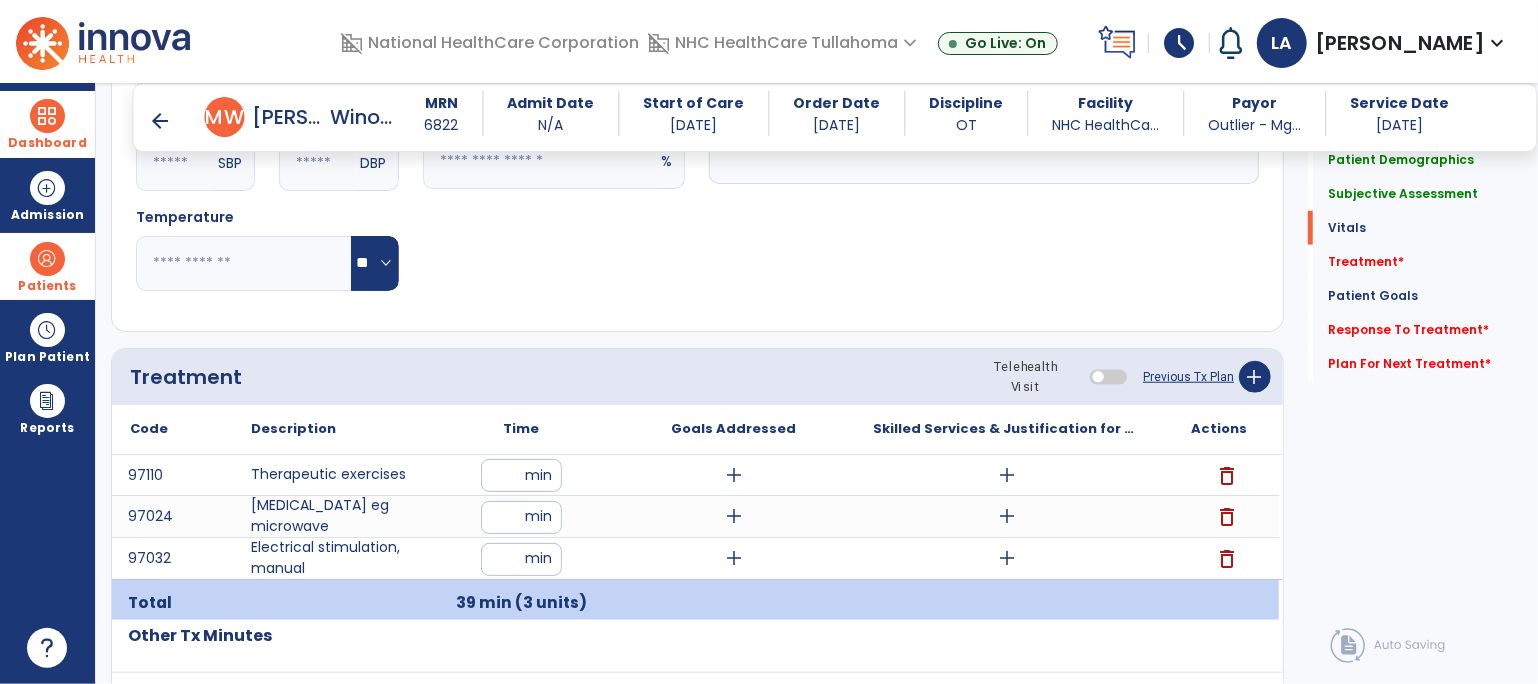 click on "**" at bounding box center (521, 475) 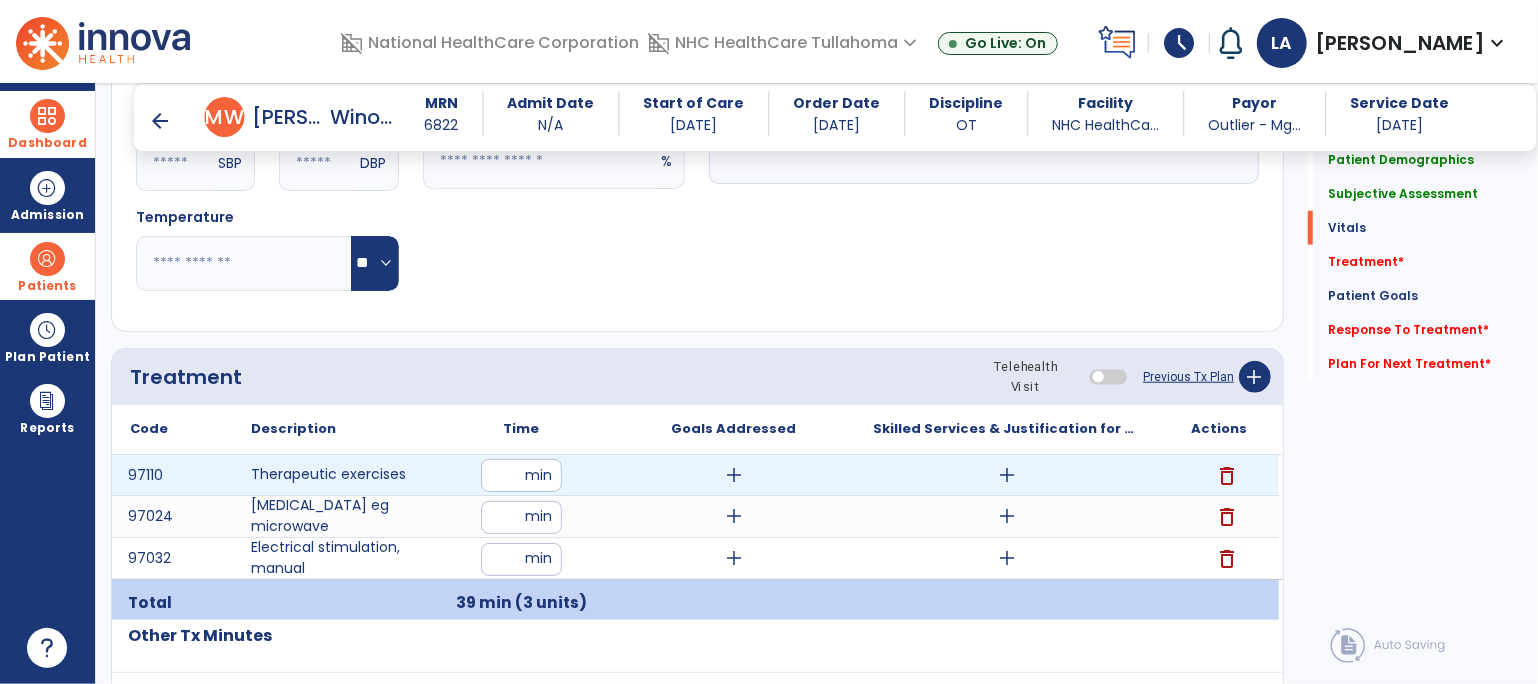 type on "**" 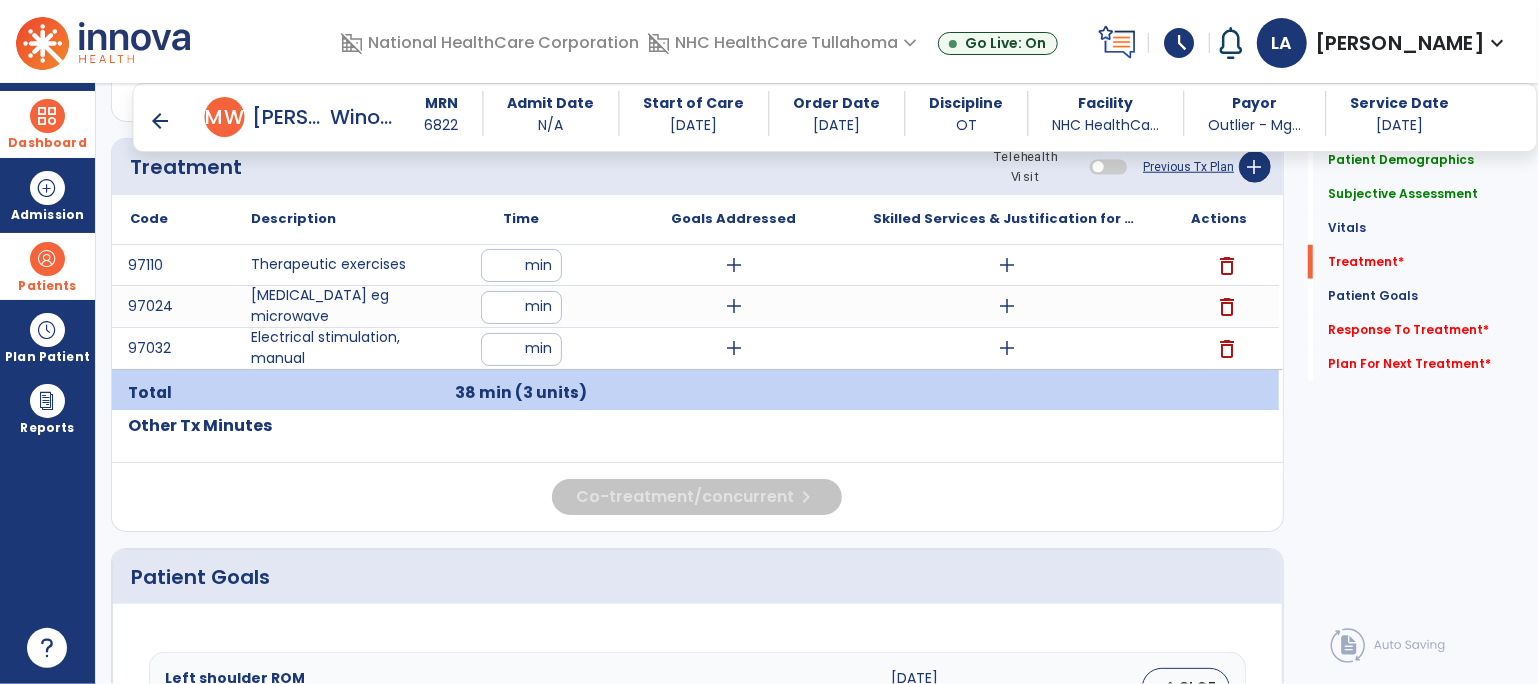 scroll, scrollTop: 1151, scrollLeft: 0, axis: vertical 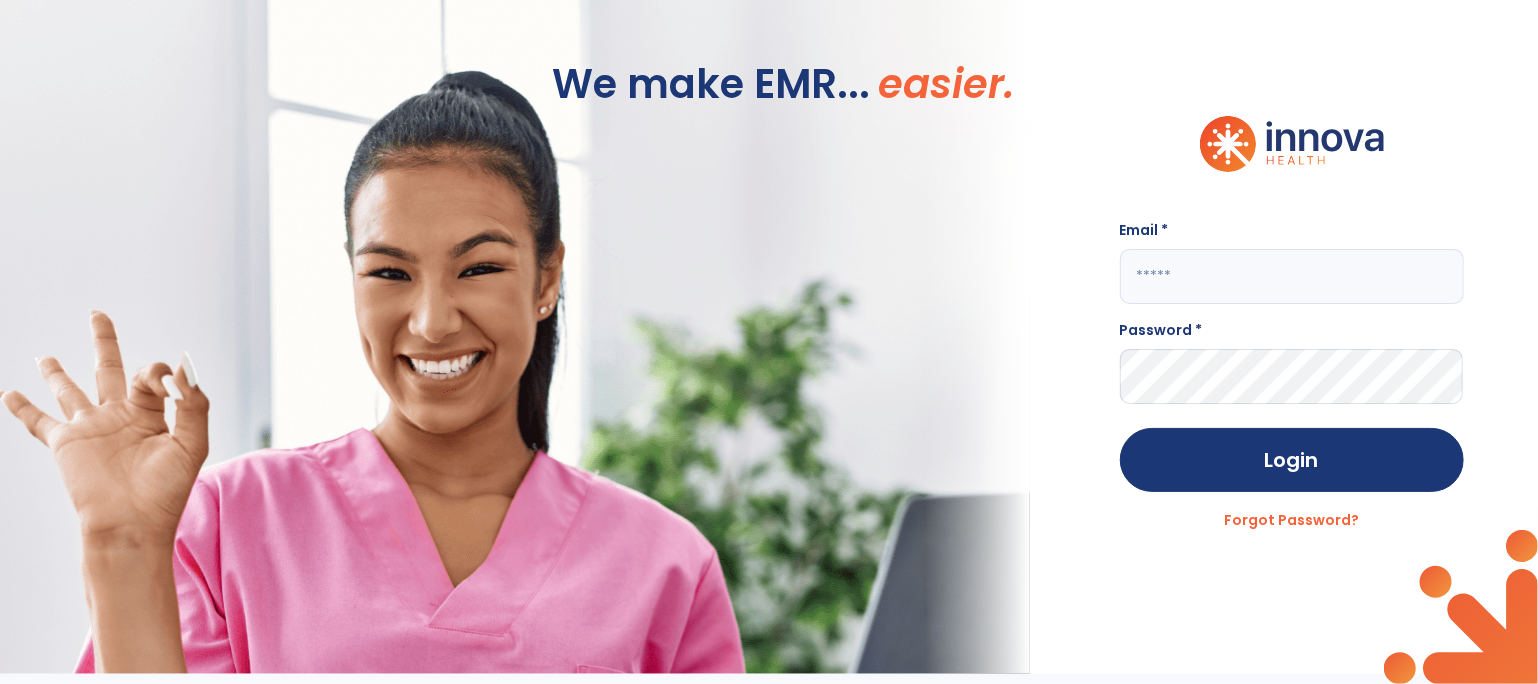 type on "**********" 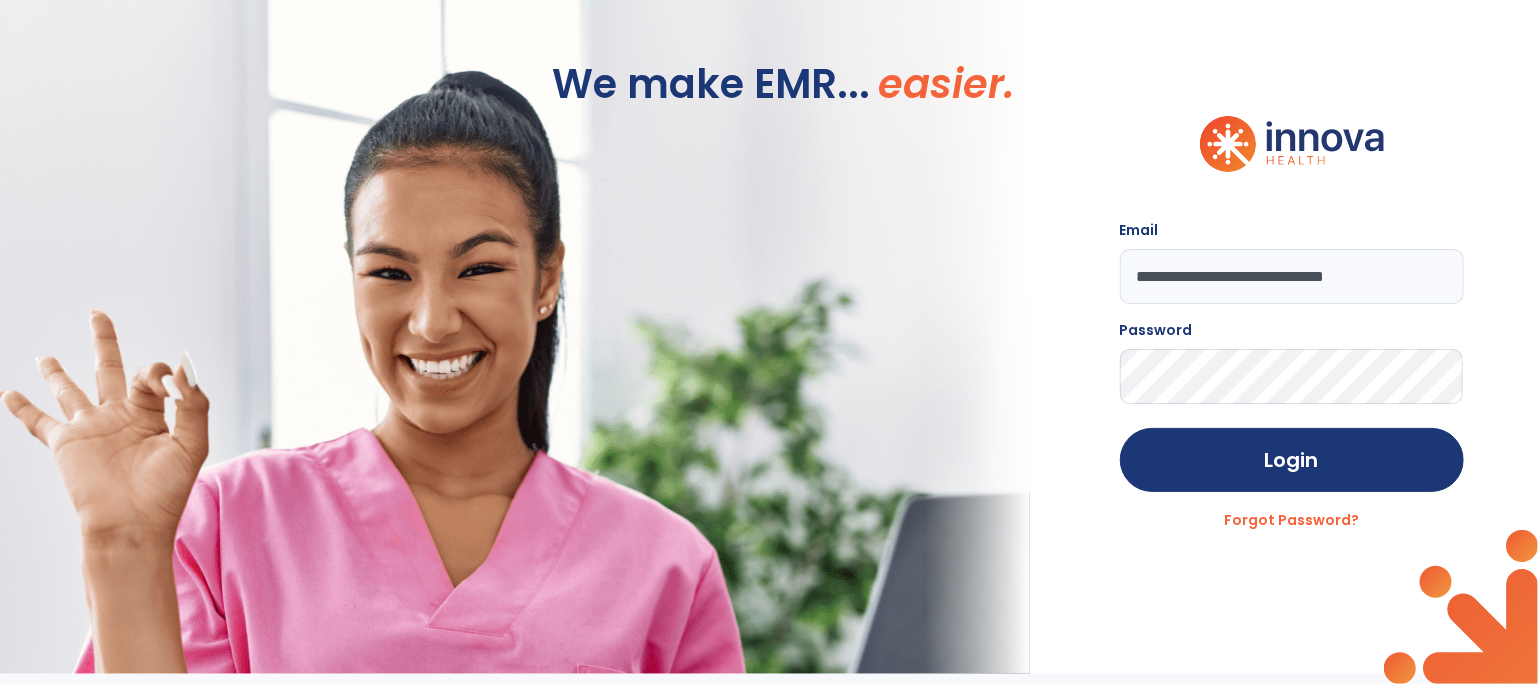 click on "We make EMR... easier." 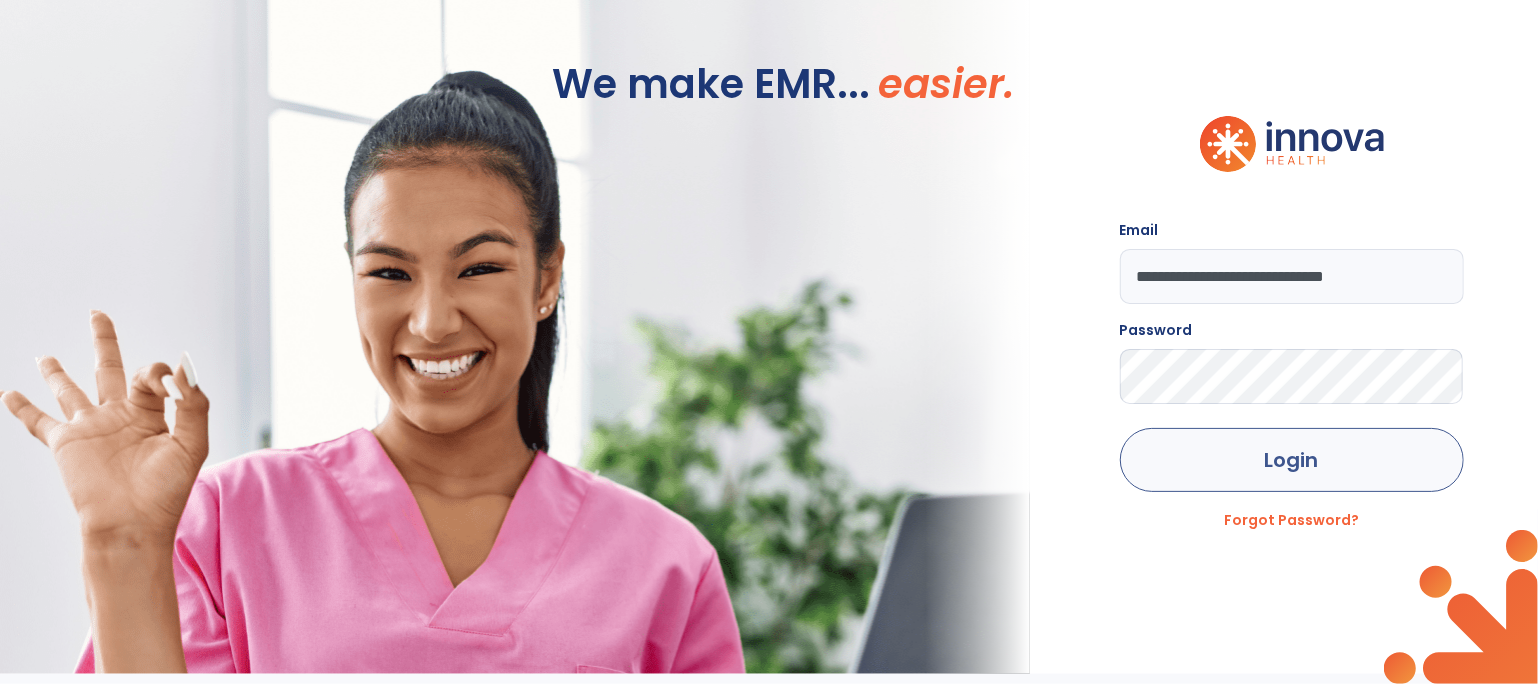 click on "Login" 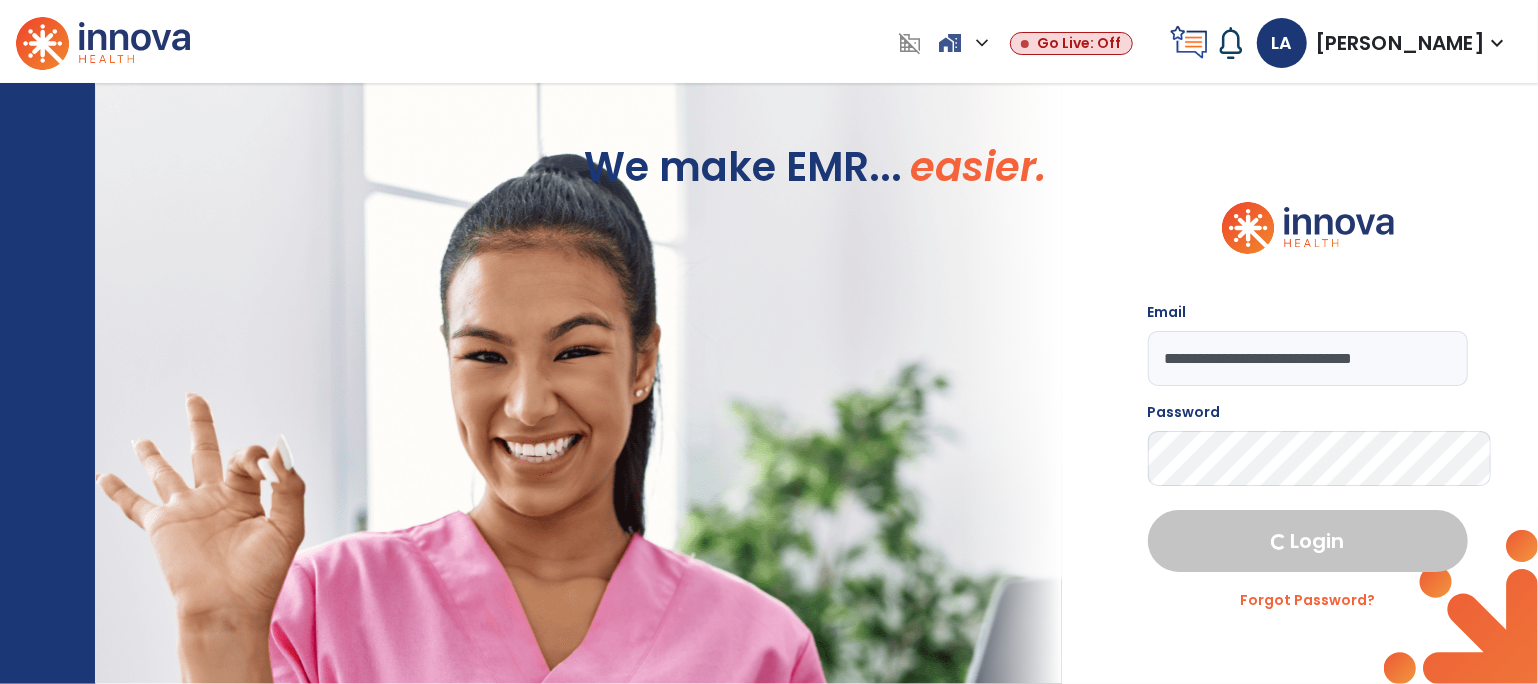 select on "****" 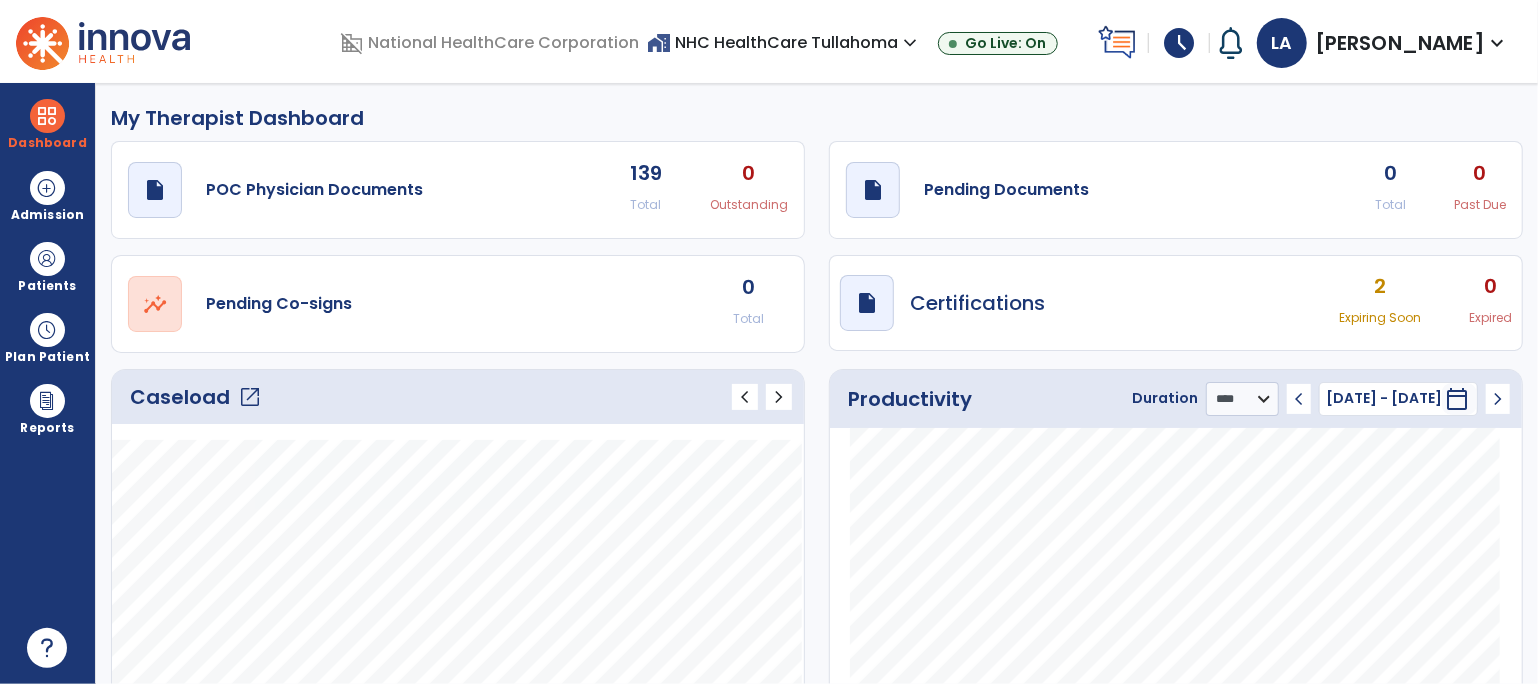 click on "Caseload   open_in_new" 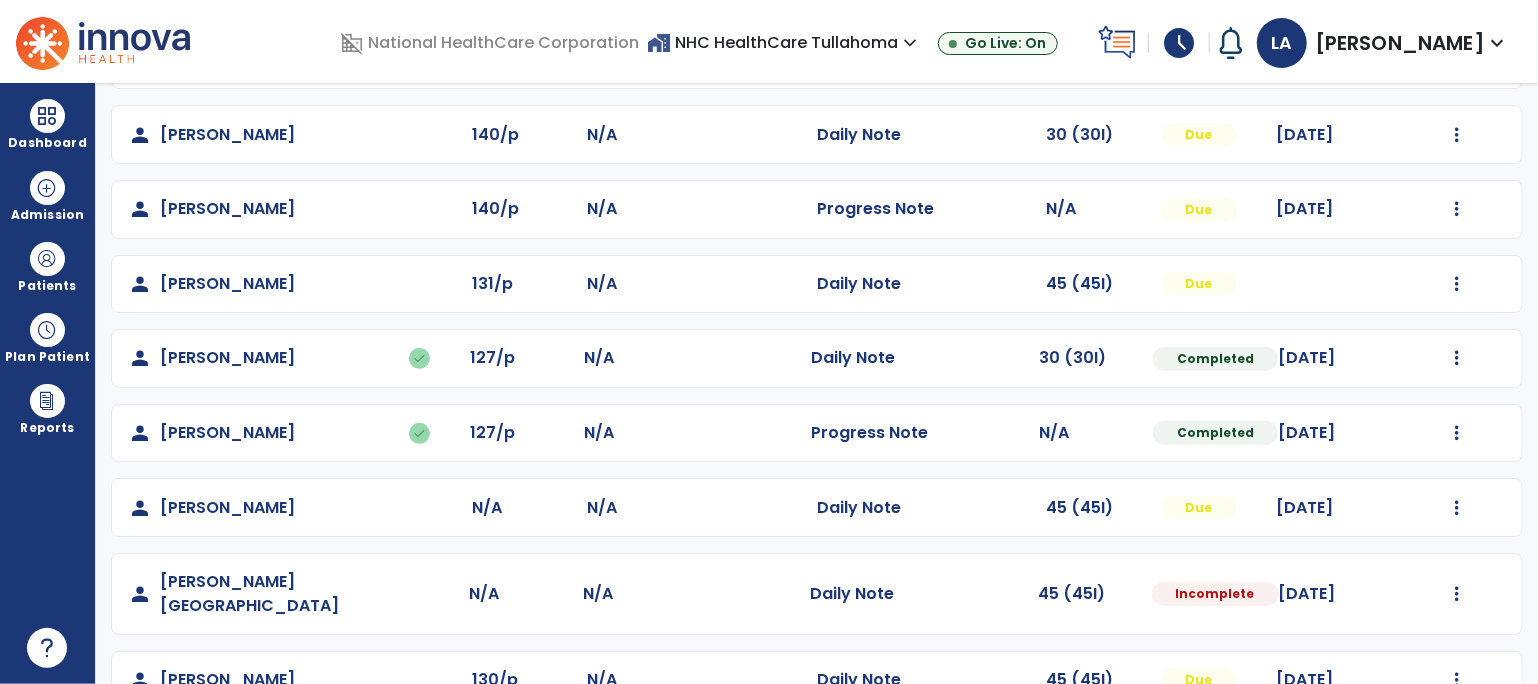 scroll, scrollTop: 540, scrollLeft: 0, axis: vertical 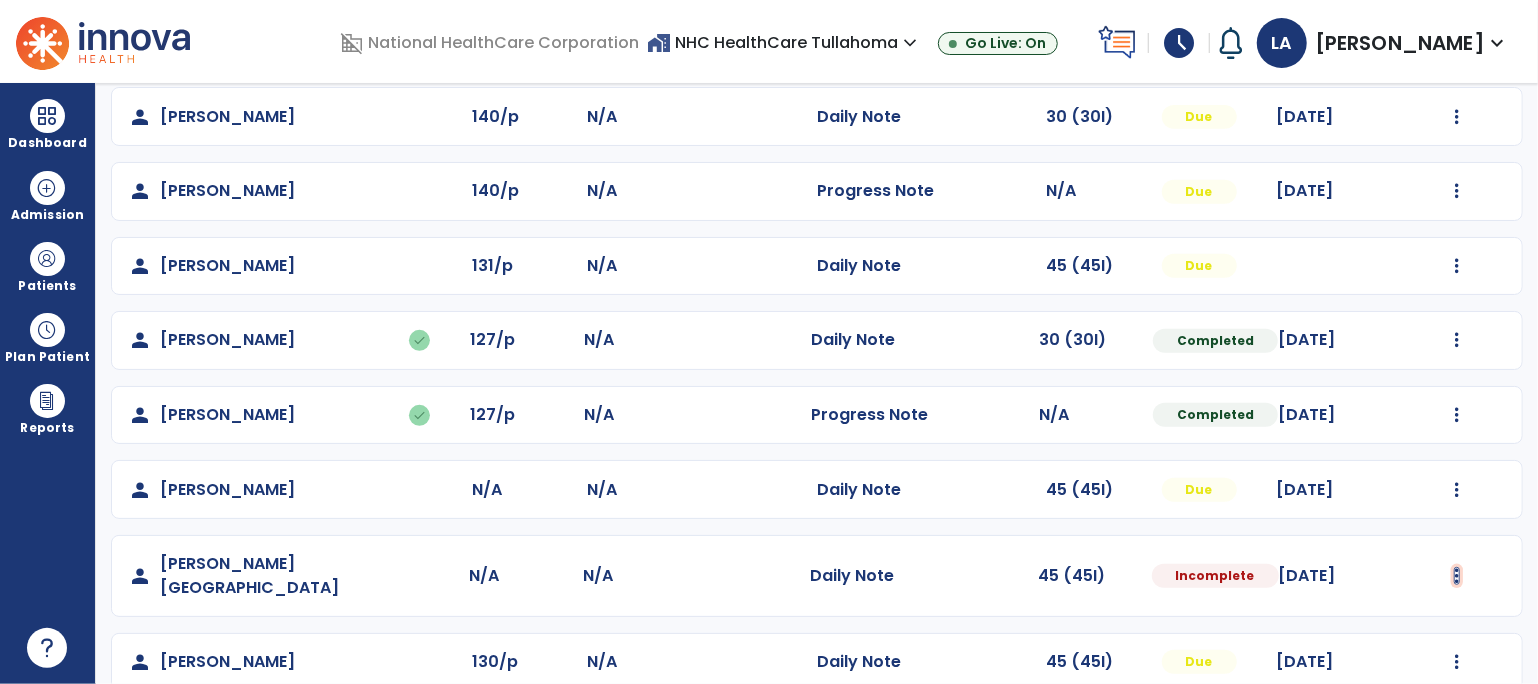 click at bounding box center (1457, -107) 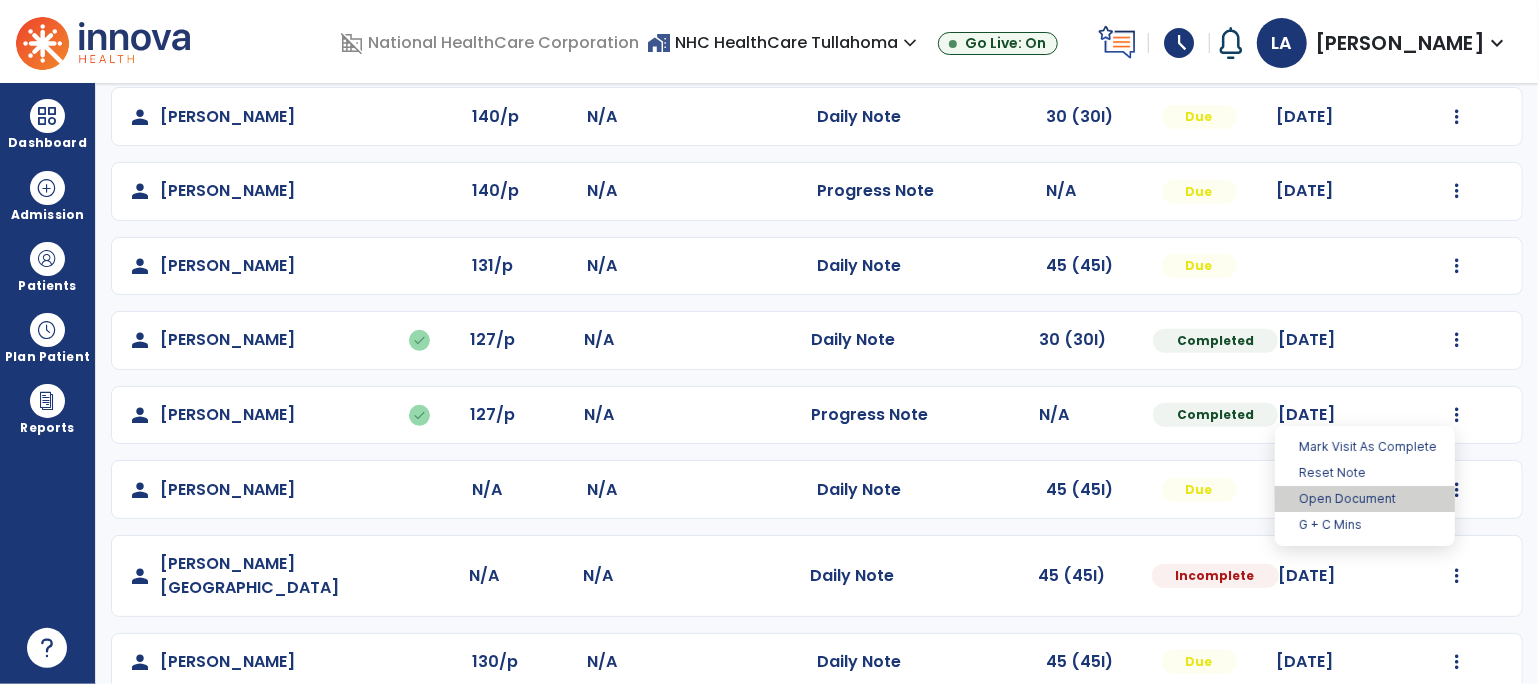 click on "Open Document" at bounding box center [1365, 499] 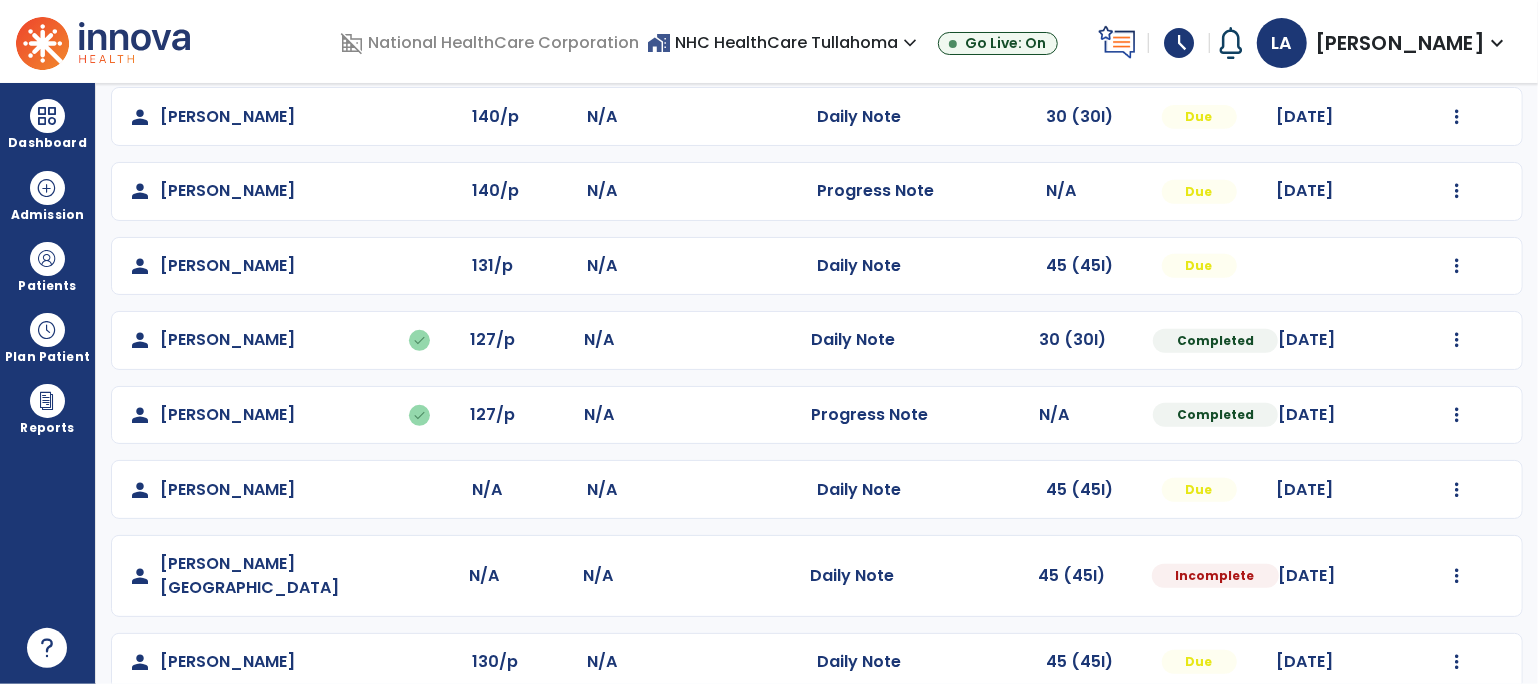 select on "*" 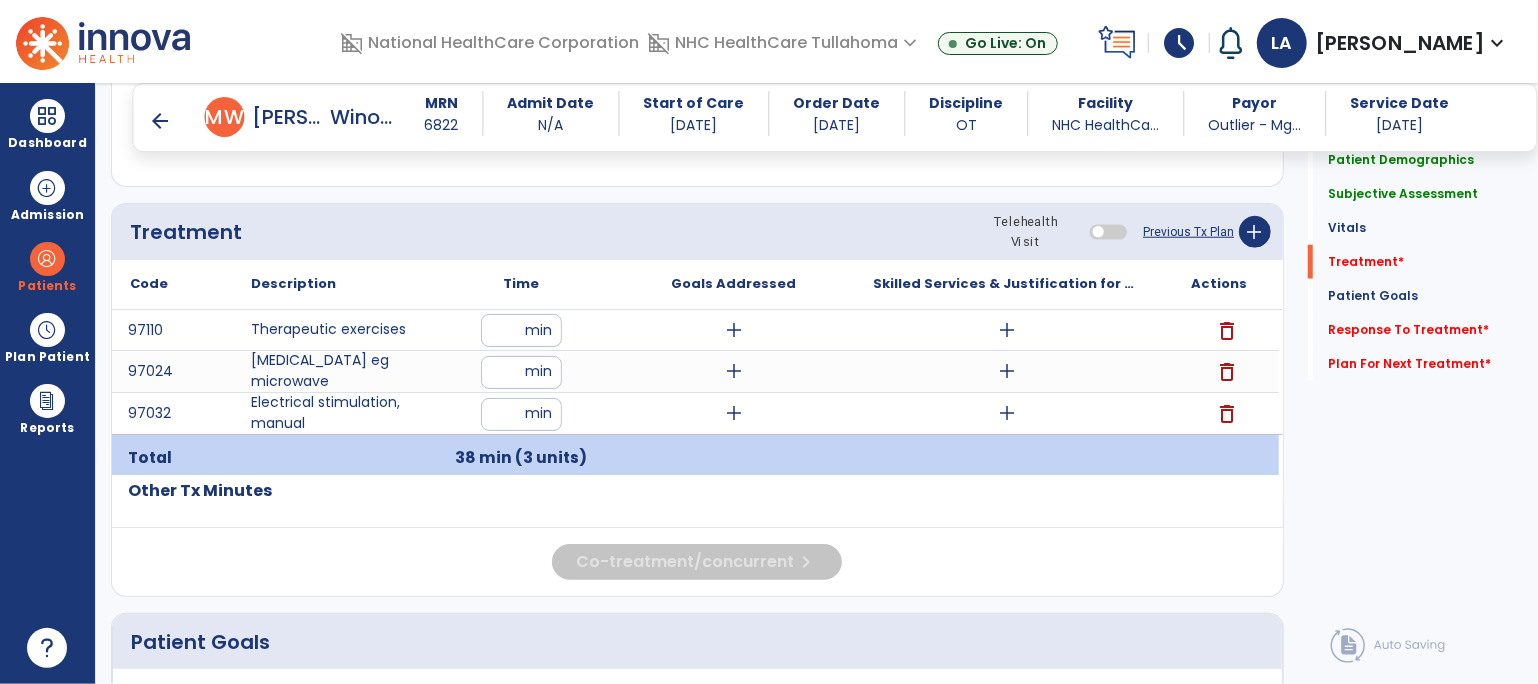 scroll, scrollTop: 1044, scrollLeft: 0, axis: vertical 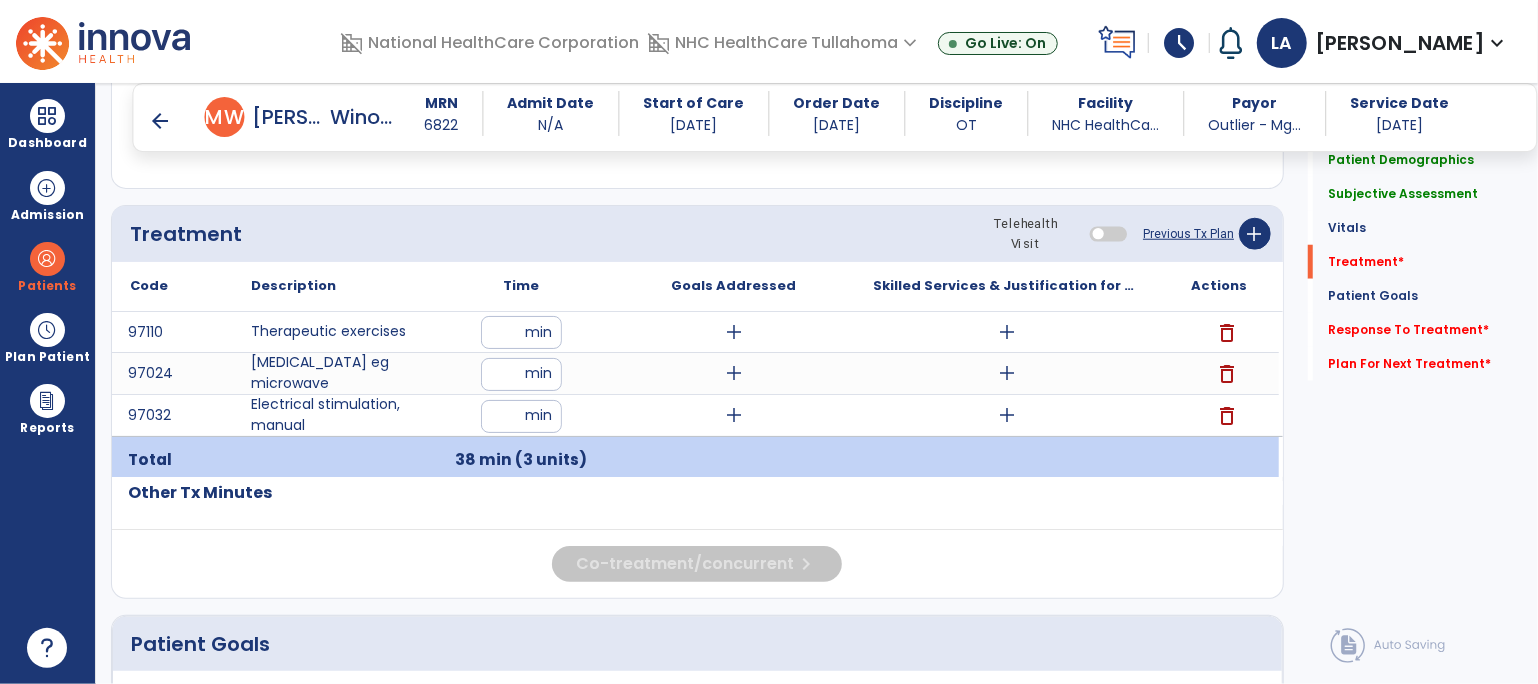click on "add" at bounding box center (1007, 332) 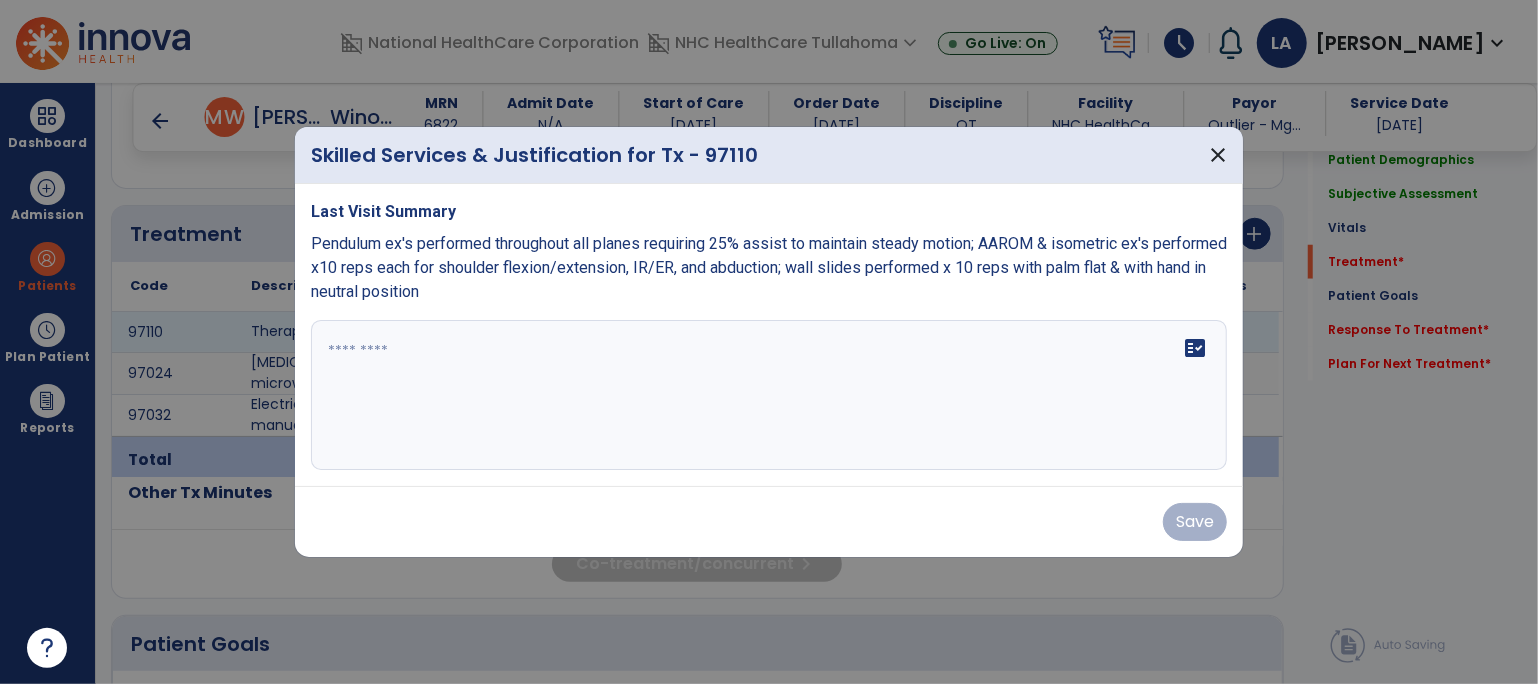 click at bounding box center (769, 395) 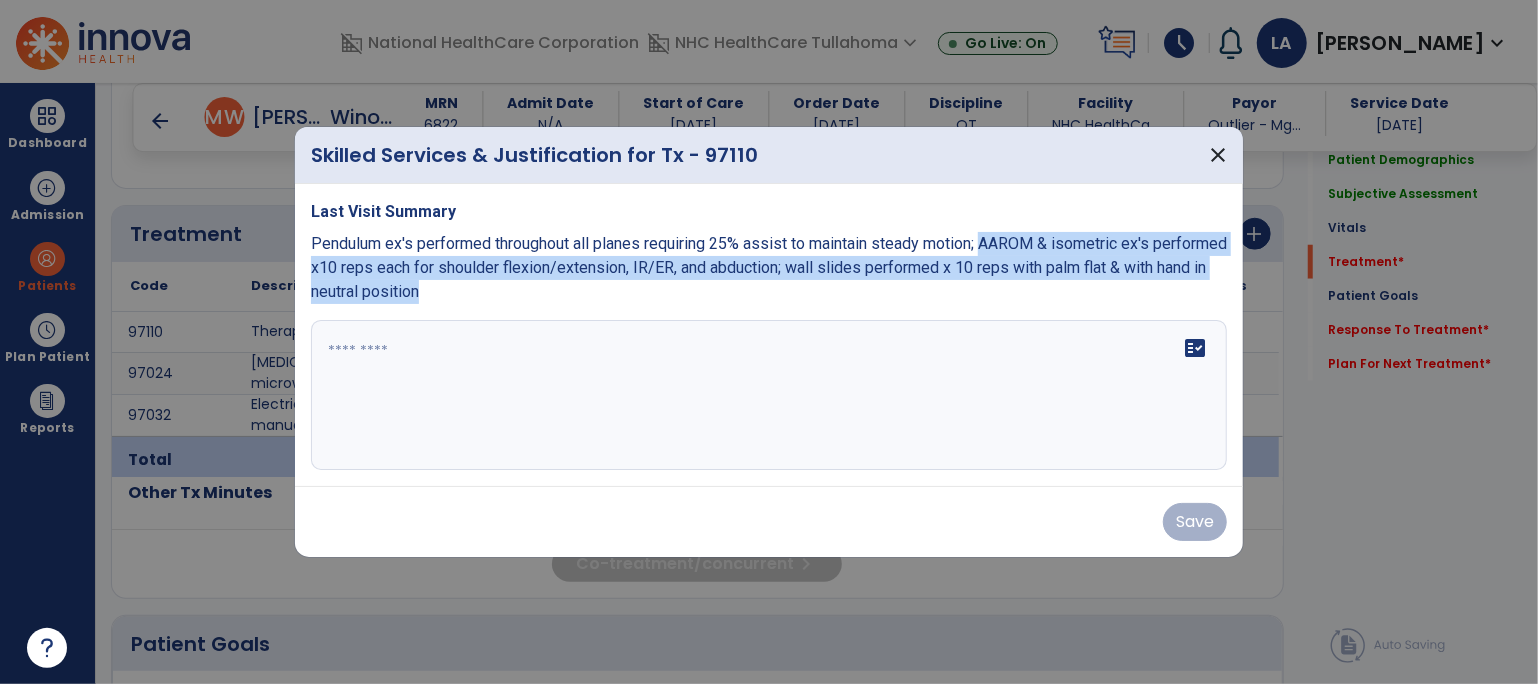 drag, startPoint x: 988, startPoint y: 241, endPoint x: 1161, endPoint y: 300, distance: 182.78403 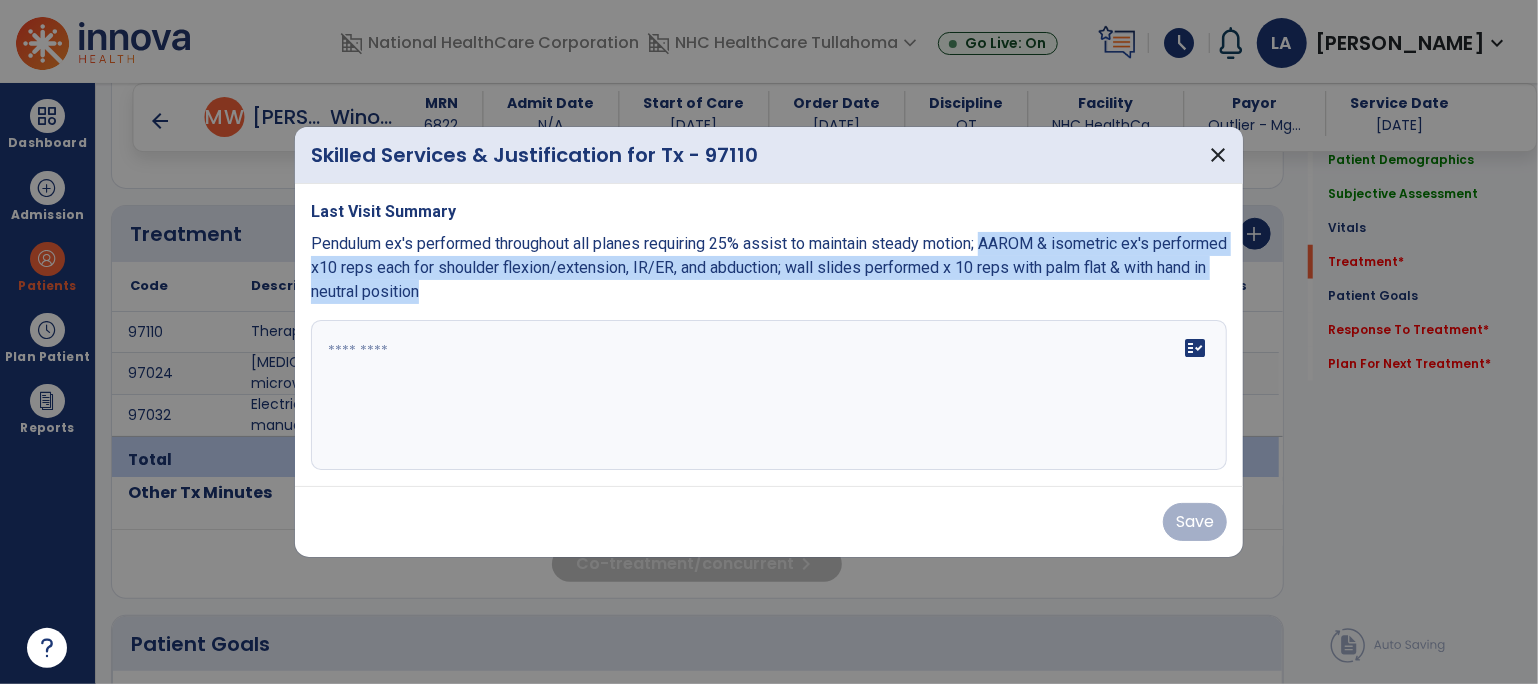 click on "Pendulum ex's performed throughout all planes requiring 25% assist to maintain steady motion; AAROM & isometric ex's performed x10 reps each for shoulder flexion/extension, IR/ER, and abduction; wall slides performed x 10 reps with palm flat & with hand in neutral position" at bounding box center (769, 268) 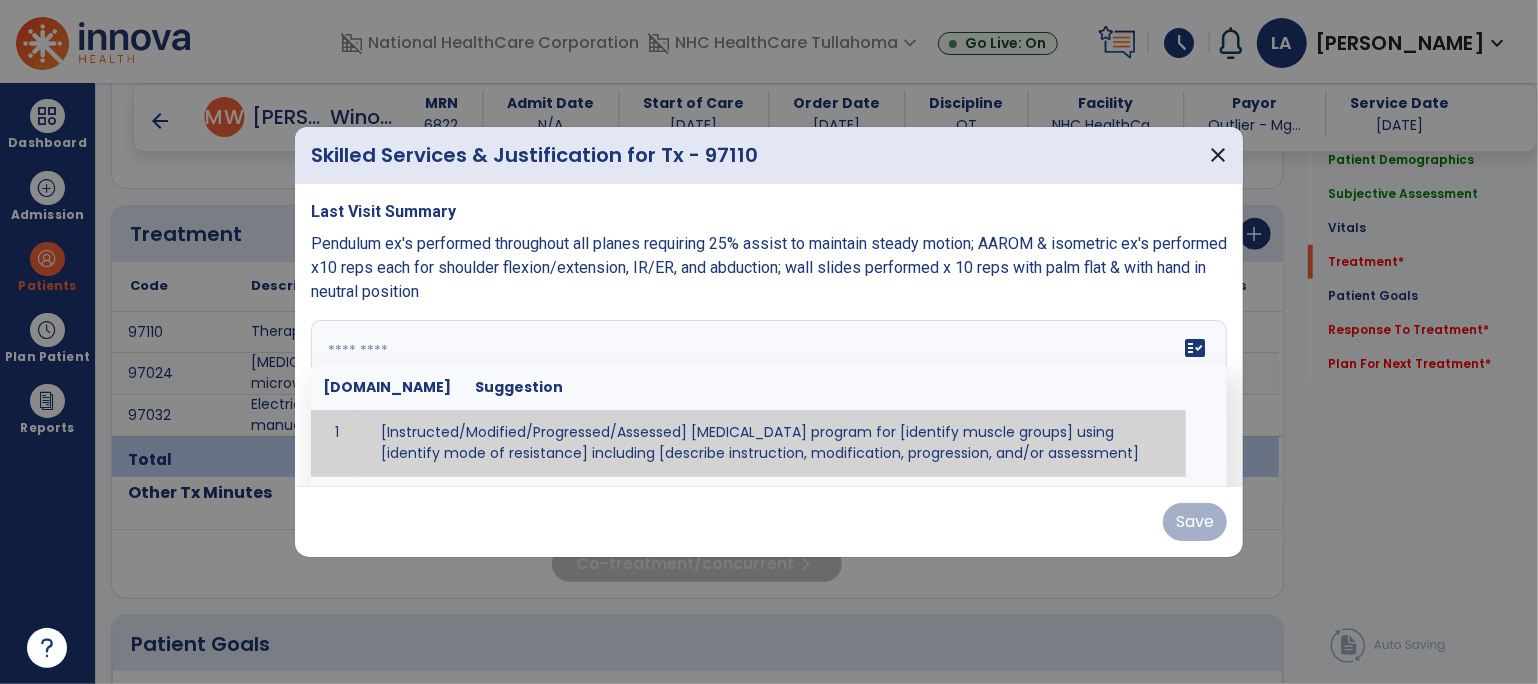 paste on "**********" 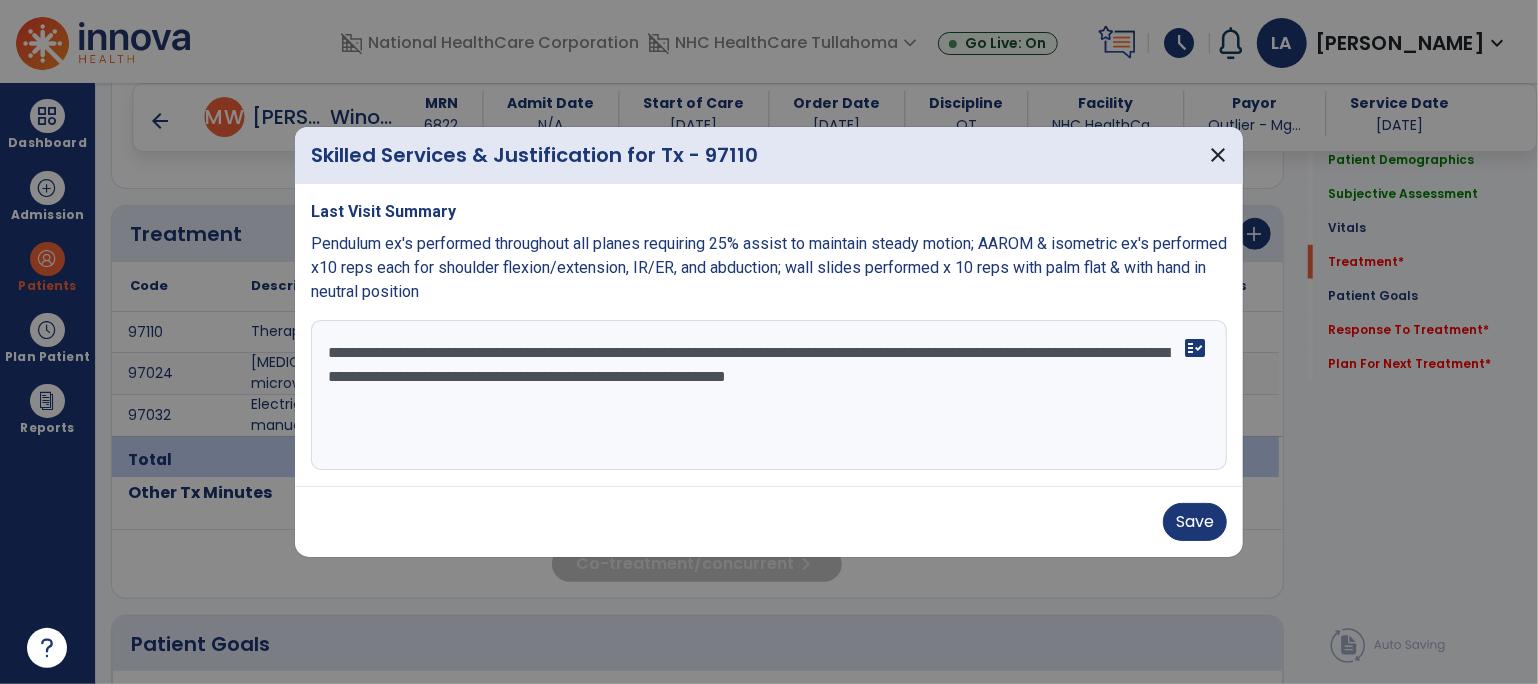 click on "**********" at bounding box center (769, 395) 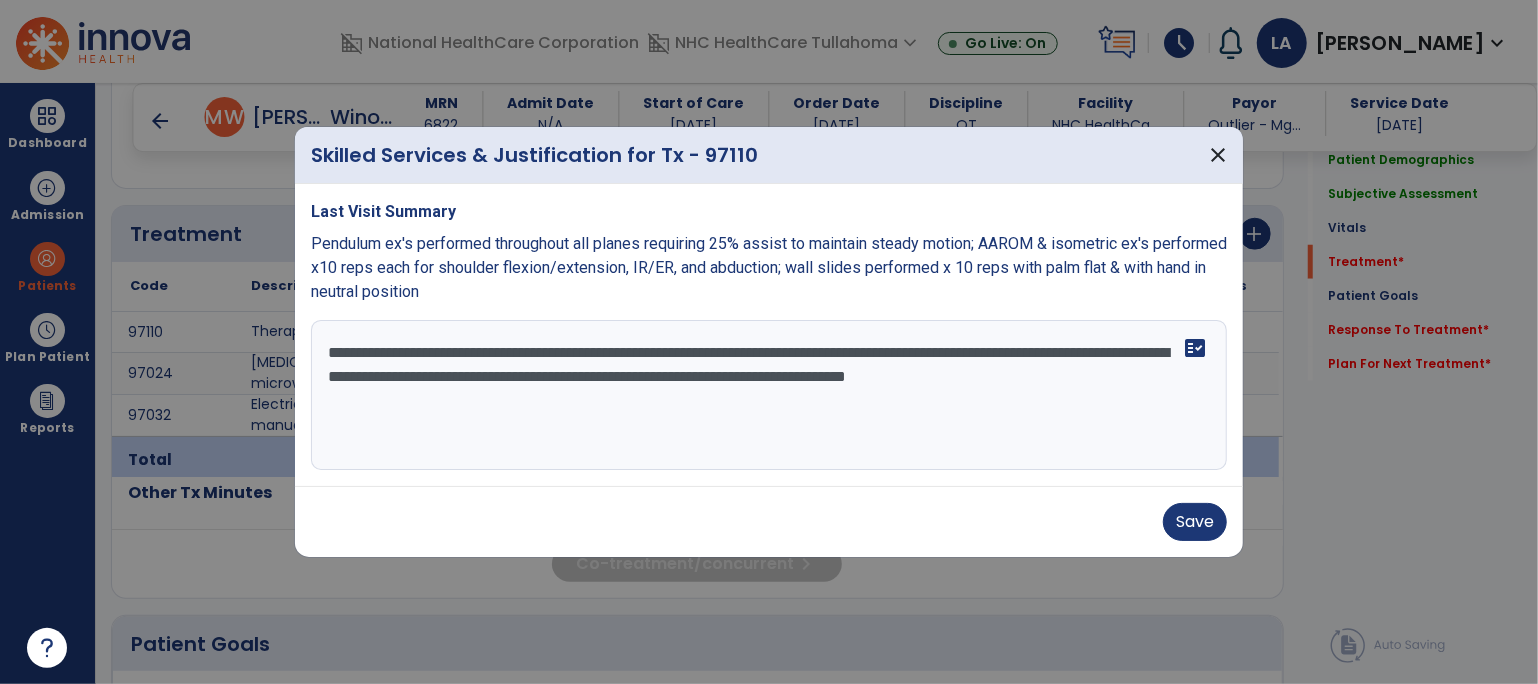 click on "**********" at bounding box center (769, 395) 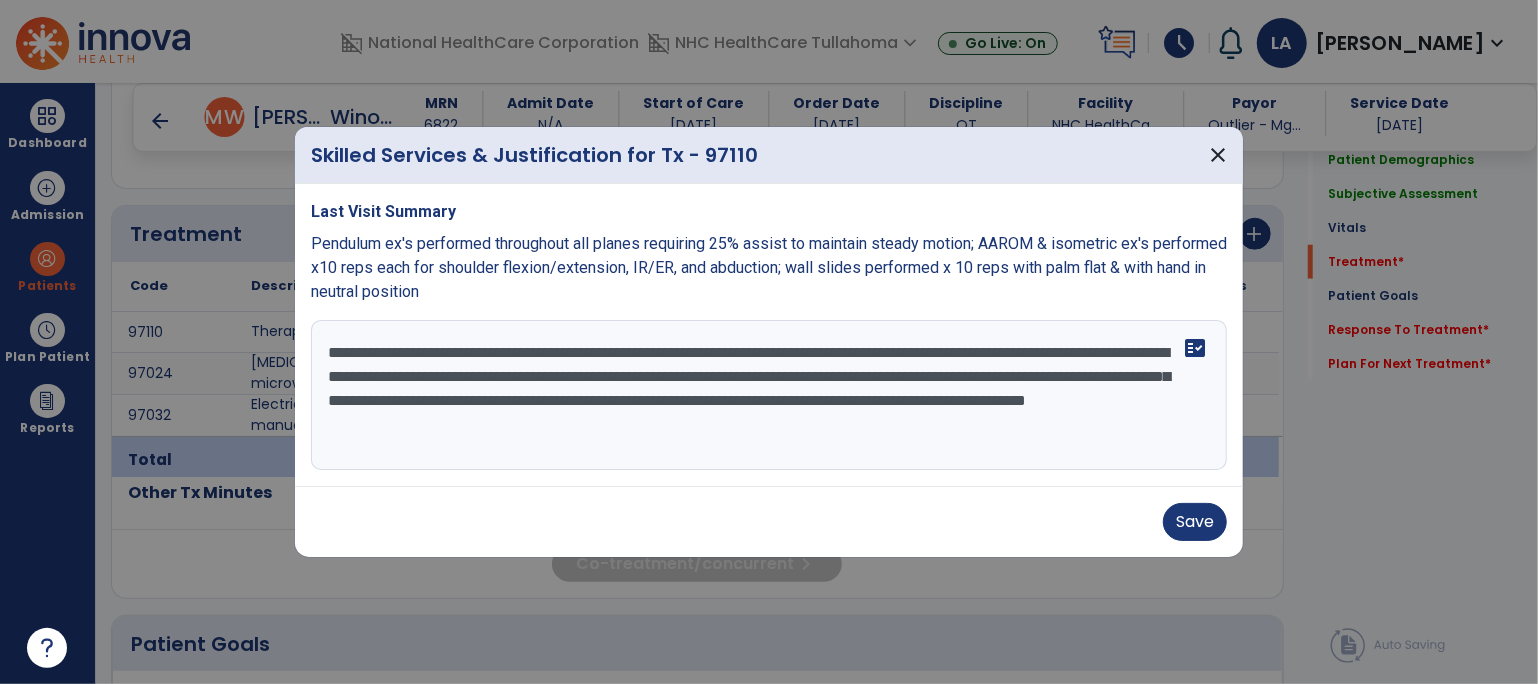 type on "**********" 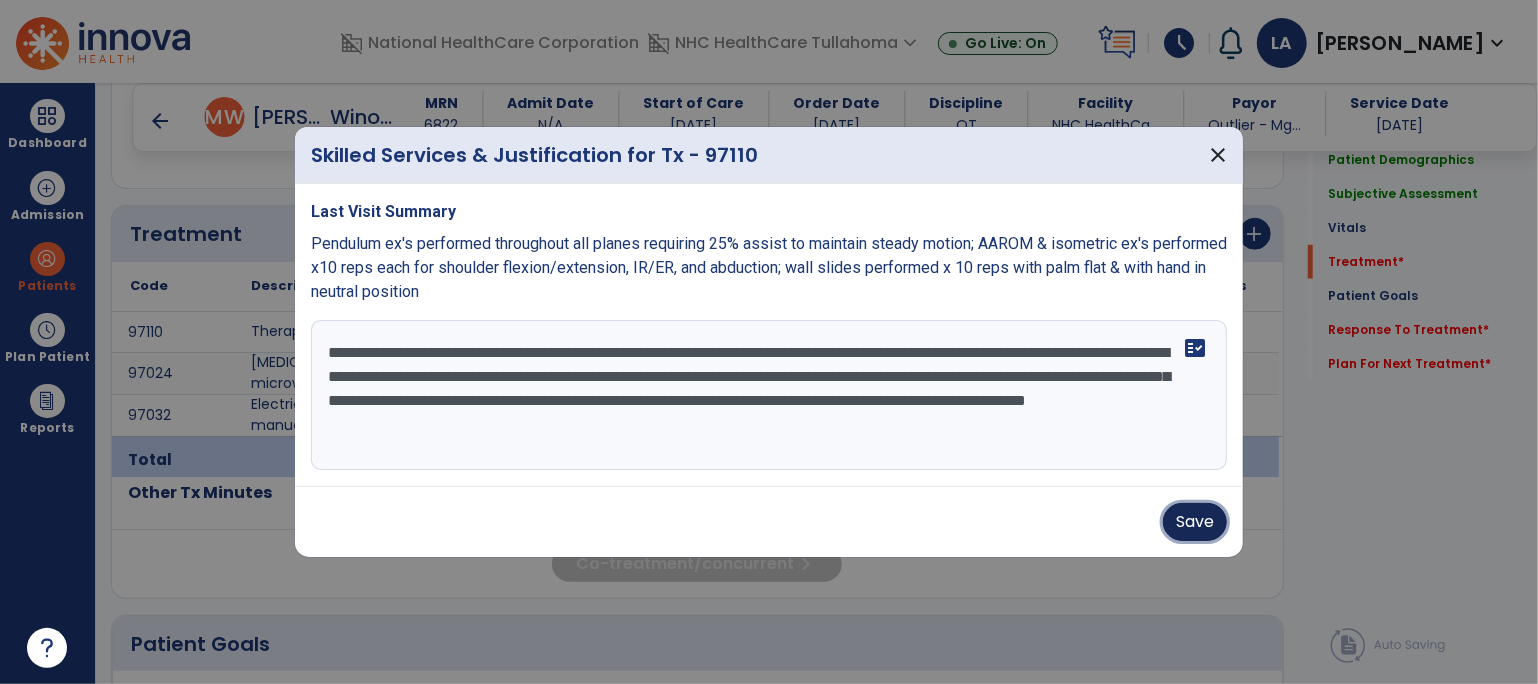 click on "Save" at bounding box center (1195, 522) 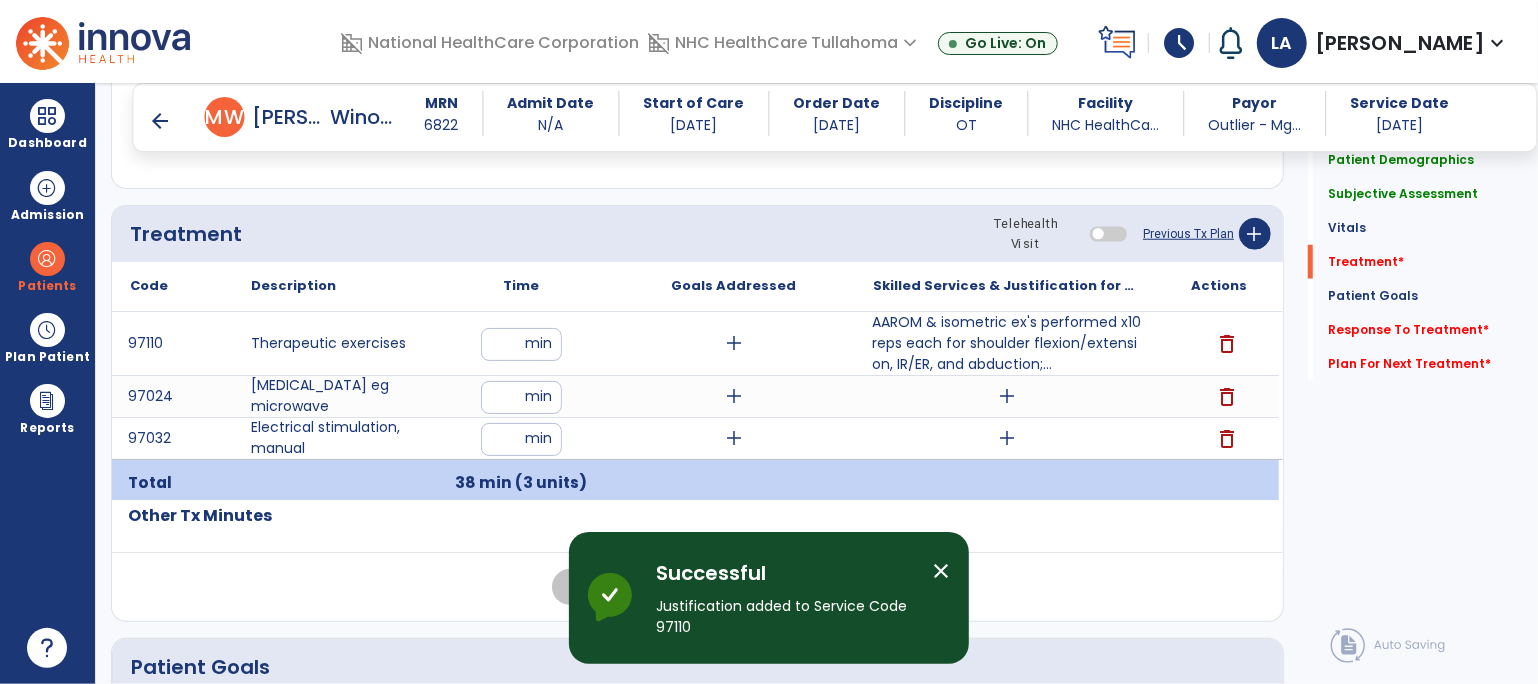 click on "add" at bounding box center (1007, 396) 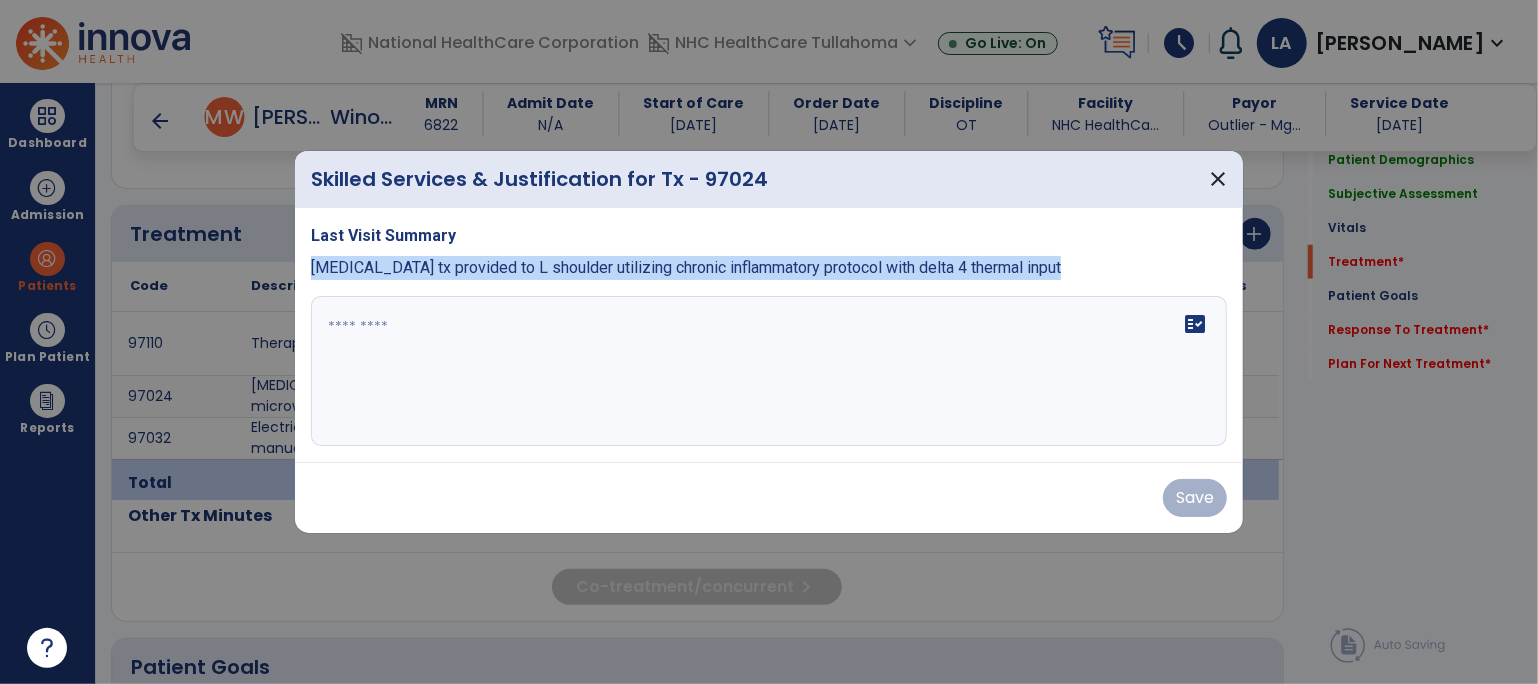 drag, startPoint x: 312, startPoint y: 260, endPoint x: 948, endPoint y: 302, distance: 637.38525 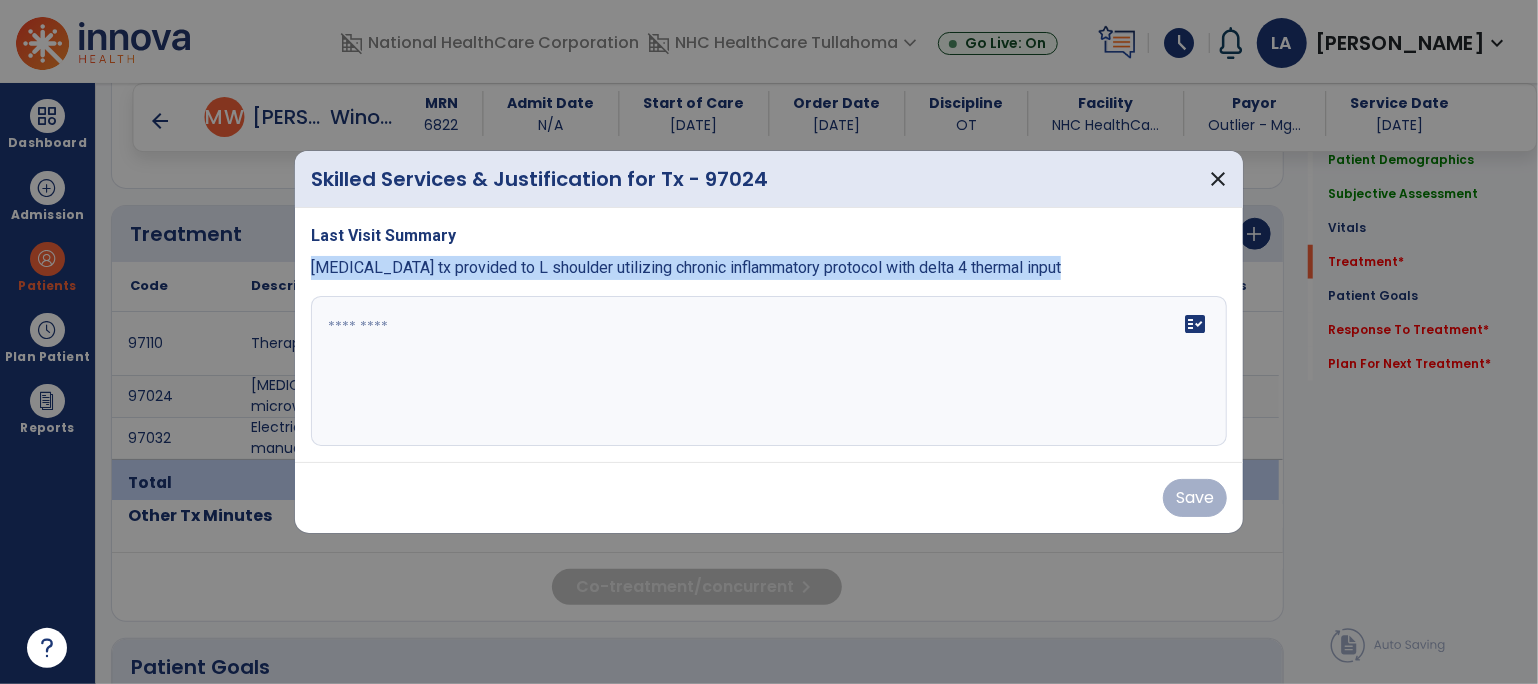 click on "Last Visit Summary [MEDICAL_DATA] tx provided to L shoulder utilizing chronic inflammatory protocol with delta 4 thermal input    fact_check" at bounding box center (769, 335) 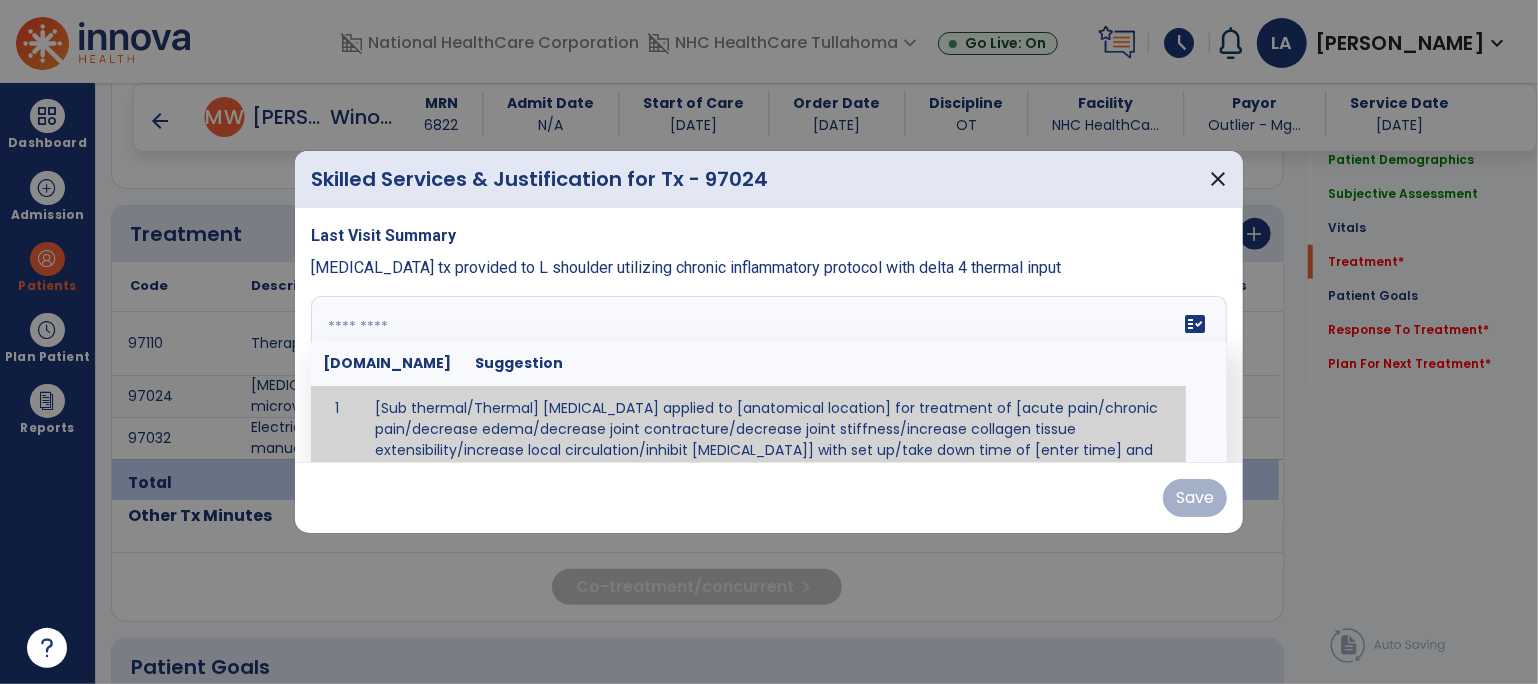 paste on "**********" 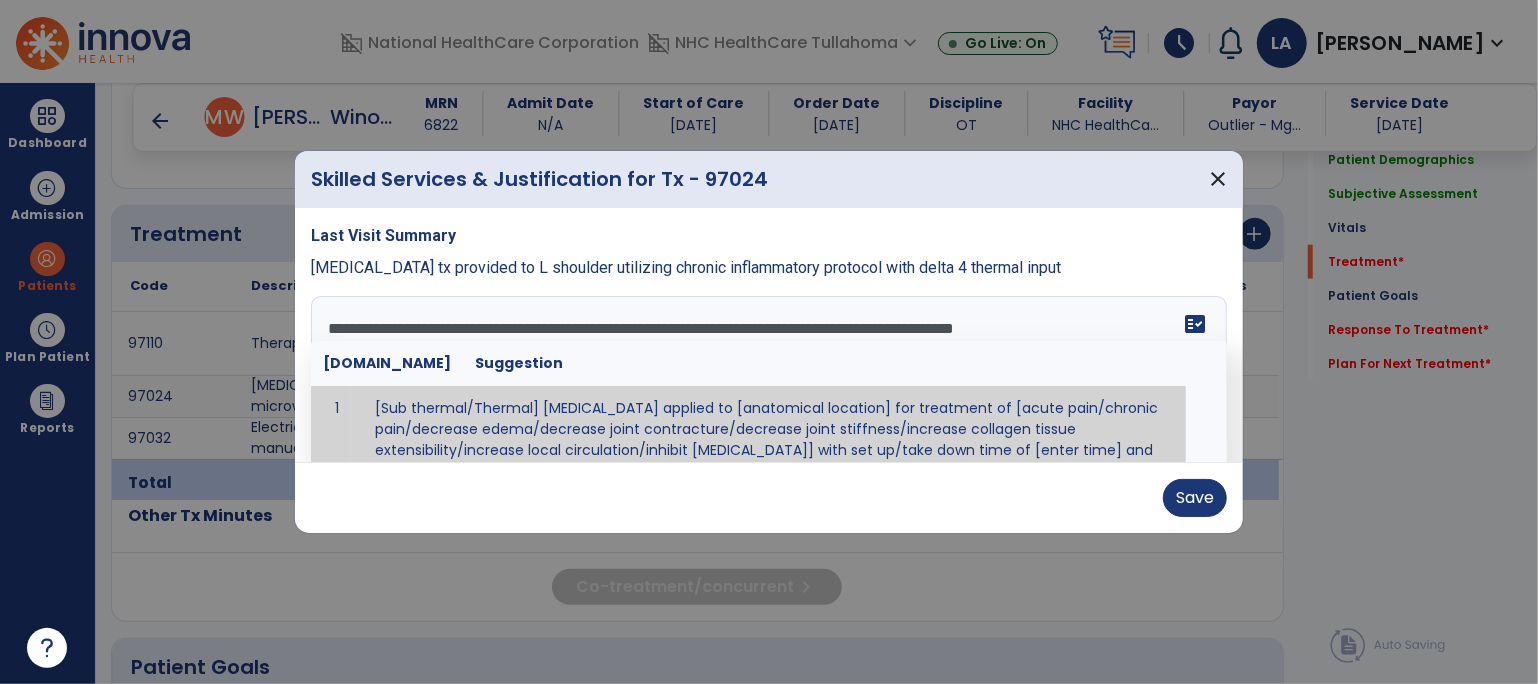 scroll, scrollTop: 0, scrollLeft: 0, axis: both 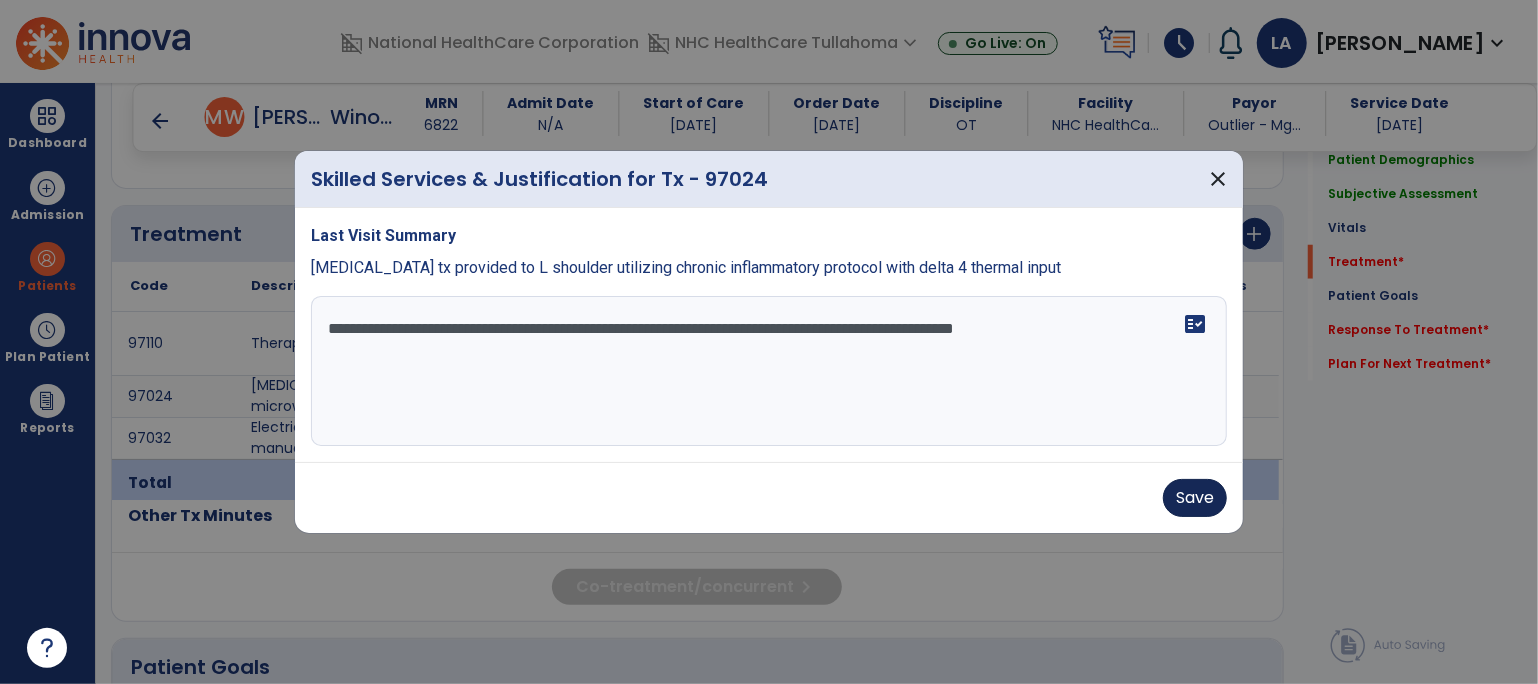 type on "**********" 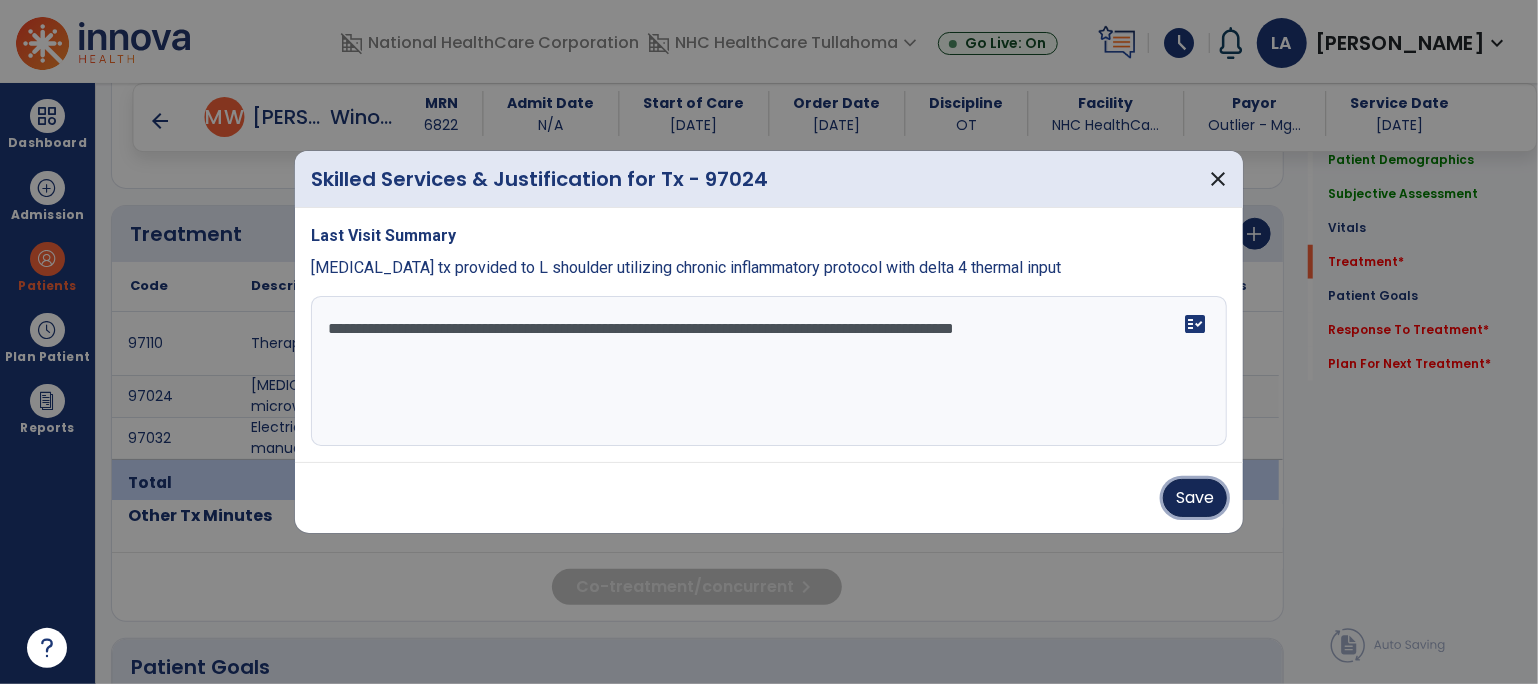 click on "Save" at bounding box center [1195, 498] 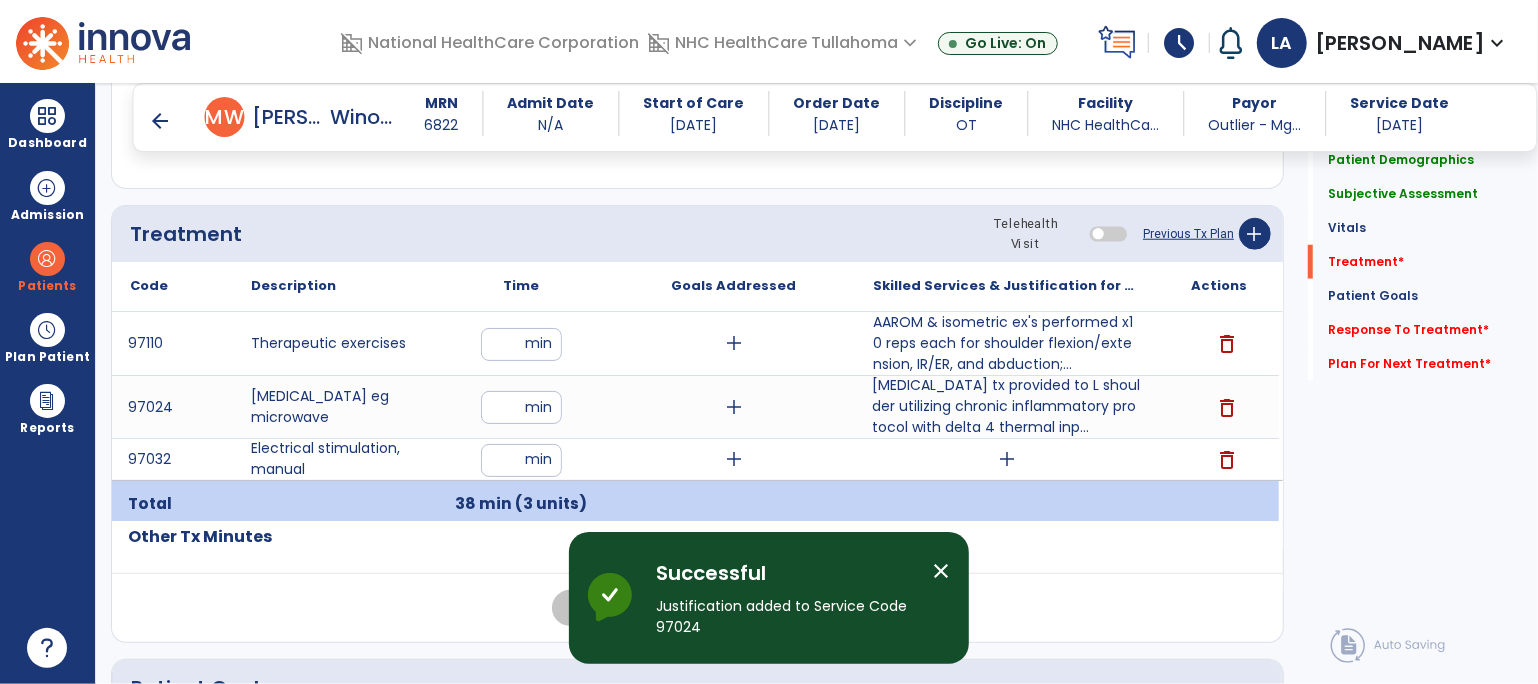 click on "add" at bounding box center [1007, 459] 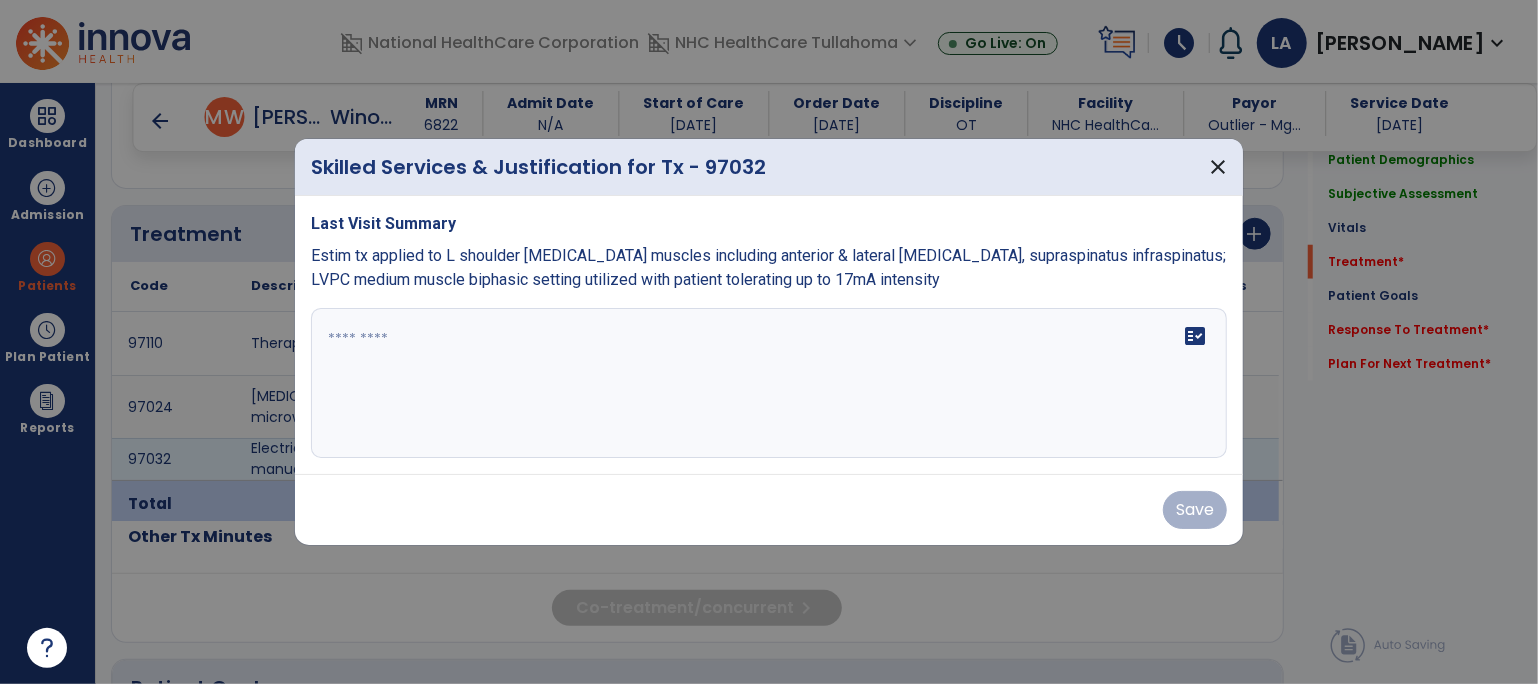 click at bounding box center [769, 383] 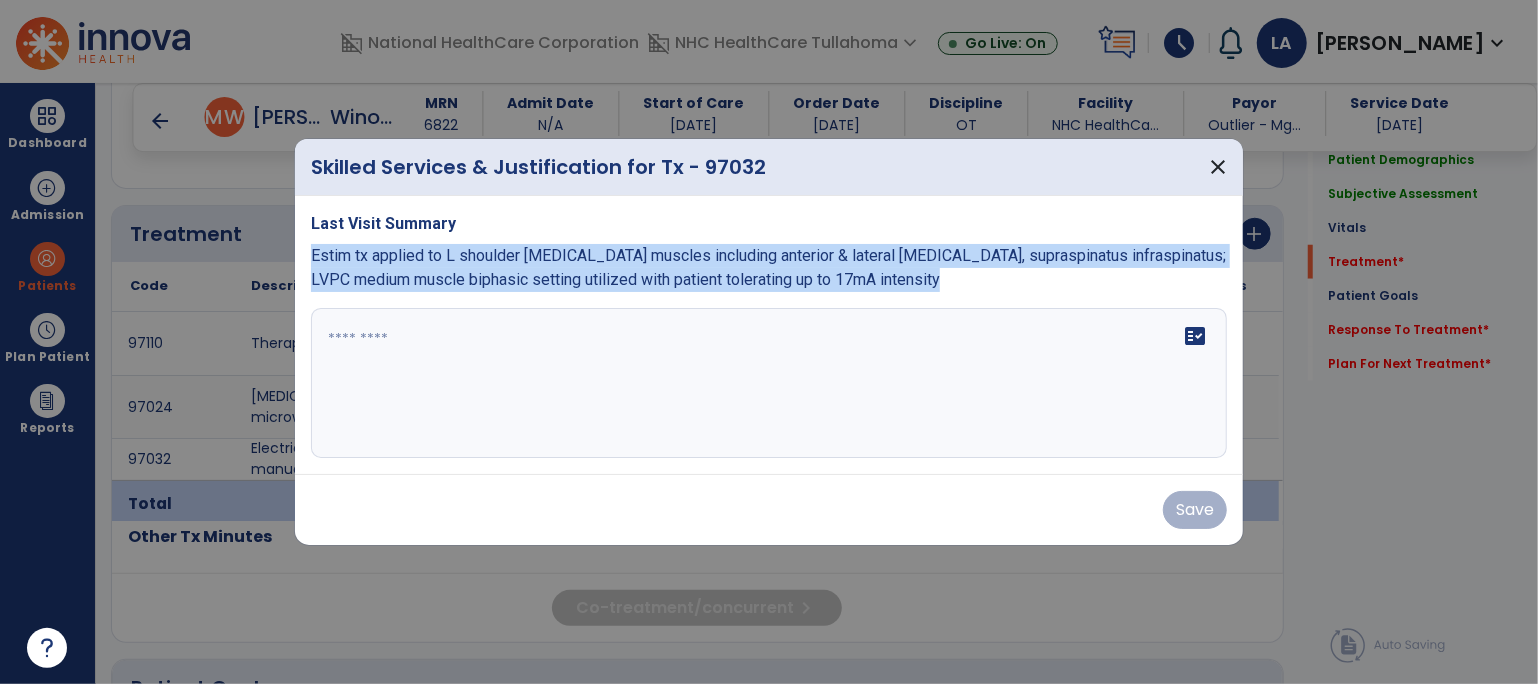 drag, startPoint x: 311, startPoint y: 263, endPoint x: 885, endPoint y: 297, distance: 575.0061 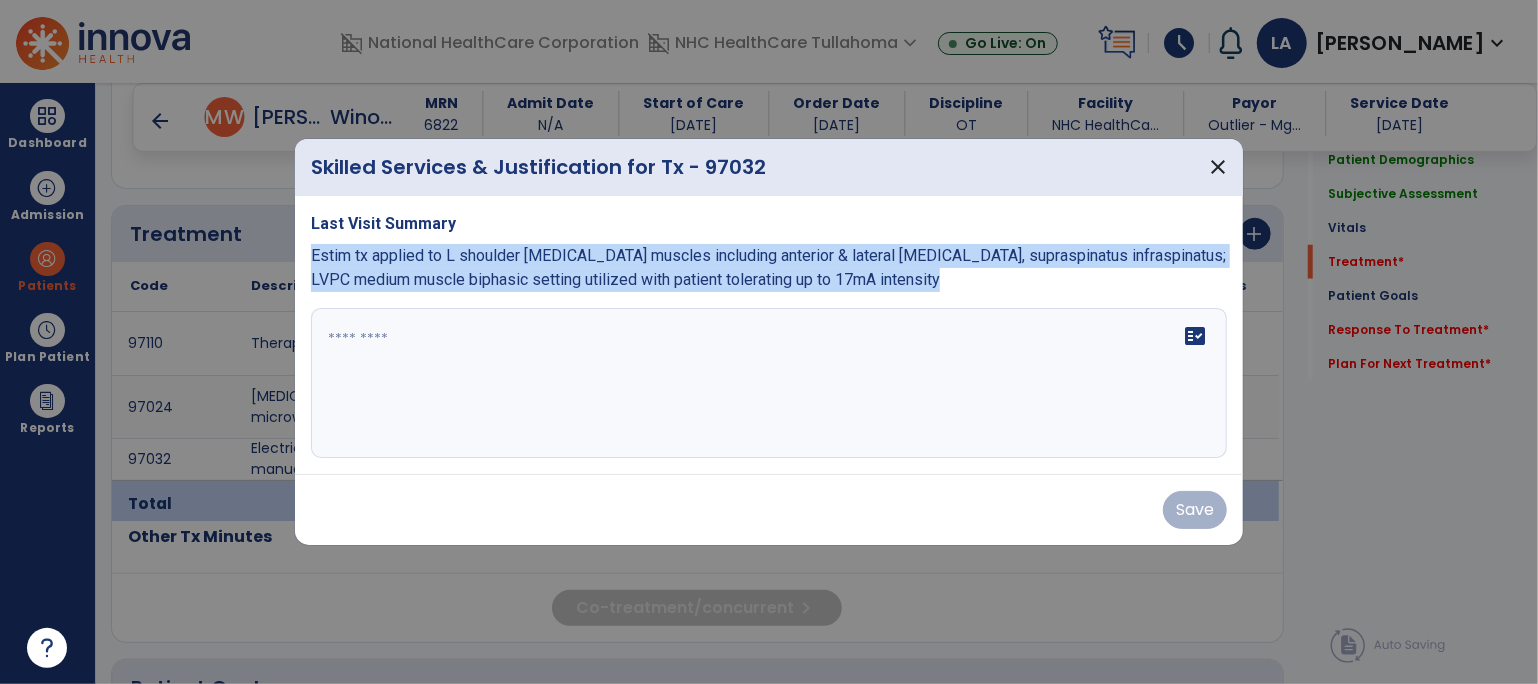 click on "Last Visit Summary Estim tx applied to L shoulder [MEDICAL_DATA] muscles including anterior & lateral [MEDICAL_DATA], supraspinatus infraspinatus; LVPC medium muscle biphasic setting utilized with patient tolerating up to 17mA intensity   fact_check" at bounding box center [769, 335] 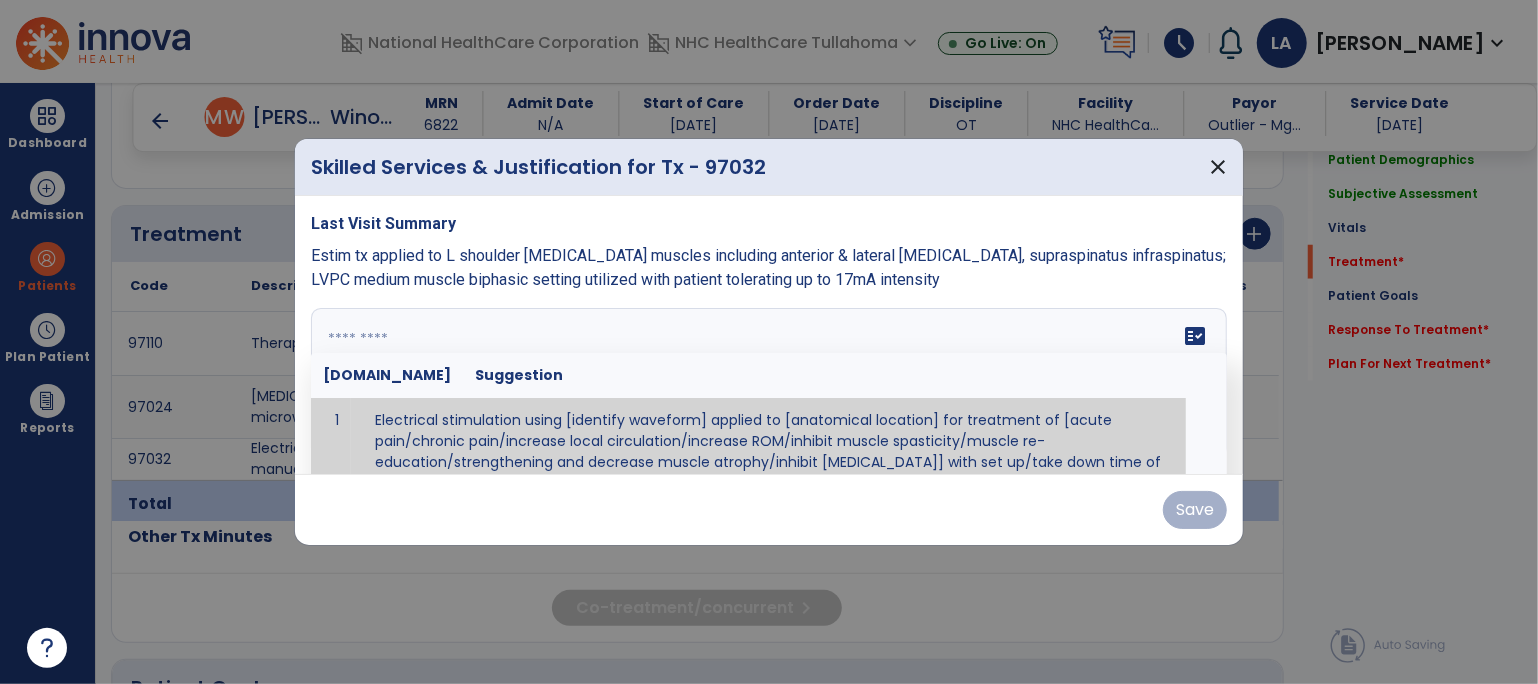 paste on "**********" 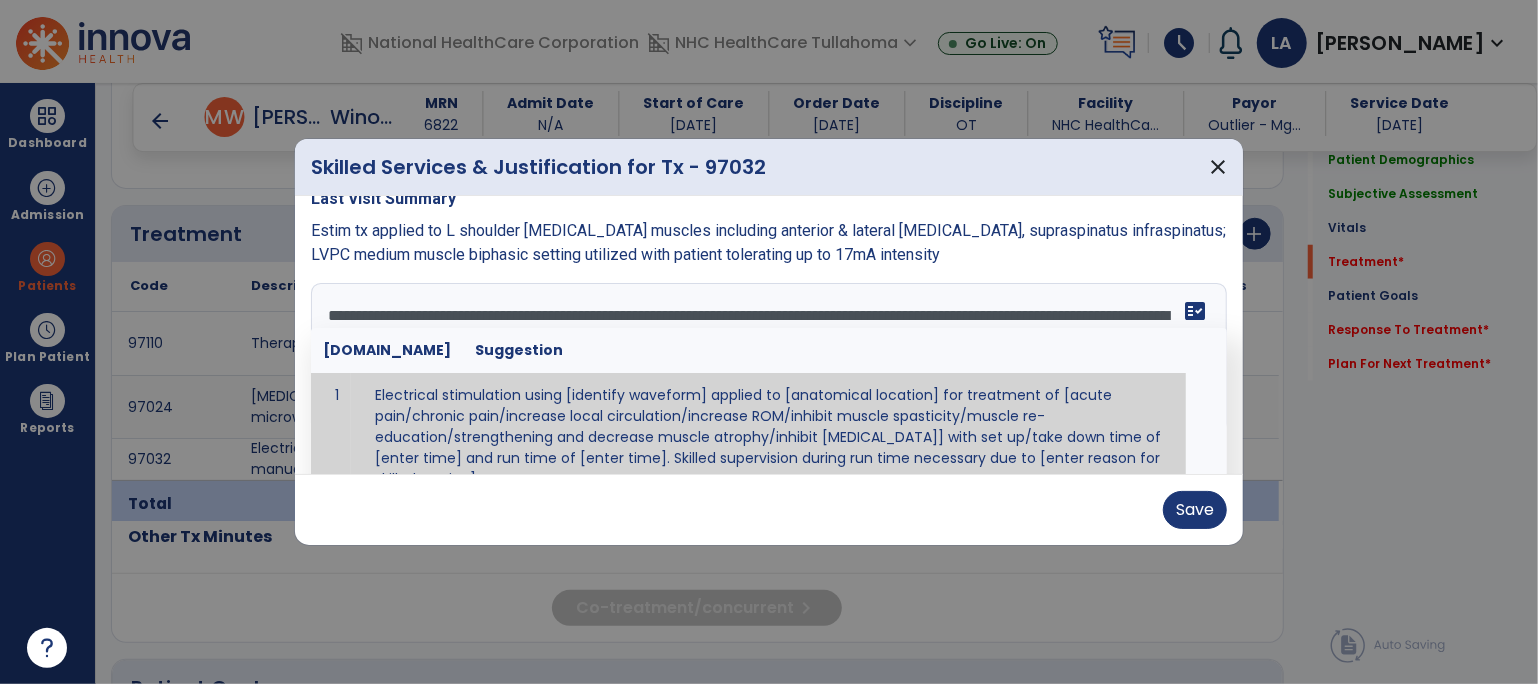 scroll, scrollTop: 0, scrollLeft: 0, axis: both 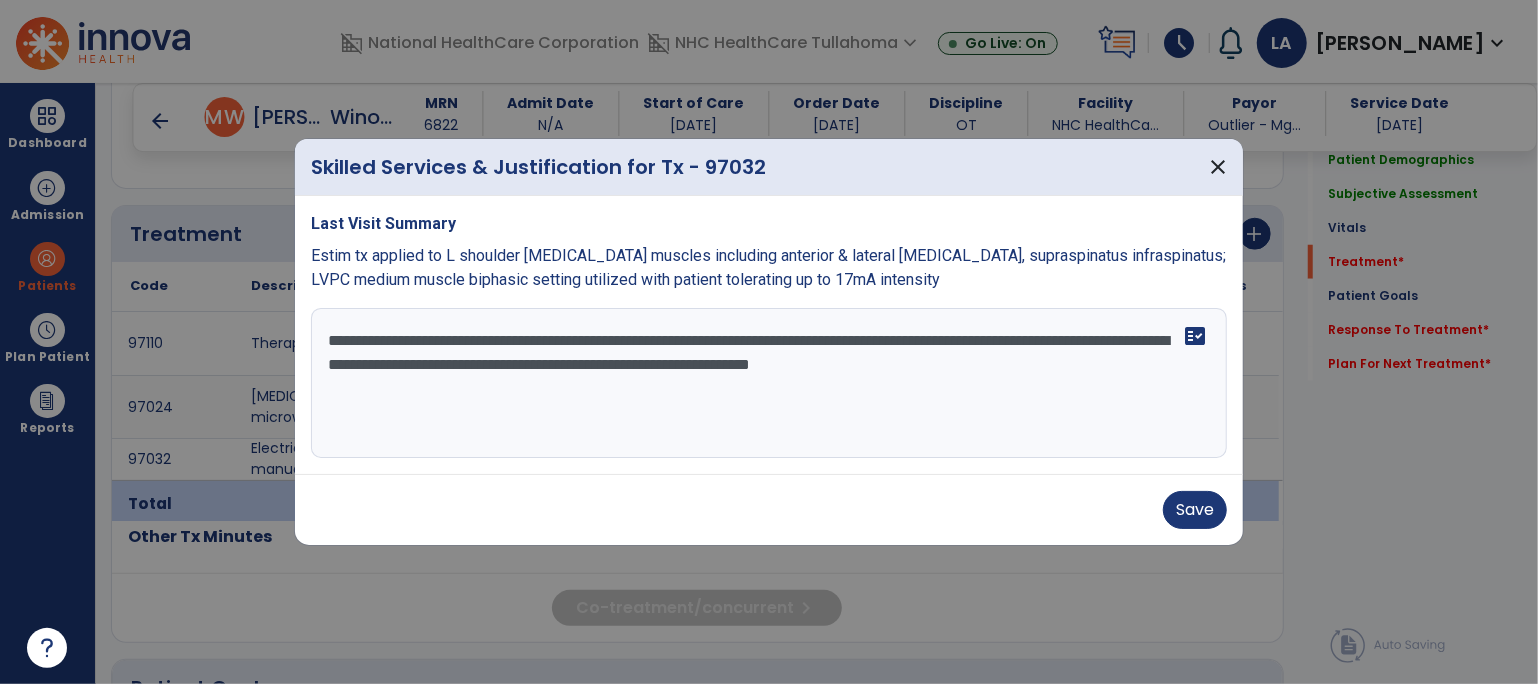 click on "**********" at bounding box center (769, 383) 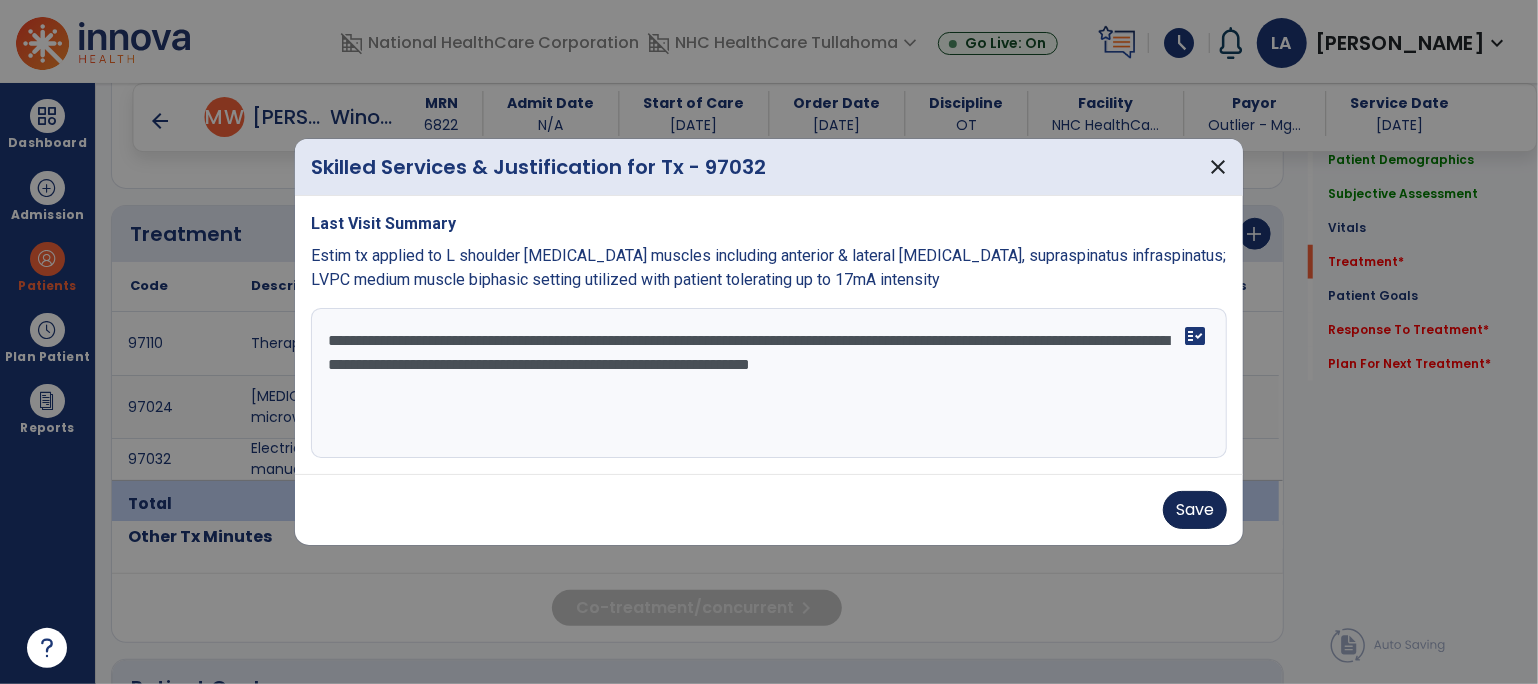 type on "**********" 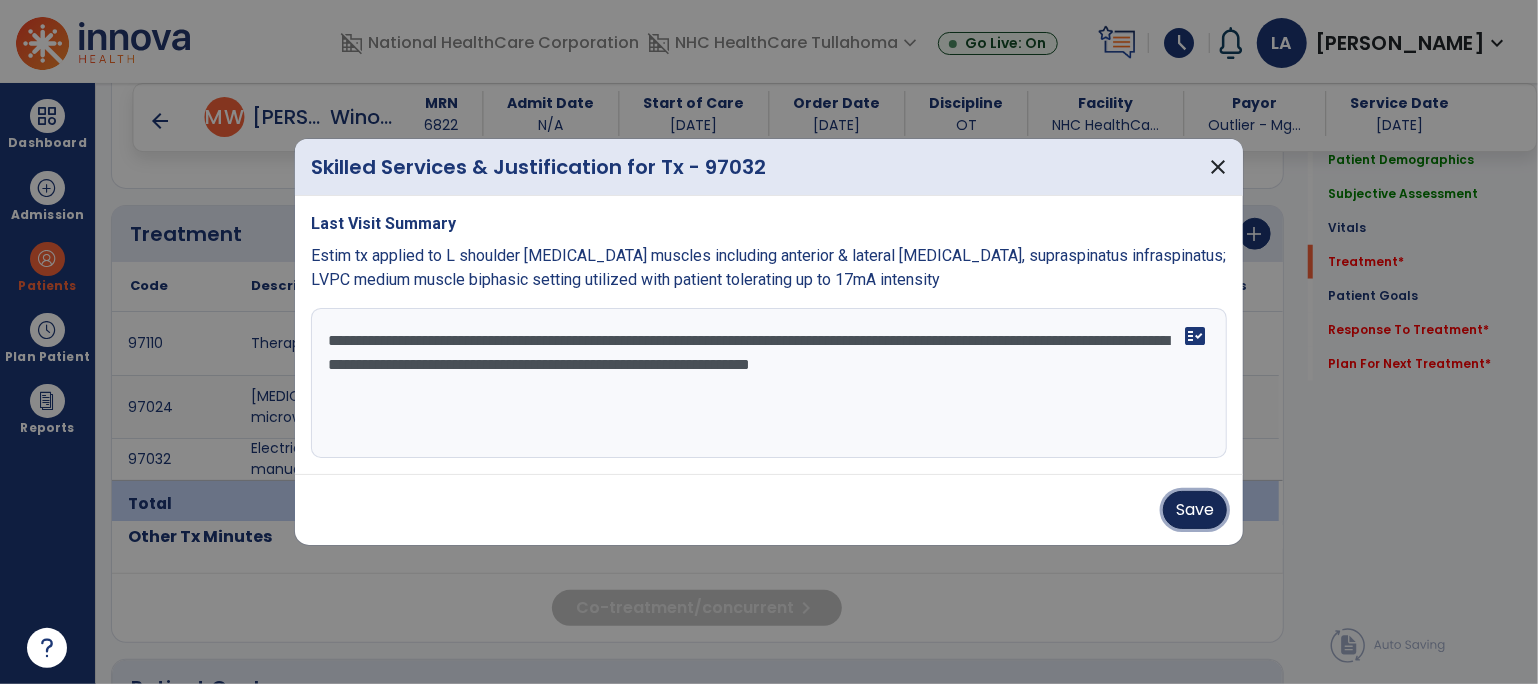 click on "Save" at bounding box center (1195, 510) 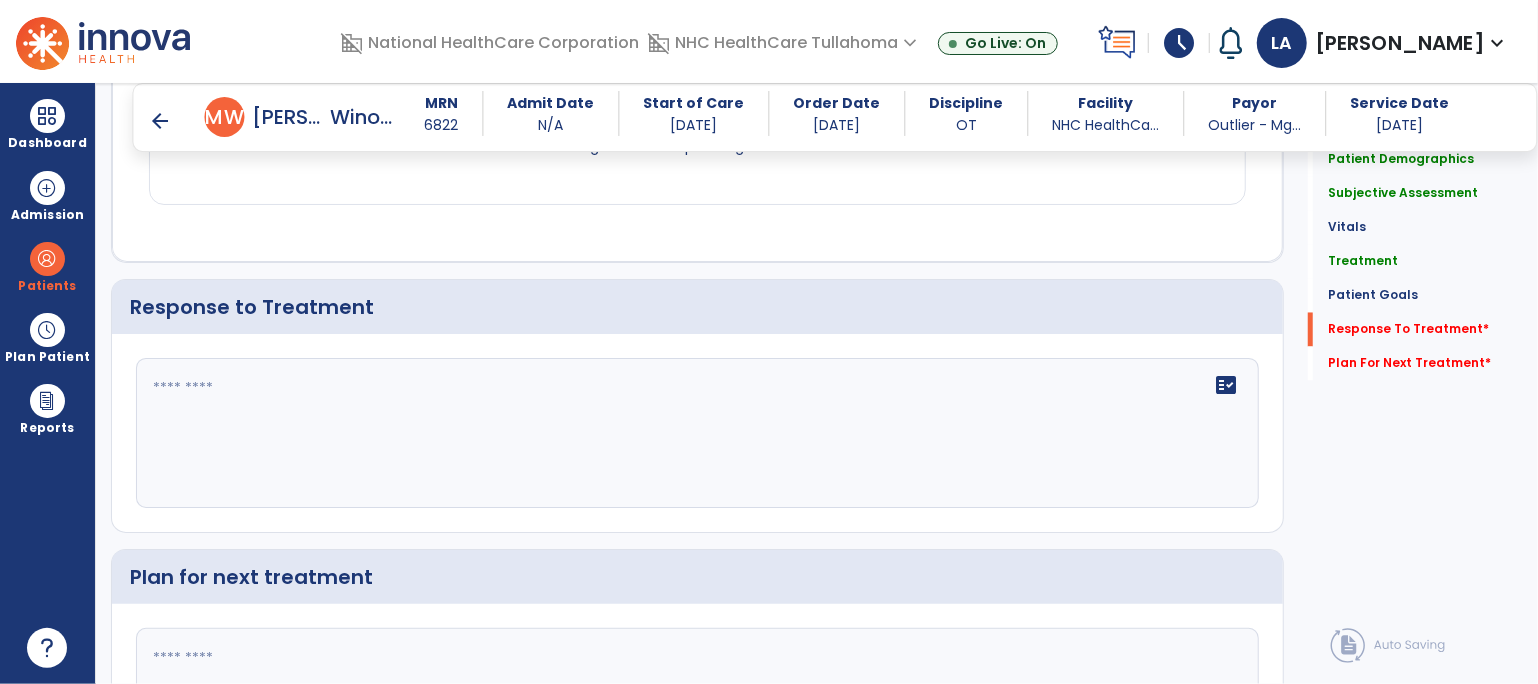 scroll, scrollTop: 2231, scrollLeft: 0, axis: vertical 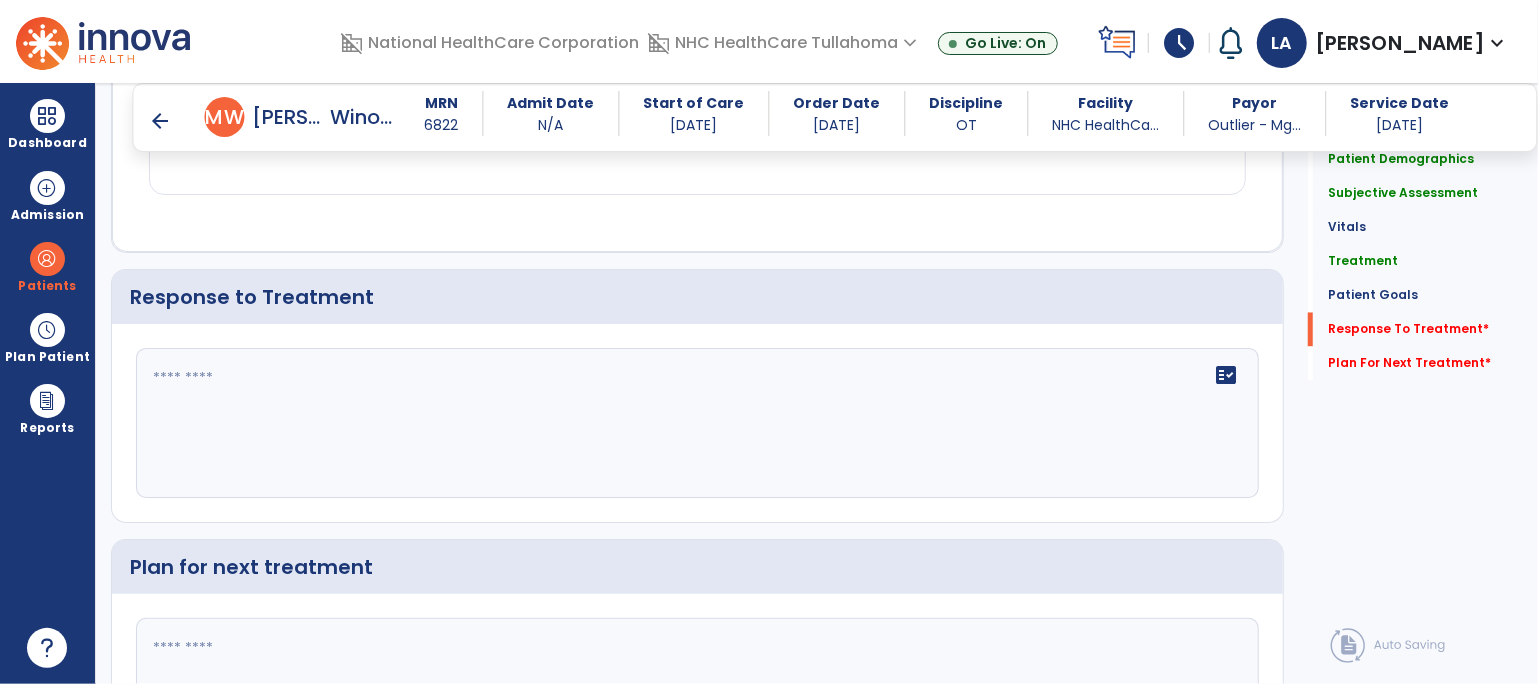 click 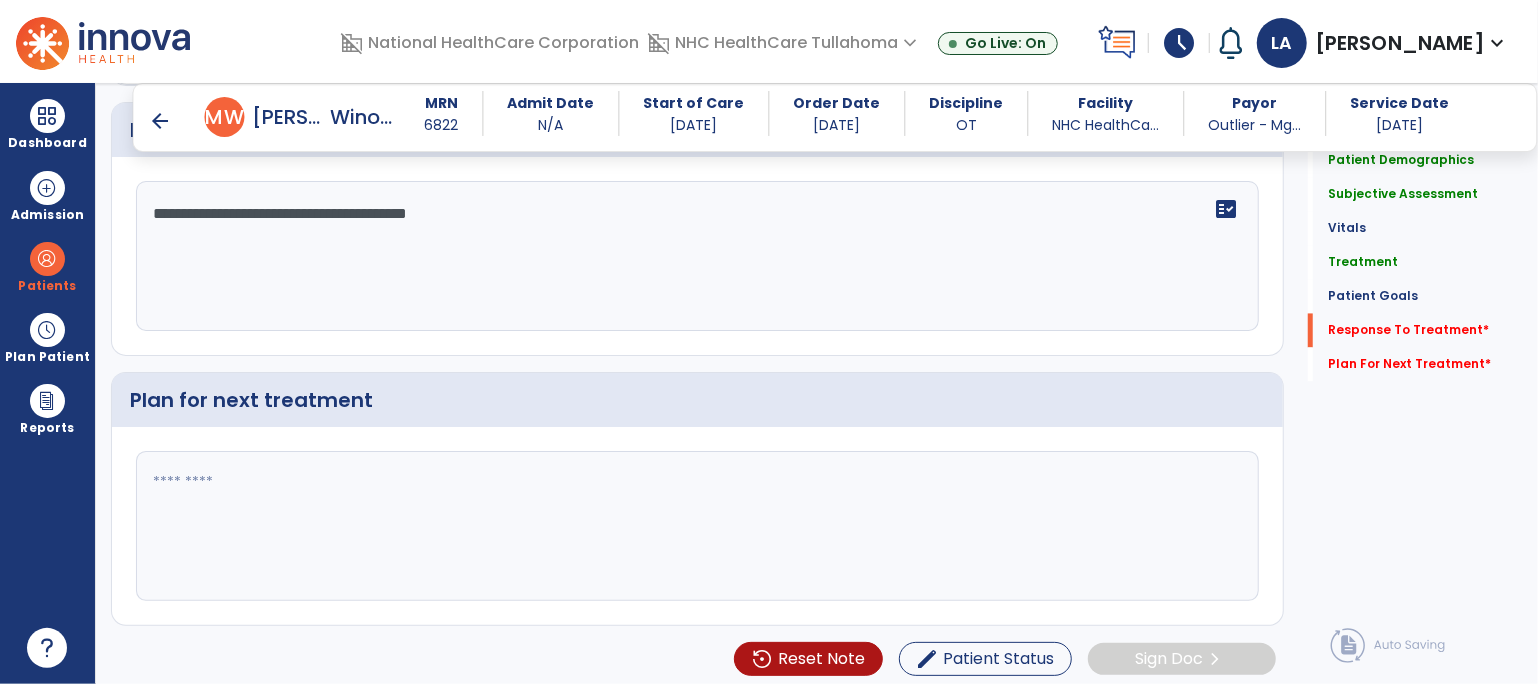 scroll, scrollTop: 2400, scrollLeft: 0, axis: vertical 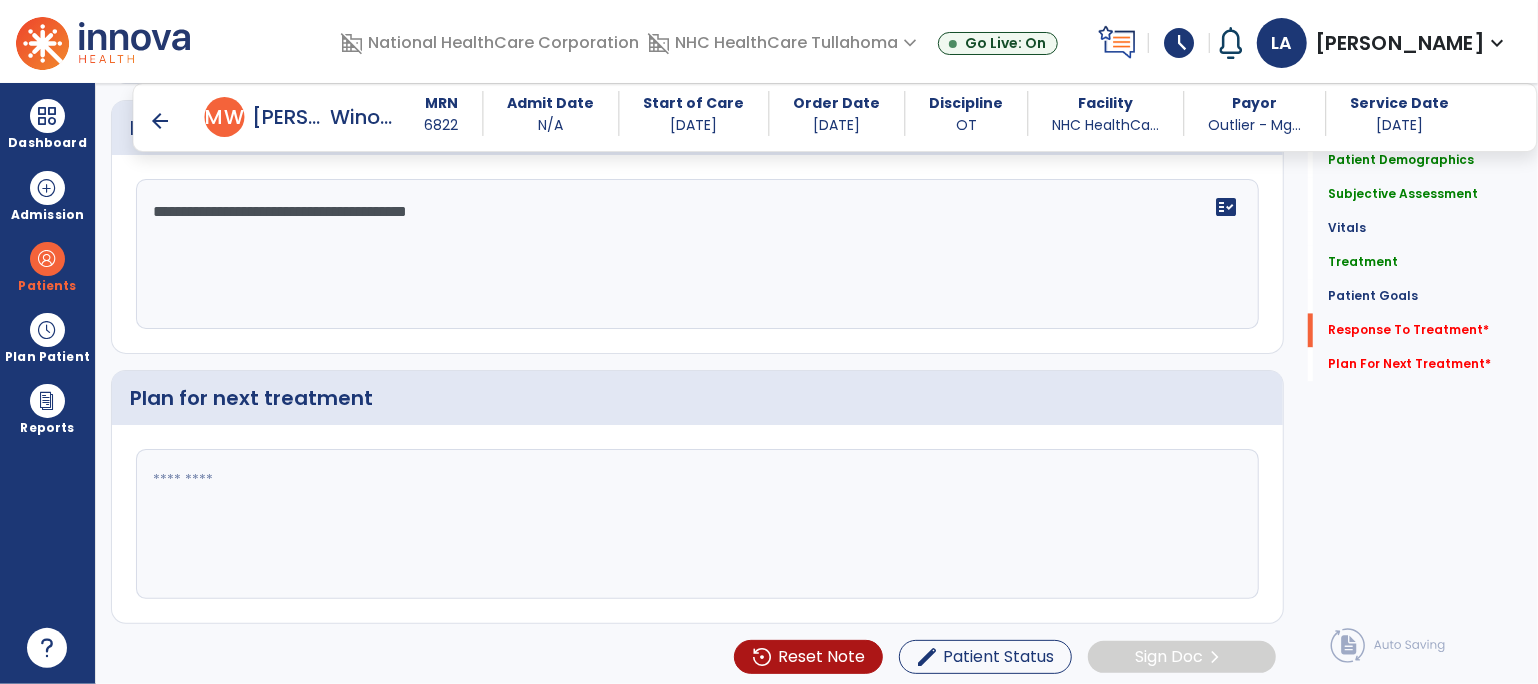 type on "**********" 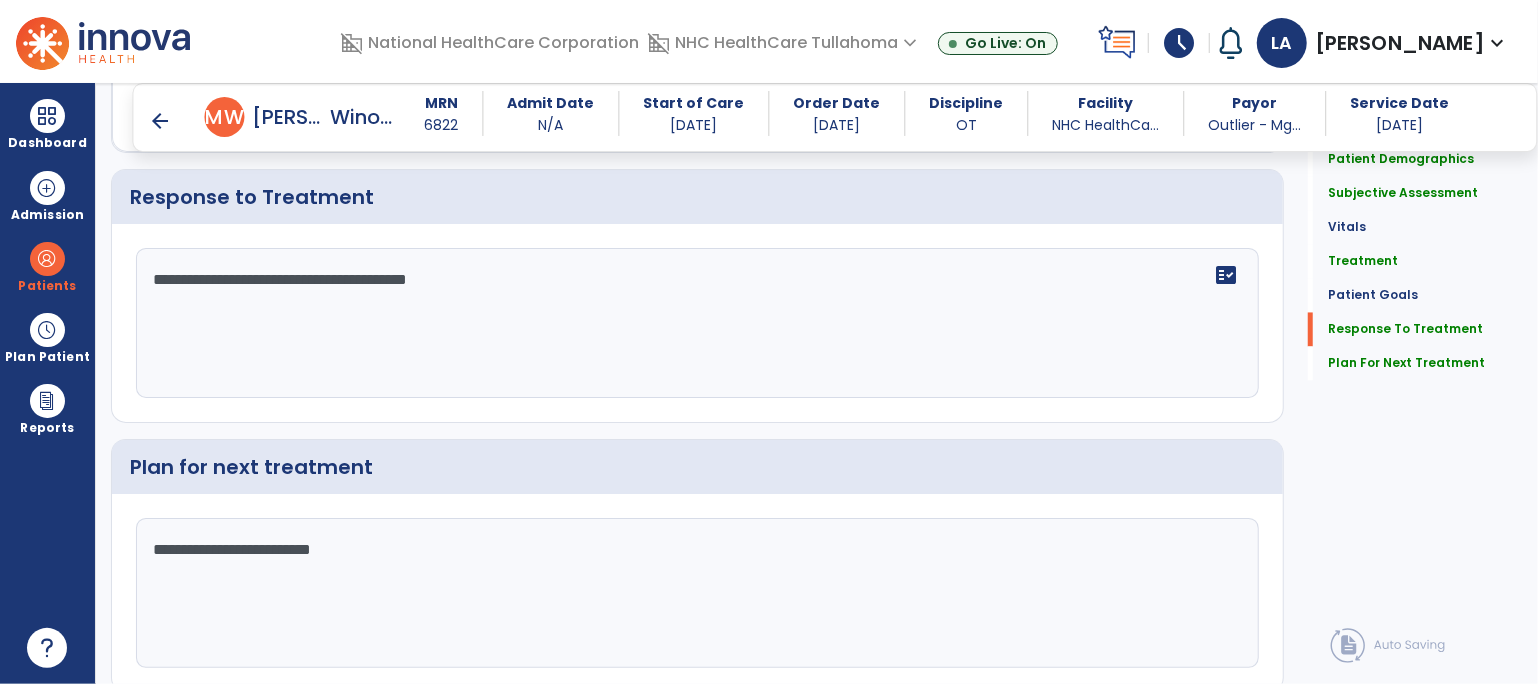 scroll, scrollTop: 2400, scrollLeft: 0, axis: vertical 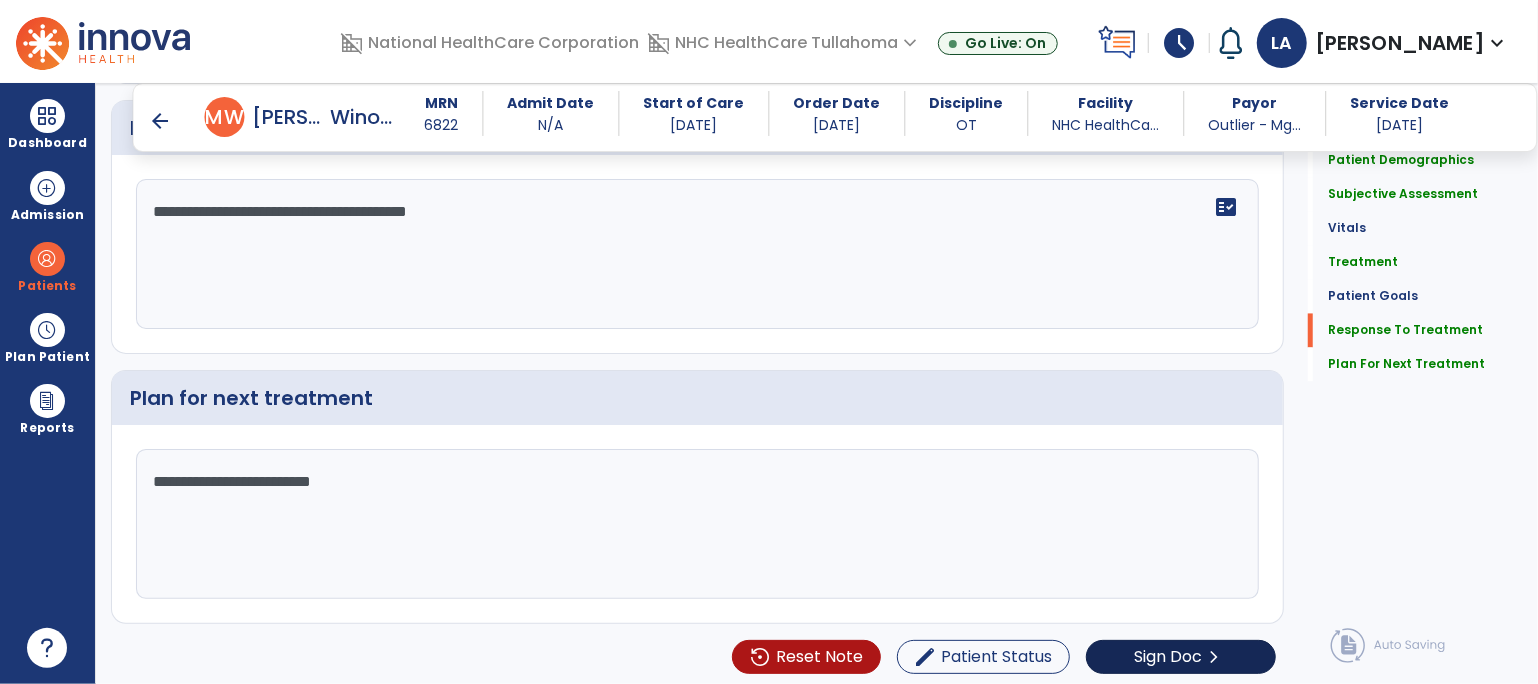 type on "**********" 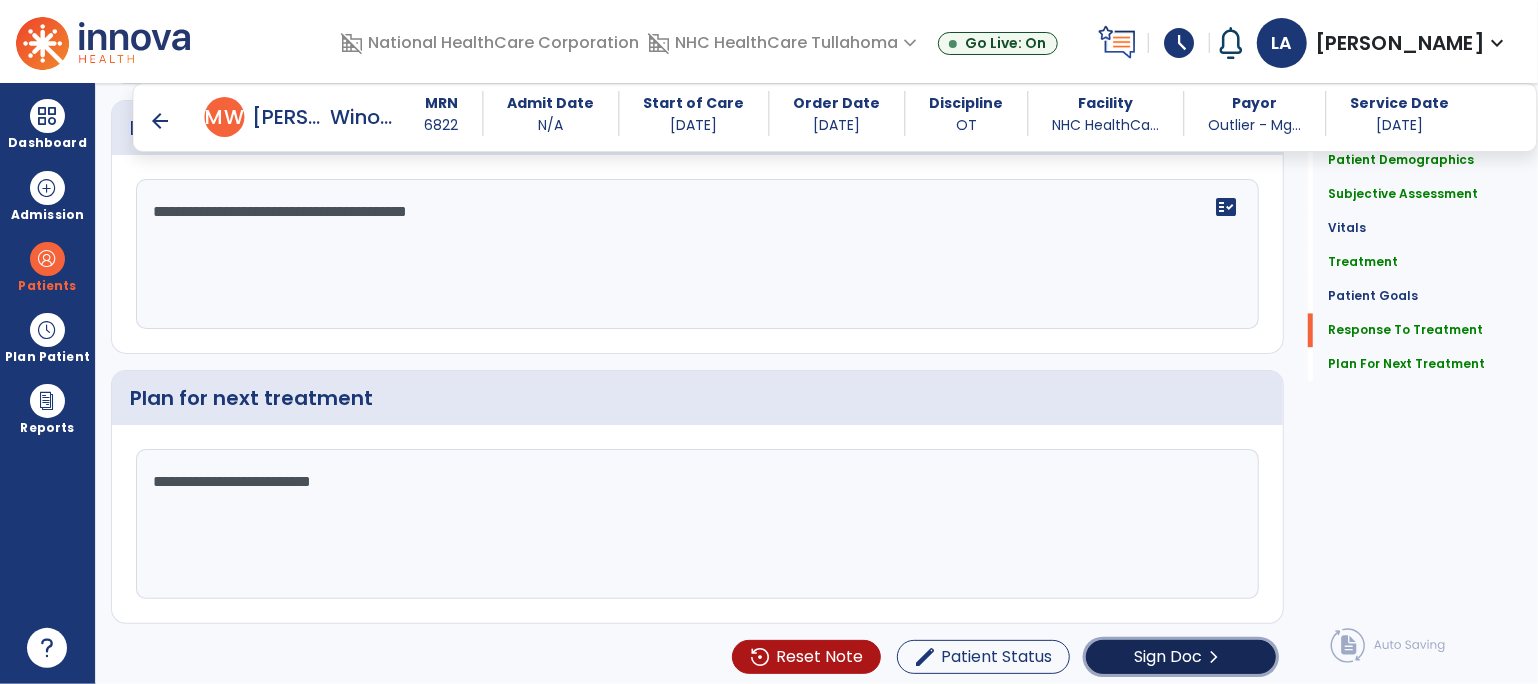 click on "Sign Doc" 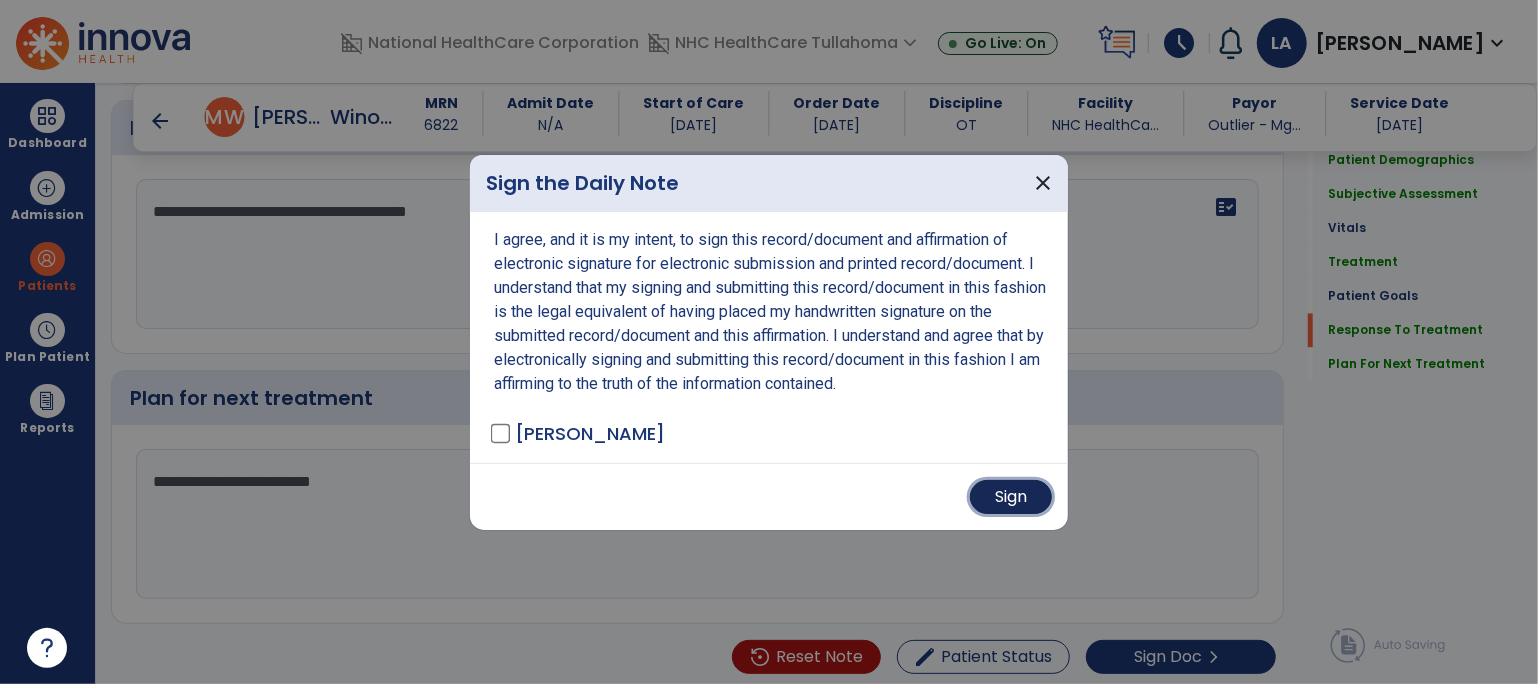 click on "Sign" at bounding box center [1011, 497] 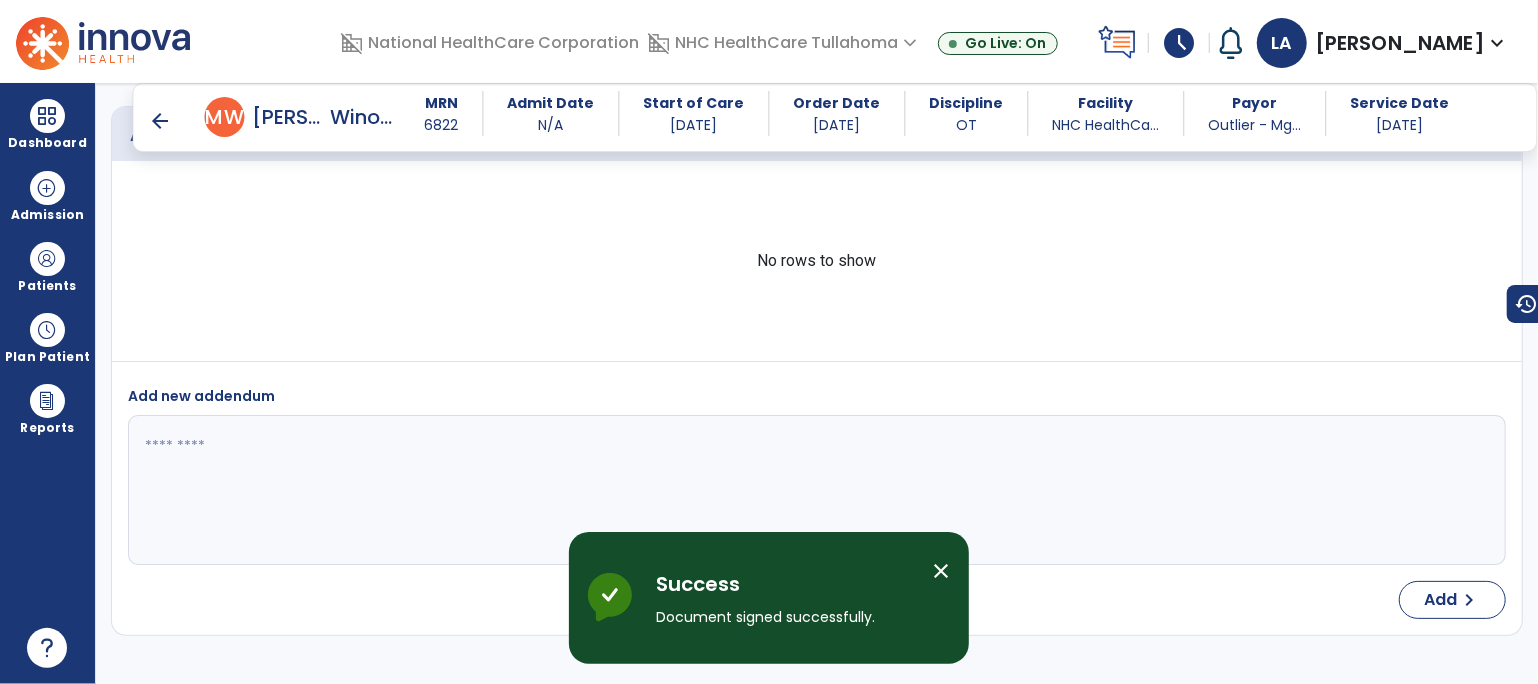 scroll, scrollTop: 3328, scrollLeft: 0, axis: vertical 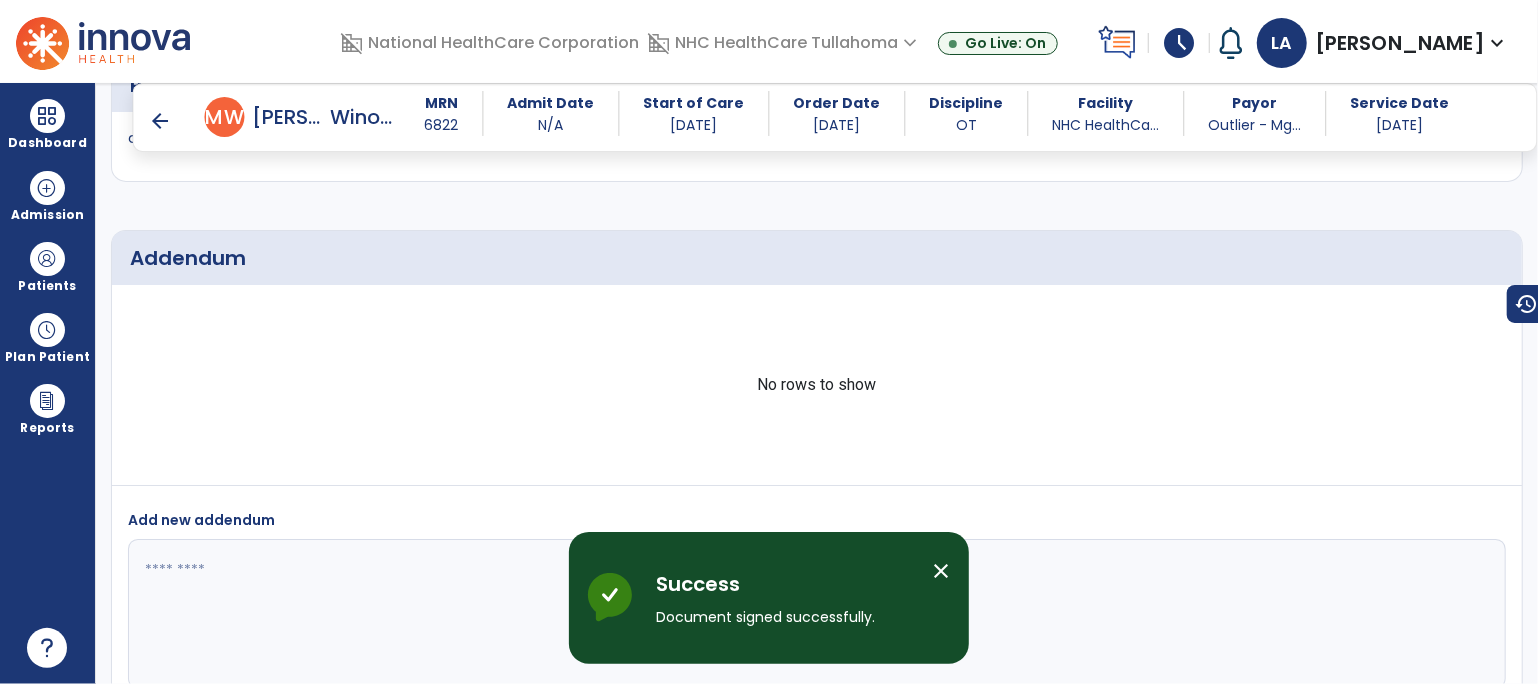 click on "arrow_back" at bounding box center [161, 121] 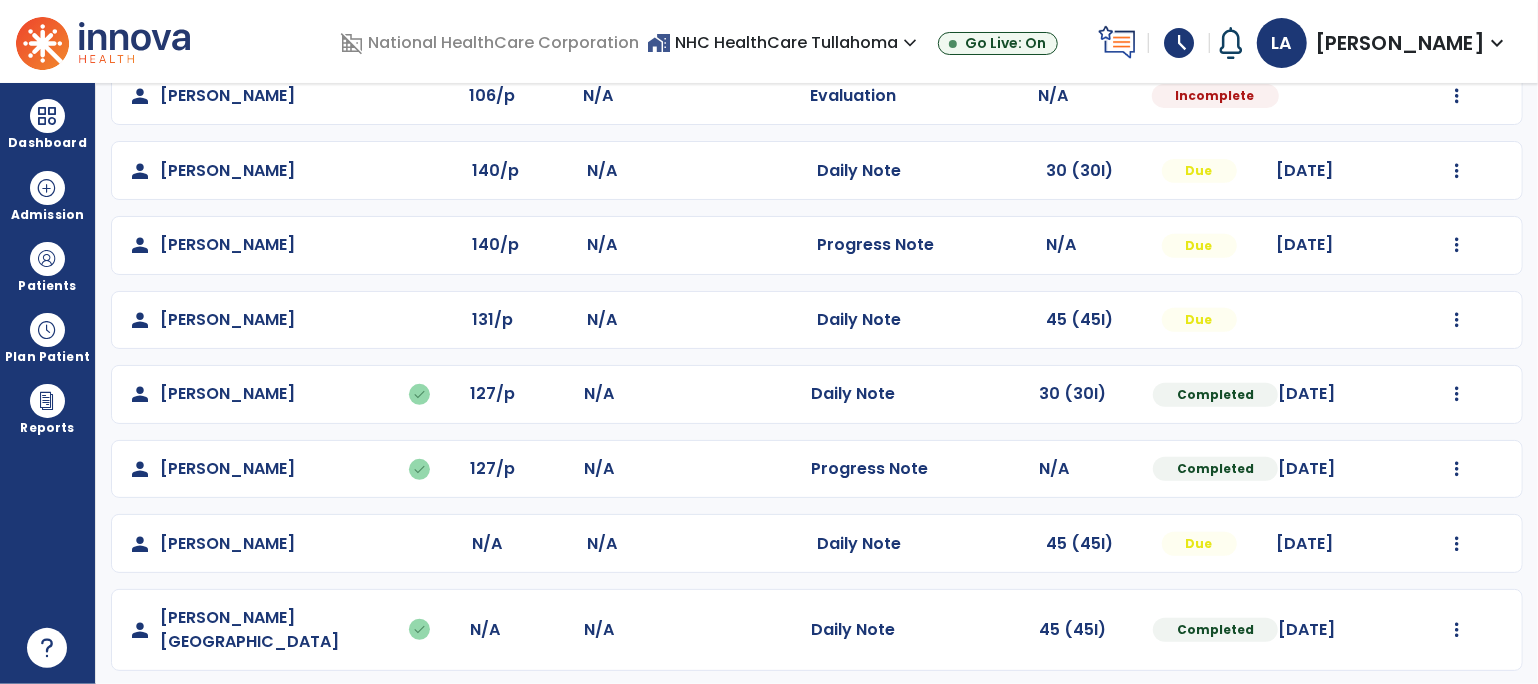 scroll, scrollTop: 492, scrollLeft: 0, axis: vertical 